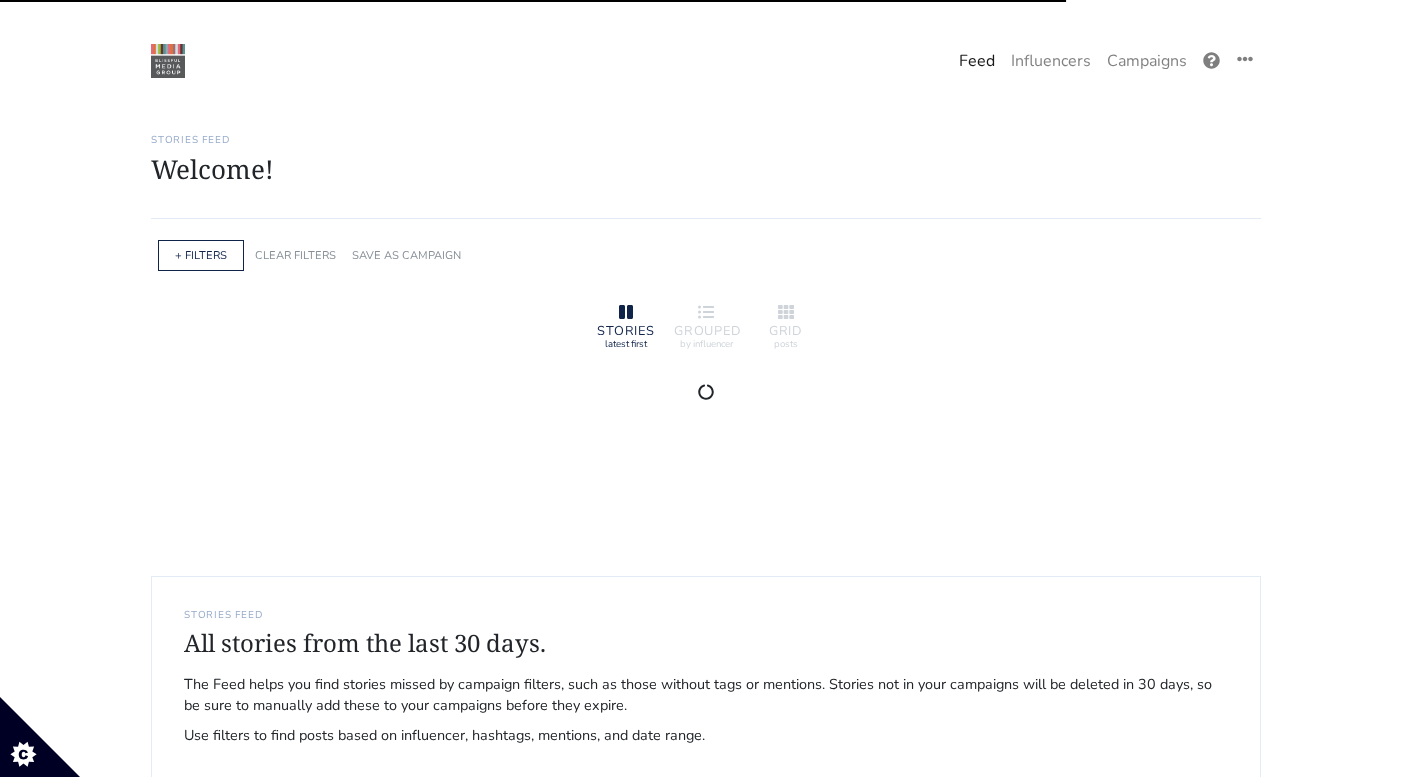 scroll, scrollTop: 0, scrollLeft: 0, axis: both 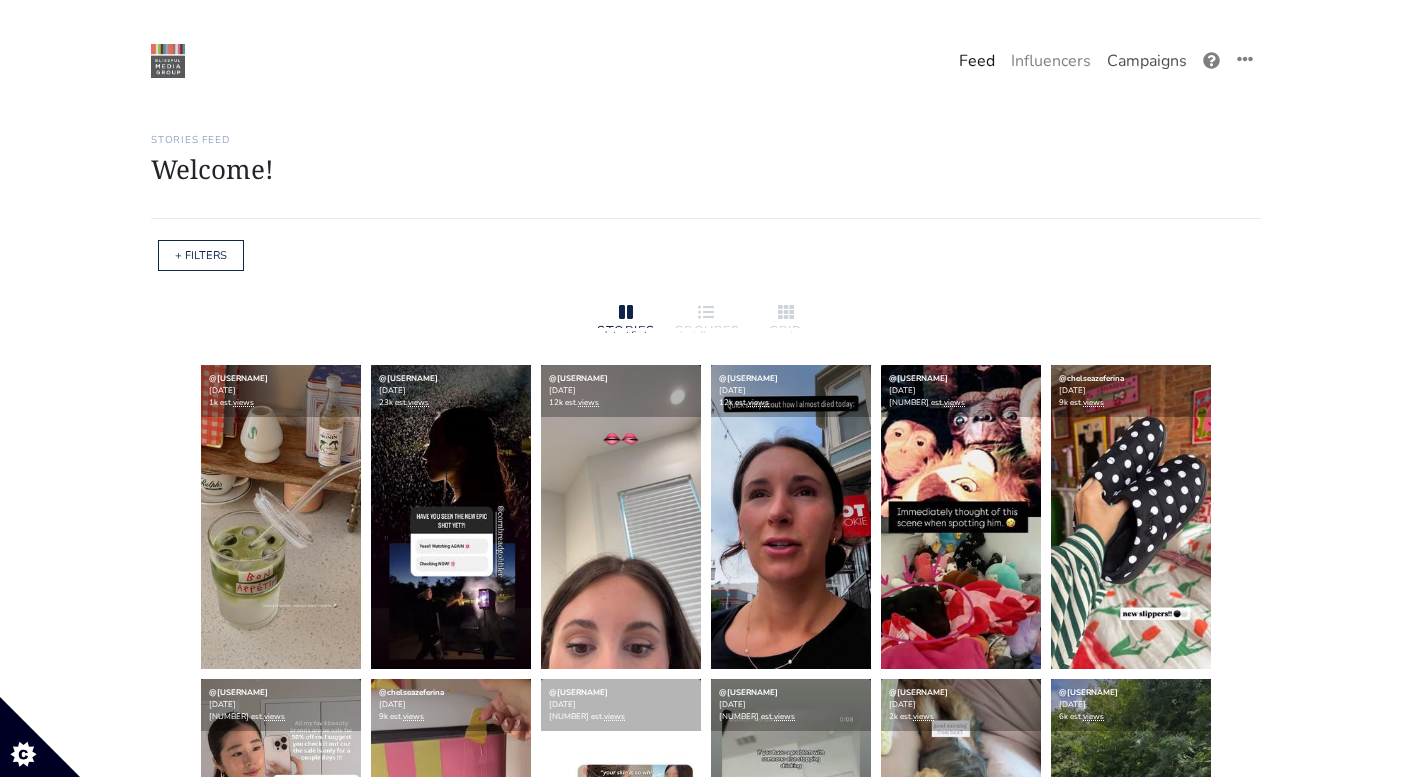 click on "Campaigns" at bounding box center (1147, 61) 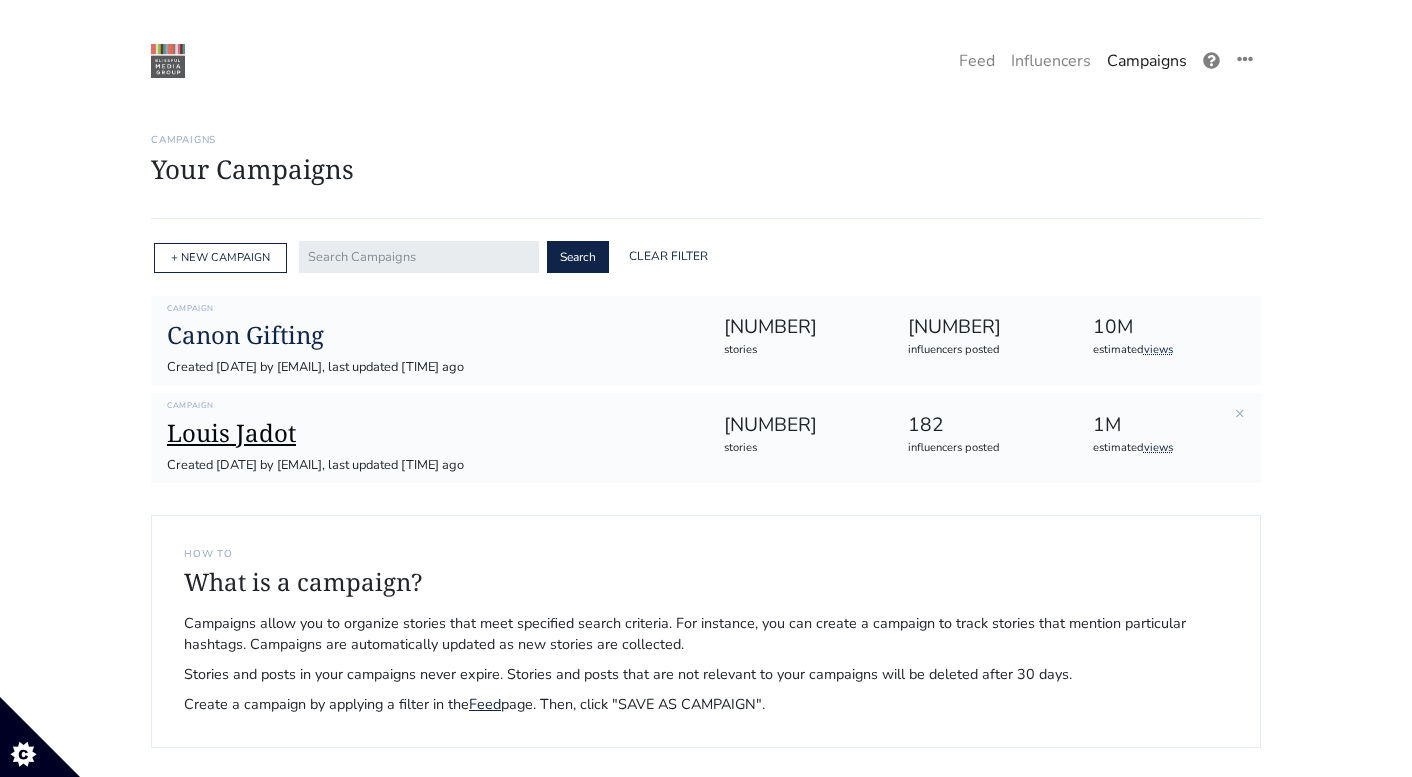click on "Louis Jadot" at bounding box center (429, 433) 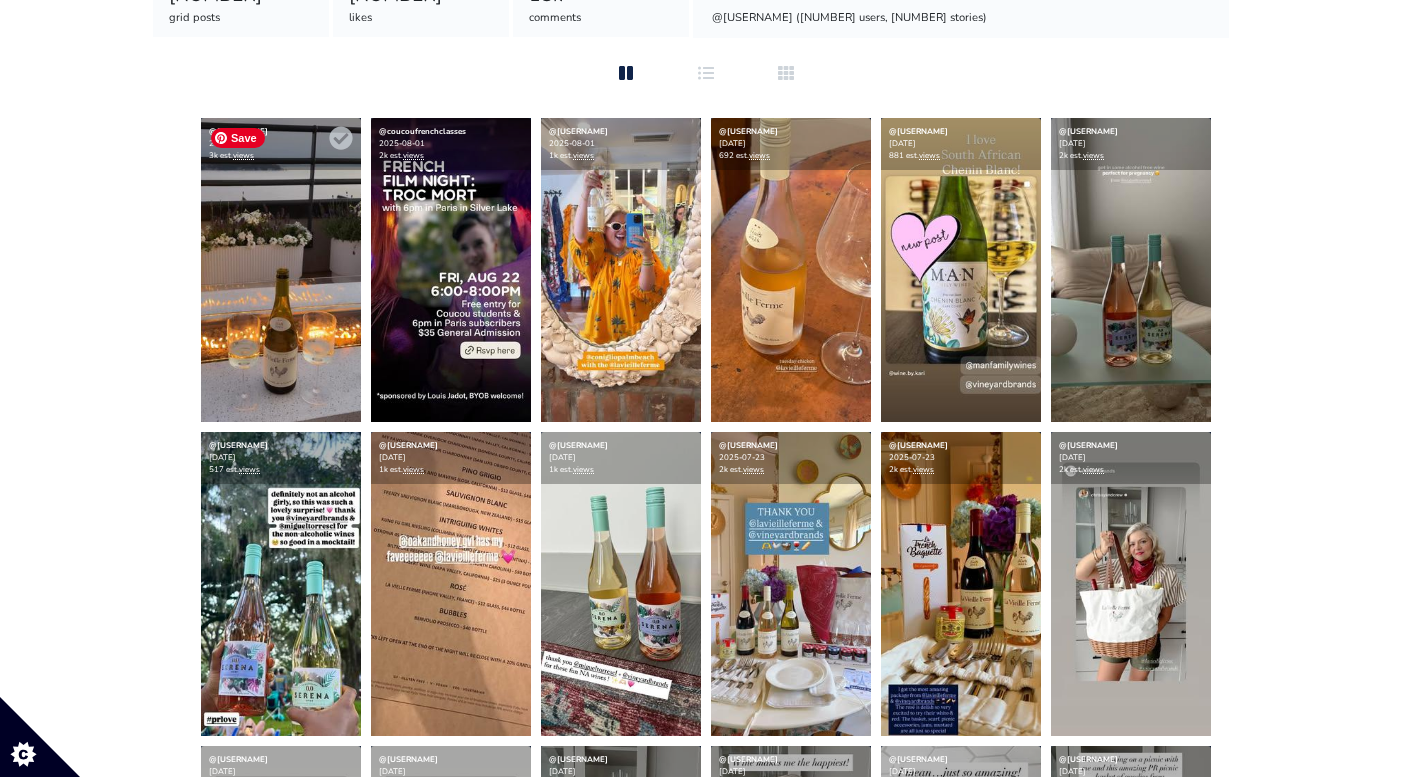 scroll, scrollTop: 423, scrollLeft: 0, axis: vertical 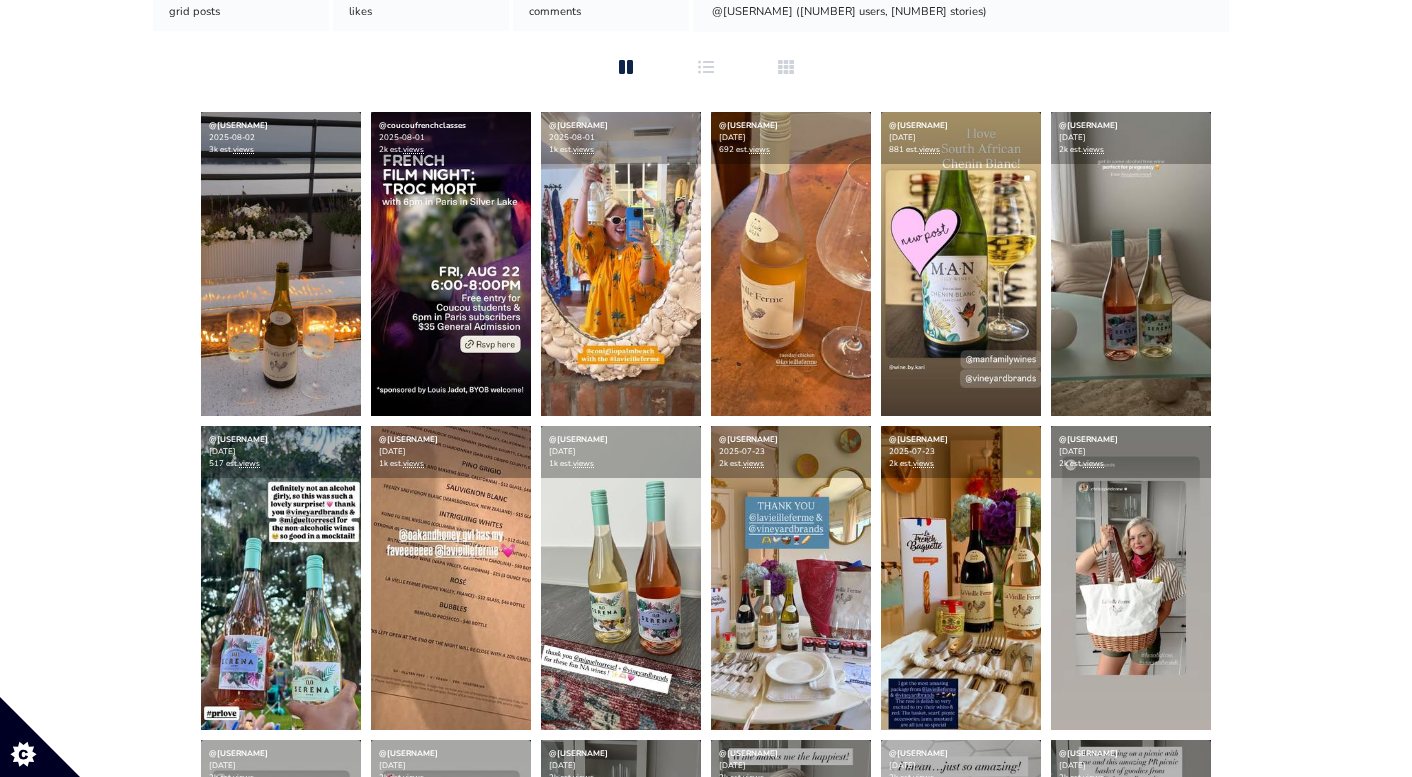click on "Stories Feed
Welcome!
Get the most out of your Ephemeral.ai account
Continue setting up your account »
0  of 4 steps complete
1
Upload influencers you're working with
Copy and paste a list of influencer handles or profile links into your account
Never miss a story
Stories in your account within 12 hours" at bounding box center (706, 1513) 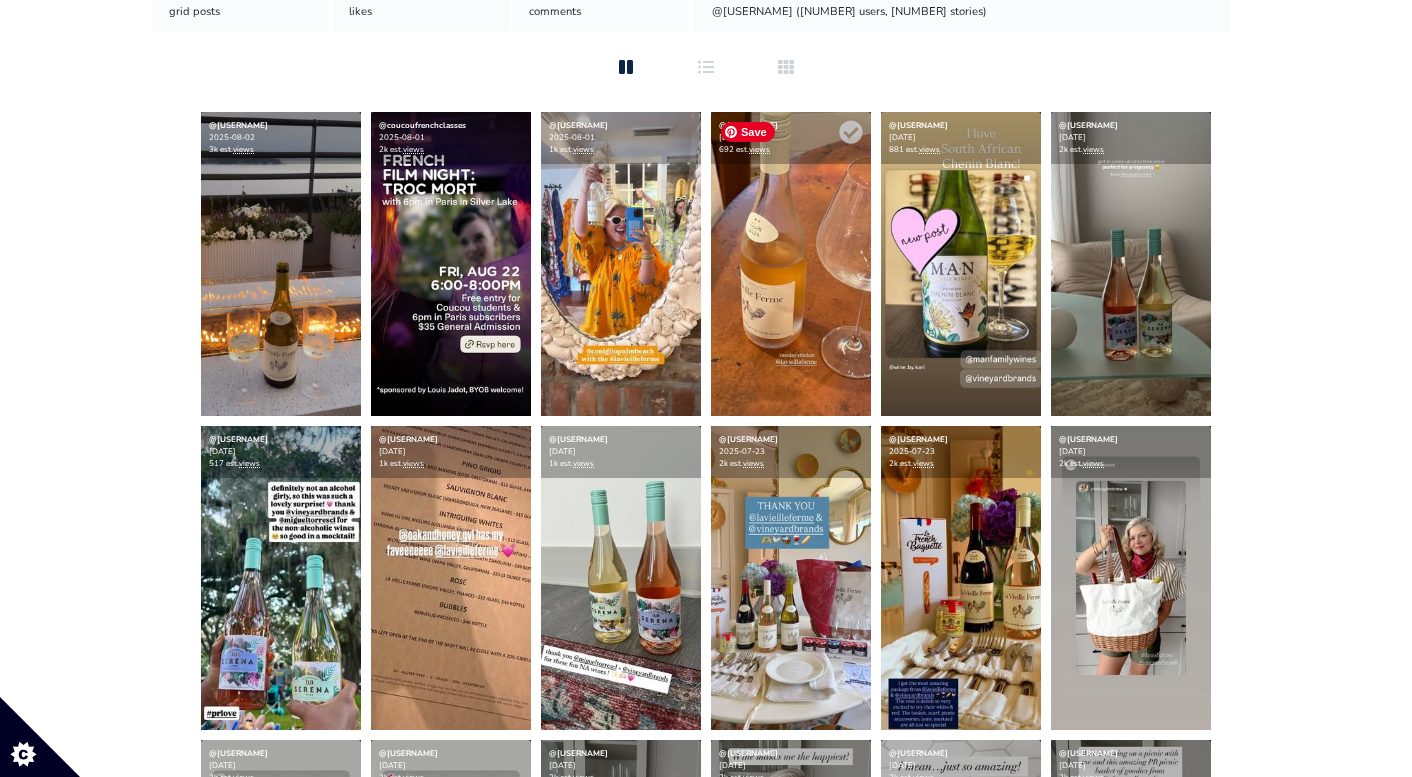 click at bounding box center [791, 264] 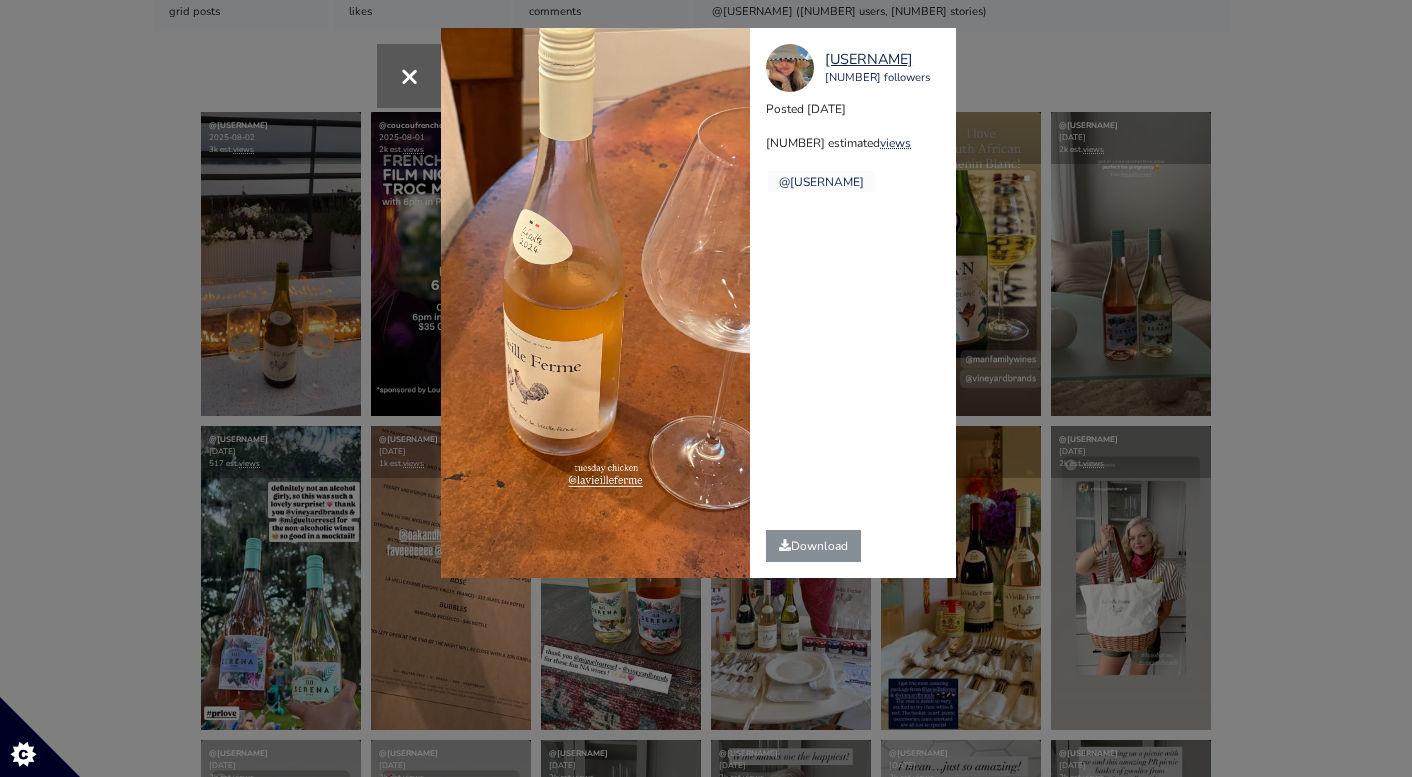 click on "×
meredithwyche
11k followers
Posted 2025-07-30
692
estimated
views
@lavieilleferme" at bounding box center (706, 388) 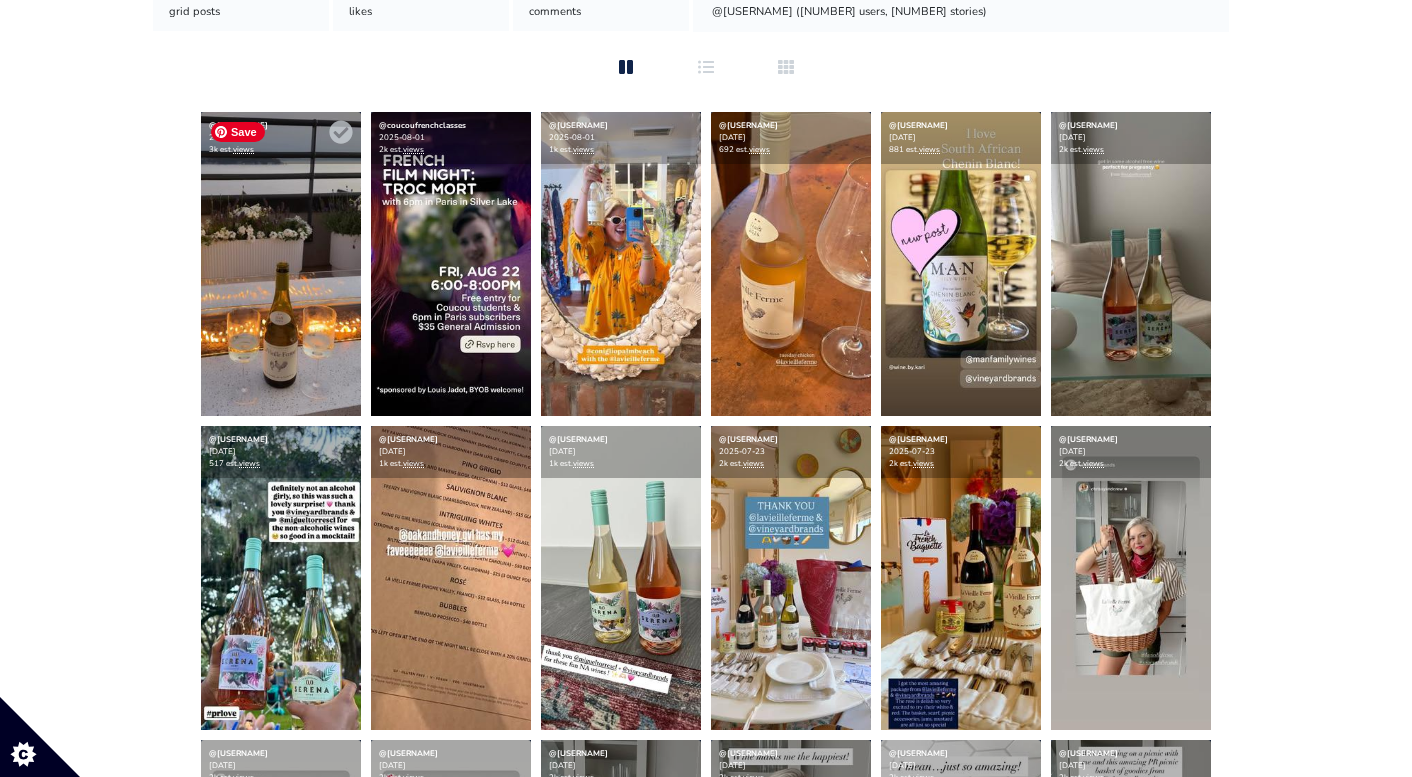 click at bounding box center (281, 264) 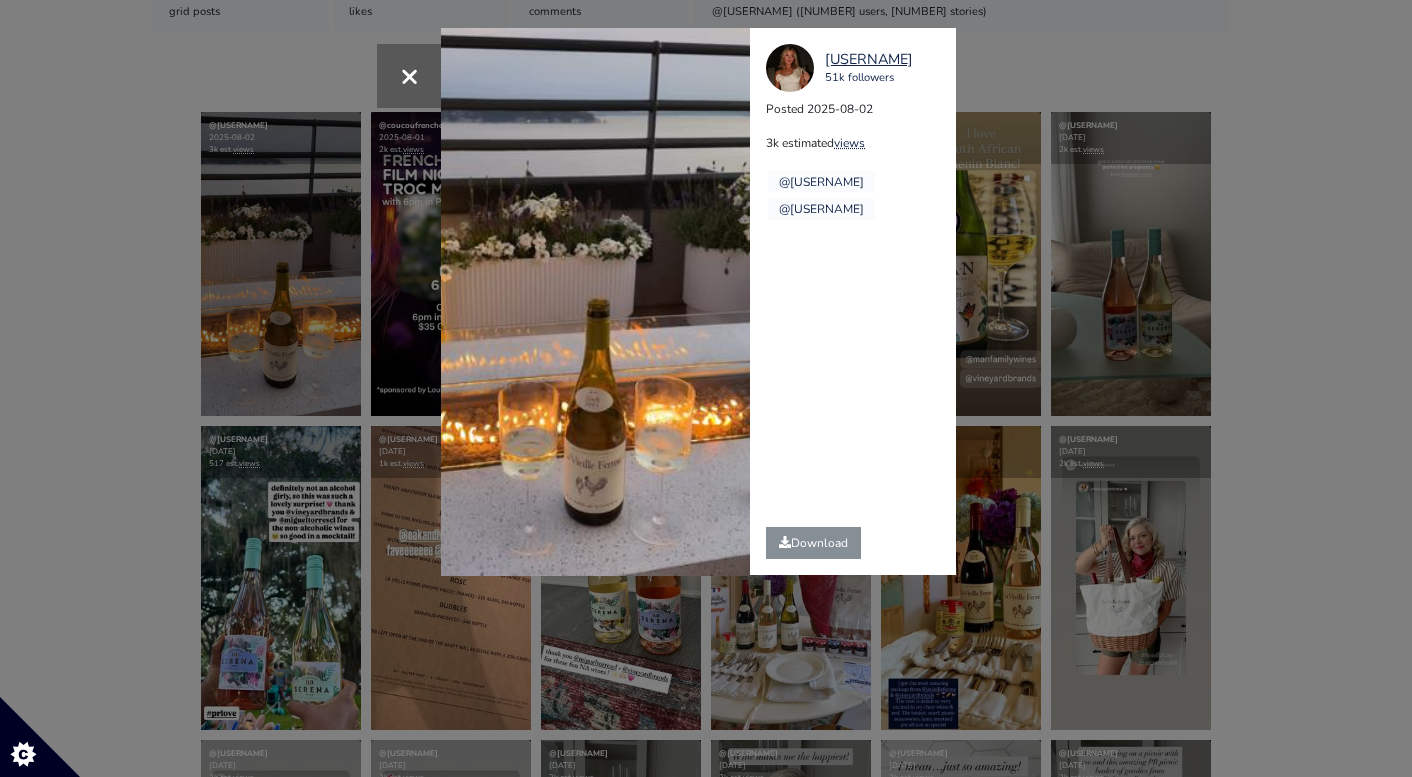 click on "×
Your browser does not support HTML5 video.
gingerosesmith
51k followers
Posted 2025-08-02
3k
estimated
views" at bounding box center [706, 388] 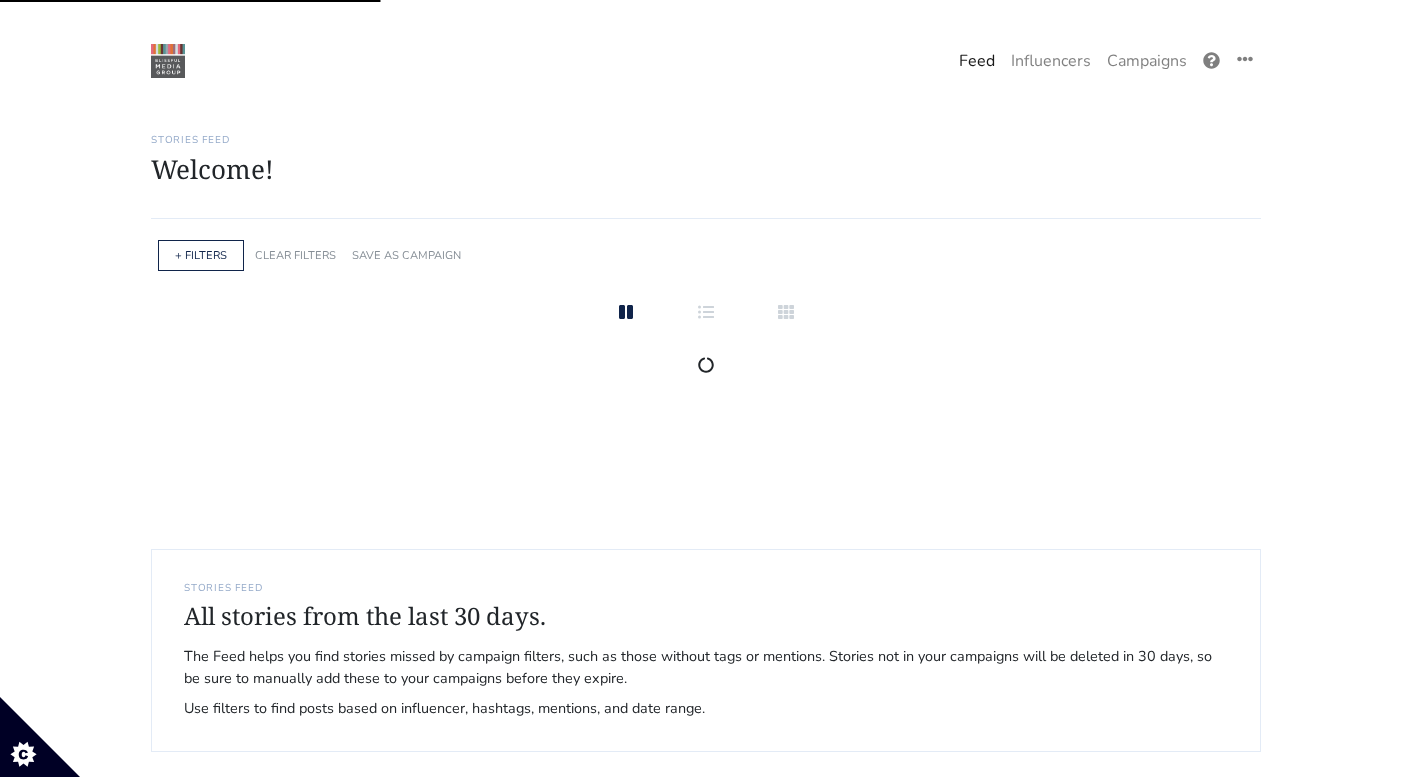 scroll, scrollTop: 0, scrollLeft: 0, axis: both 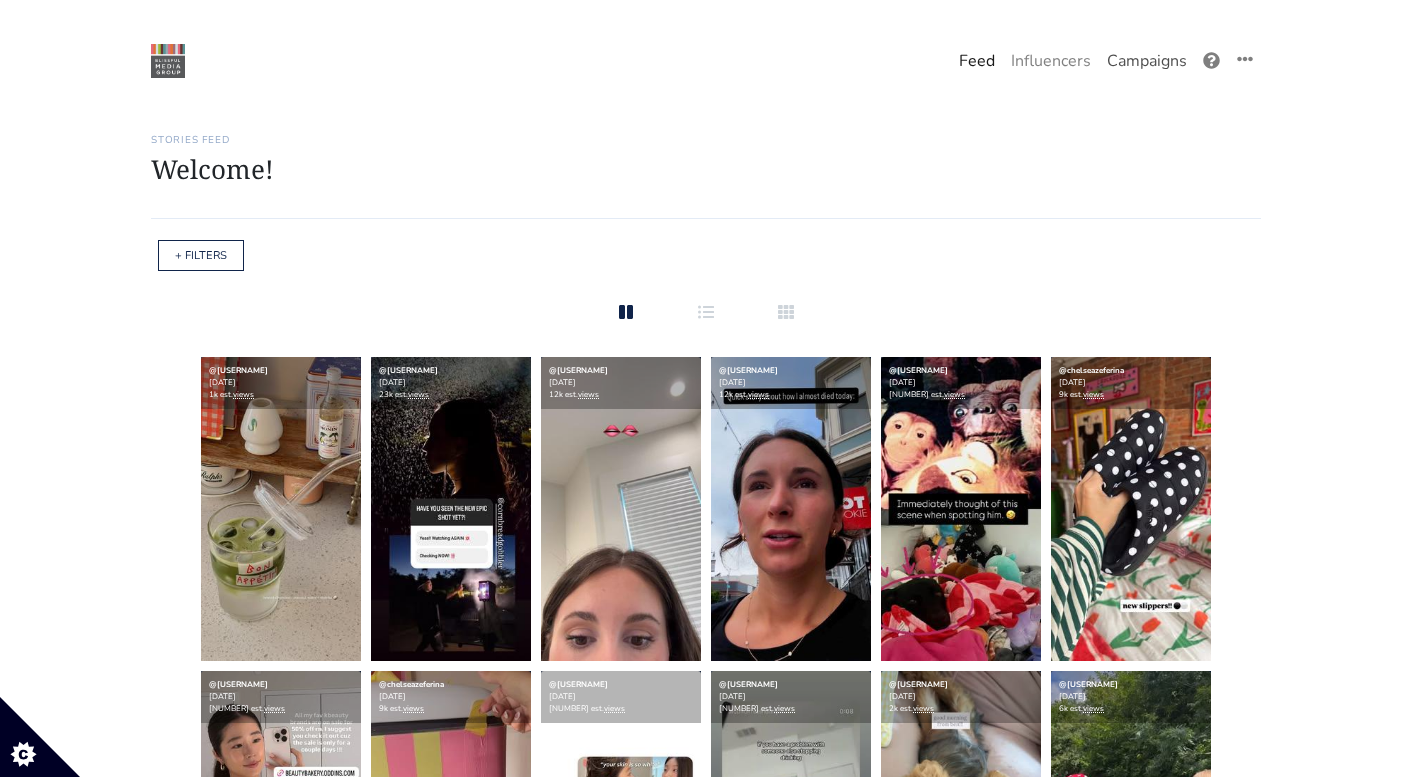 click on "Campaigns" at bounding box center (1147, 61) 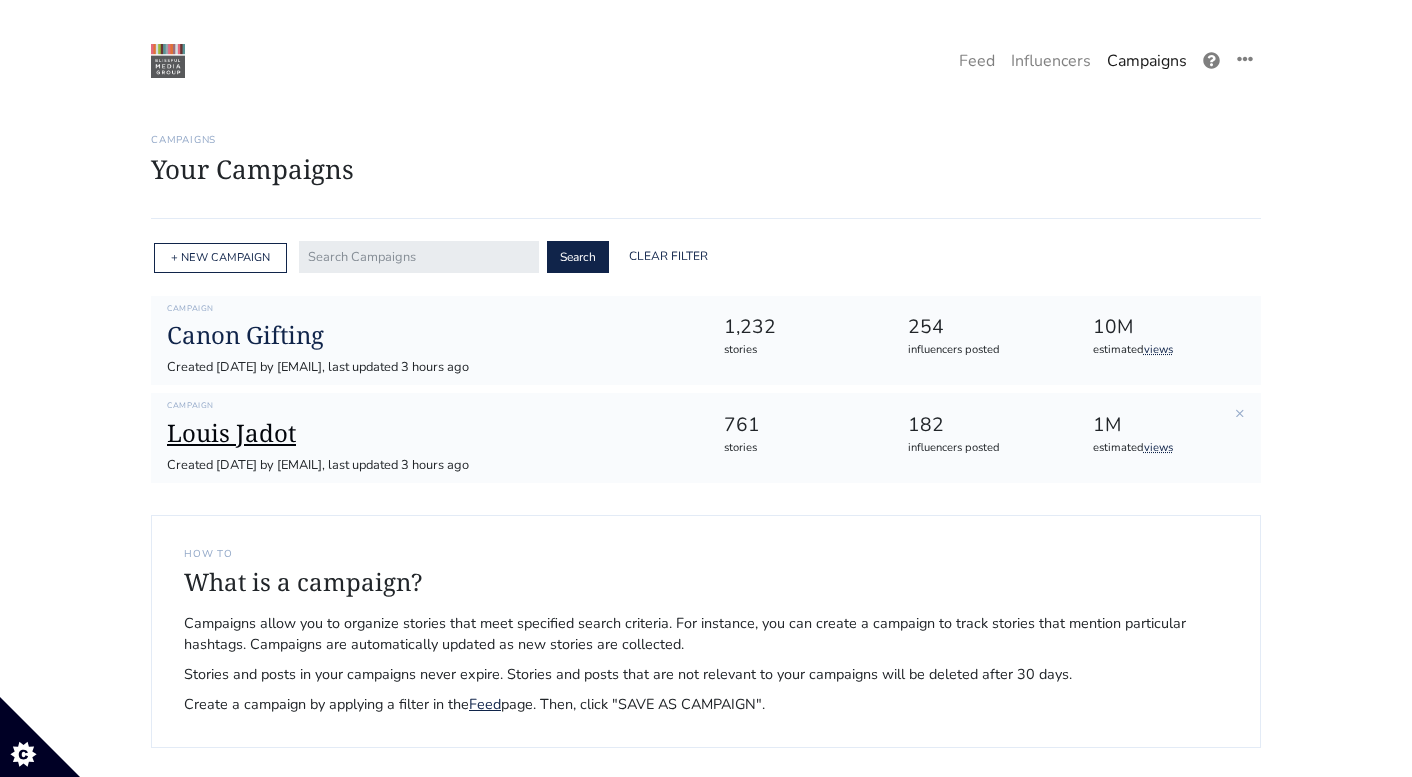 click on "Louis Jadot" at bounding box center [429, 433] 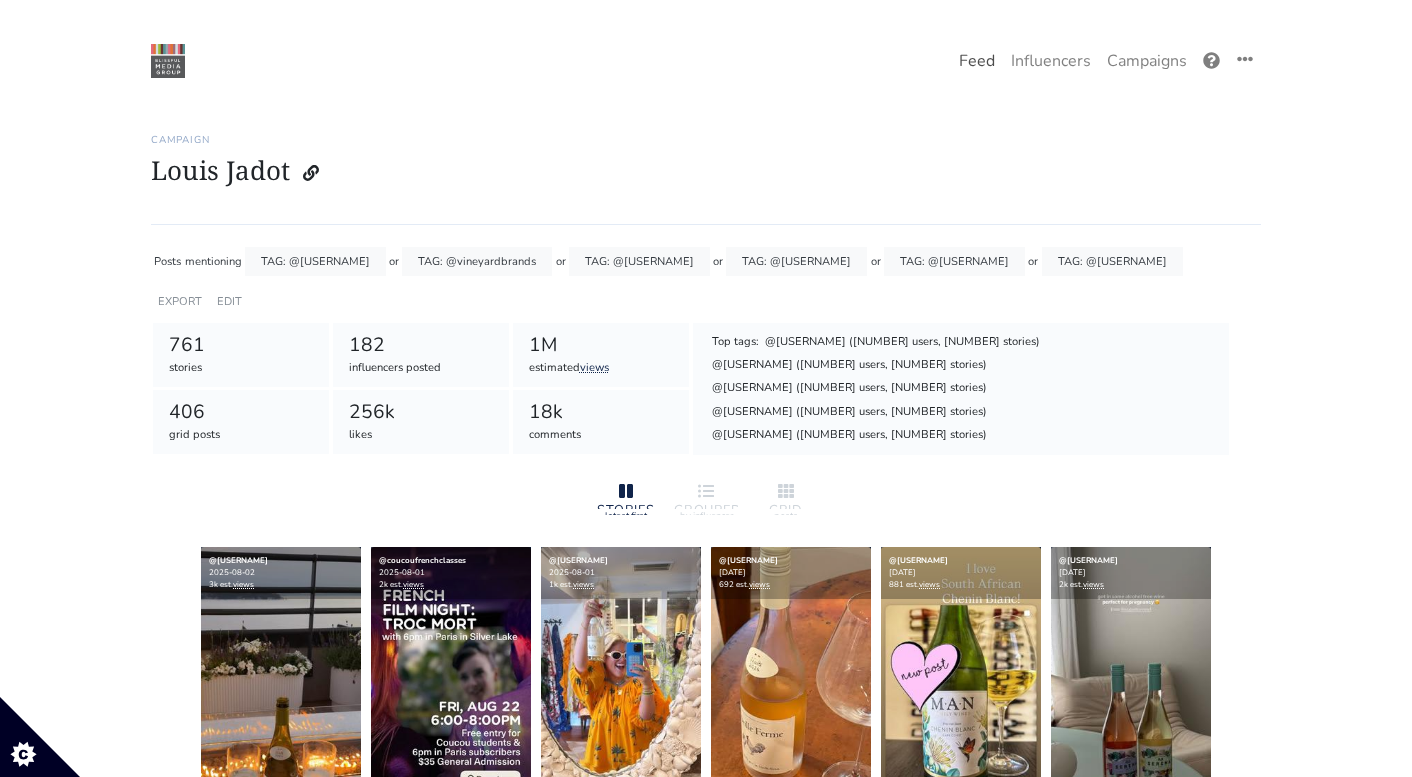 click on "Feed" at bounding box center (977, 61) 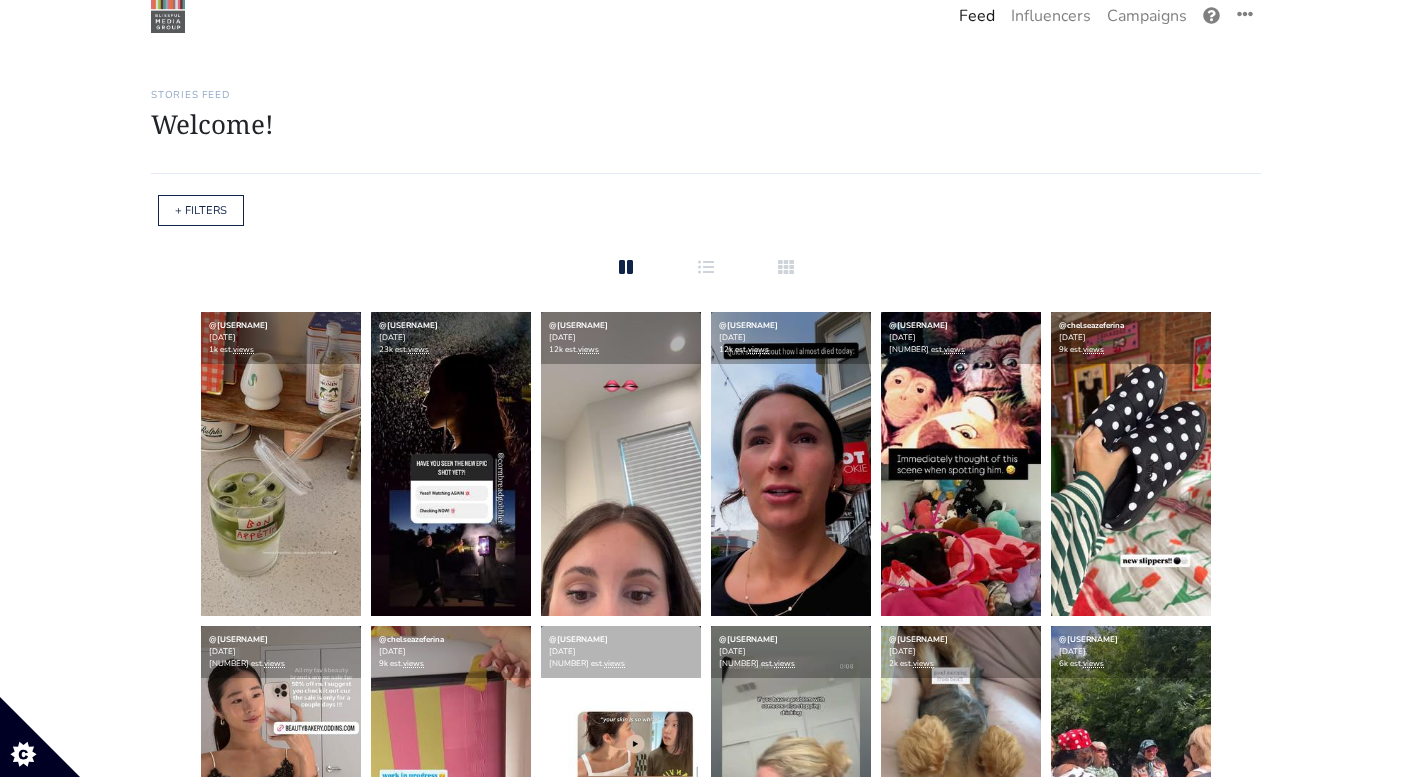 scroll, scrollTop: 0, scrollLeft: 0, axis: both 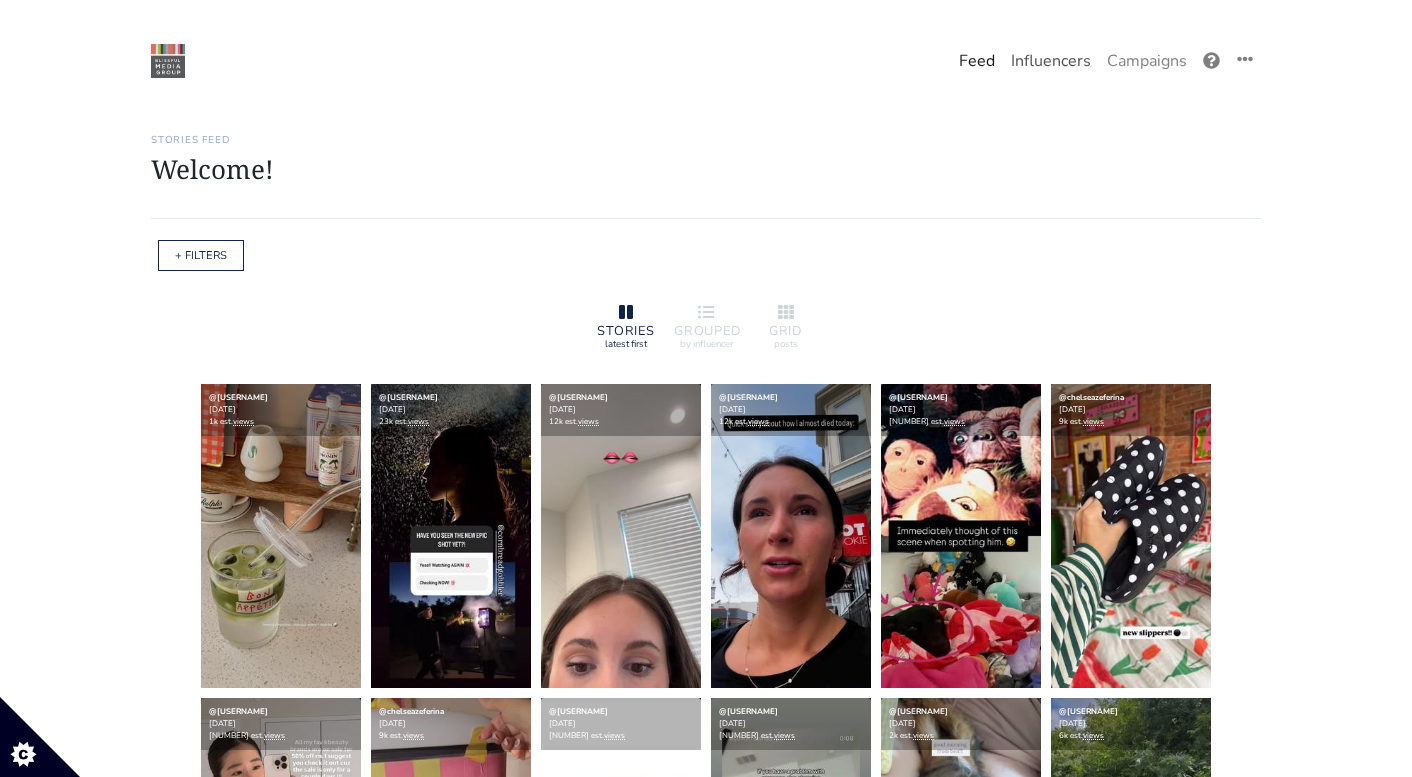 click on "Influencers" at bounding box center (1051, 61) 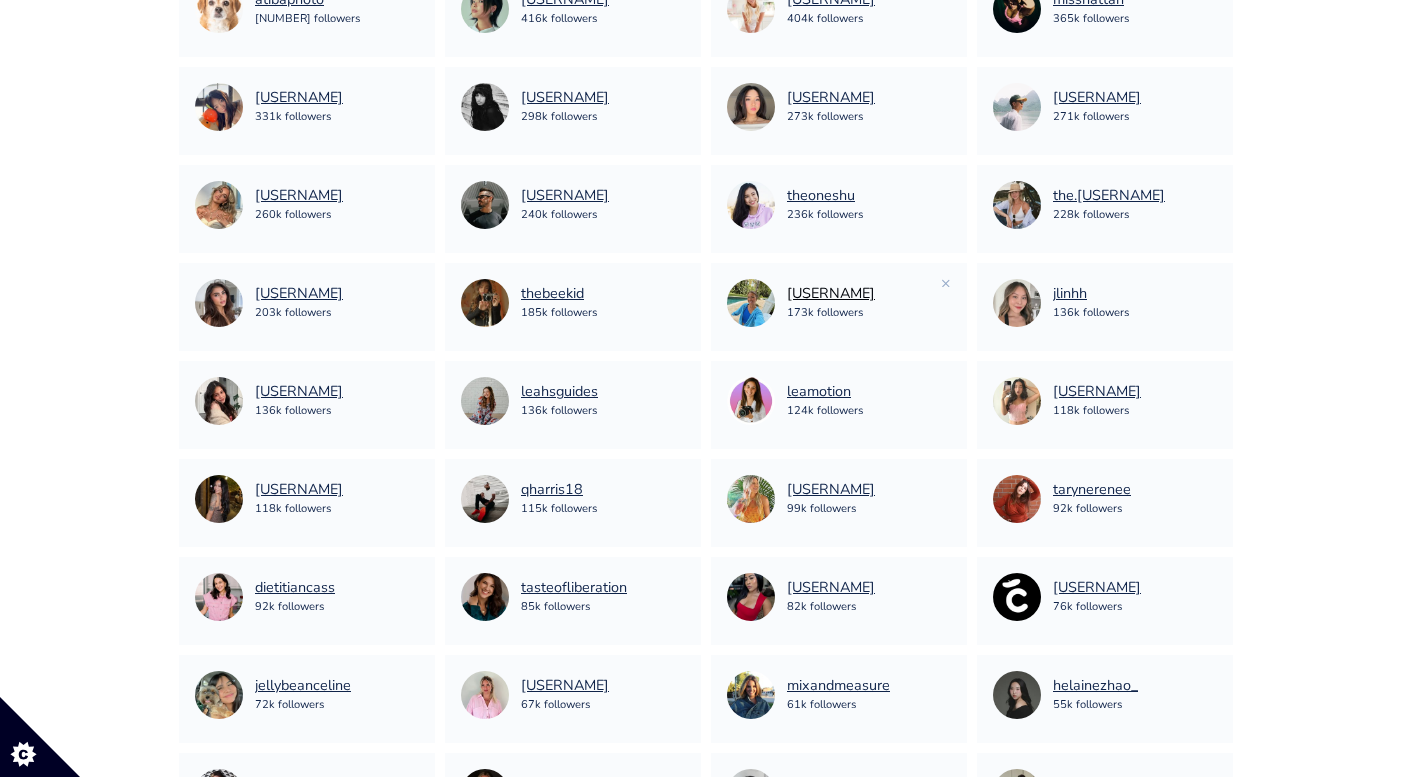 scroll, scrollTop: 1488, scrollLeft: 0, axis: vertical 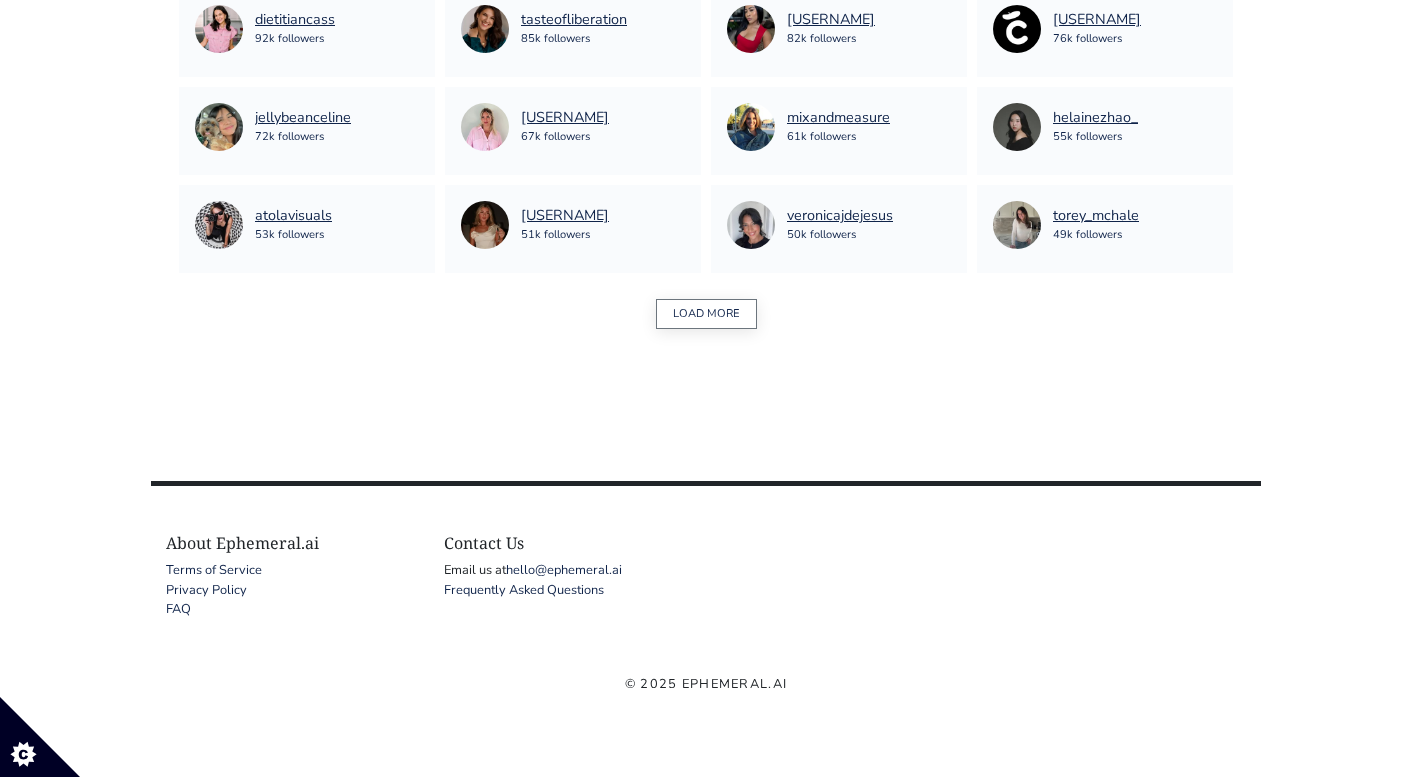 click on "LOAD MORE" at bounding box center [706, 314] 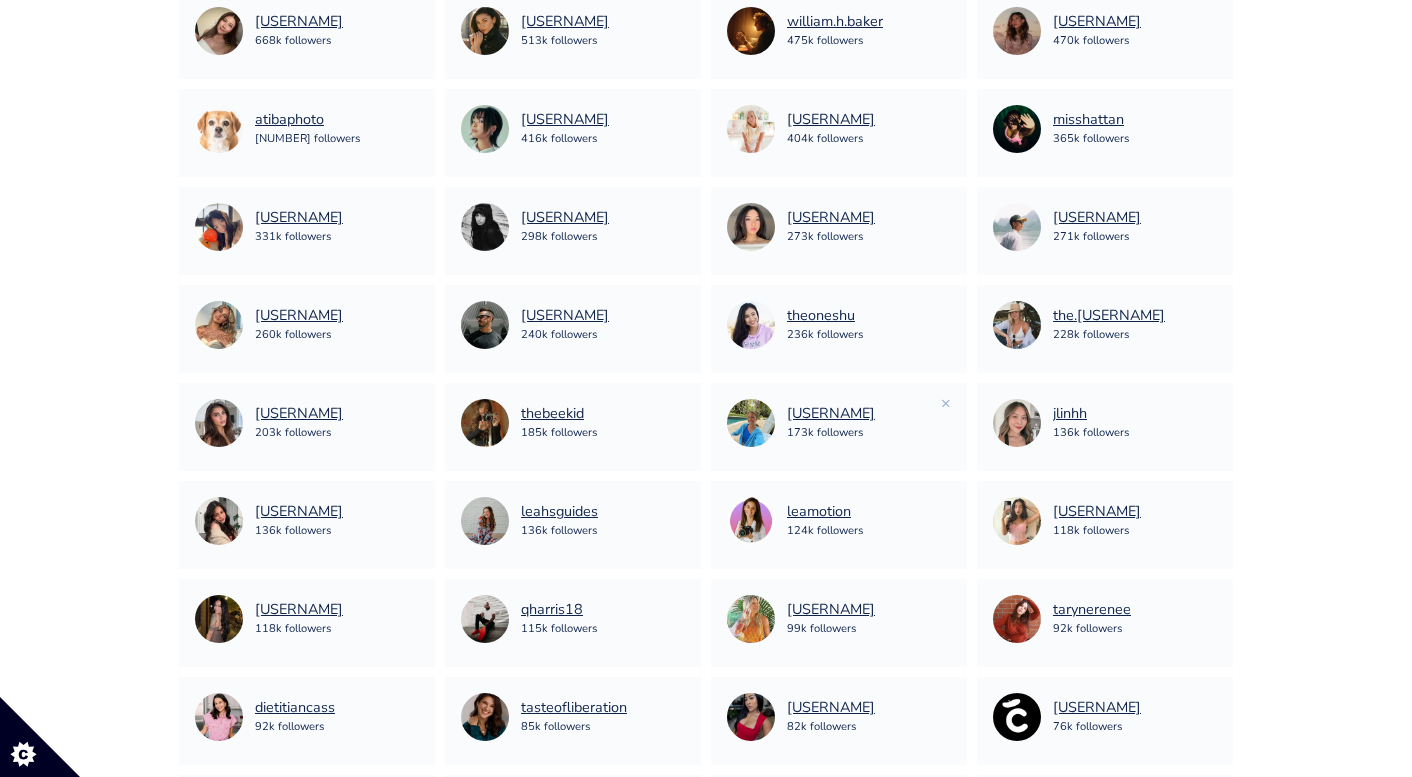 scroll, scrollTop: 41, scrollLeft: 0, axis: vertical 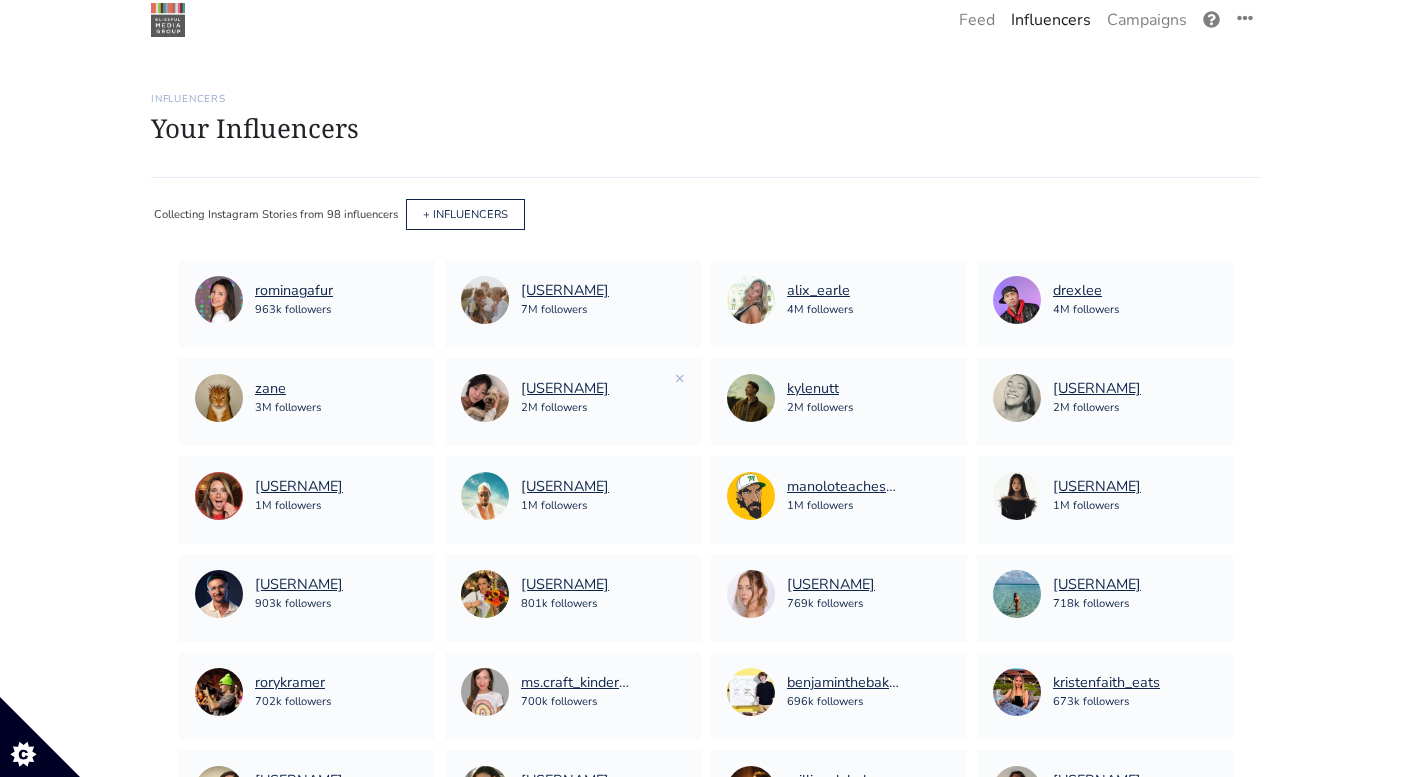 click on "hjevelyn
2M followers
×" at bounding box center [573, 402] 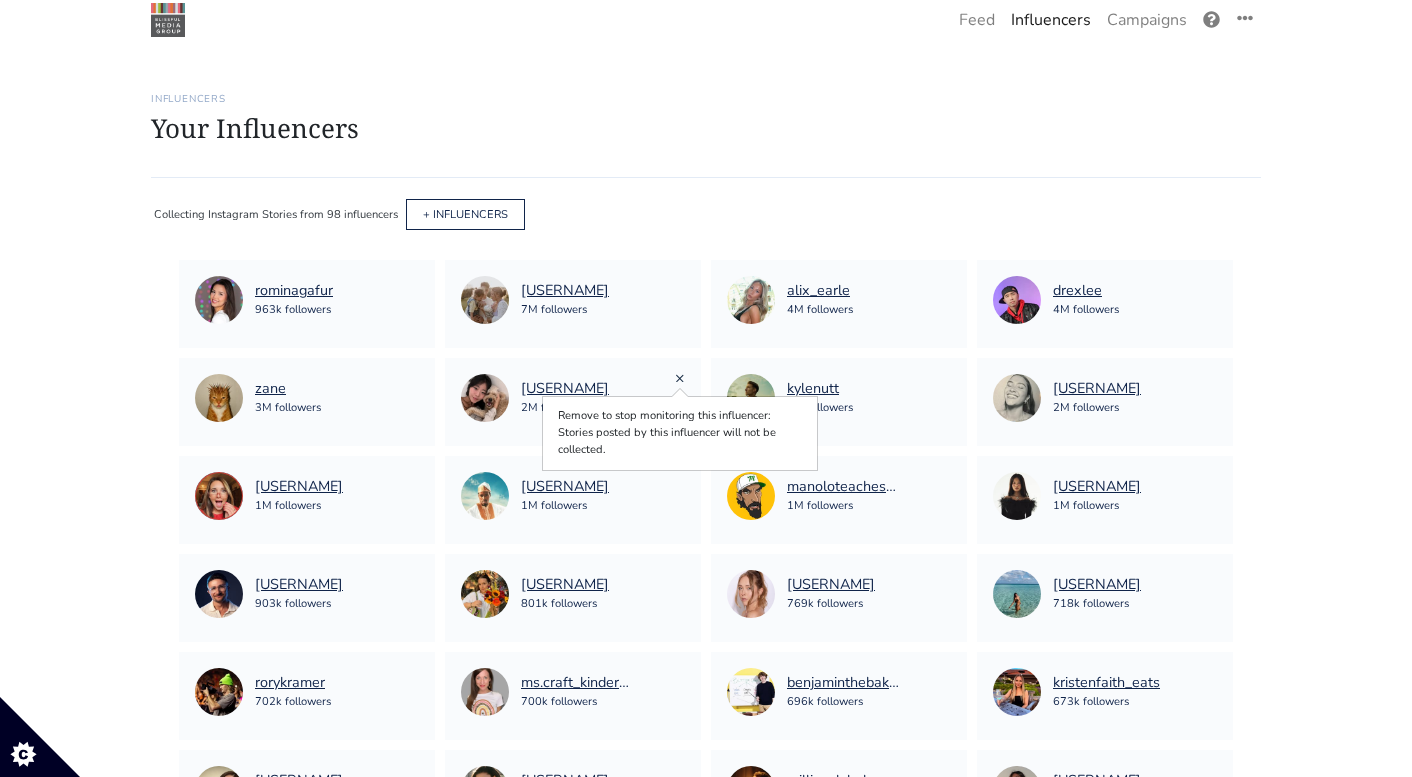 click on "×" at bounding box center [680, 378] 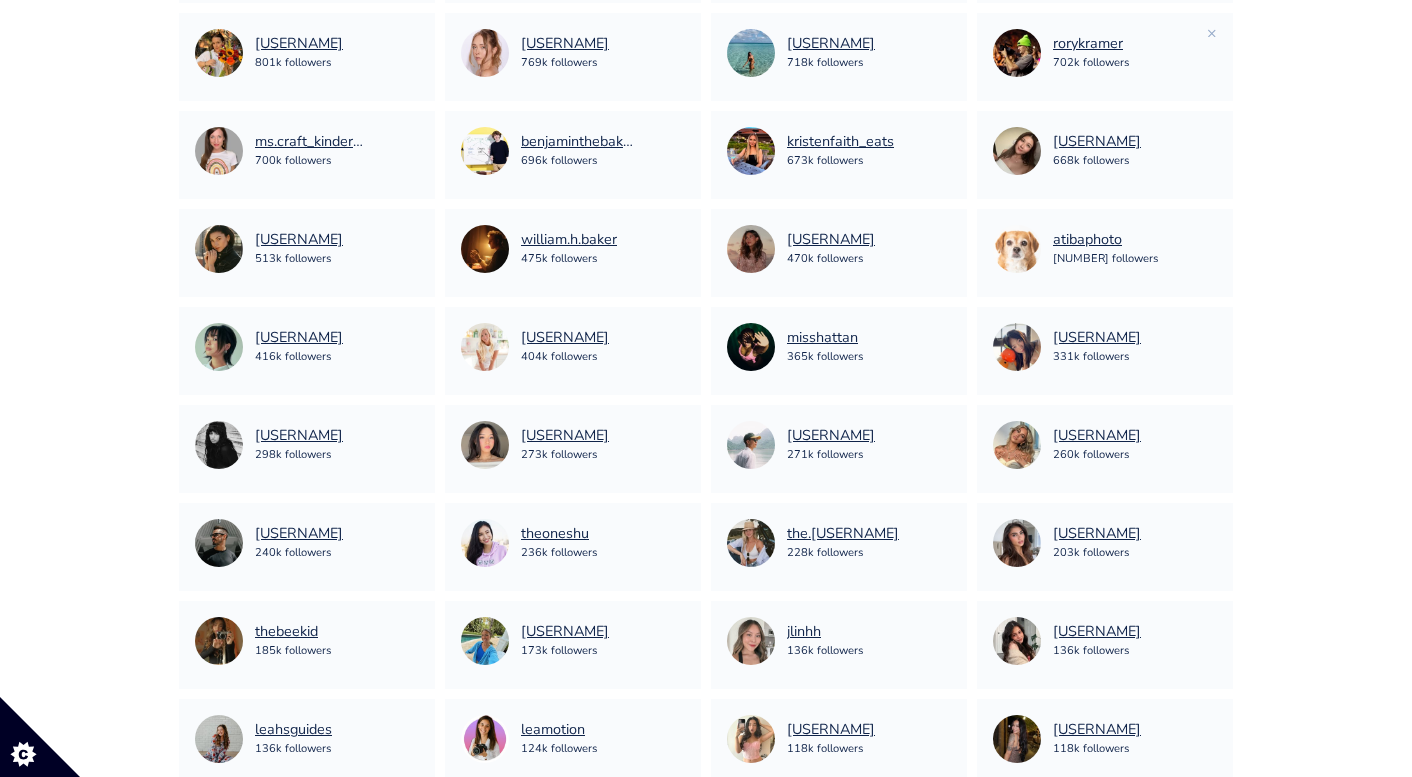 scroll, scrollTop: 585, scrollLeft: 0, axis: vertical 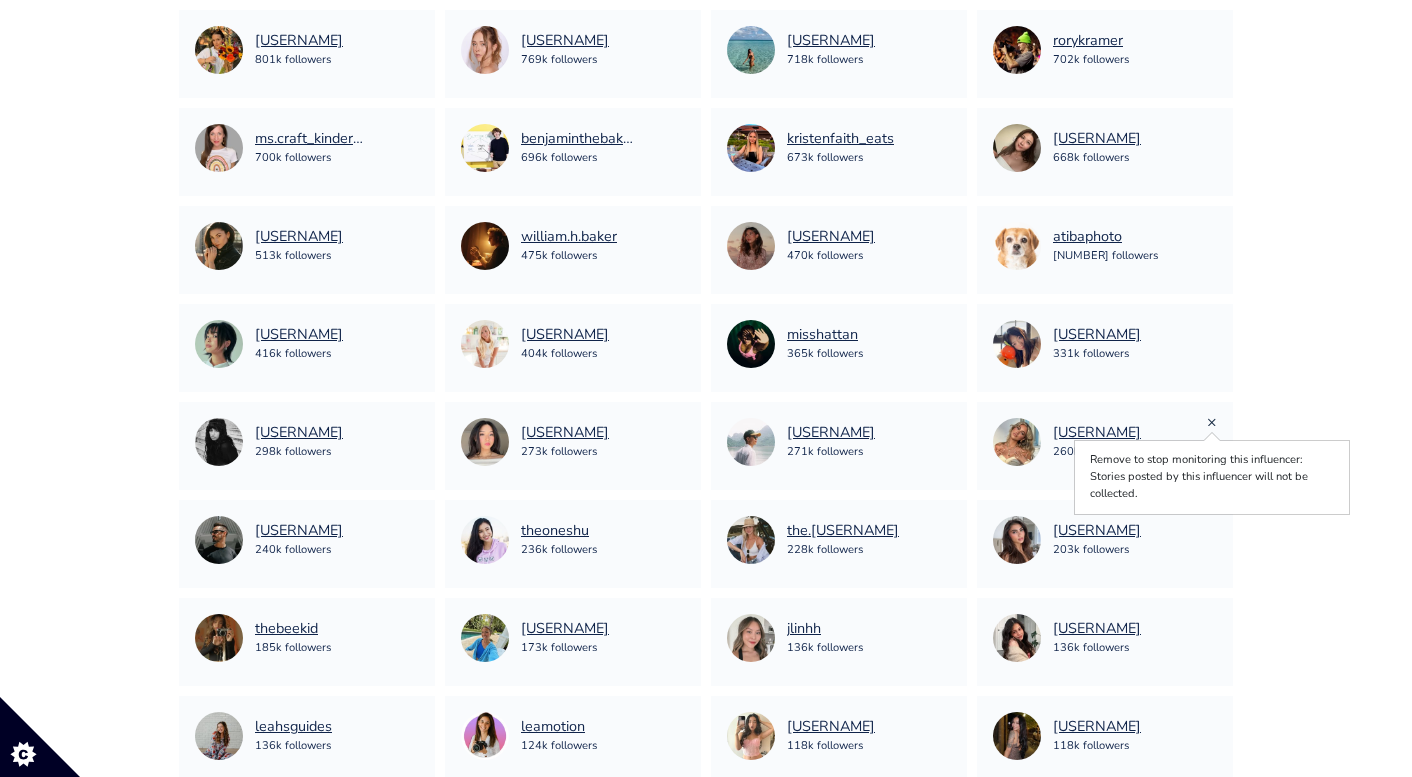 click on "×" at bounding box center (1212, 422) 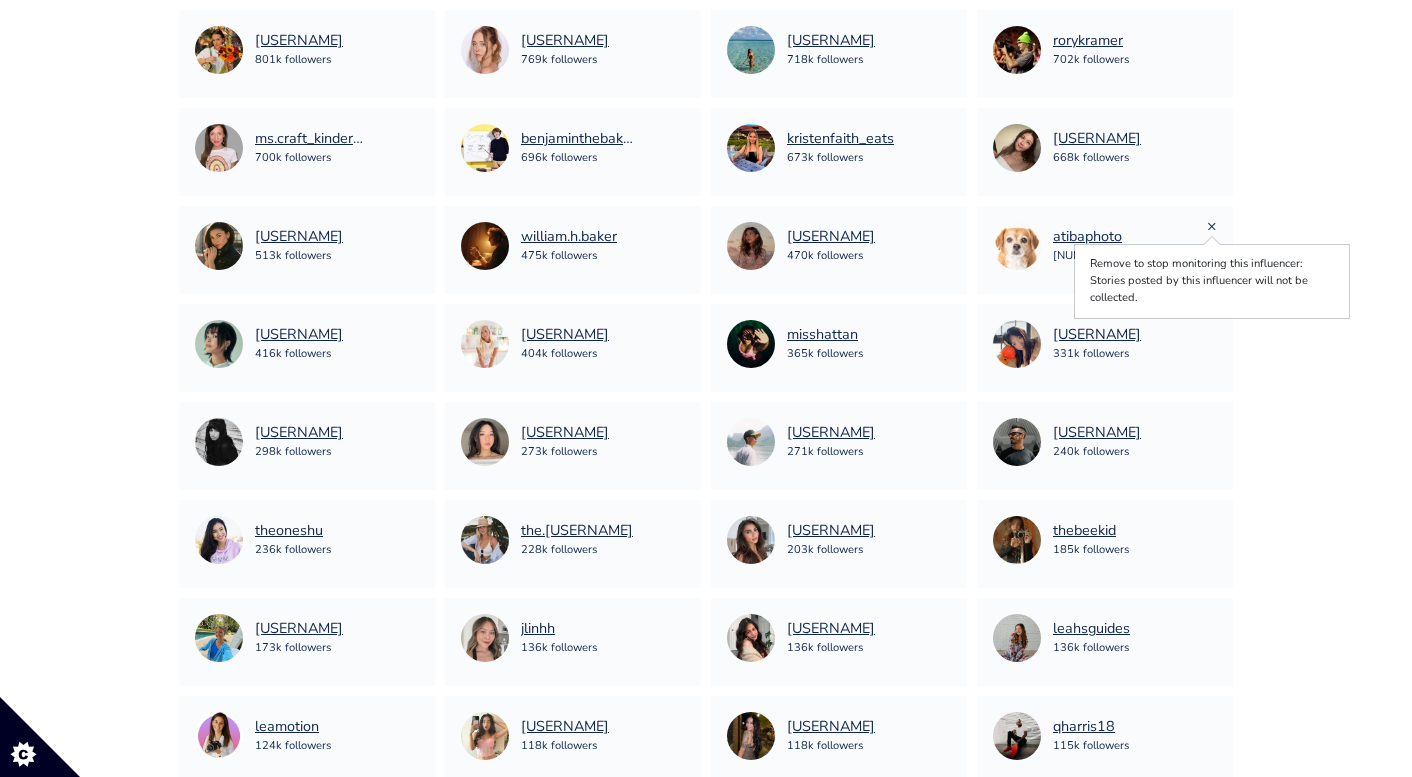 click on "×" at bounding box center [1212, 226] 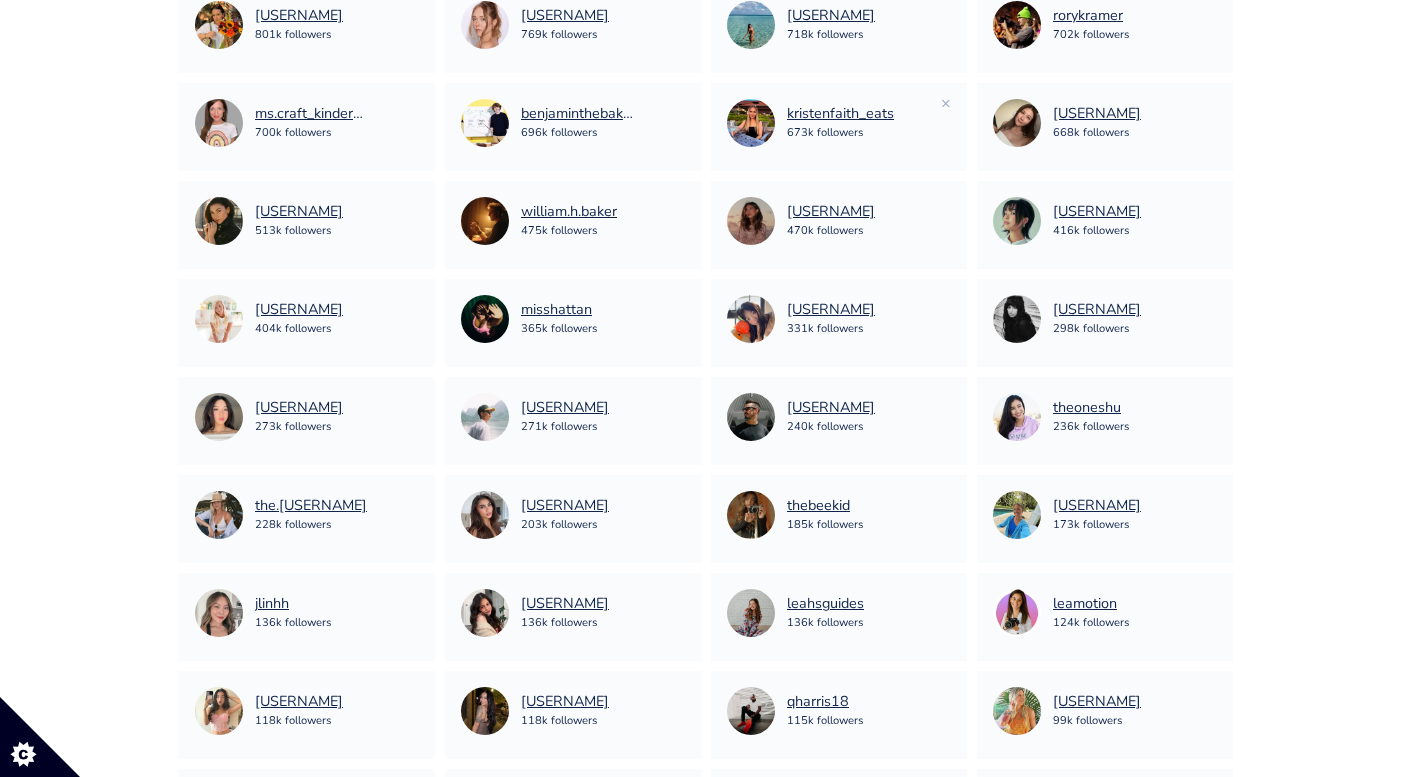 scroll, scrollTop: 640, scrollLeft: 0, axis: vertical 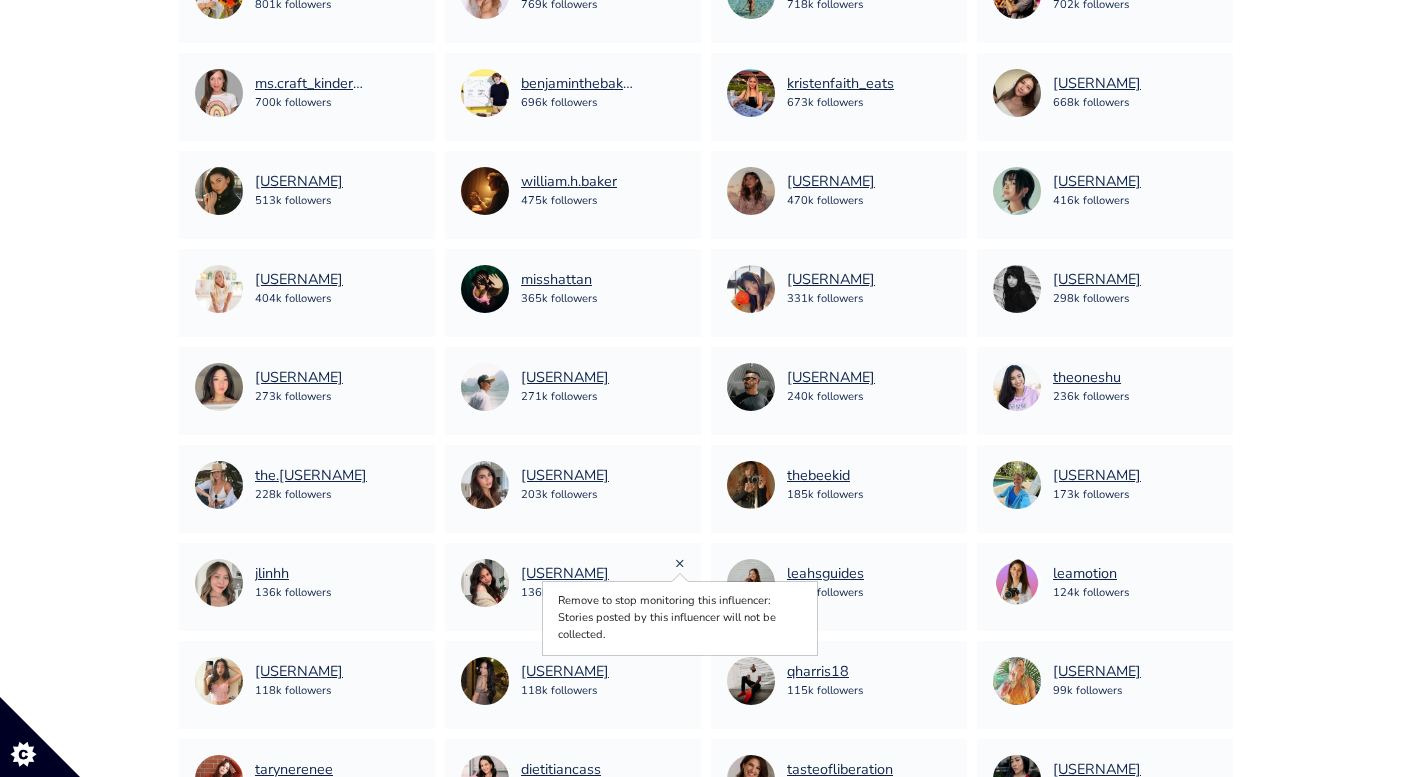click on "×" at bounding box center [680, 563] 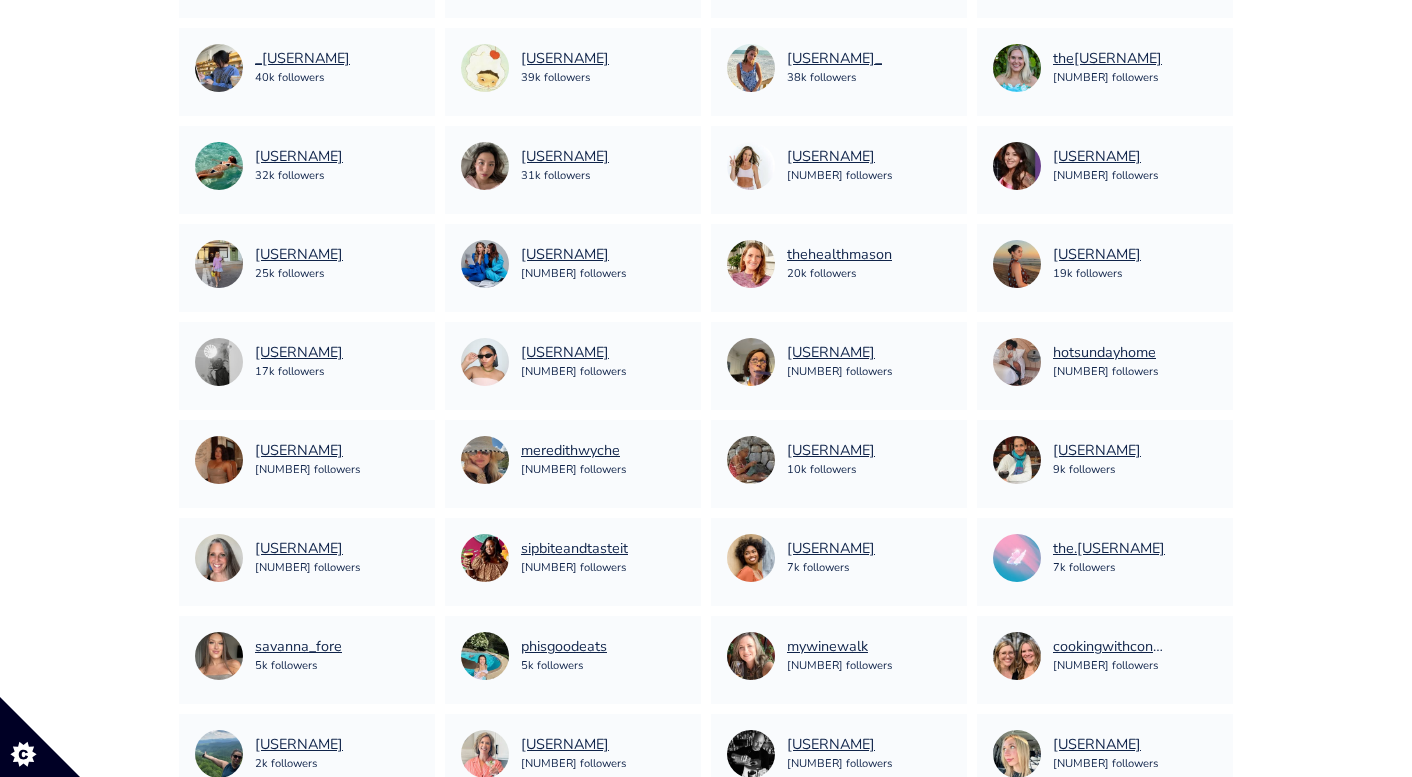 scroll, scrollTop: 1816, scrollLeft: 0, axis: vertical 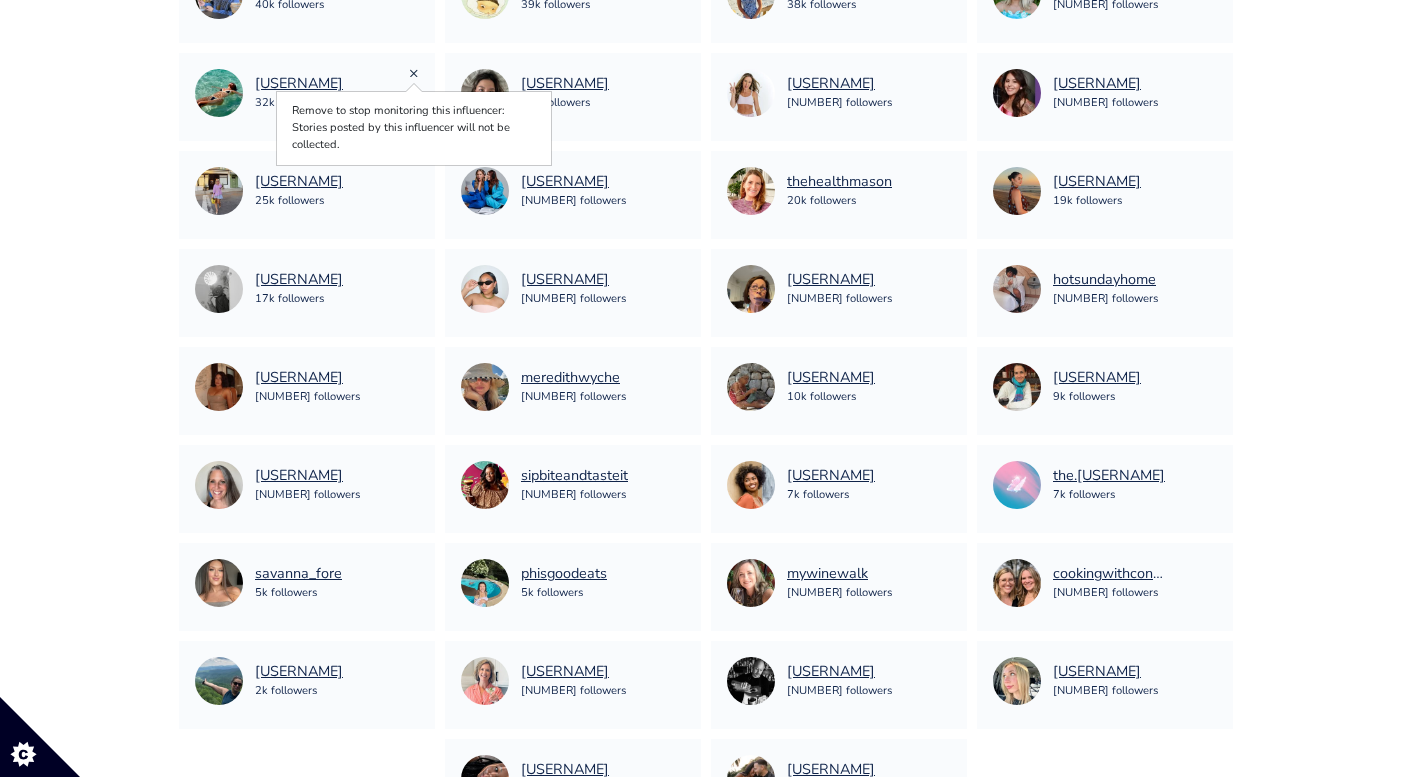 click on "×" at bounding box center (414, 73) 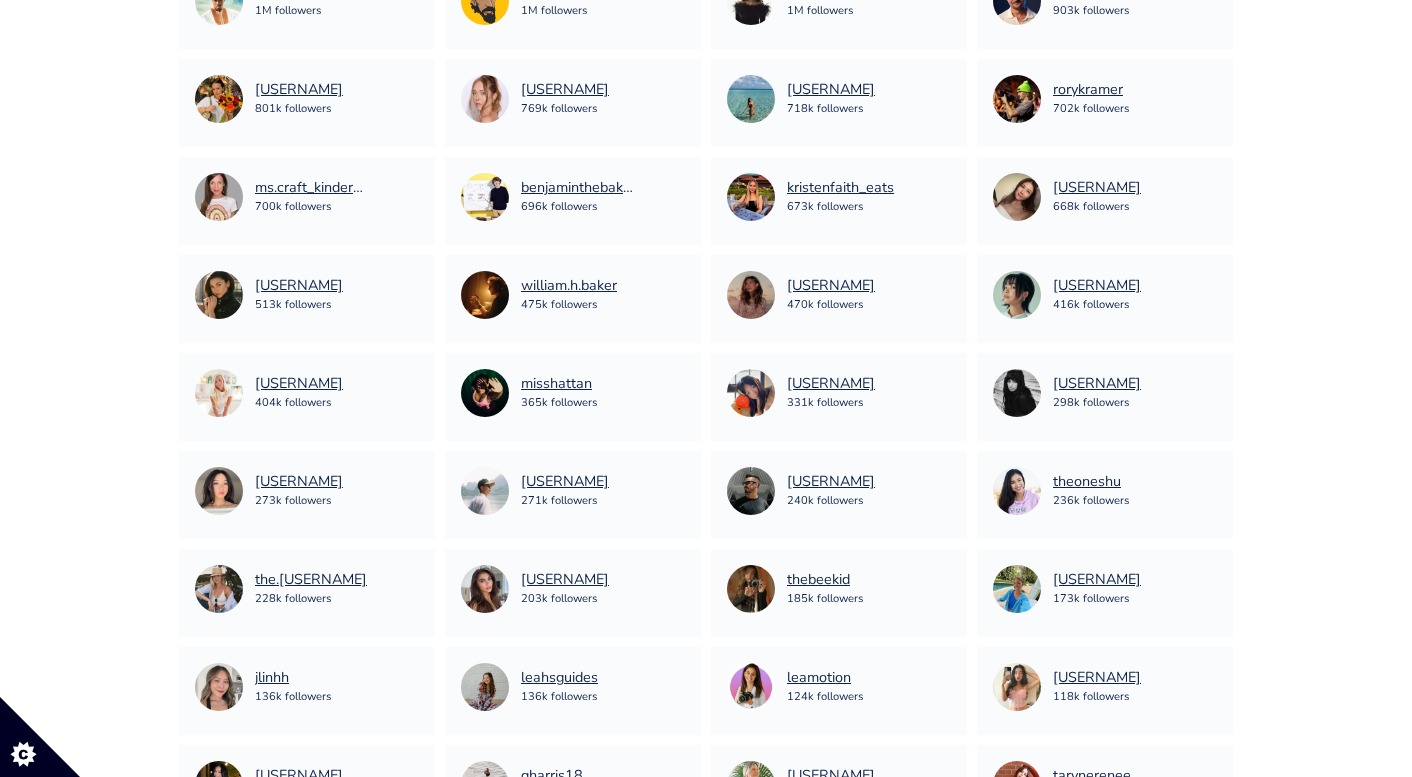 scroll, scrollTop: 0, scrollLeft: 0, axis: both 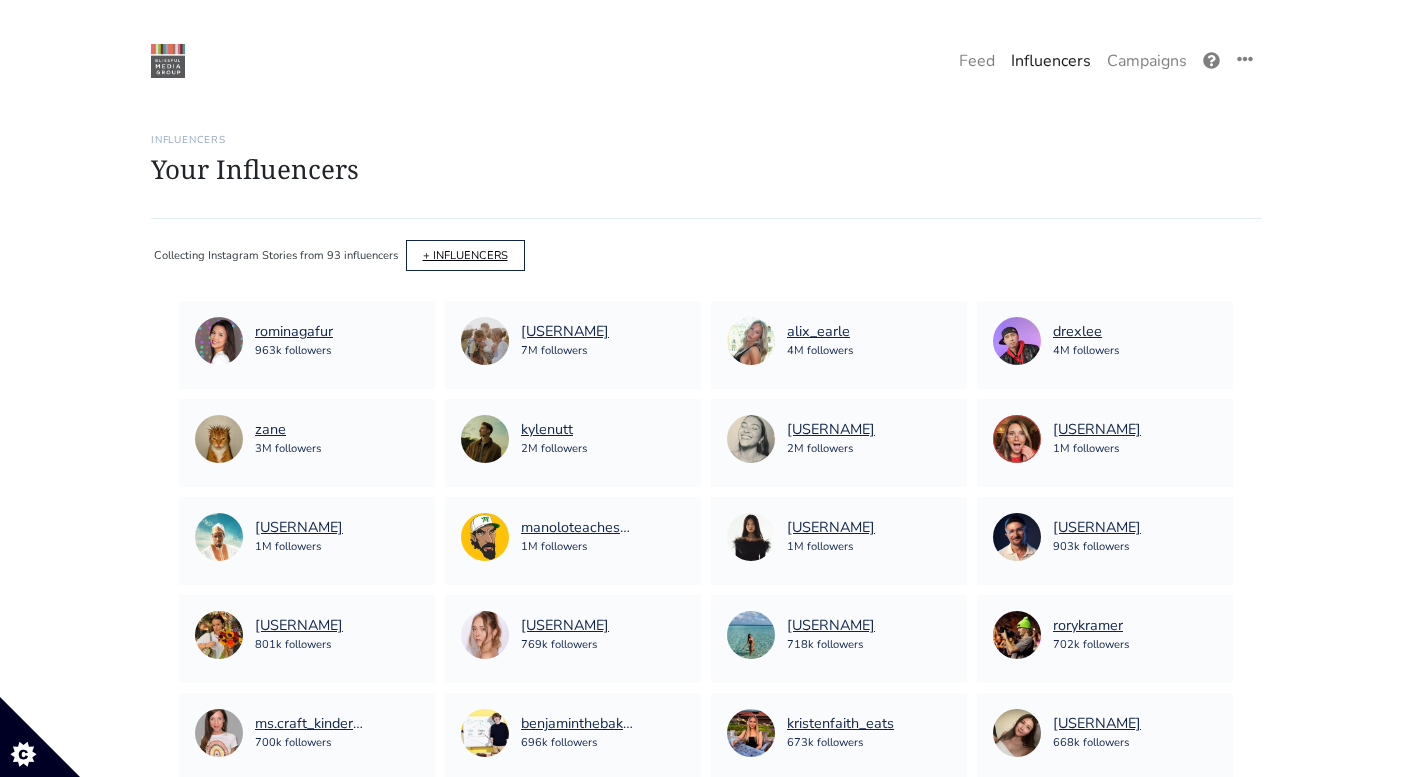 click on "+ INFLUENCERS" at bounding box center [465, 255] 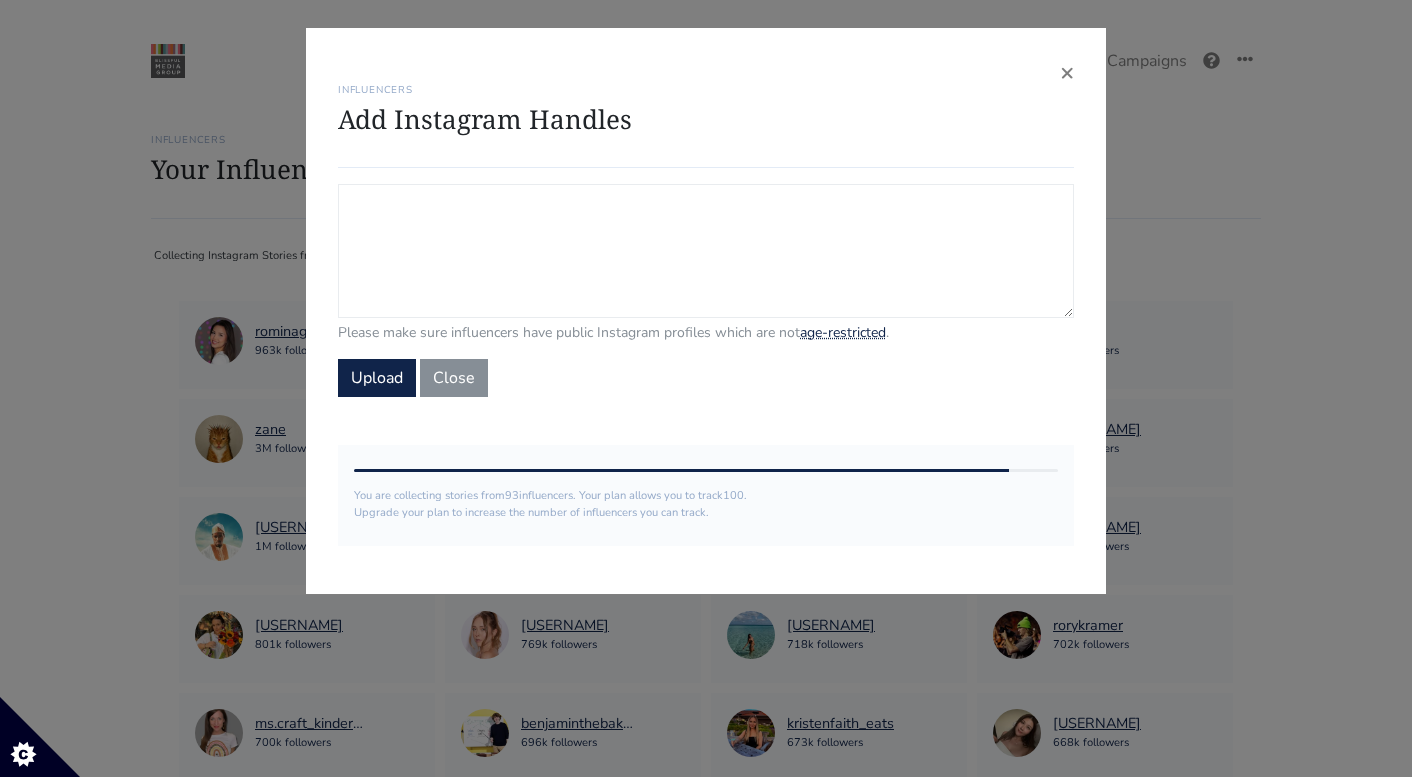 click on "Campaign Influencers
(optional) Only stories from these influencers will be included.
If blank, campaign will track stories from all influencers in your account." at bounding box center (706, 251) 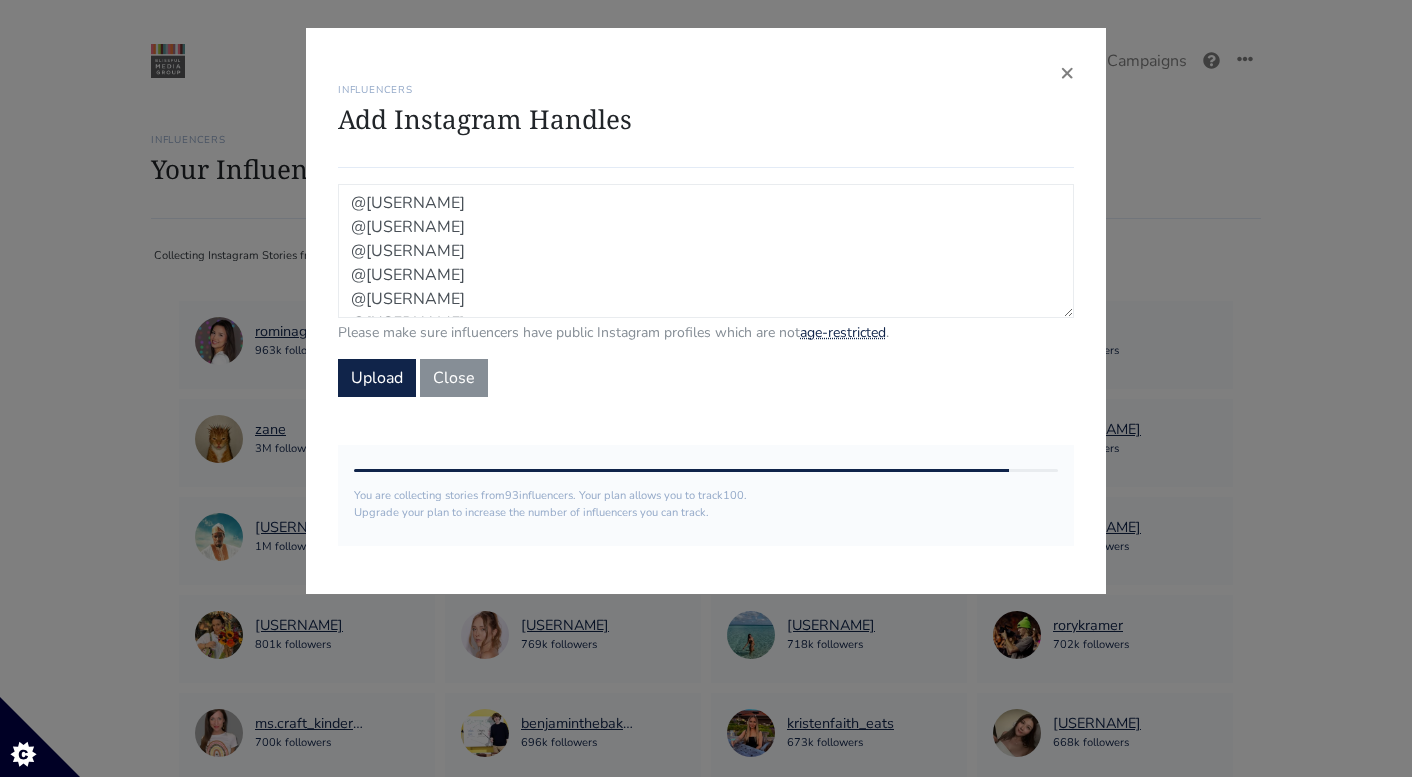 scroll, scrollTop: 113, scrollLeft: 0, axis: vertical 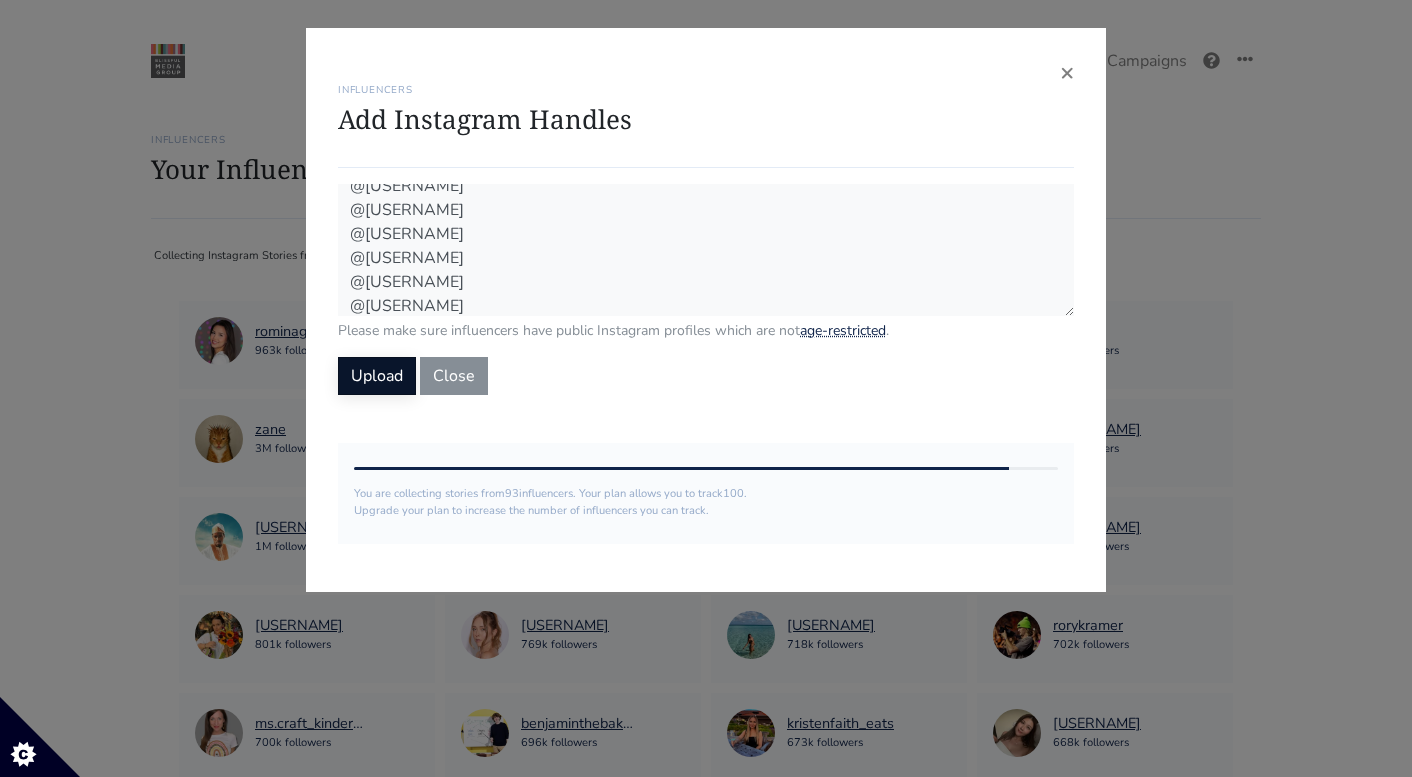 click on "Upload" at bounding box center [377, 376] 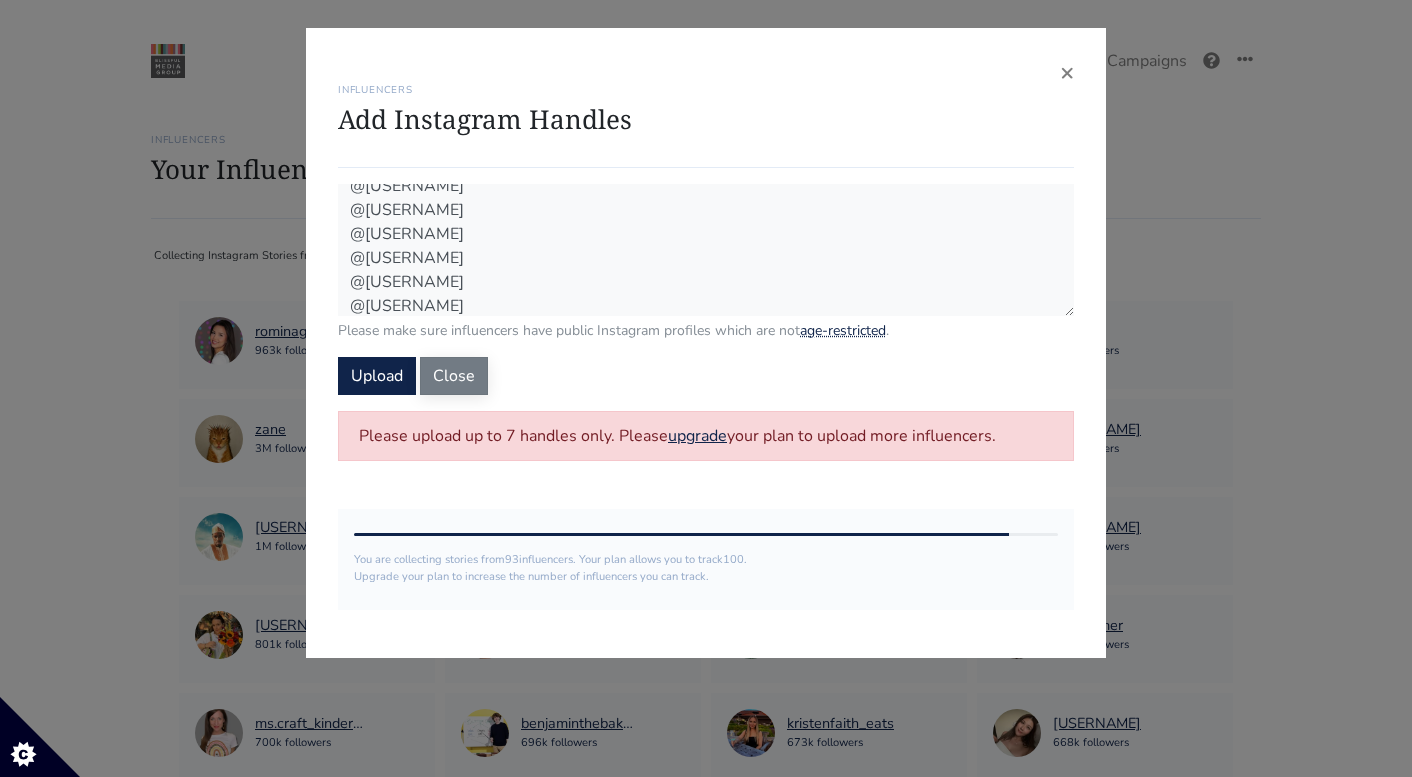 click on "Close" at bounding box center (454, 376) 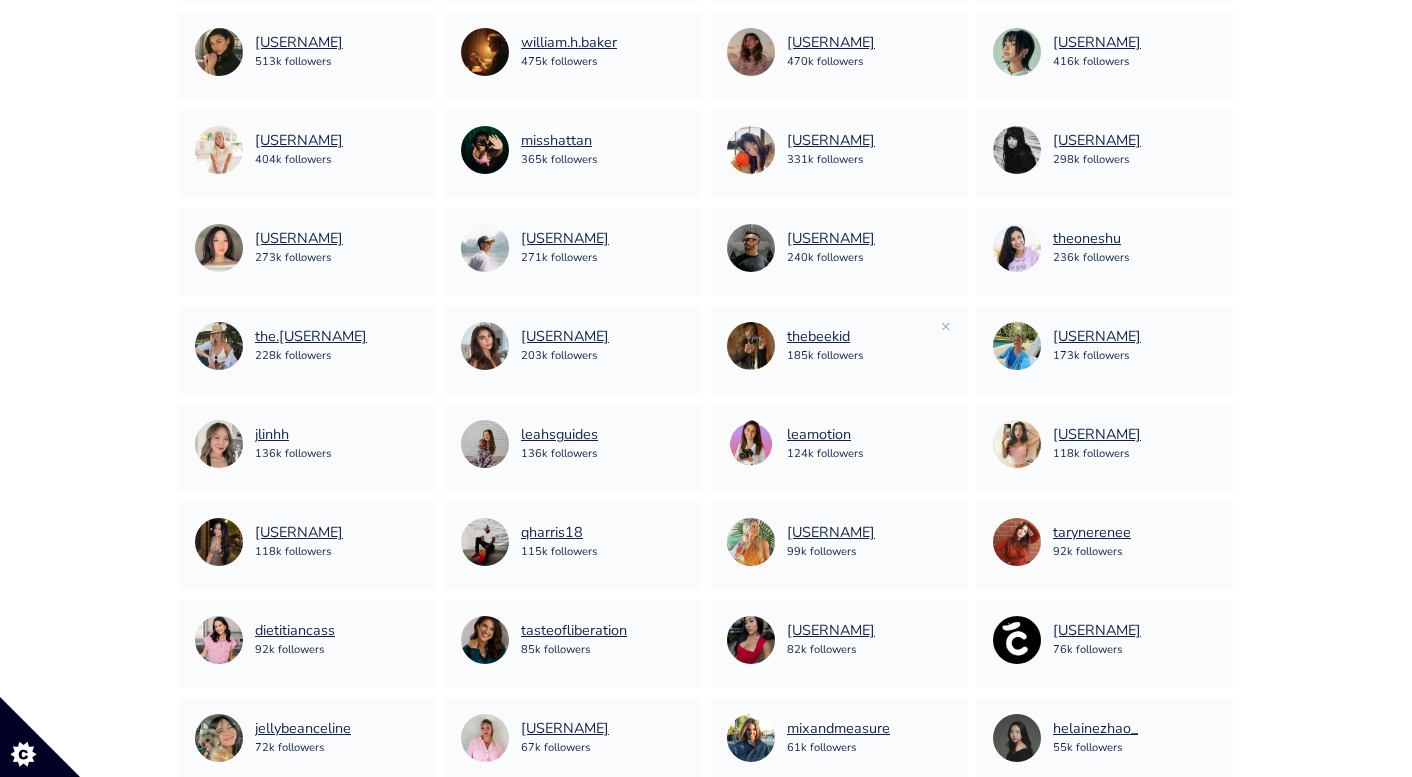 scroll, scrollTop: 785, scrollLeft: 0, axis: vertical 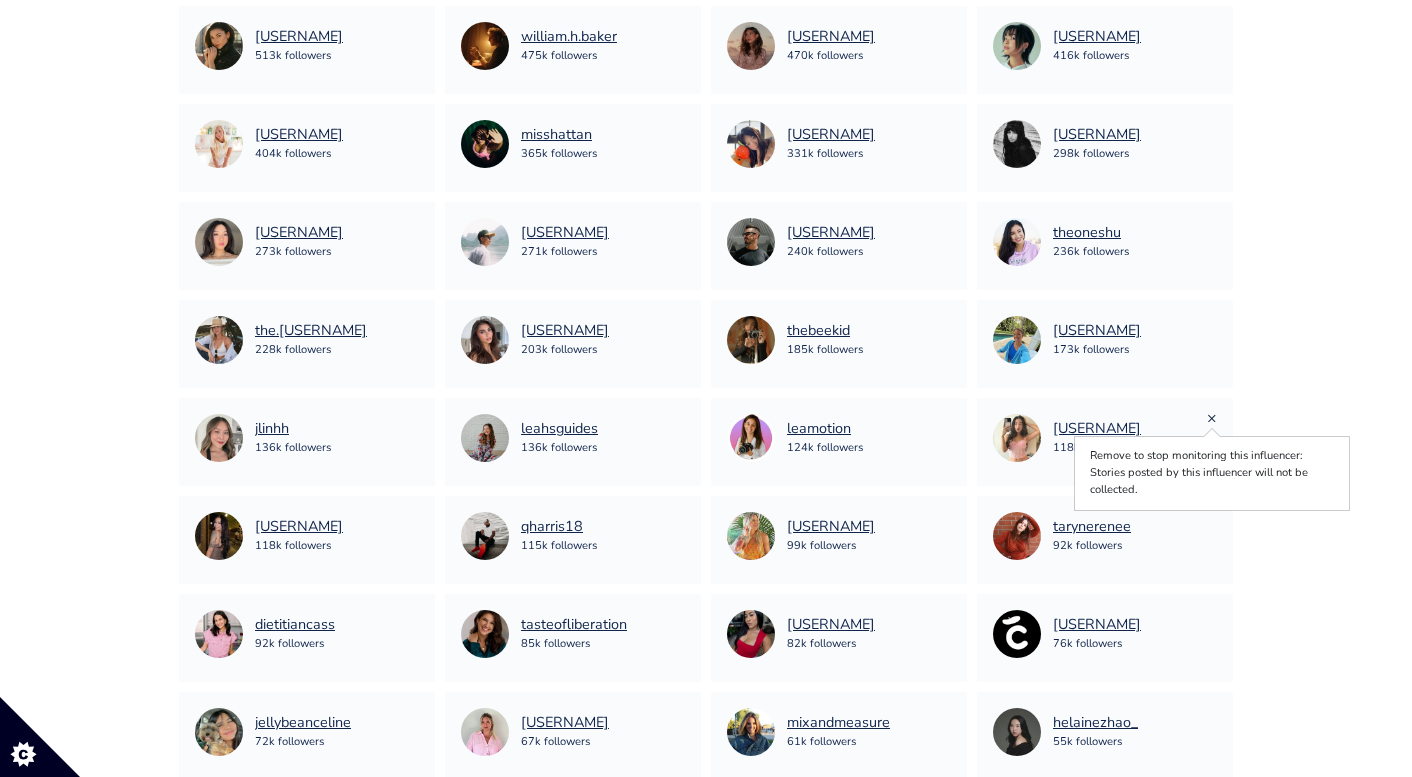 click on "×" at bounding box center [1212, 418] 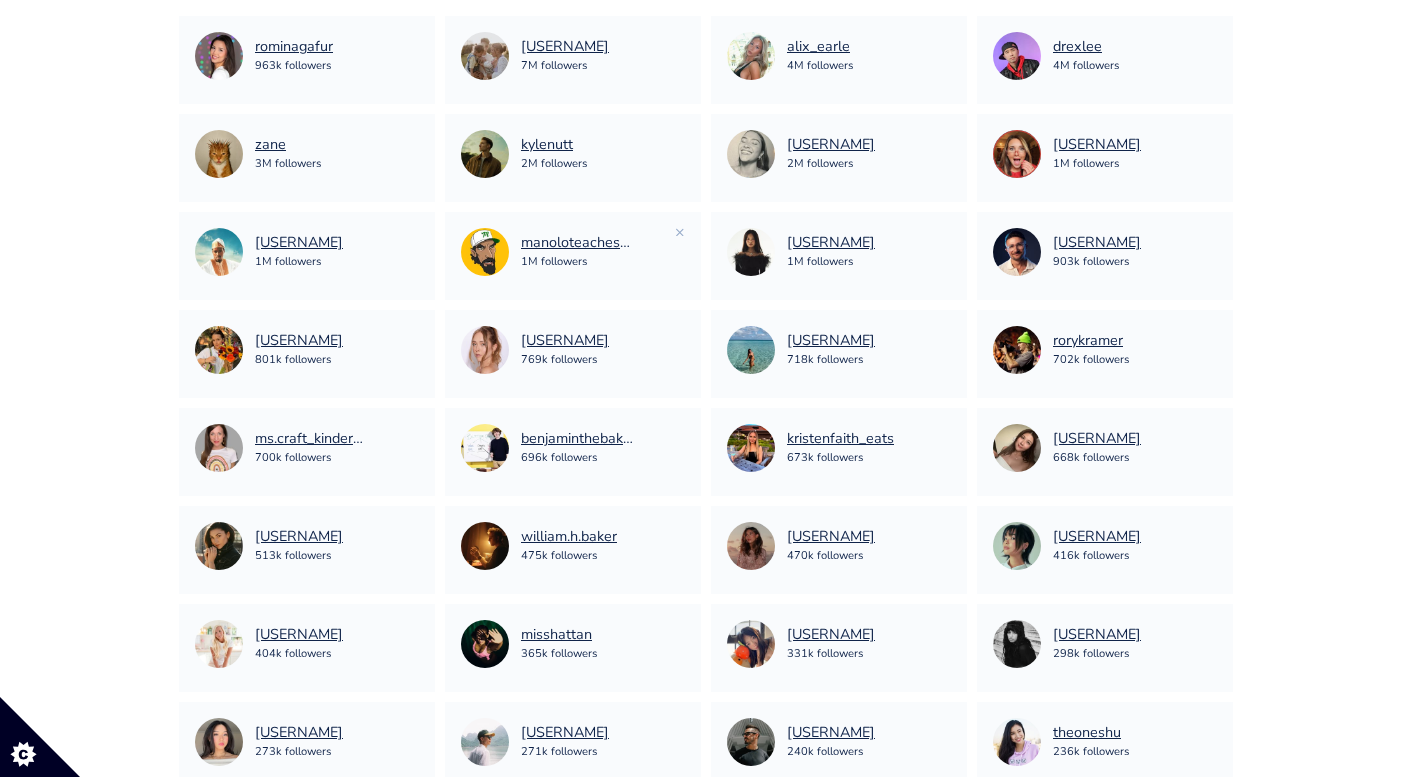scroll, scrollTop: 267, scrollLeft: 0, axis: vertical 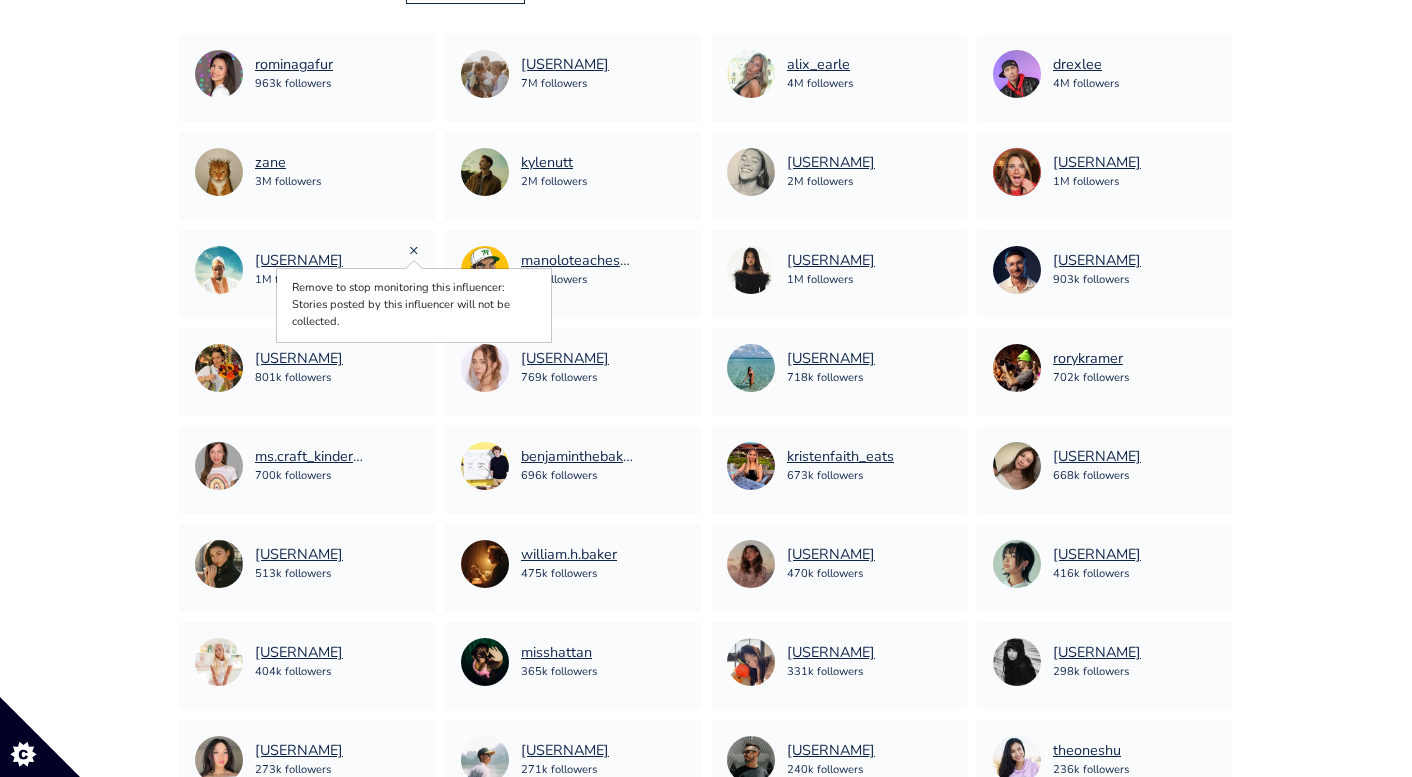 click on "×" at bounding box center [414, 250] 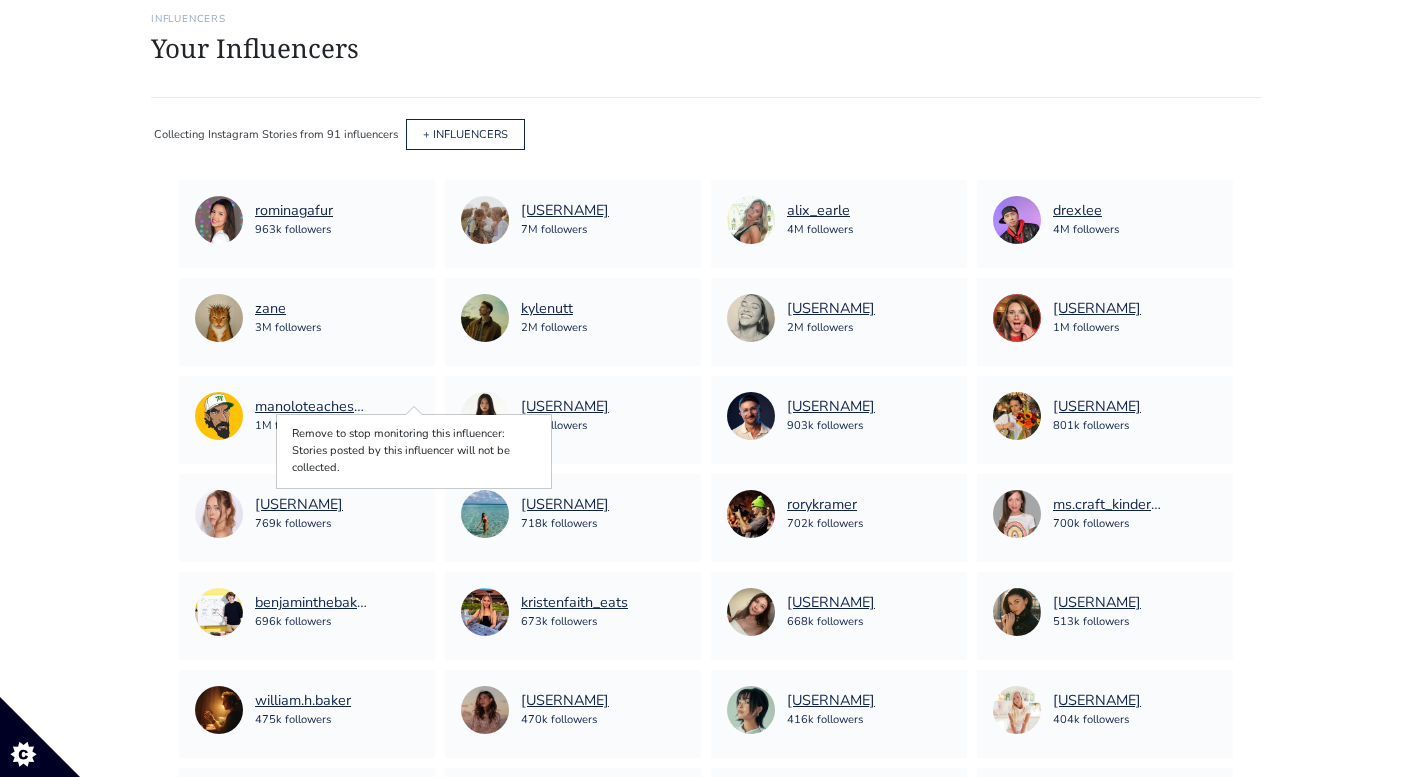 scroll, scrollTop: 0, scrollLeft: 0, axis: both 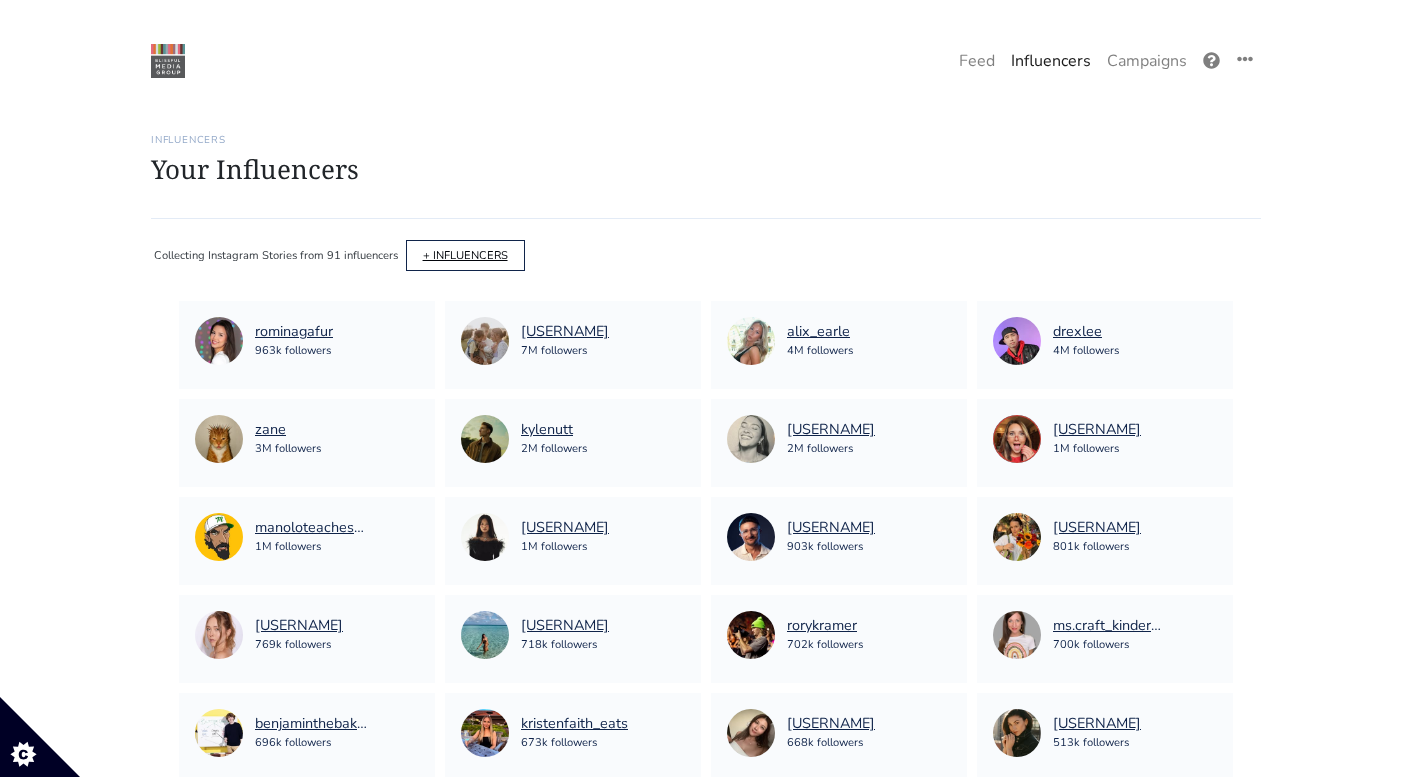 click on "+ INFLUENCERS" at bounding box center (465, 255) 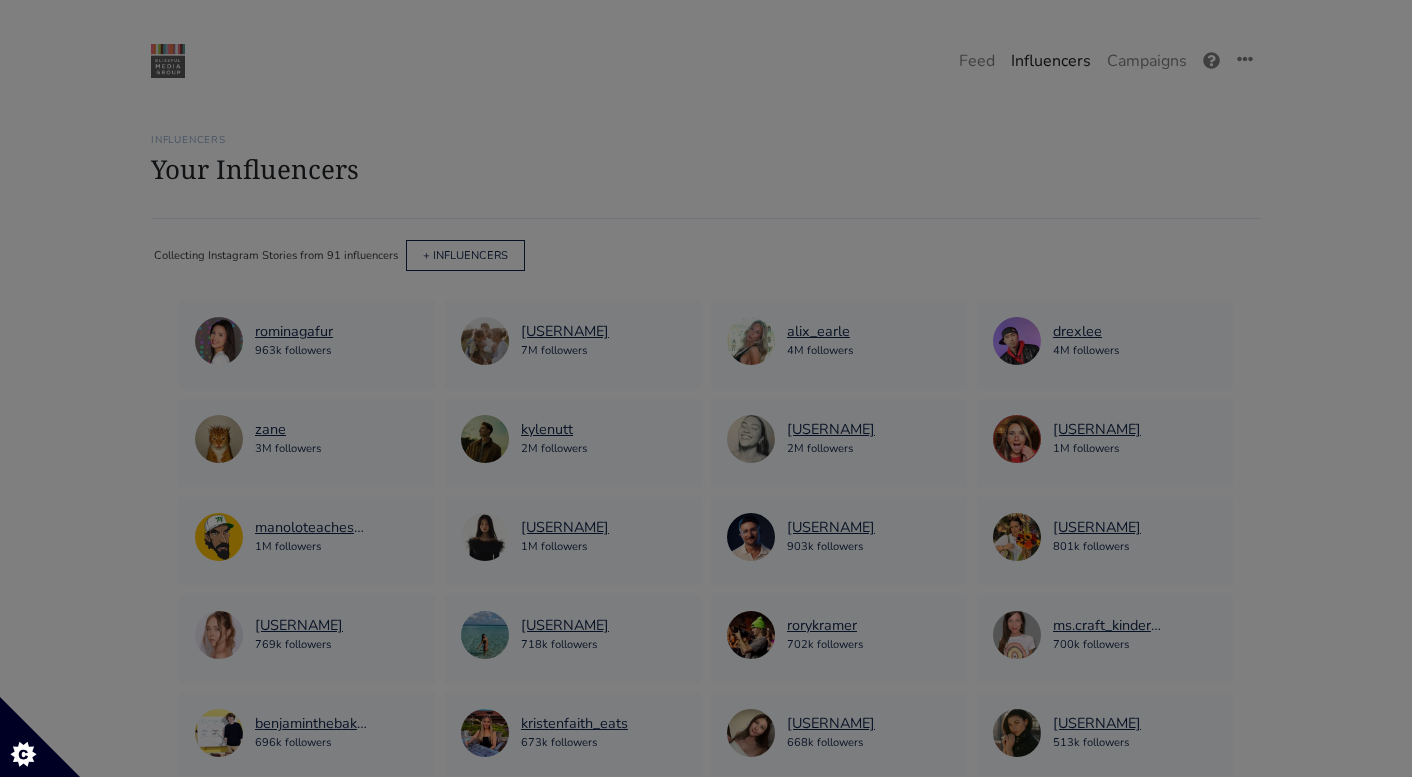 scroll, scrollTop: 0, scrollLeft: 0, axis: both 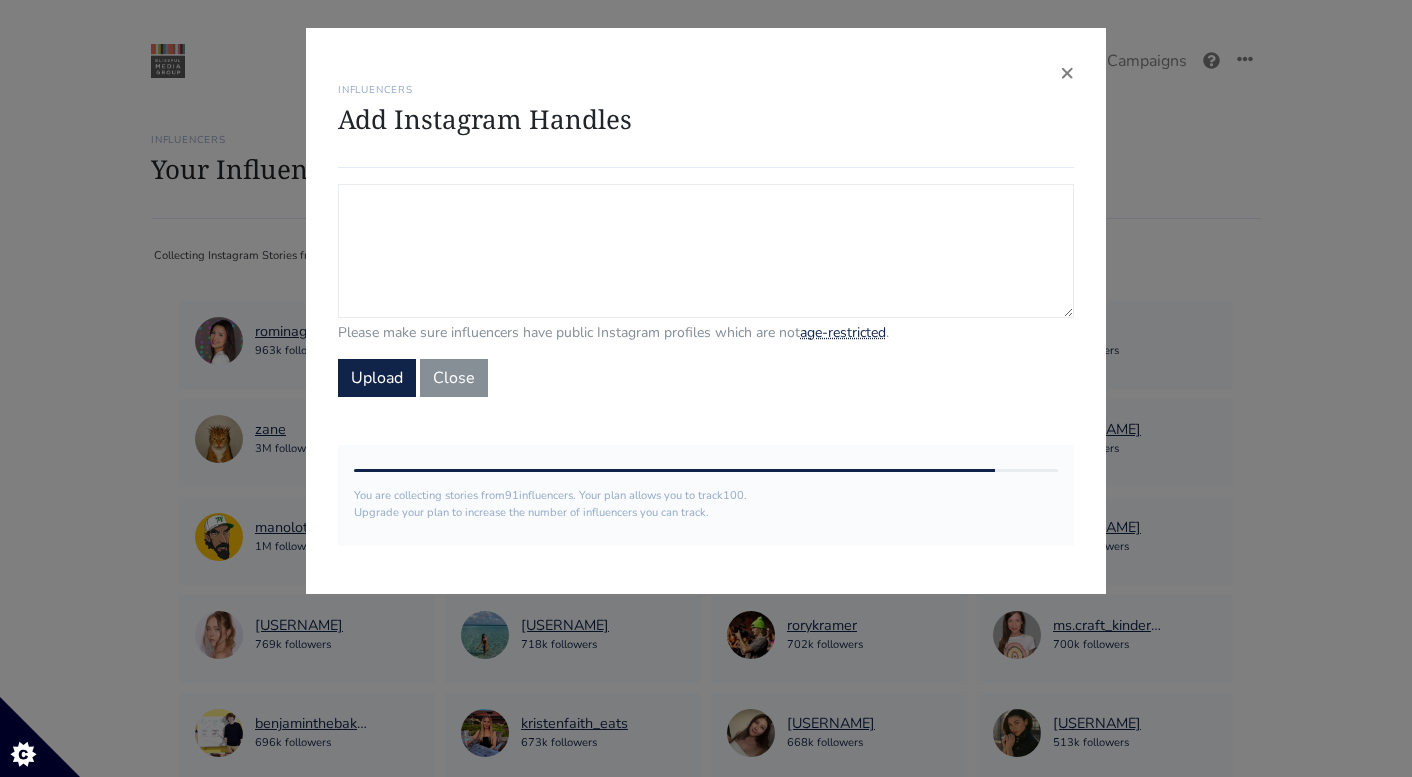 click on "Campaign Influencers
(optional) Only stories from these influencers will be included.
If blank, campaign will track stories from all influencers in your account." at bounding box center (706, 251) 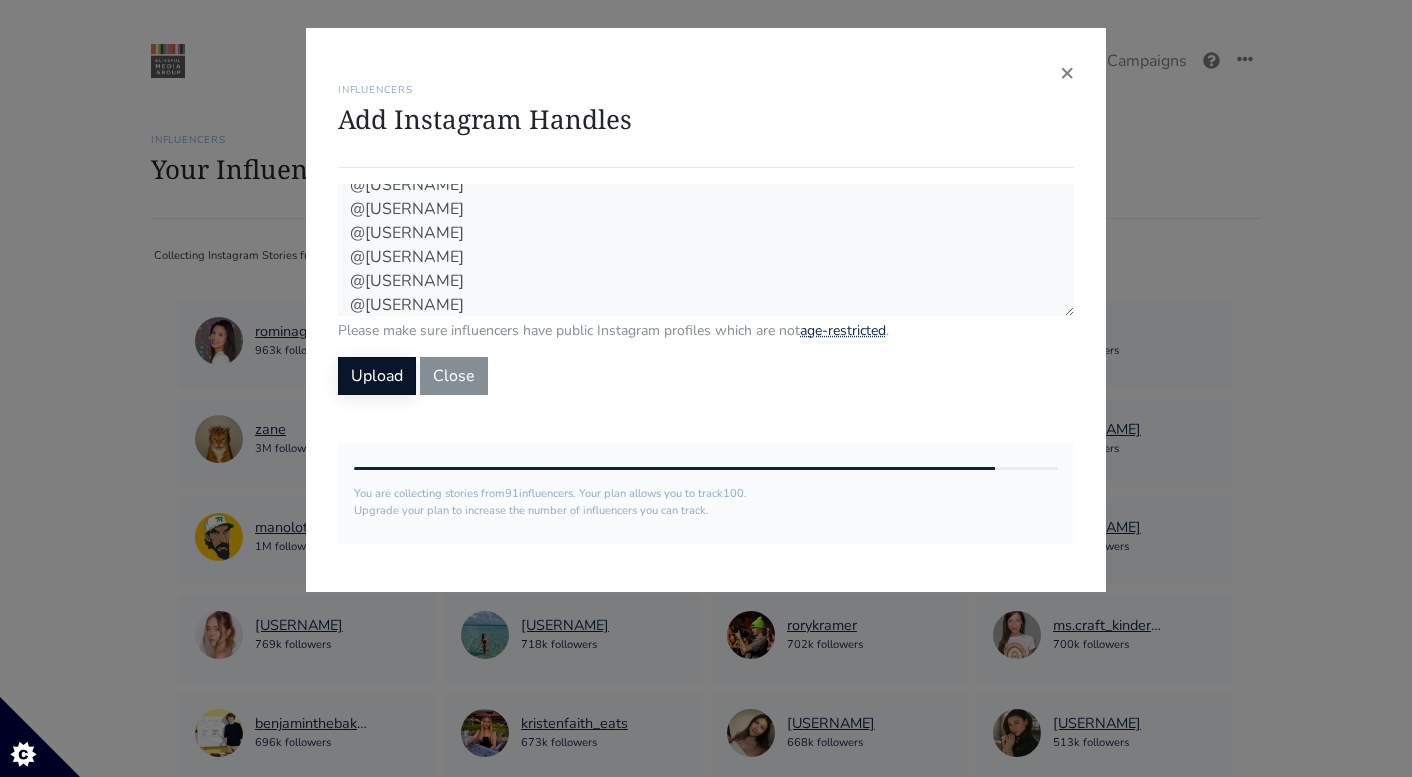 scroll, scrollTop: 112, scrollLeft: 0, axis: vertical 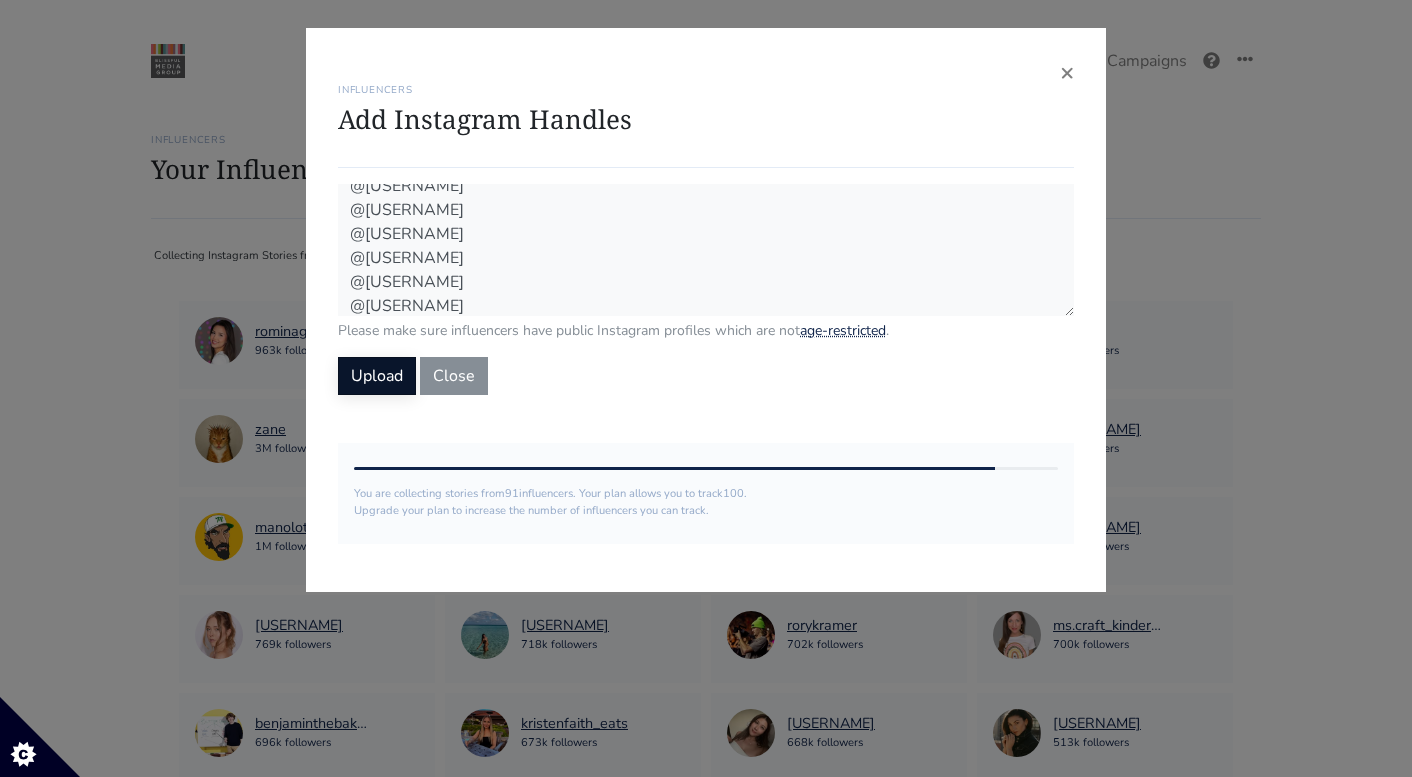 click on "Upload" at bounding box center [377, 376] 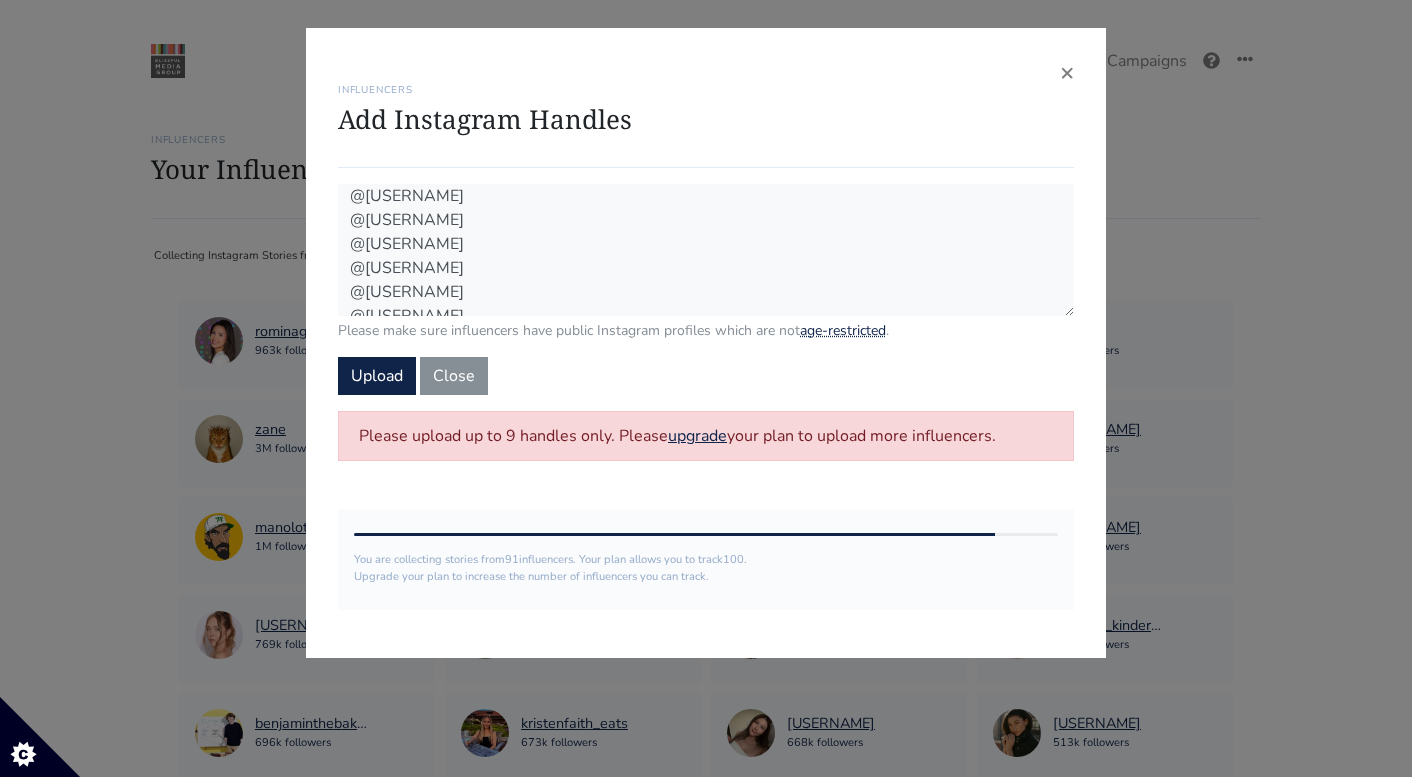 scroll, scrollTop: 120, scrollLeft: 0, axis: vertical 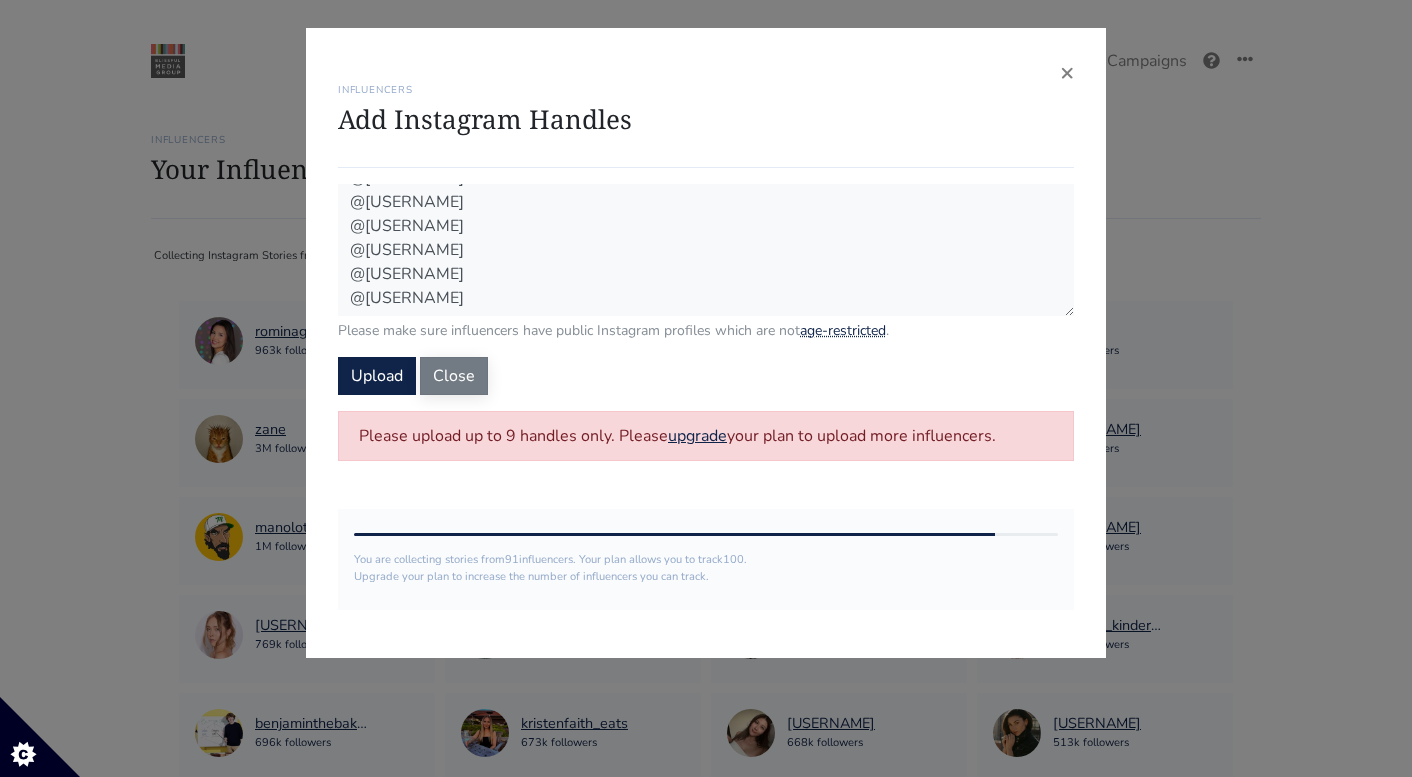 click on "Close" at bounding box center (454, 376) 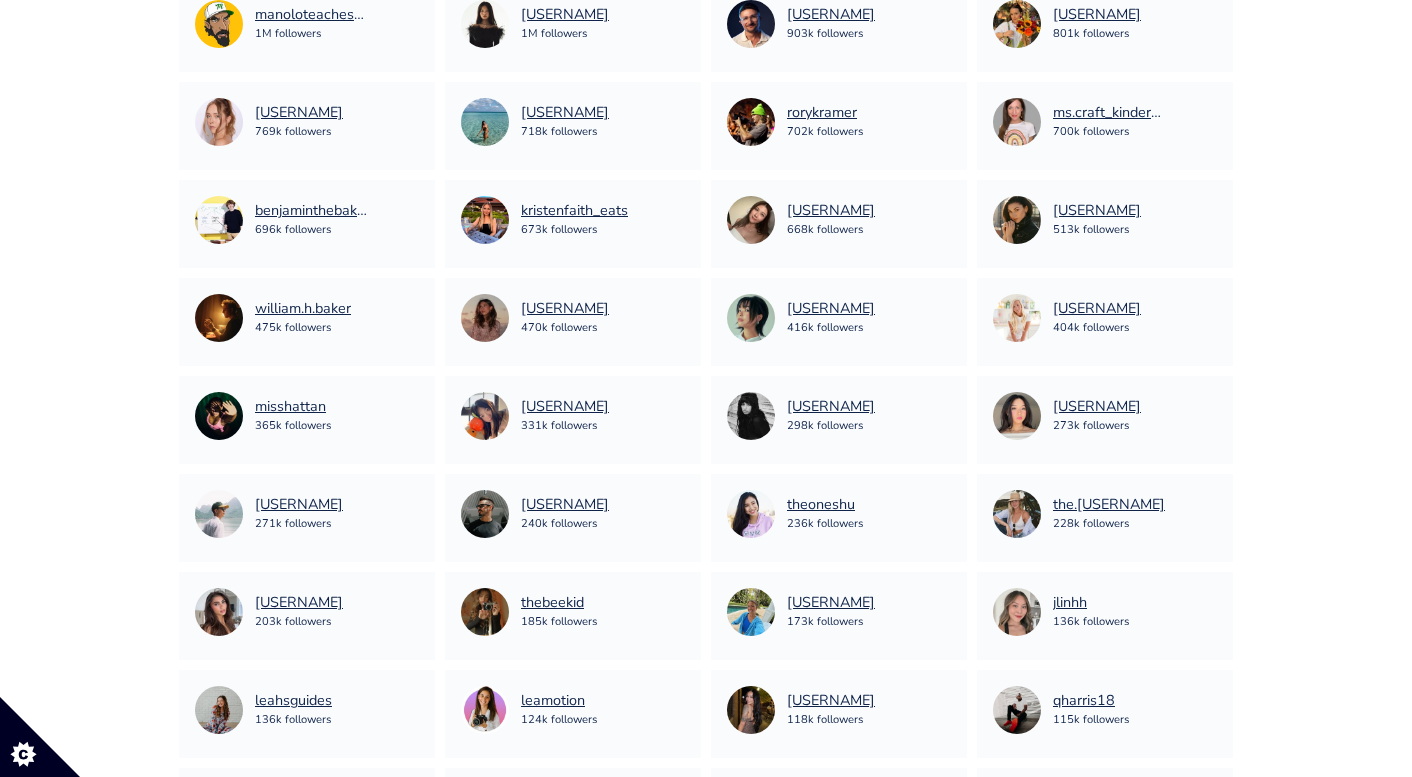 scroll, scrollTop: 515, scrollLeft: 0, axis: vertical 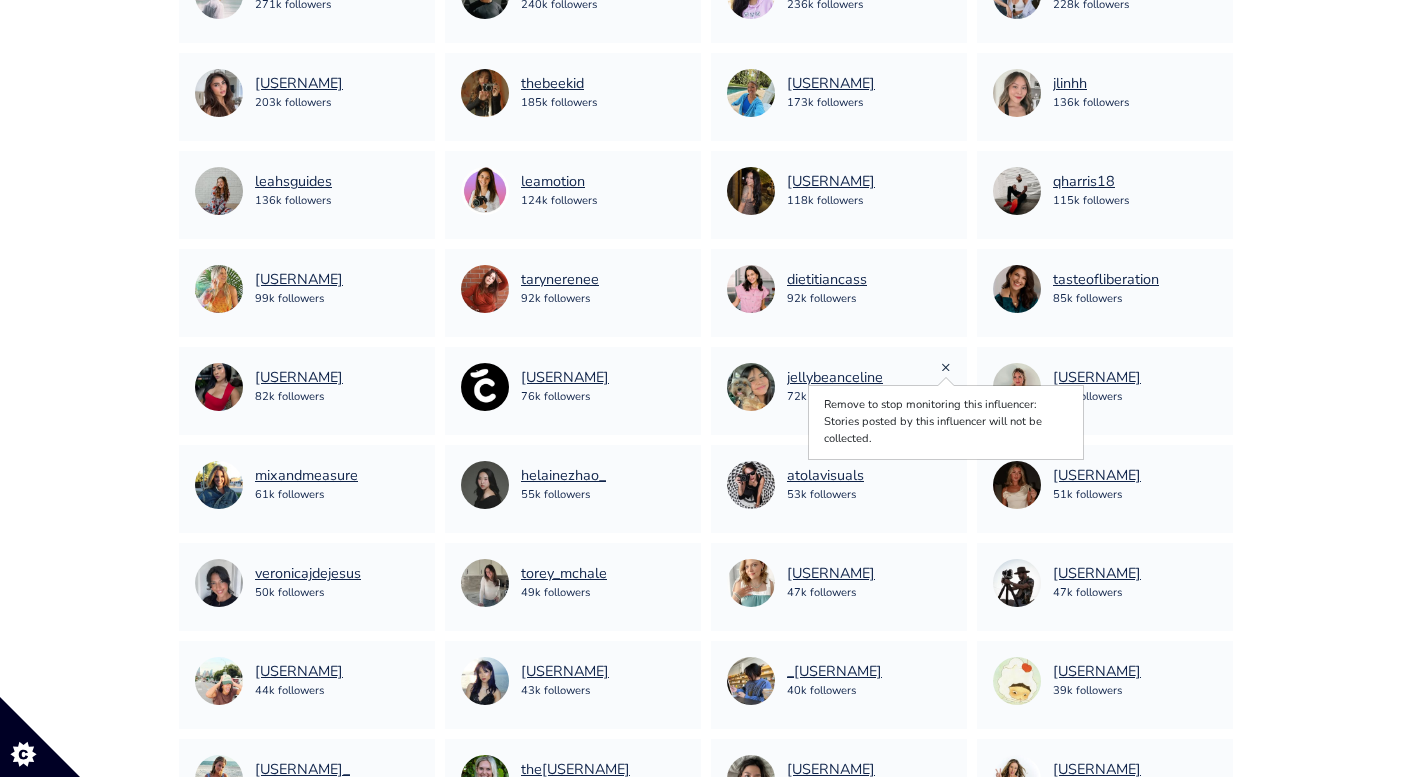 click on "×" at bounding box center (946, 367) 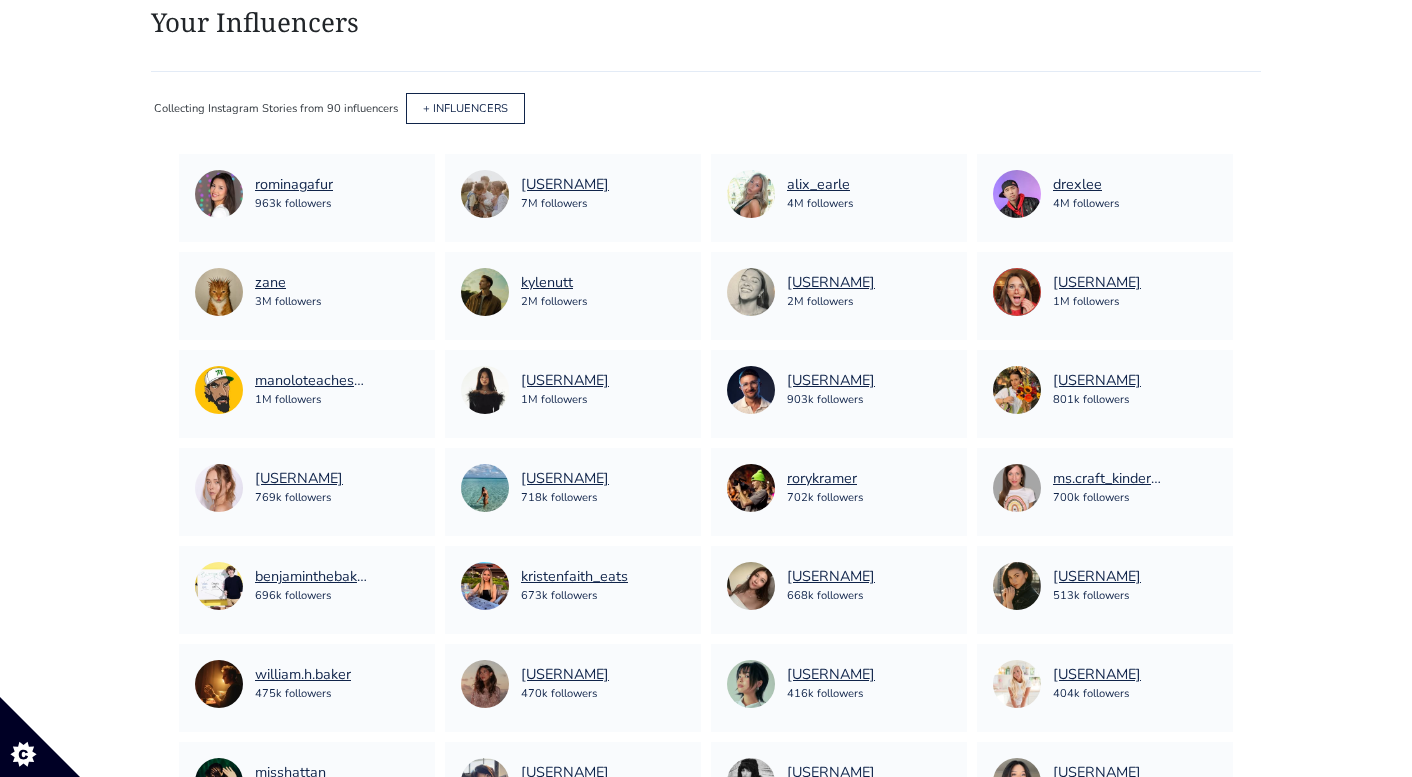 scroll, scrollTop: 0, scrollLeft: 0, axis: both 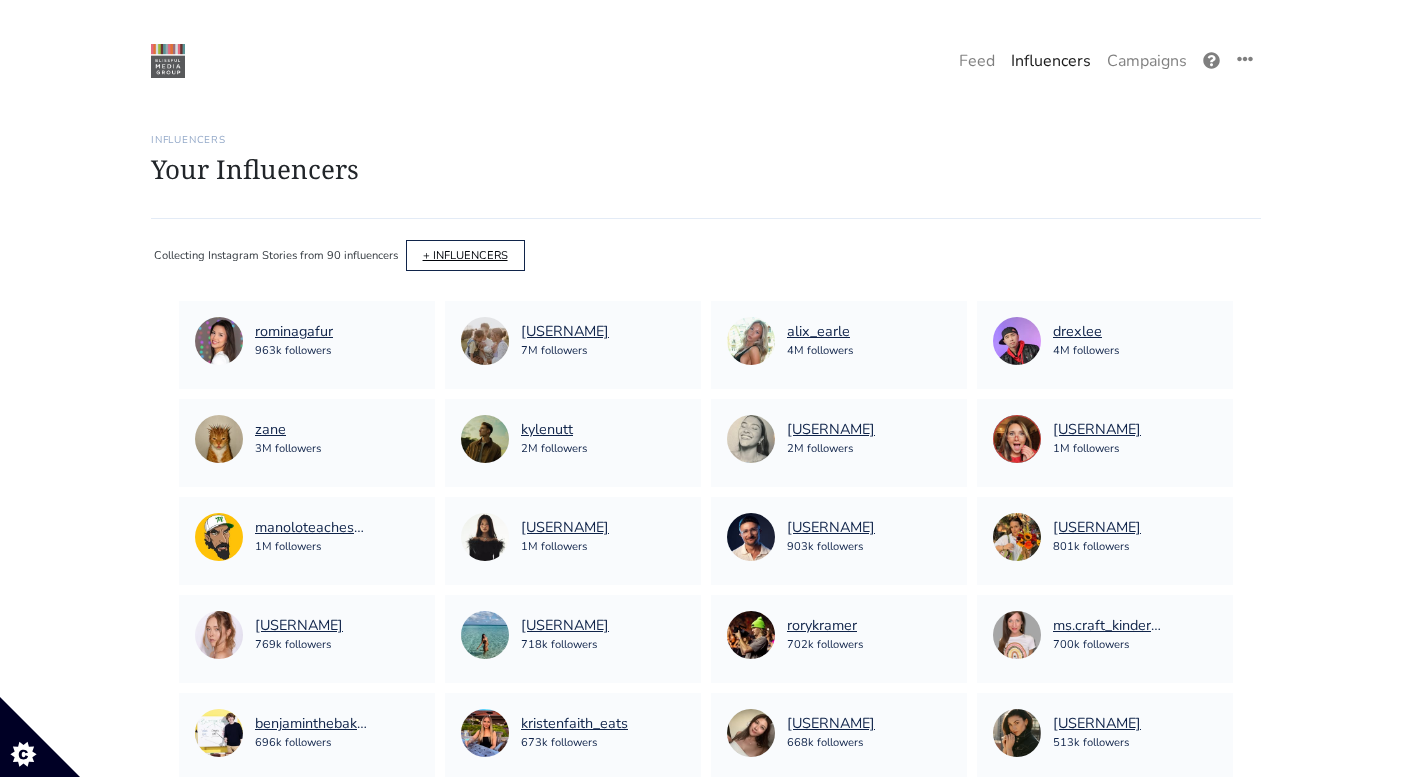 click on "+ INFLUENCERS" at bounding box center [465, 255] 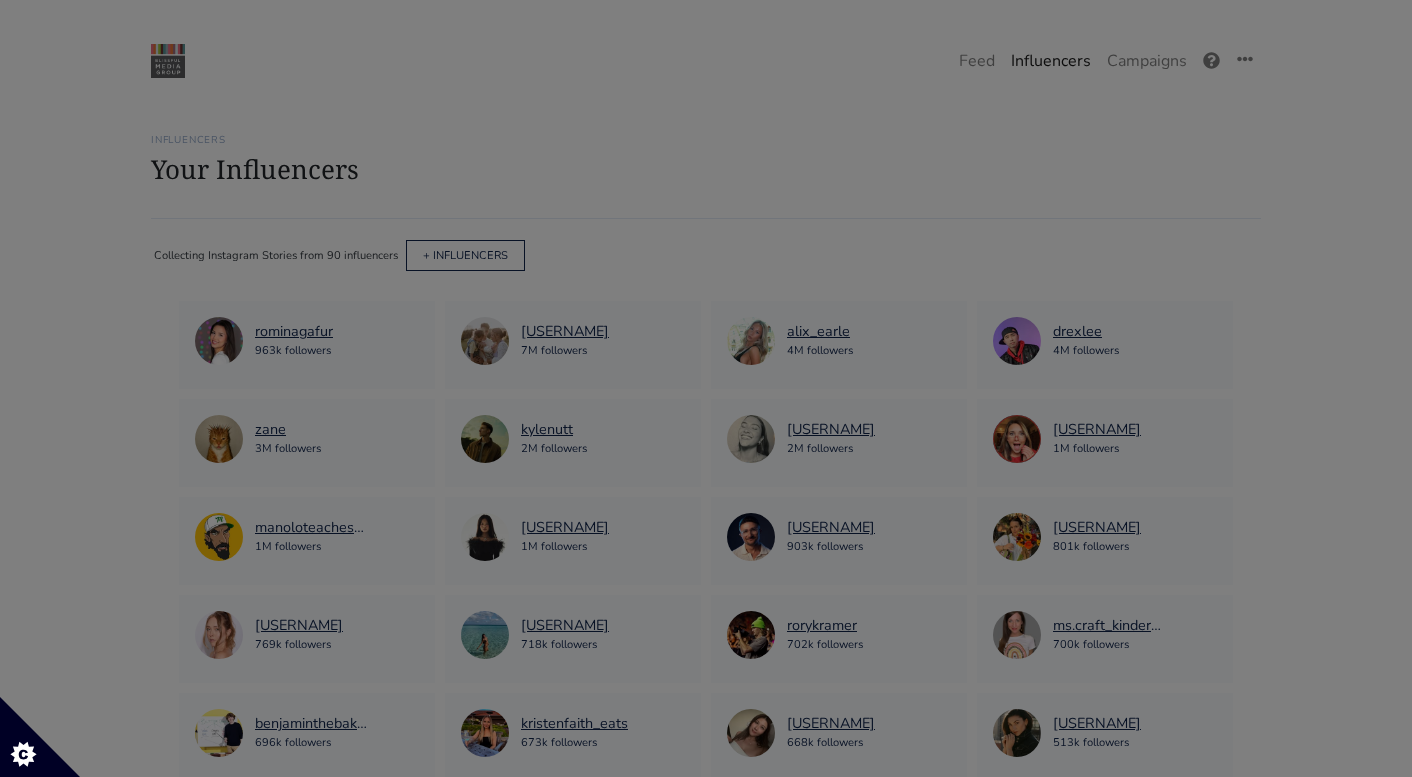 scroll, scrollTop: 0, scrollLeft: 0, axis: both 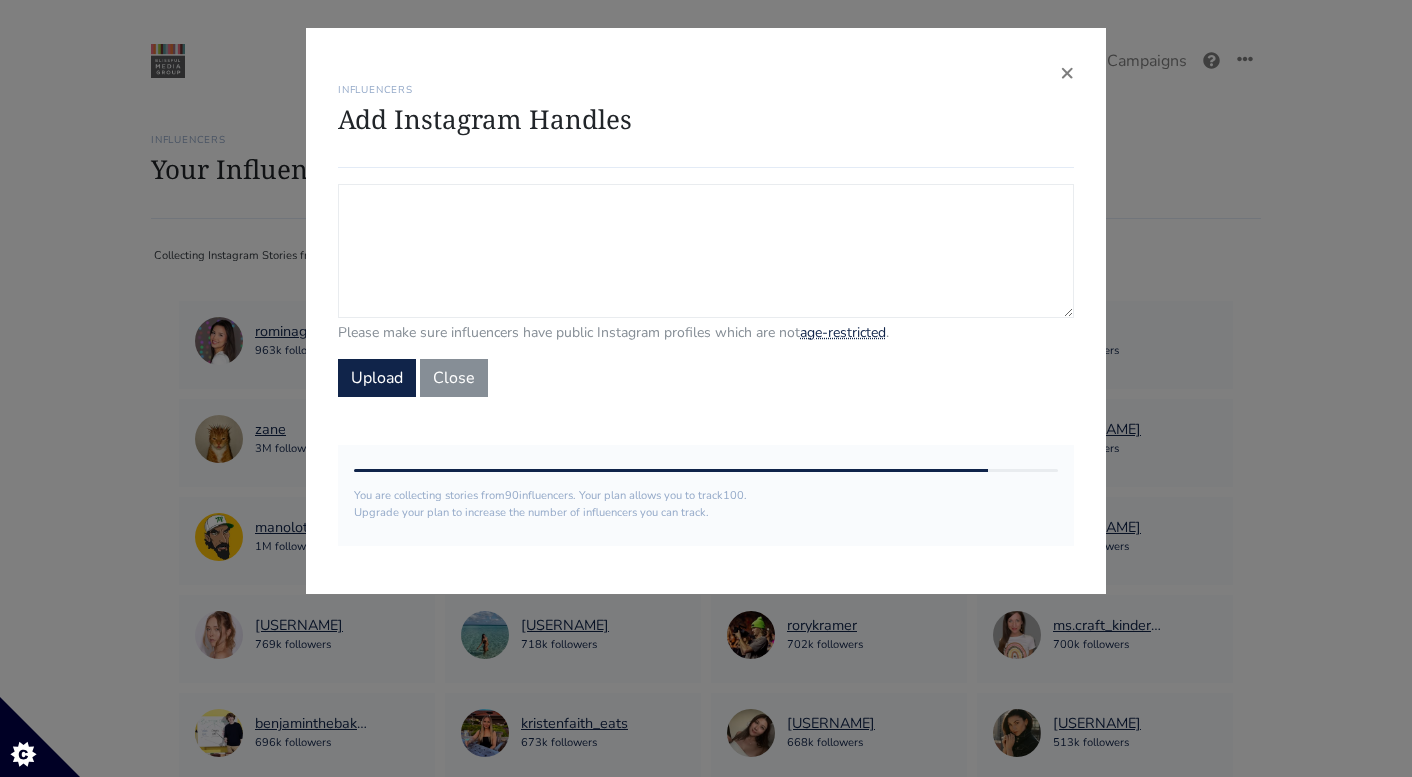 click on "Campaign Influencers
(optional) Only stories from these influencers will be included.
If blank, campaign will track stories from all influencers in your account." at bounding box center [706, 251] 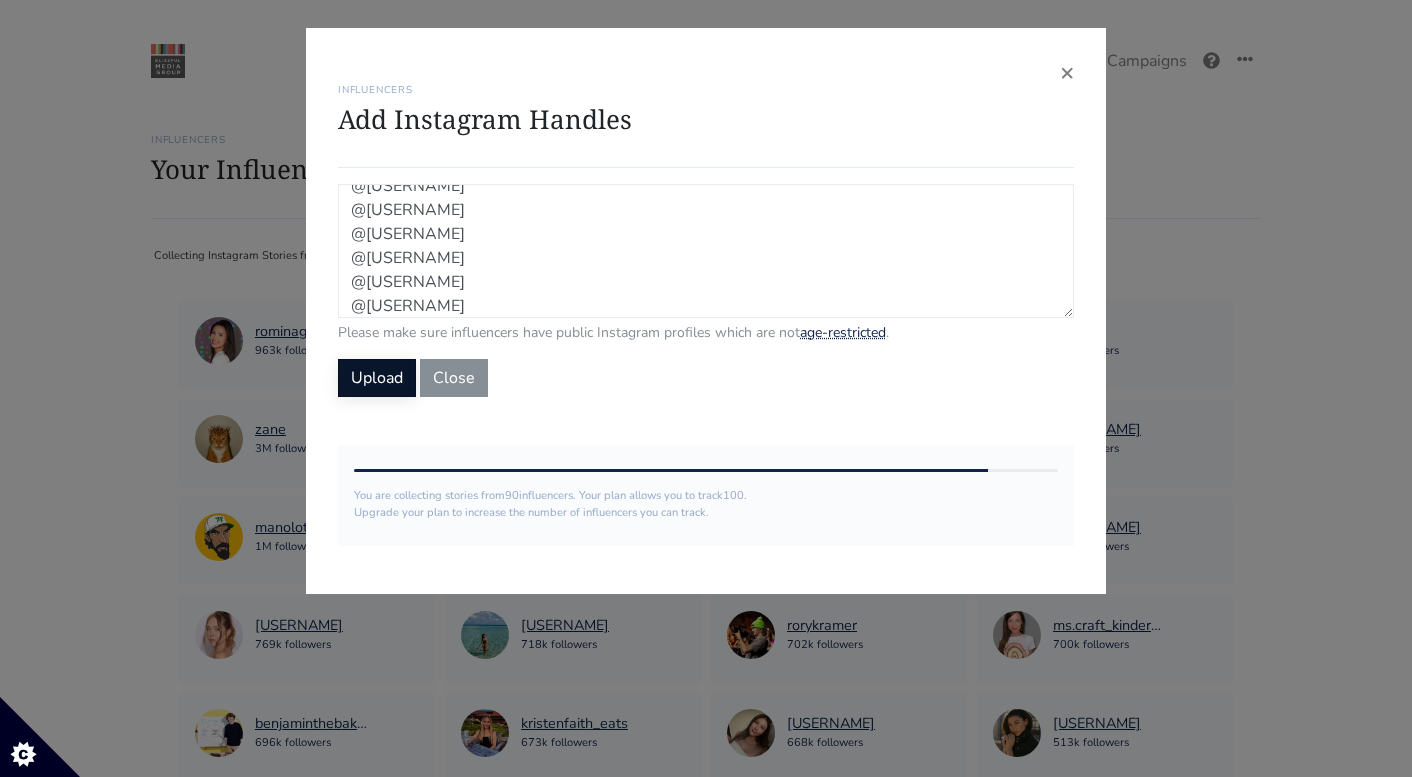 type on "kuritomo_cooking
eatswithashhpakk
misskatiepaige
imjoanie
haveucoveredinthekitchen
cookingwithconks
wine.notebook
thevineyardmomliving
hoodsommelier
born2writeacookbook" 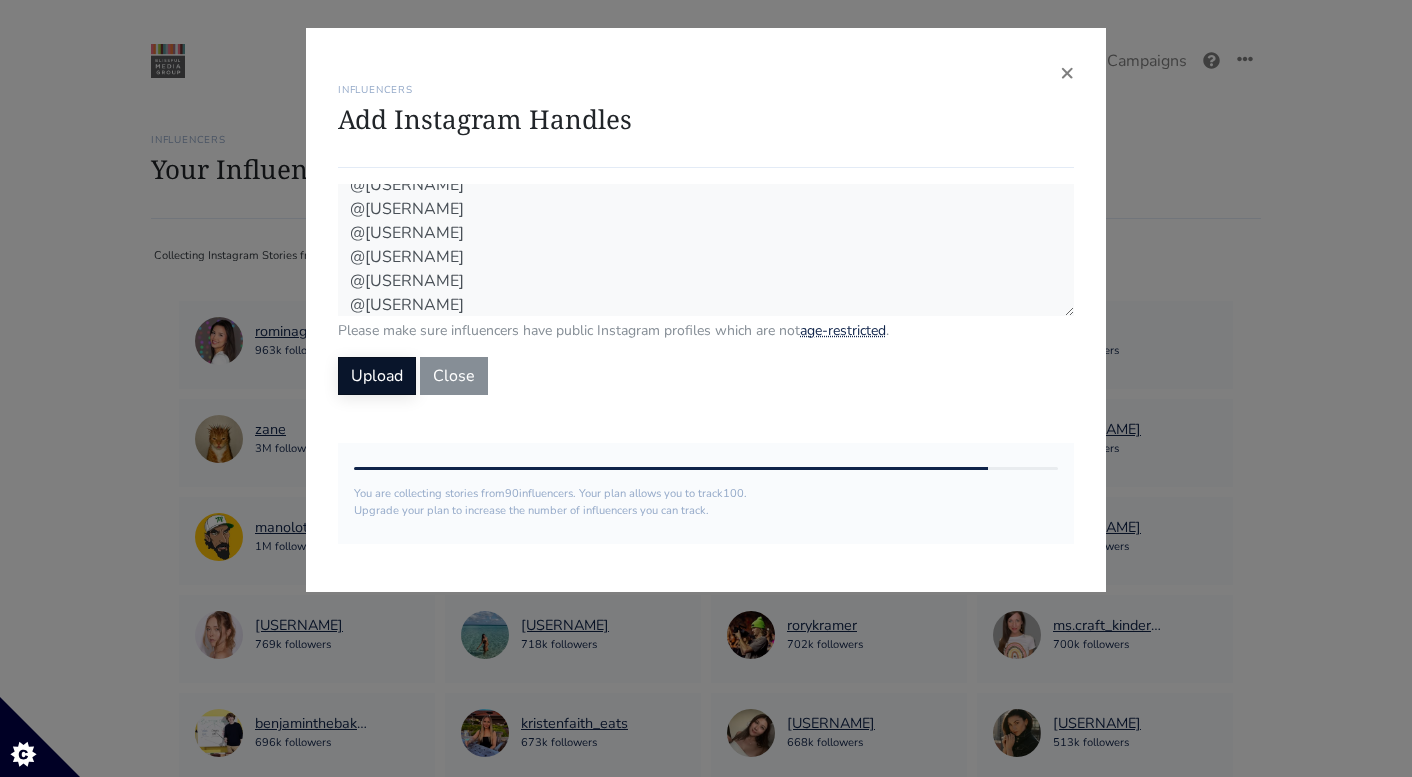 scroll, scrollTop: 112, scrollLeft: 0, axis: vertical 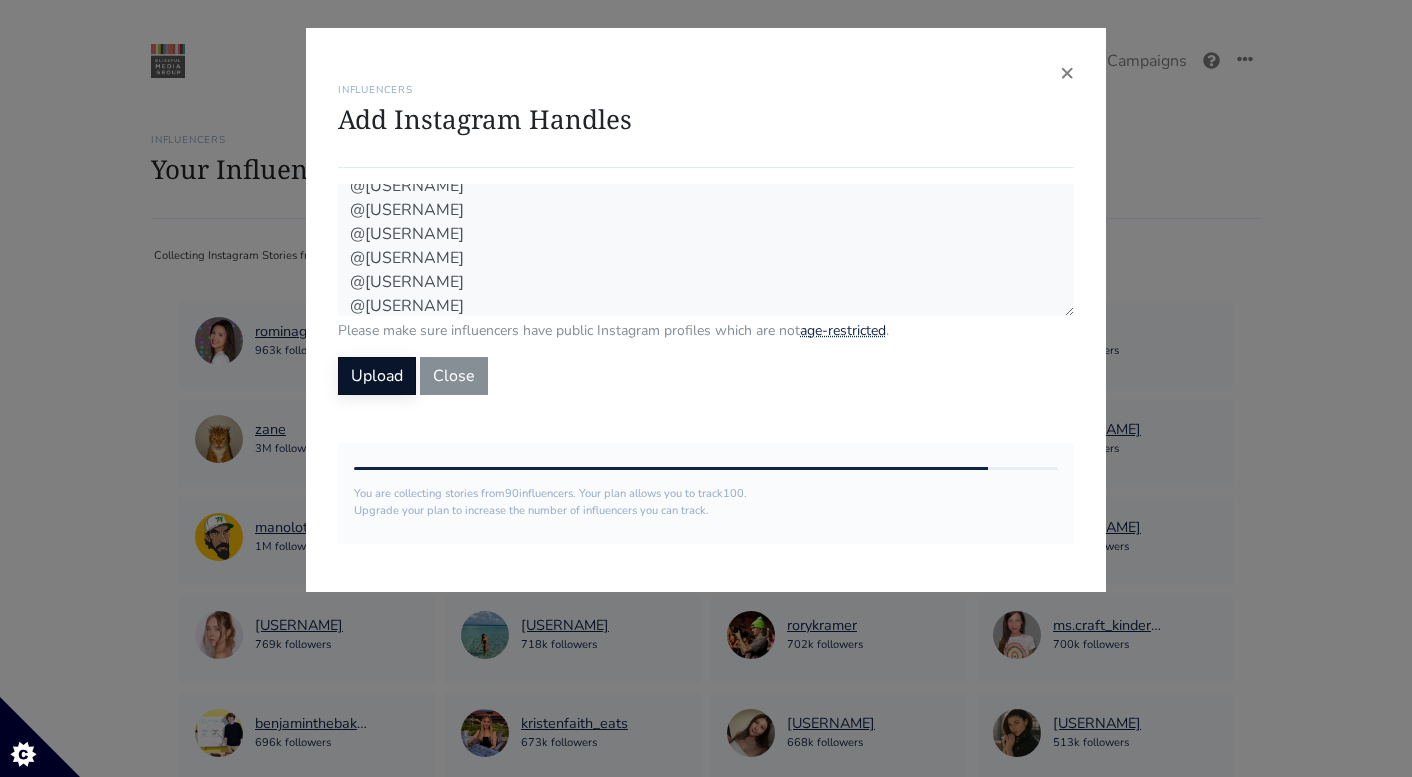 click on "Upload" at bounding box center [377, 376] 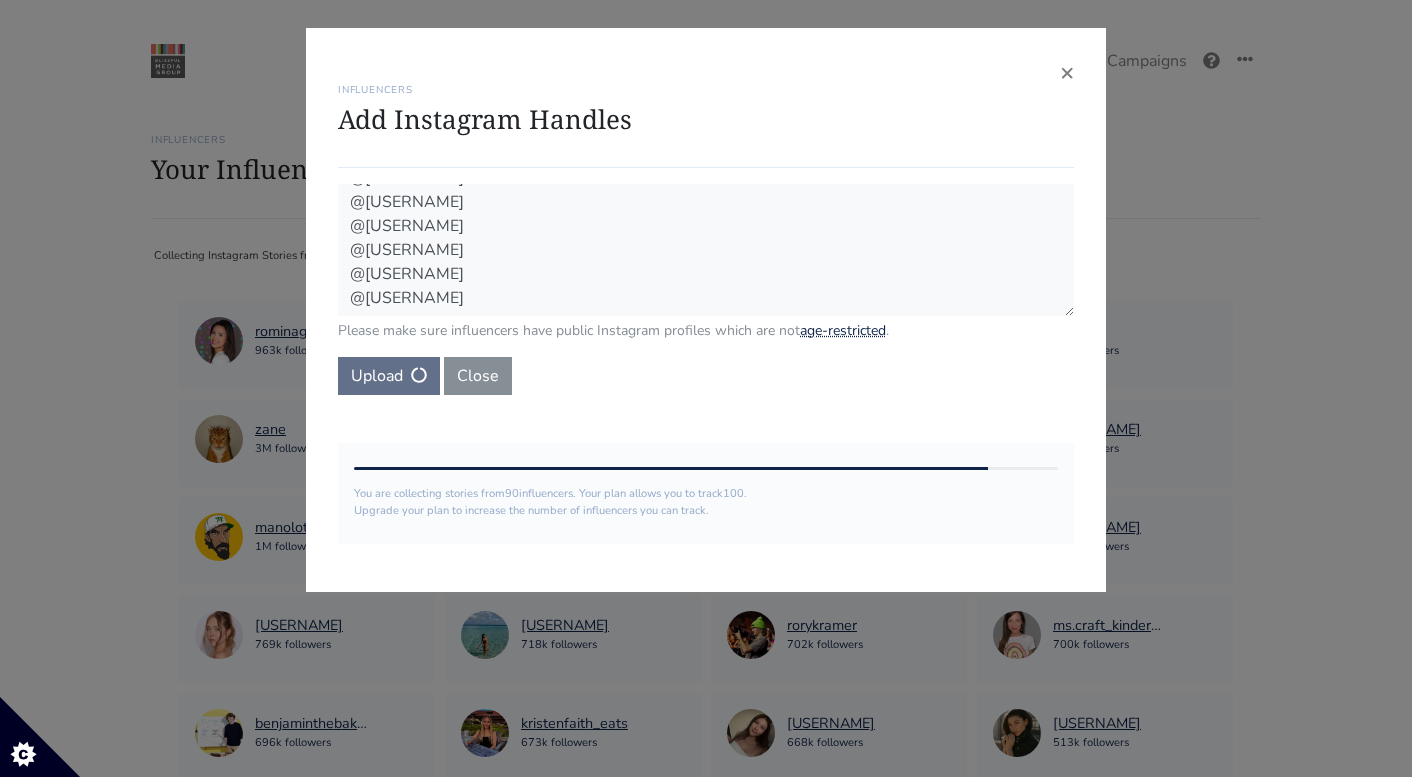 scroll, scrollTop: 0, scrollLeft: 0, axis: both 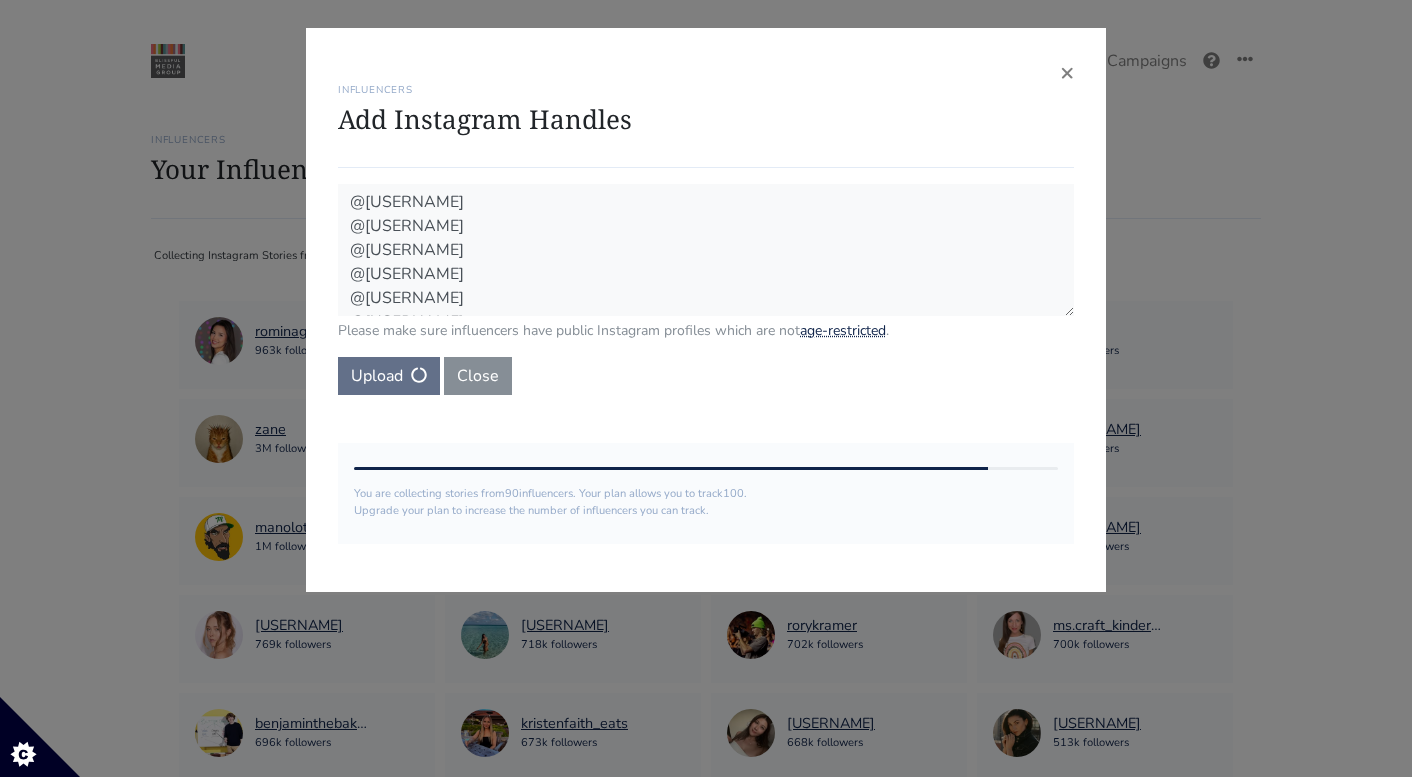 type 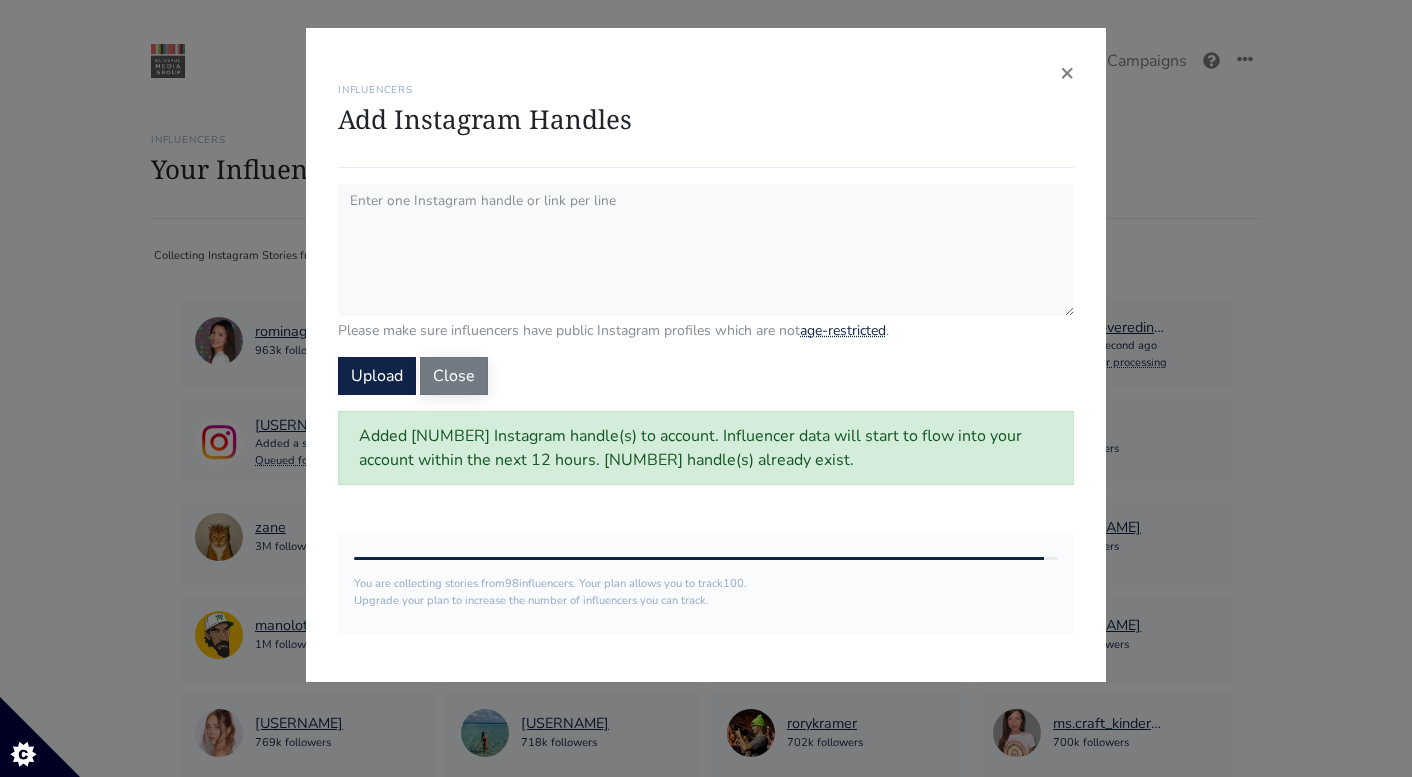 click on "Close" at bounding box center [454, 376] 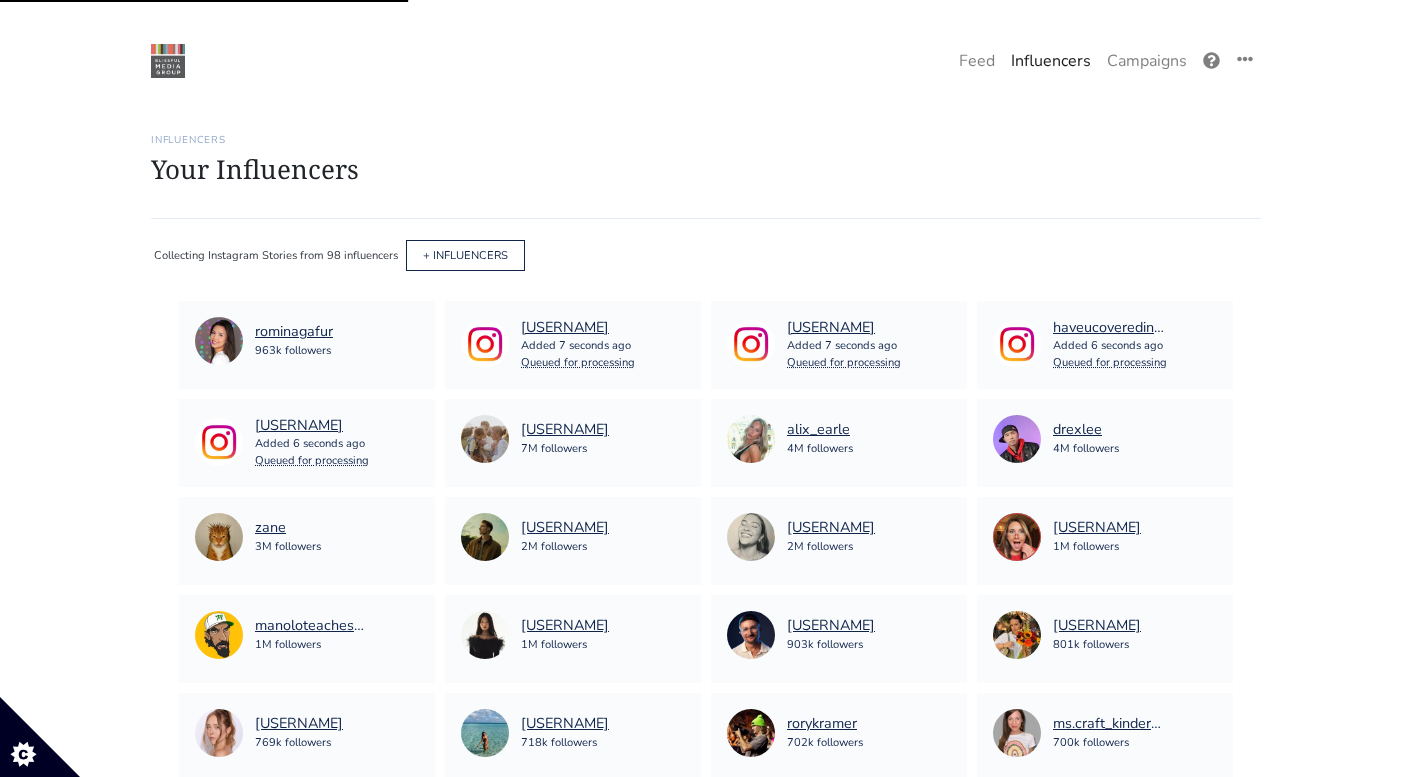 scroll, scrollTop: 0, scrollLeft: 0, axis: both 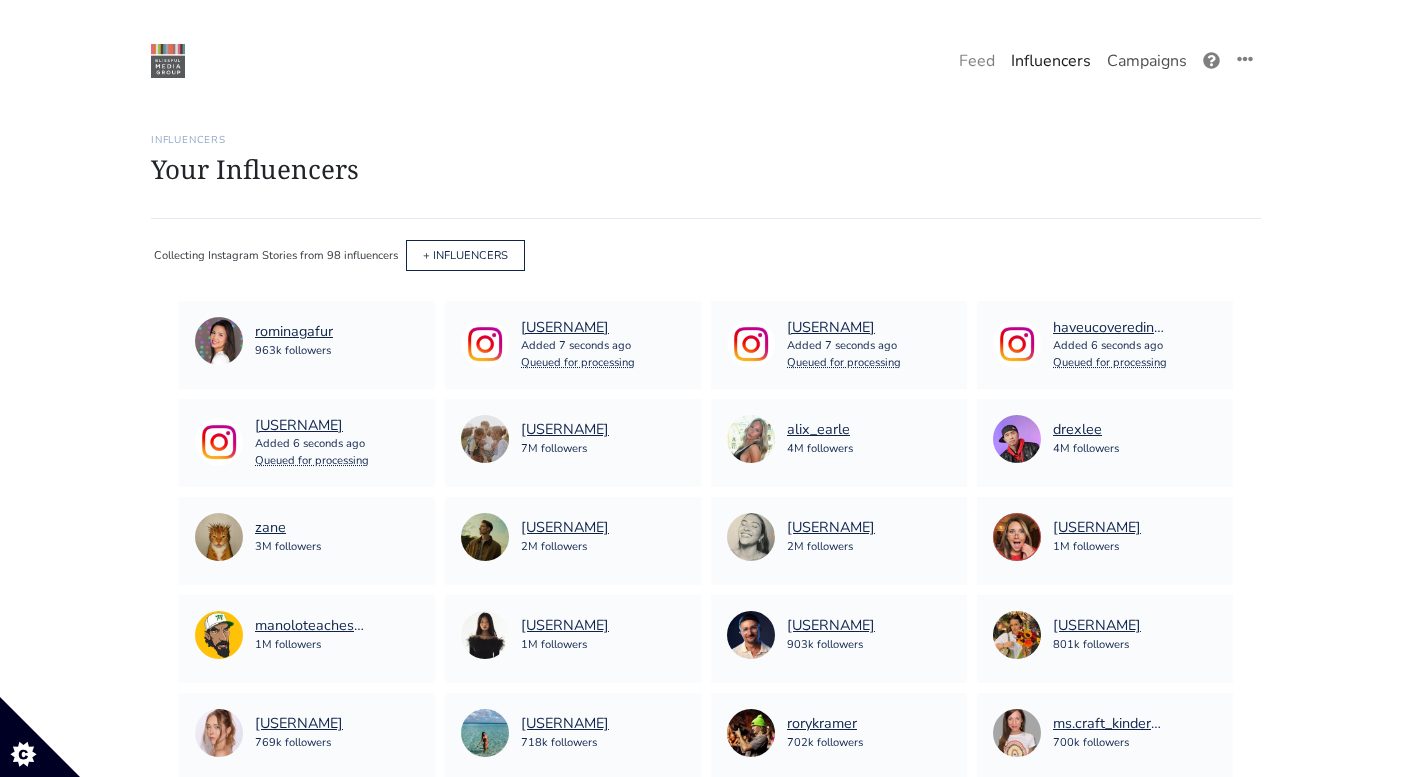 click on "Campaigns" at bounding box center (1147, 61) 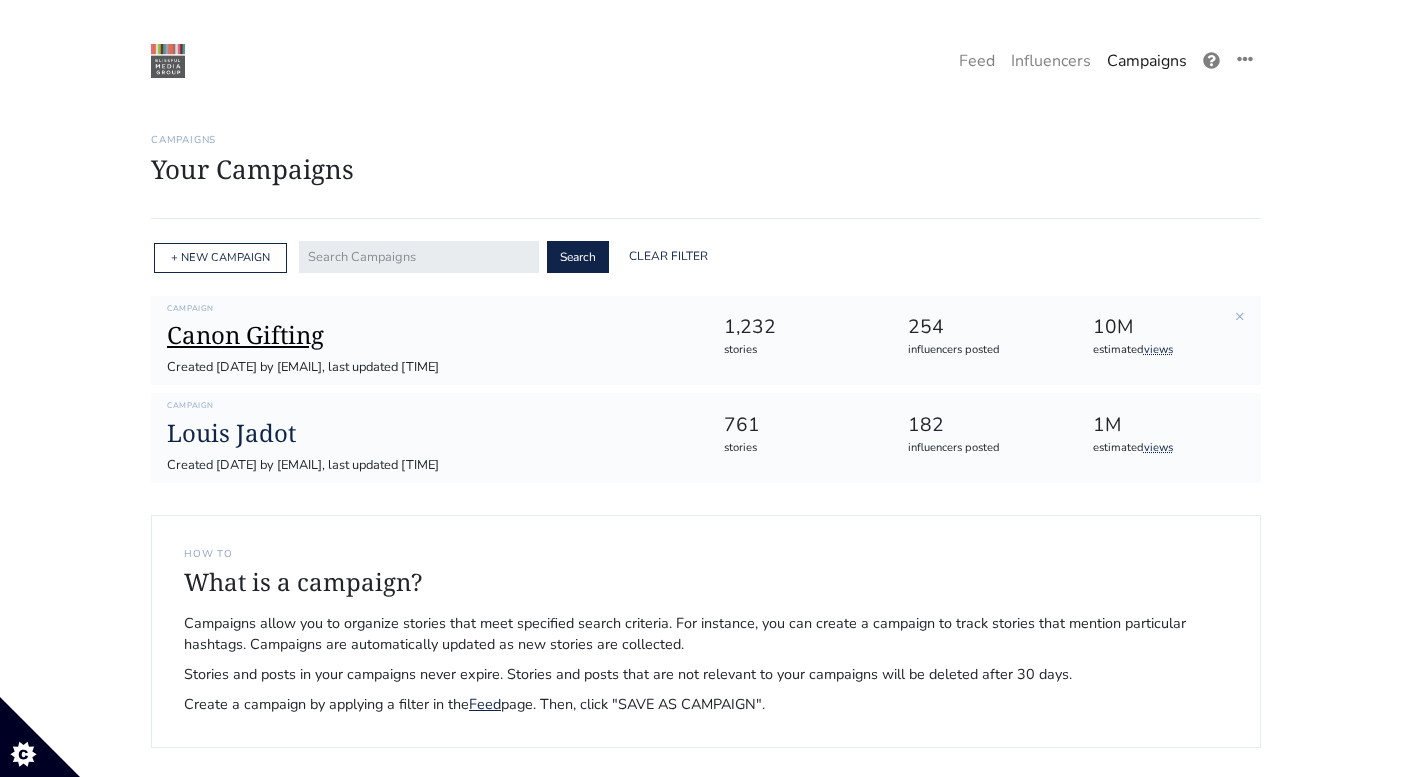 click on "Canon Gifting" at bounding box center (429, 335) 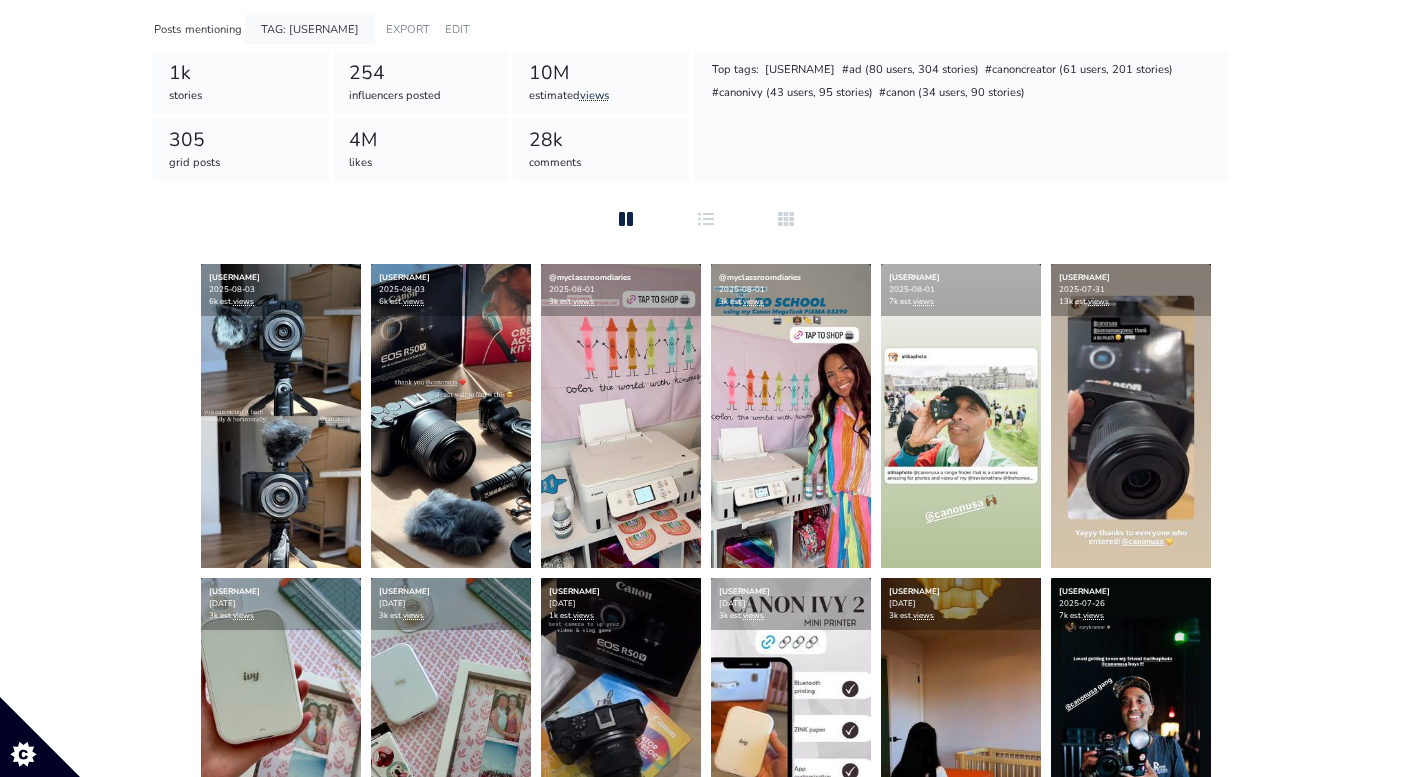 scroll, scrollTop: 0, scrollLeft: 0, axis: both 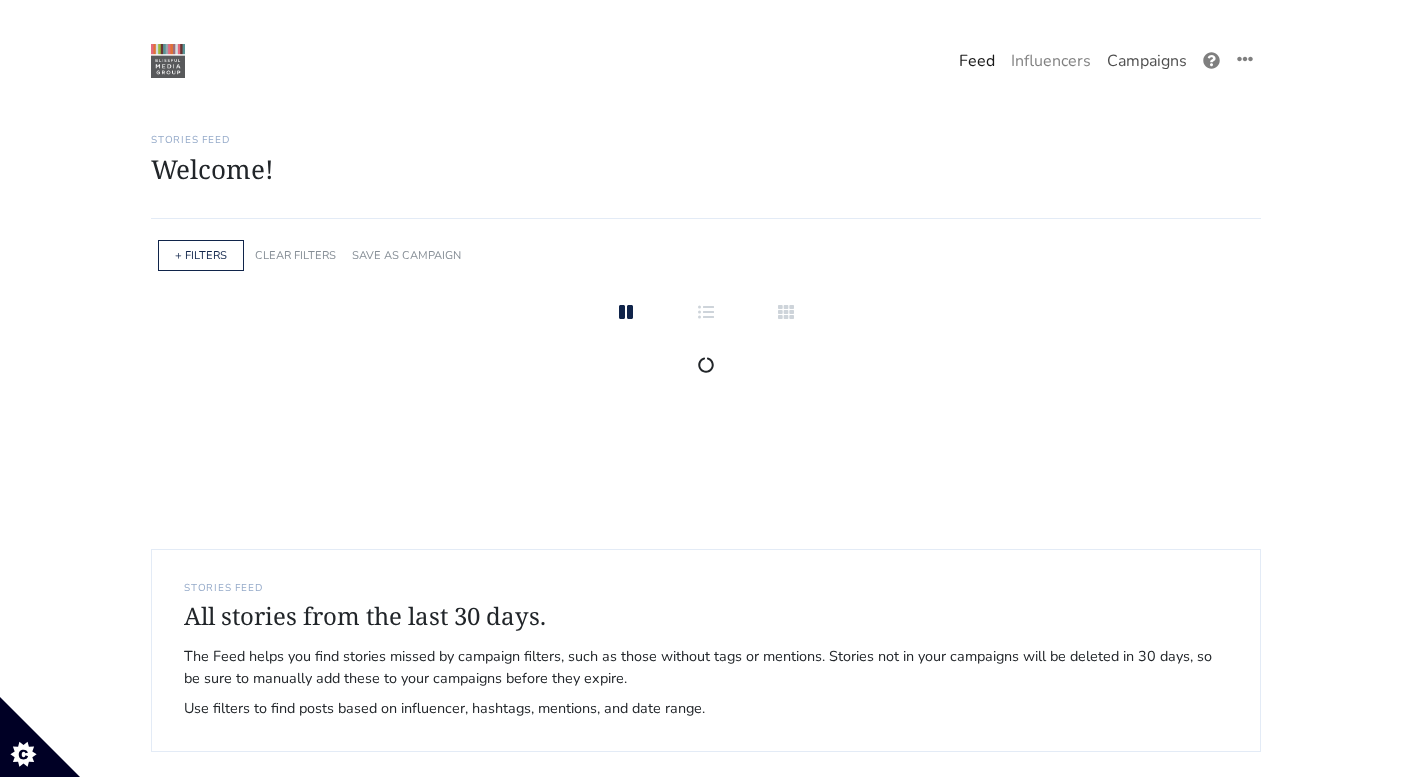 click on "Campaigns" at bounding box center [1147, 61] 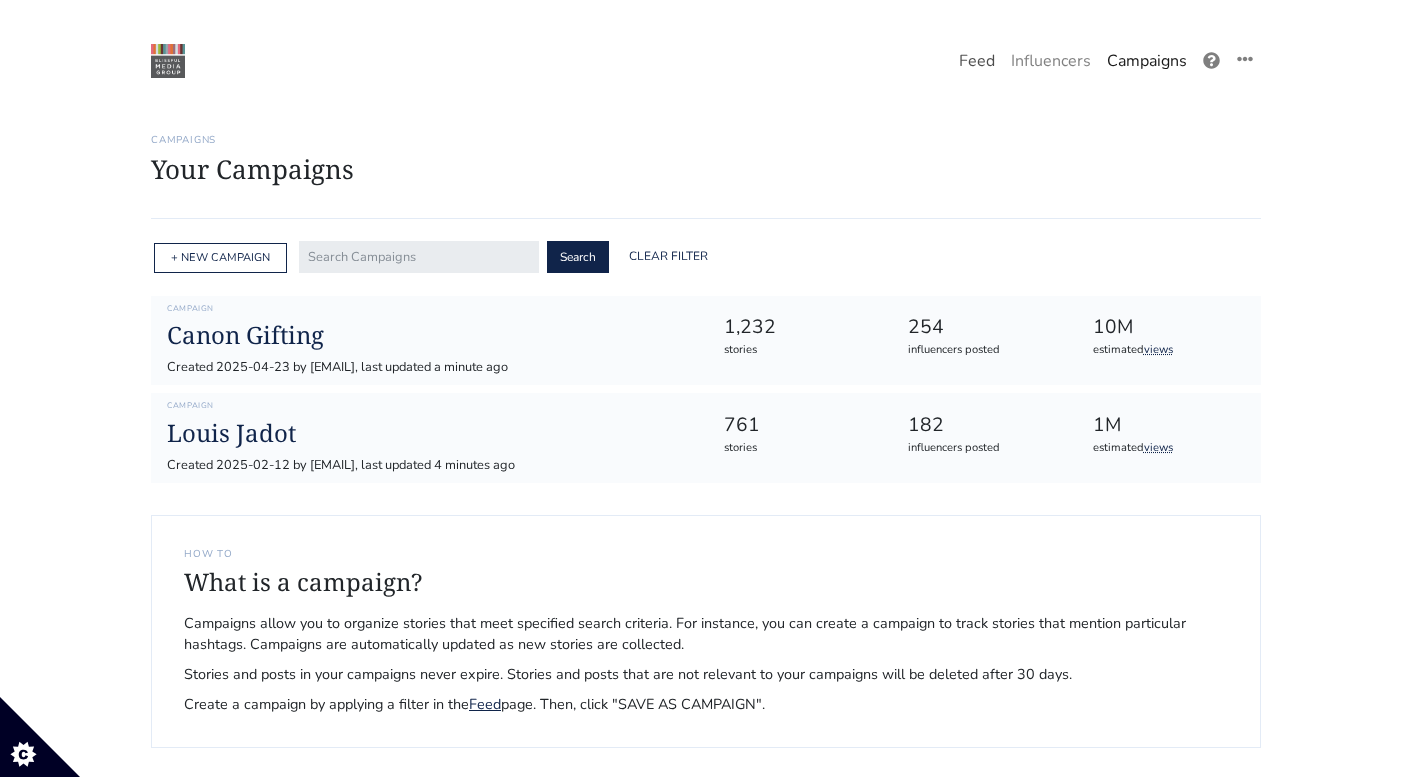click on "Feed" at bounding box center [977, 61] 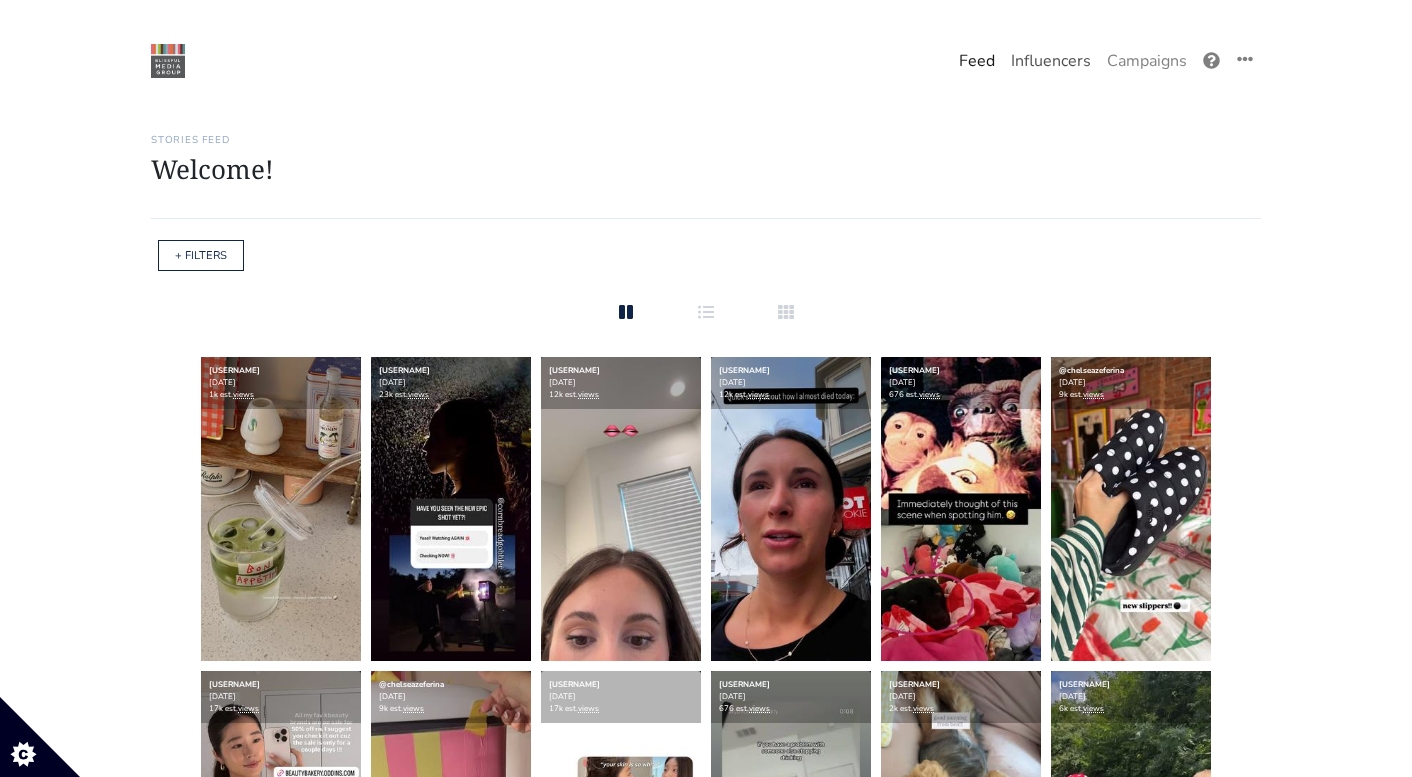 click on "Influencers" at bounding box center (1051, 61) 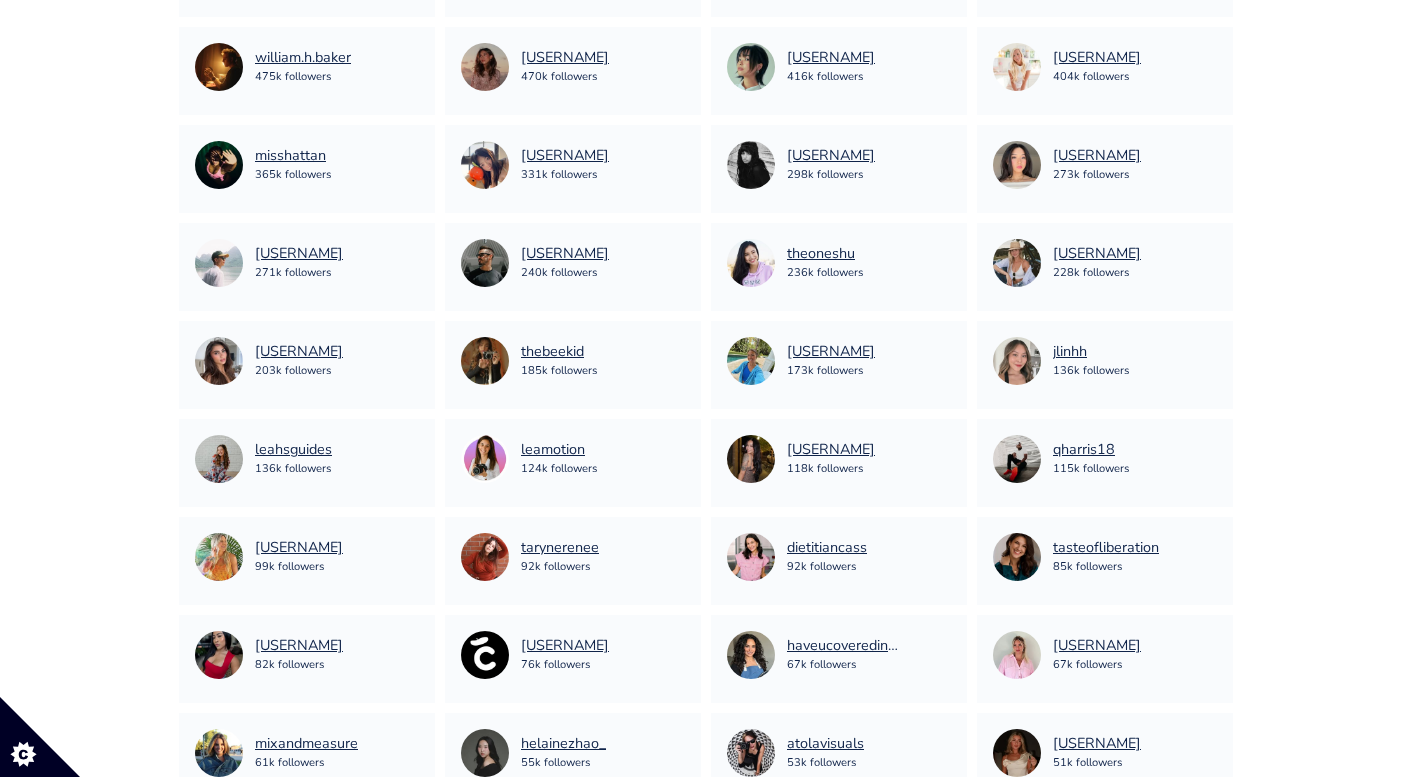 scroll, scrollTop: 1488, scrollLeft: 0, axis: vertical 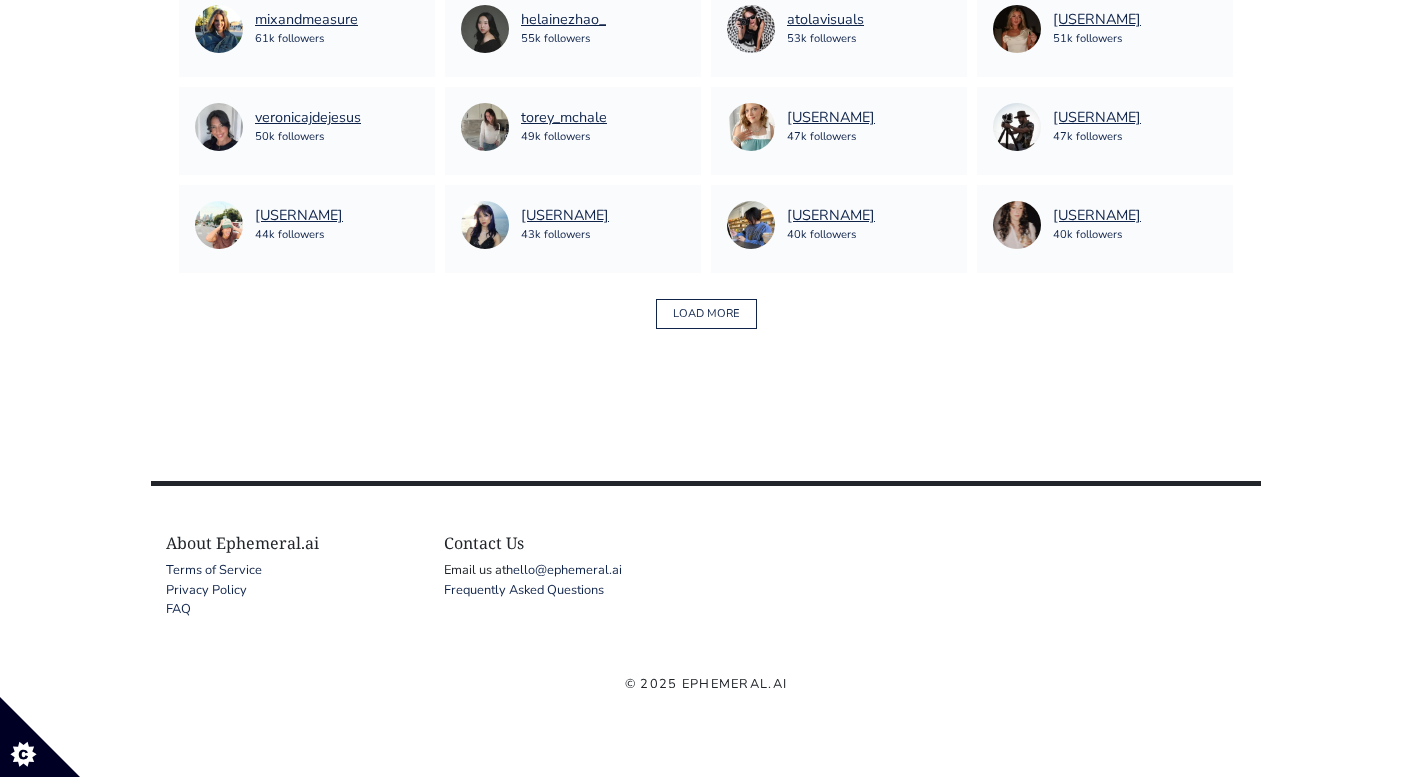 click on "LOAD MORE" at bounding box center [706, 314] 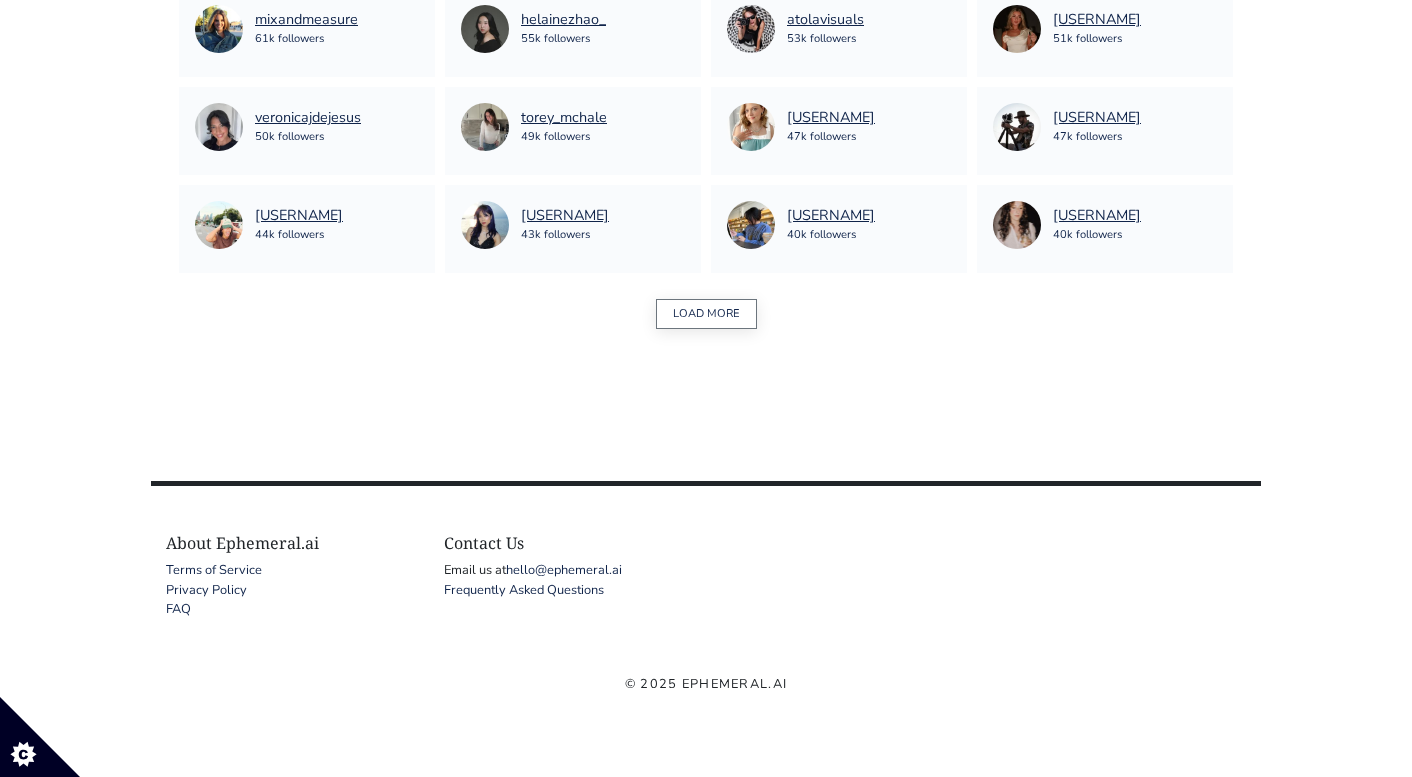 click on "LOAD MORE" at bounding box center [706, 314] 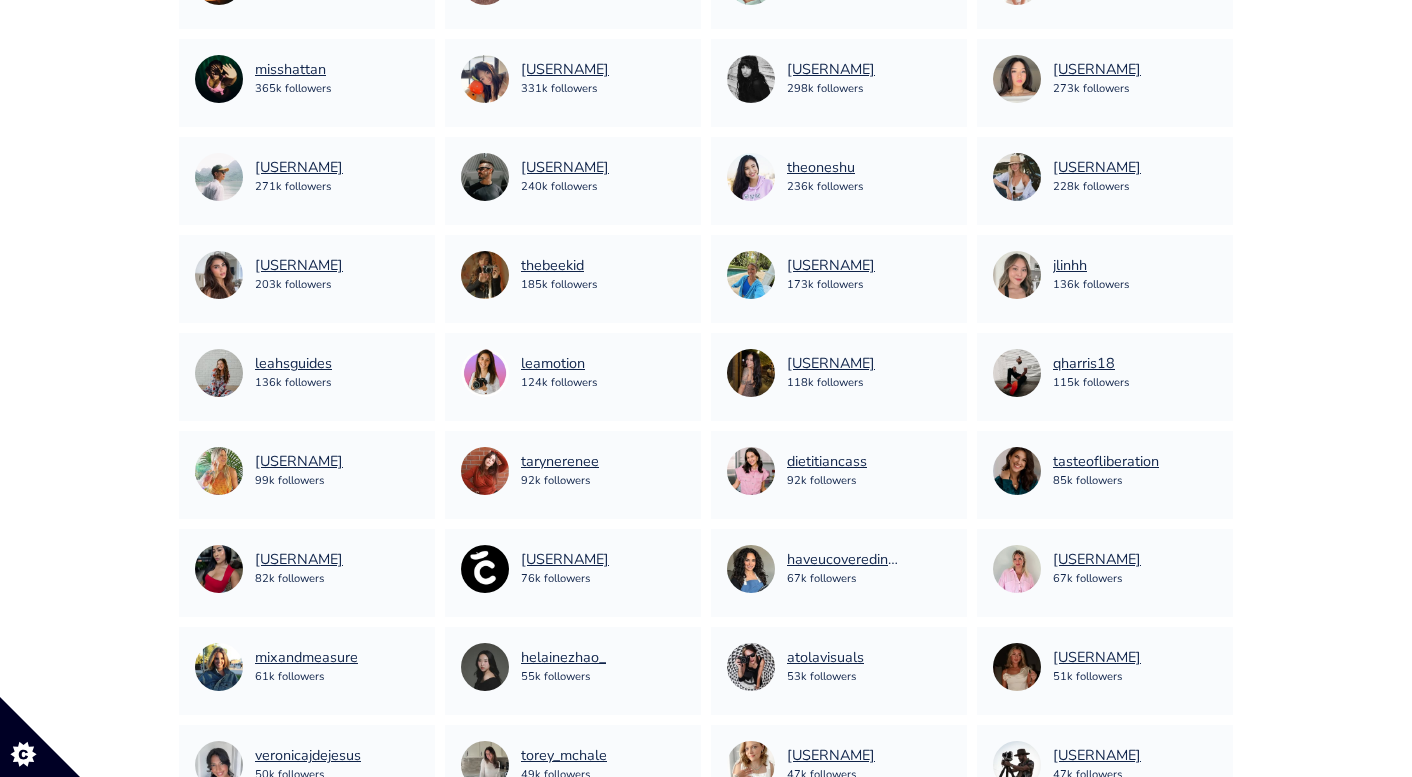 scroll, scrollTop: 0, scrollLeft: 0, axis: both 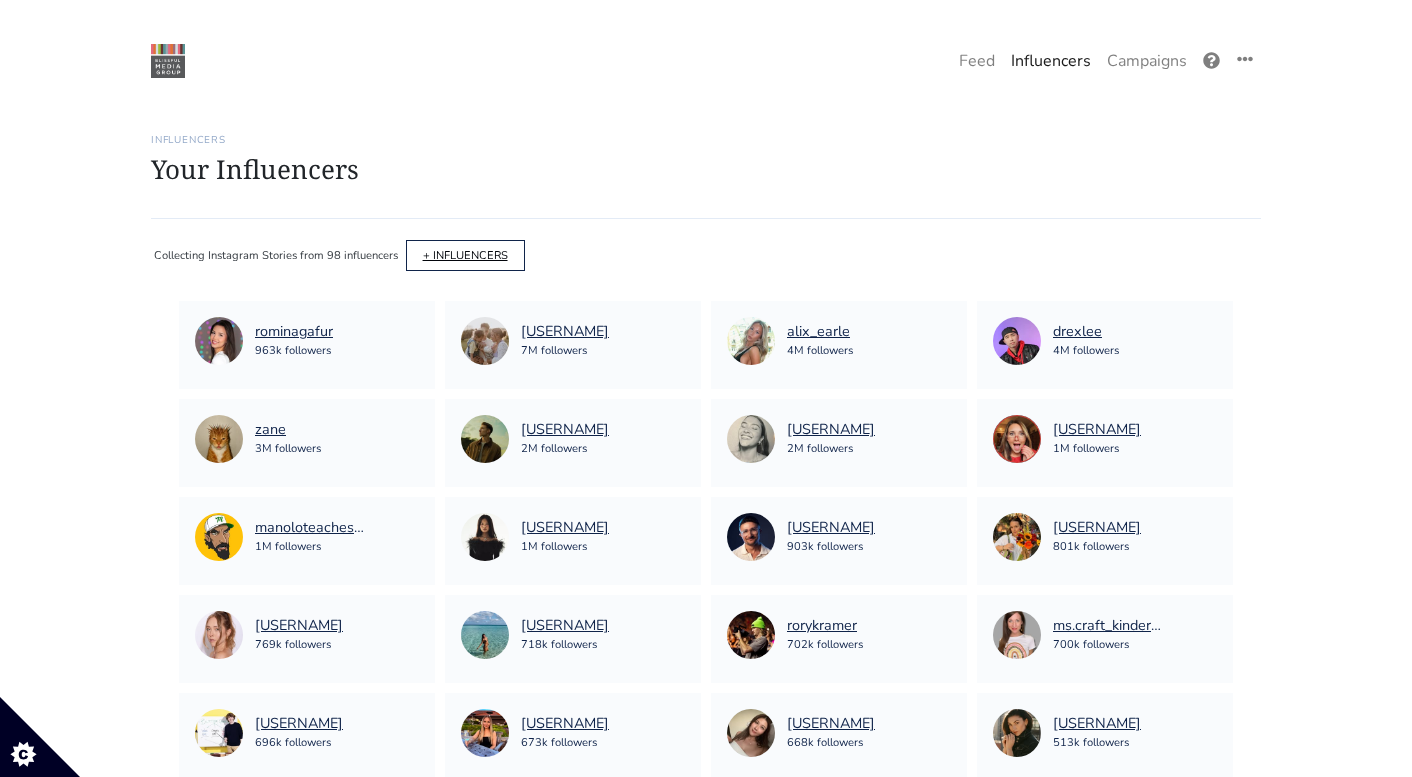 click on "+ INFLUENCERS" at bounding box center [465, 255] 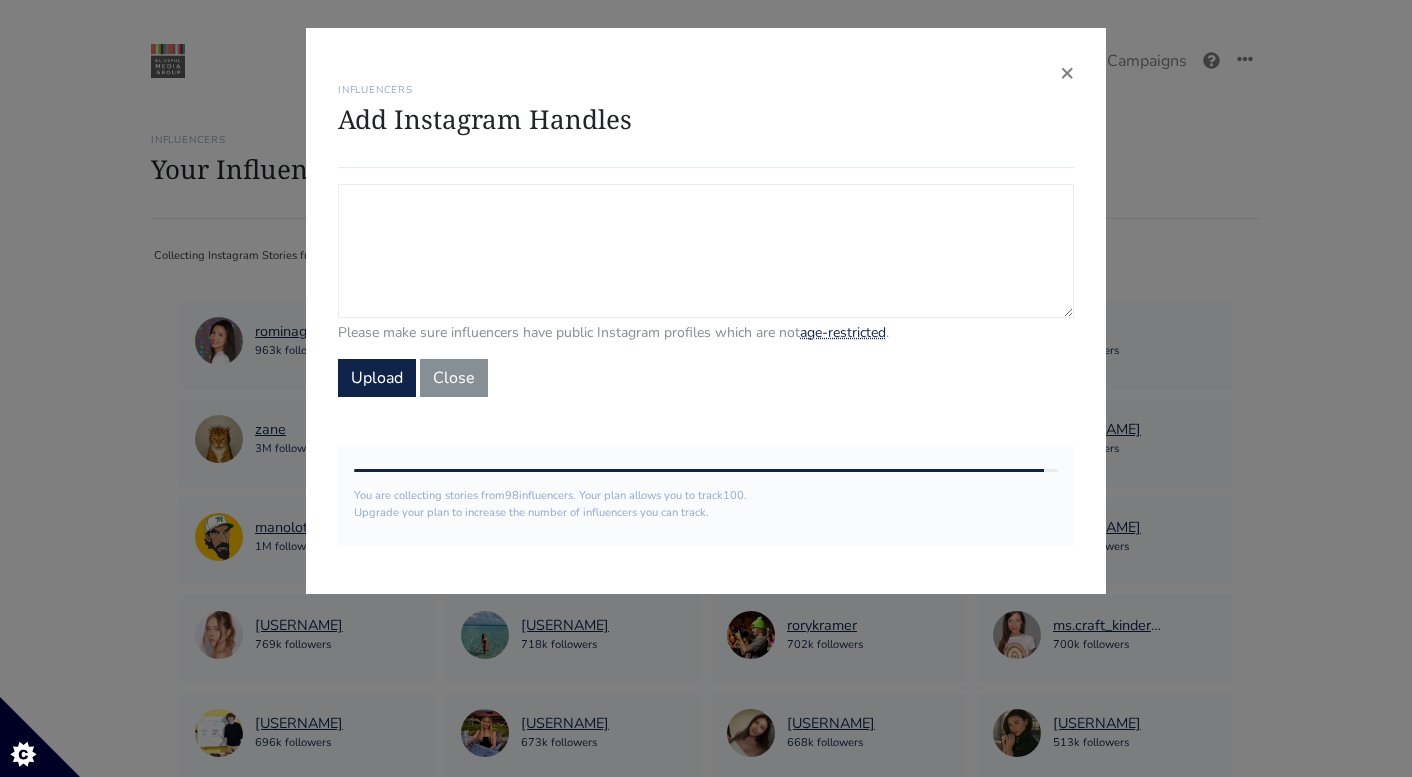 click on "Campaign Influencers
(optional) Only stories from these influencers will be included.
If blank, campaign will track stories from all influencers in your account." at bounding box center [706, 251] 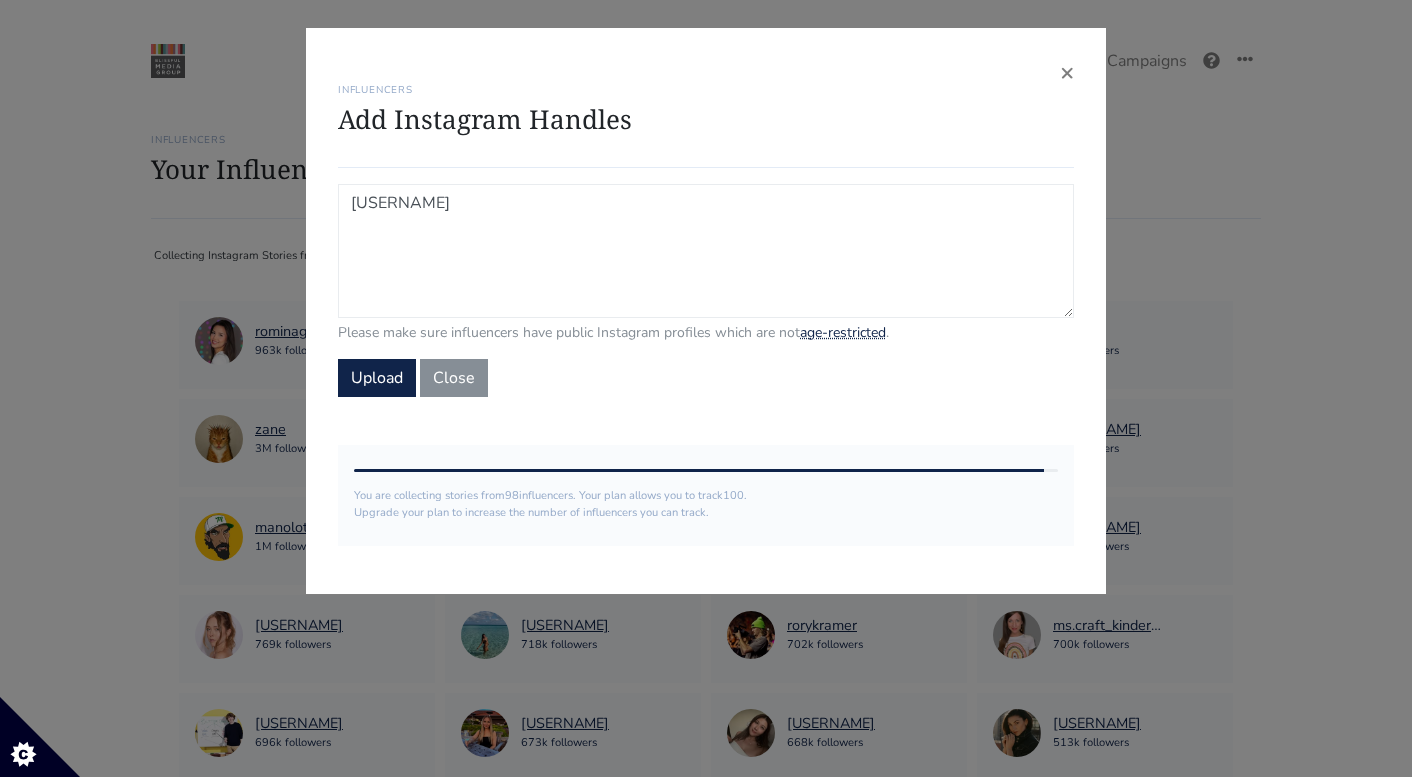 type on "daracelim" 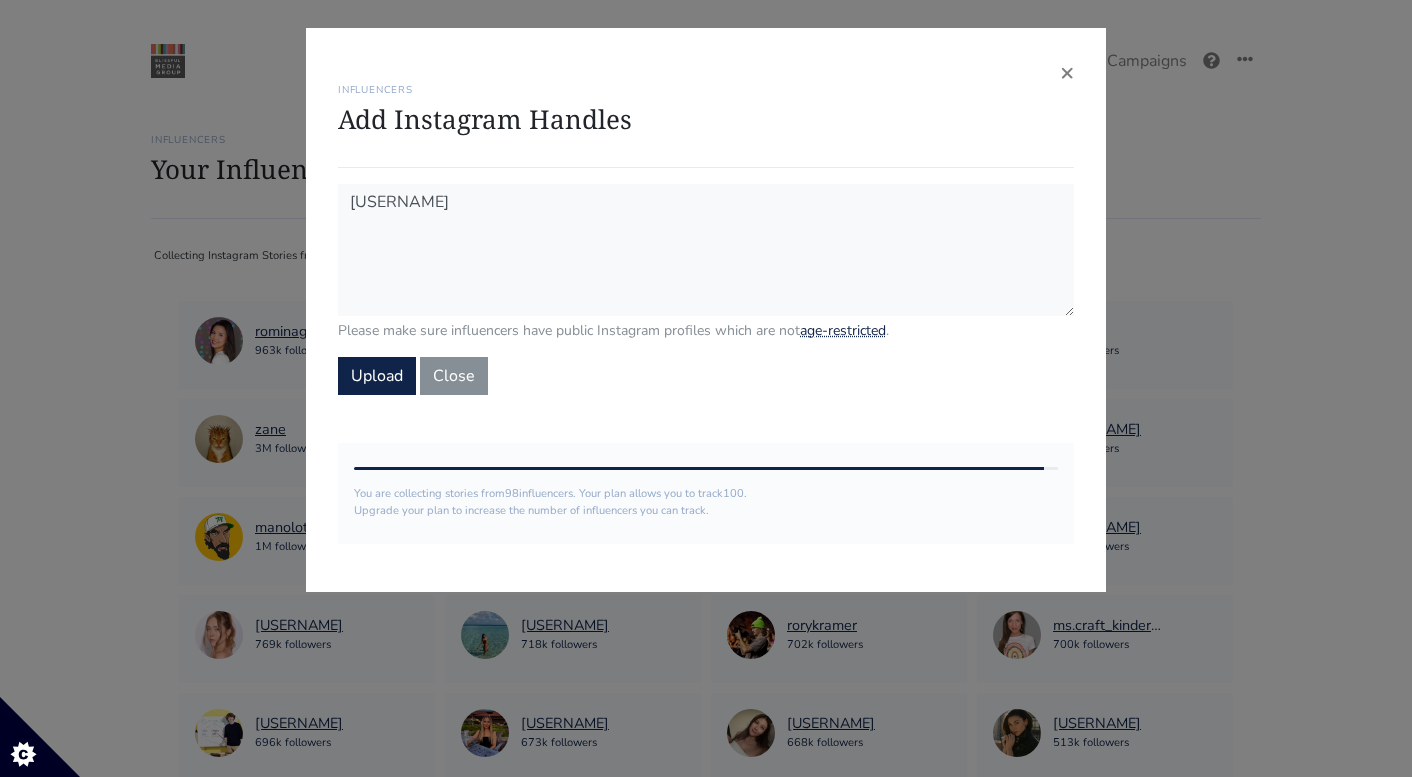 click on "×
INFLUENCERS
Add Instagram Handles
daracelim
Please make sure influencers have public Instagram profiles which are not  age-restricted .
Upload
Close
You are collecting stories from  98  influencers.
Your plan allows you to track  100 .
Upgrade your plan to increase the number of influencers you can track." at bounding box center [706, 310] 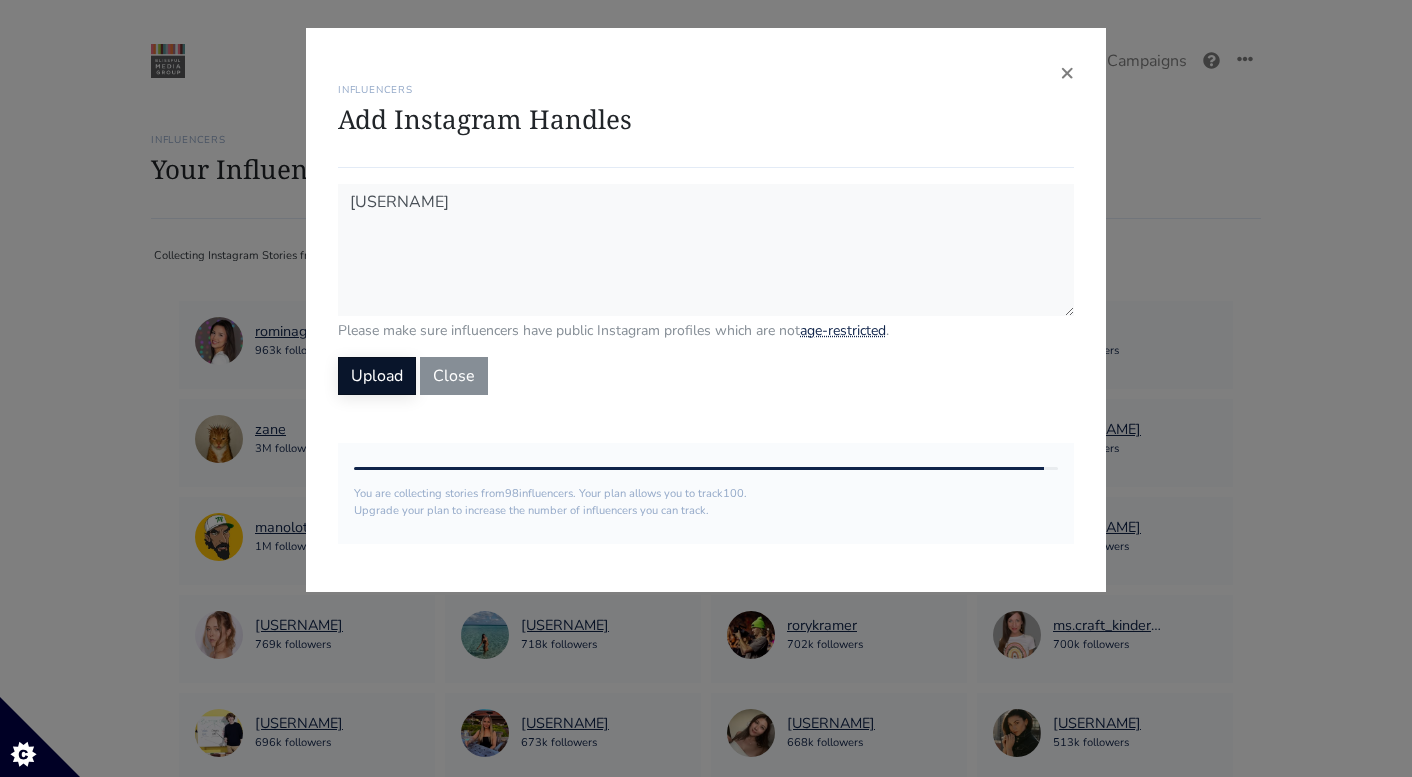 click on "Upload" at bounding box center [377, 376] 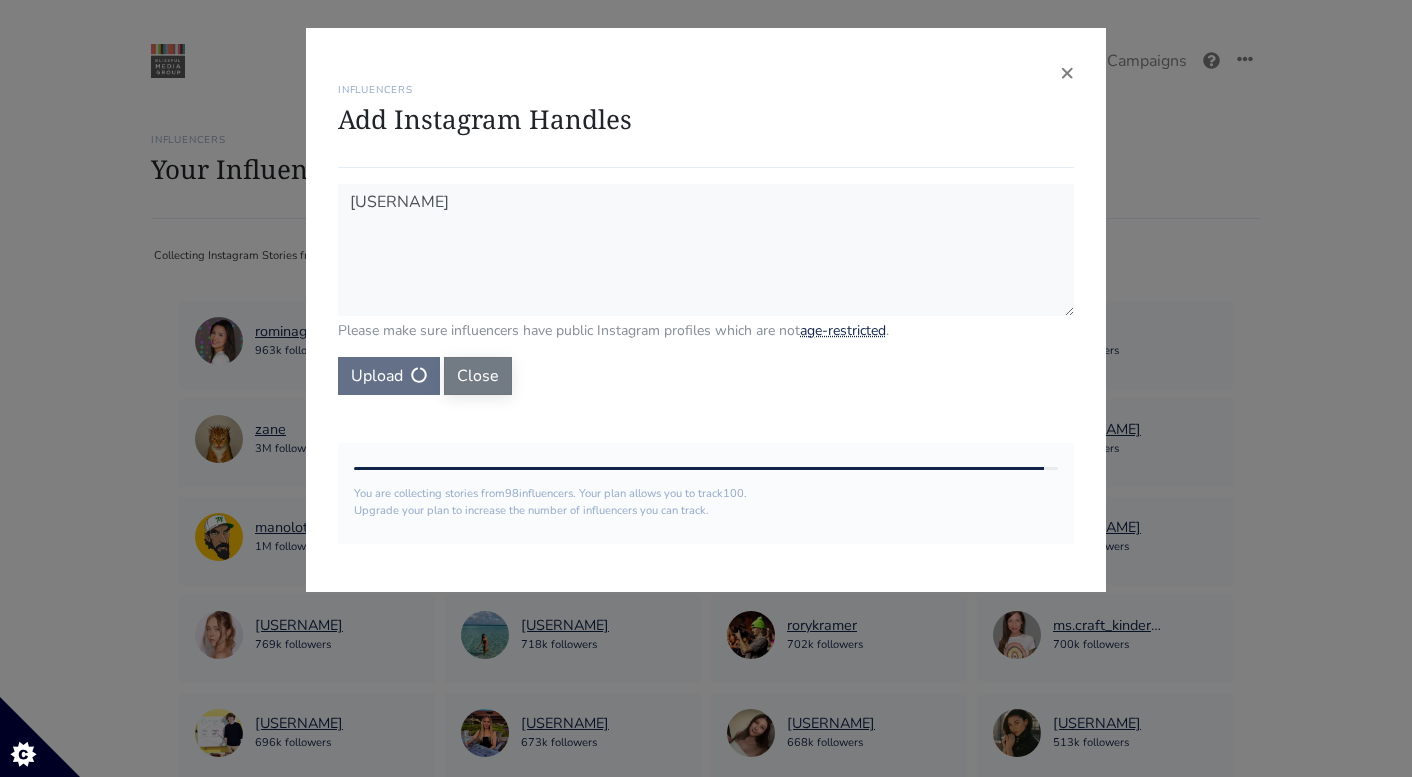 type 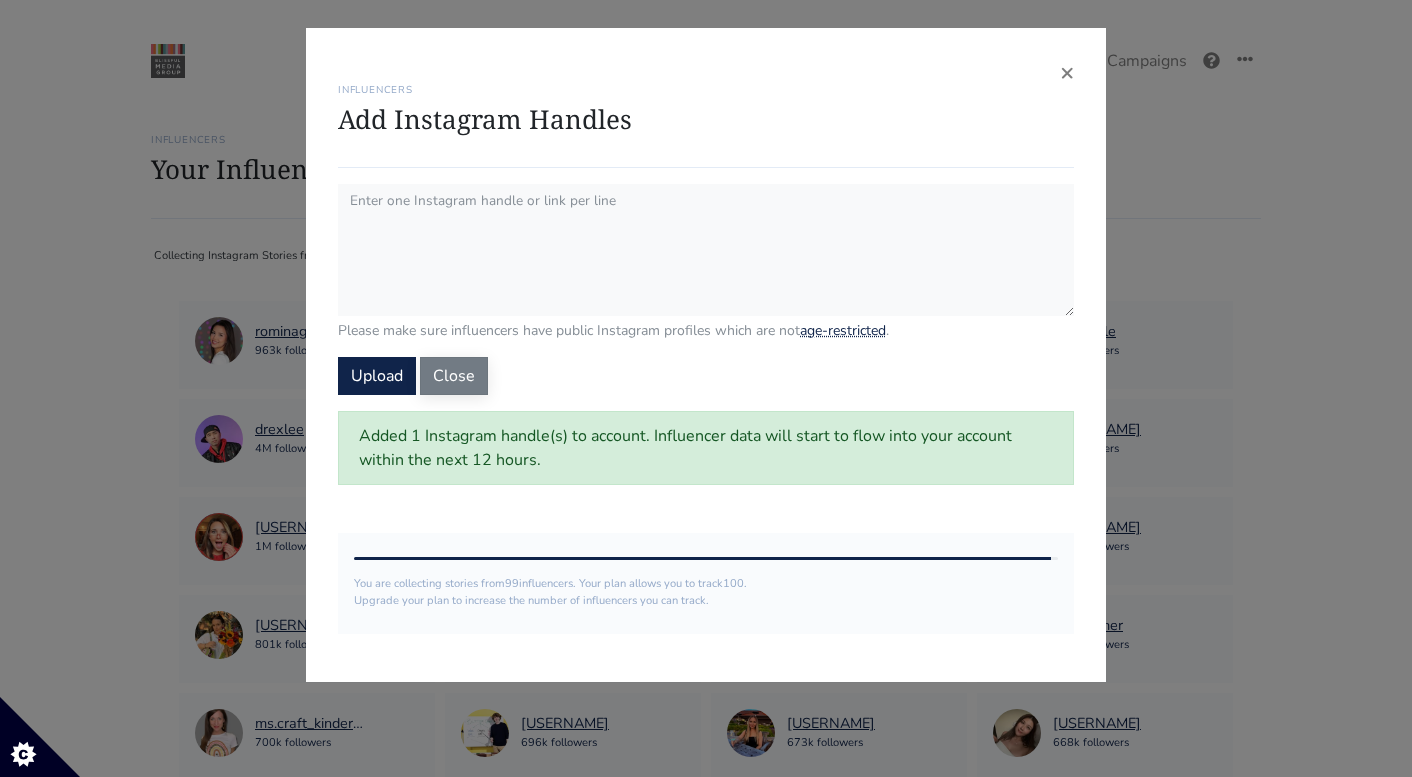 click on "Close" at bounding box center (454, 376) 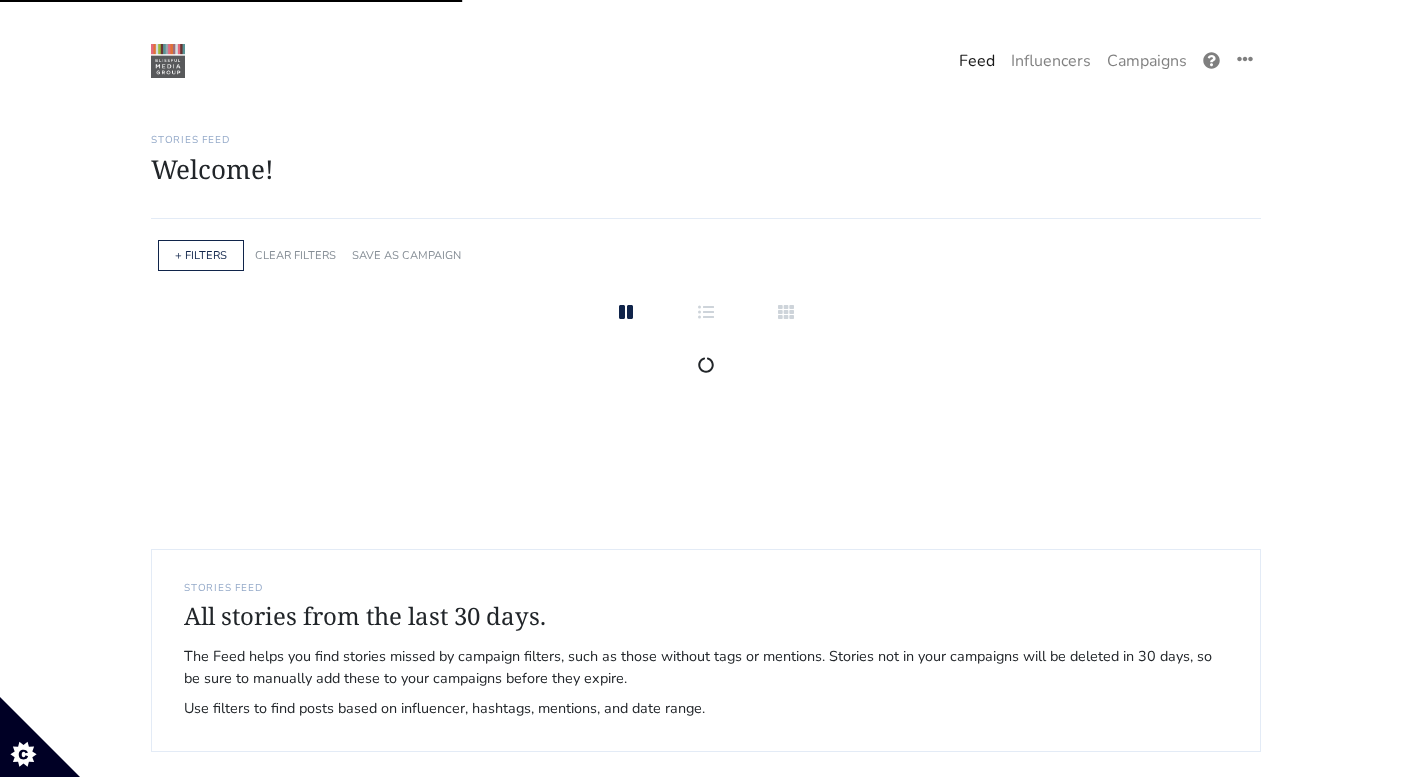 scroll, scrollTop: 0, scrollLeft: 0, axis: both 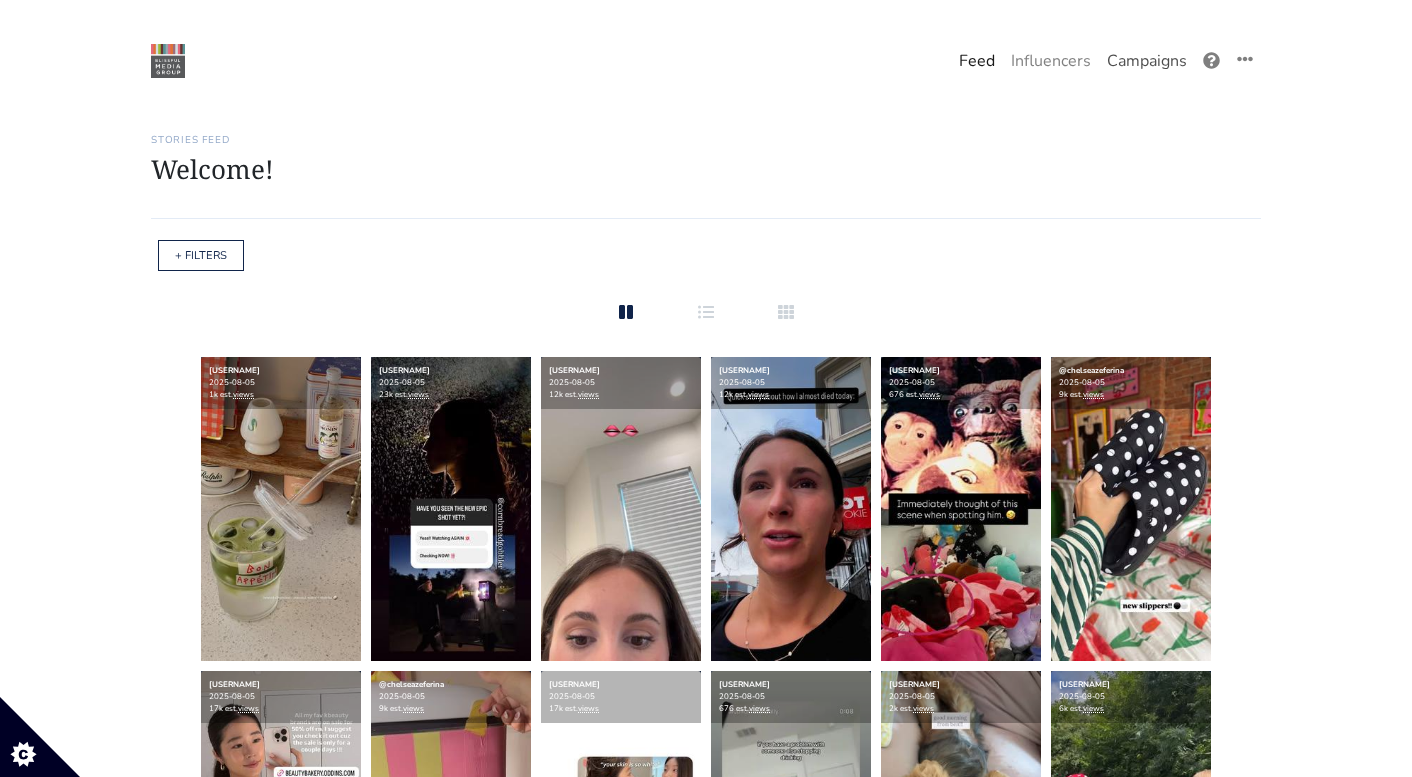 click on "Campaigns" at bounding box center (1147, 61) 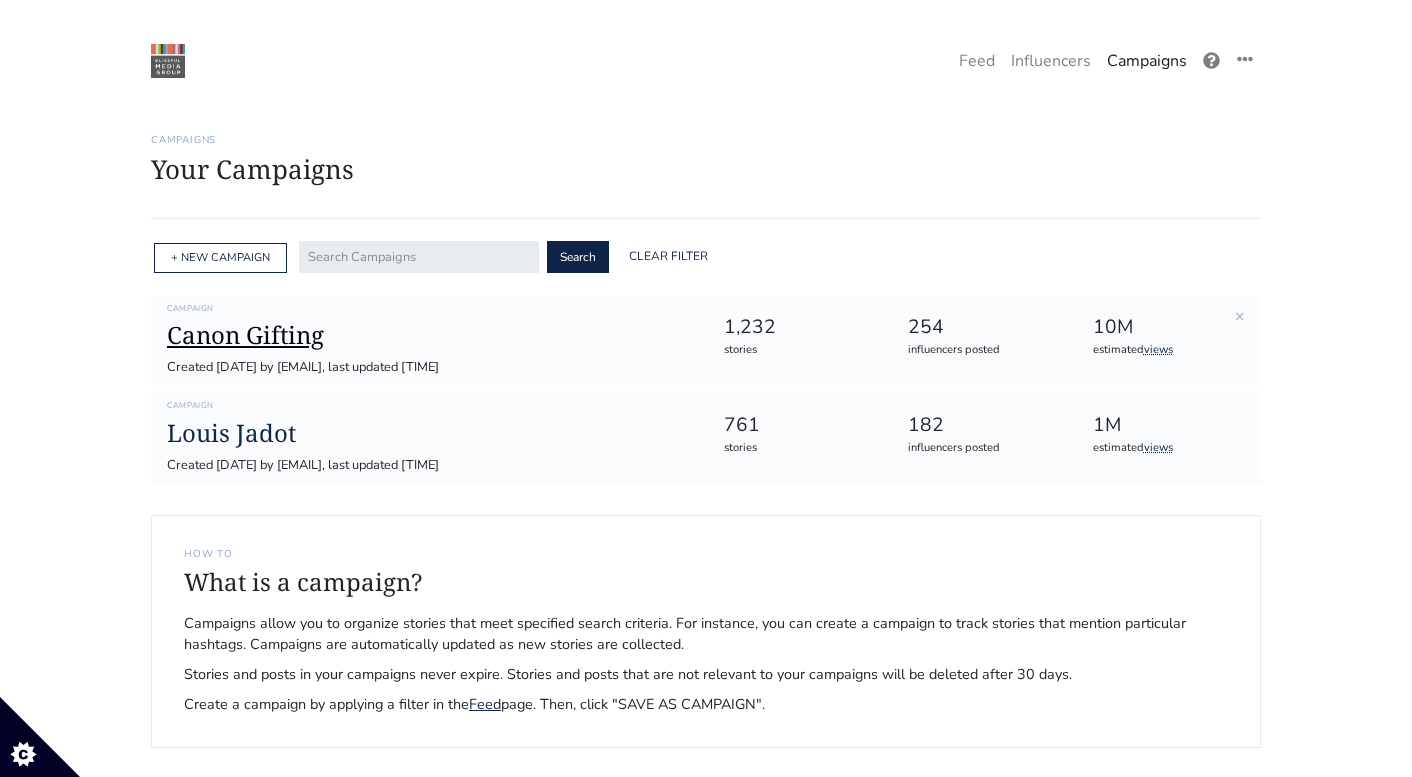 click on "Canon Gifting" at bounding box center [429, 335] 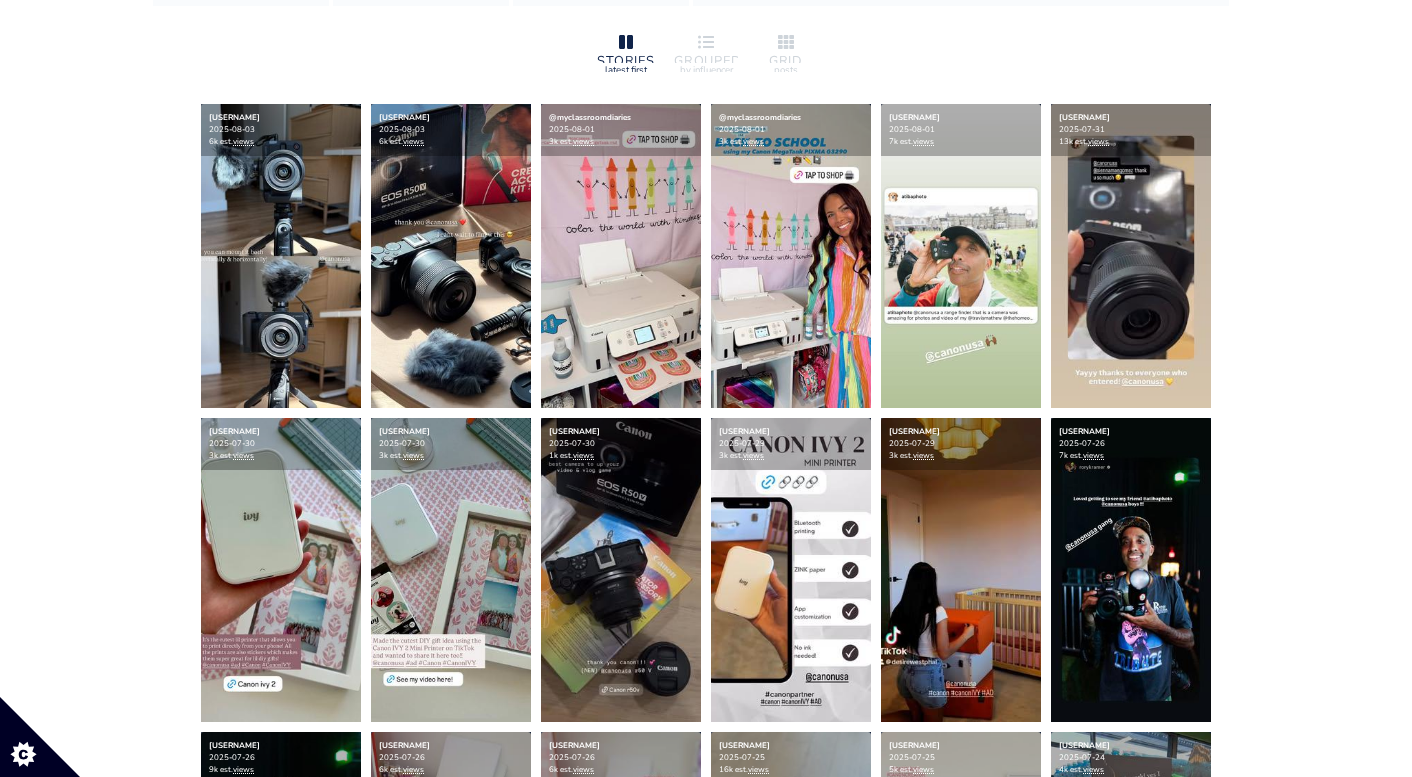 scroll, scrollTop: 406, scrollLeft: 0, axis: vertical 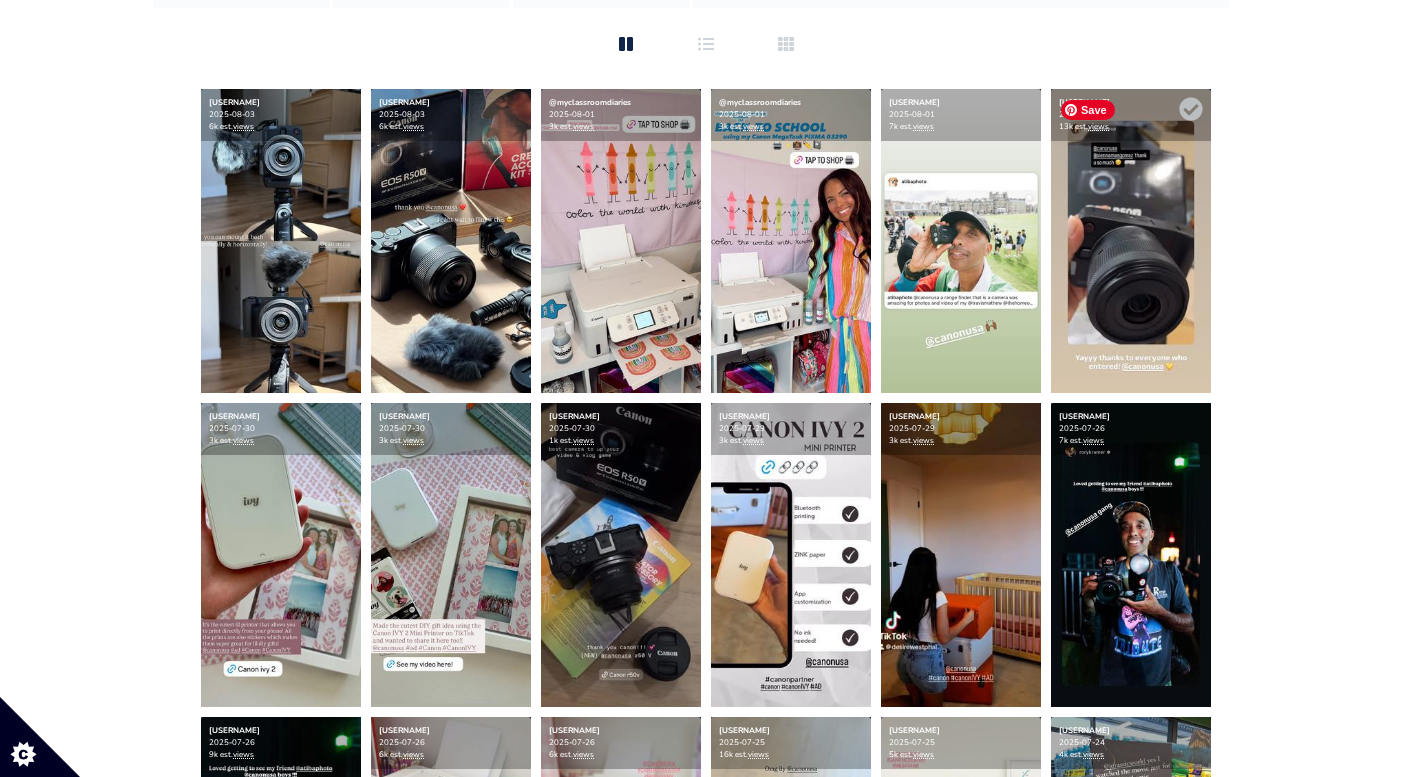 click at bounding box center [1131, 241] 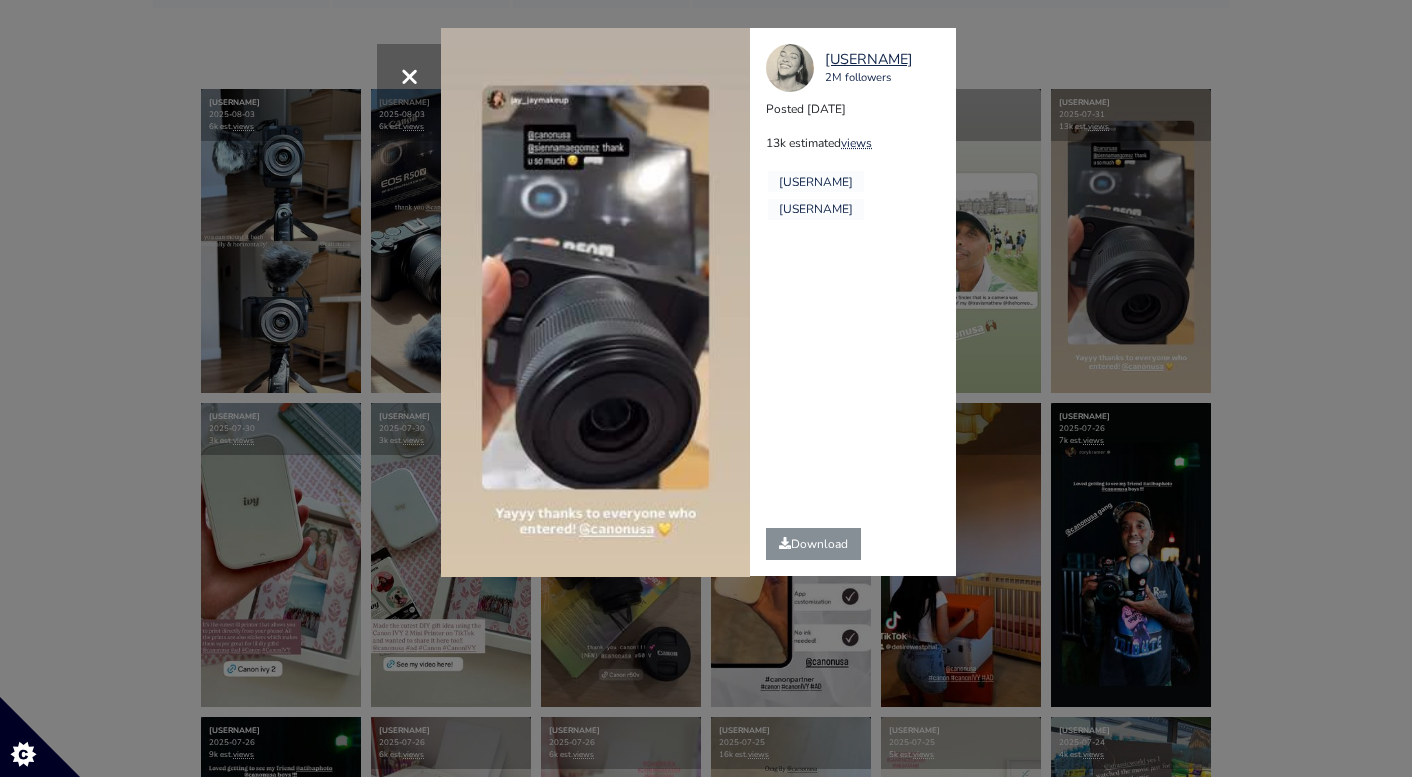 drag, startPoint x: 1332, startPoint y: 252, endPoint x: 1075, endPoint y: 229, distance: 258.02713 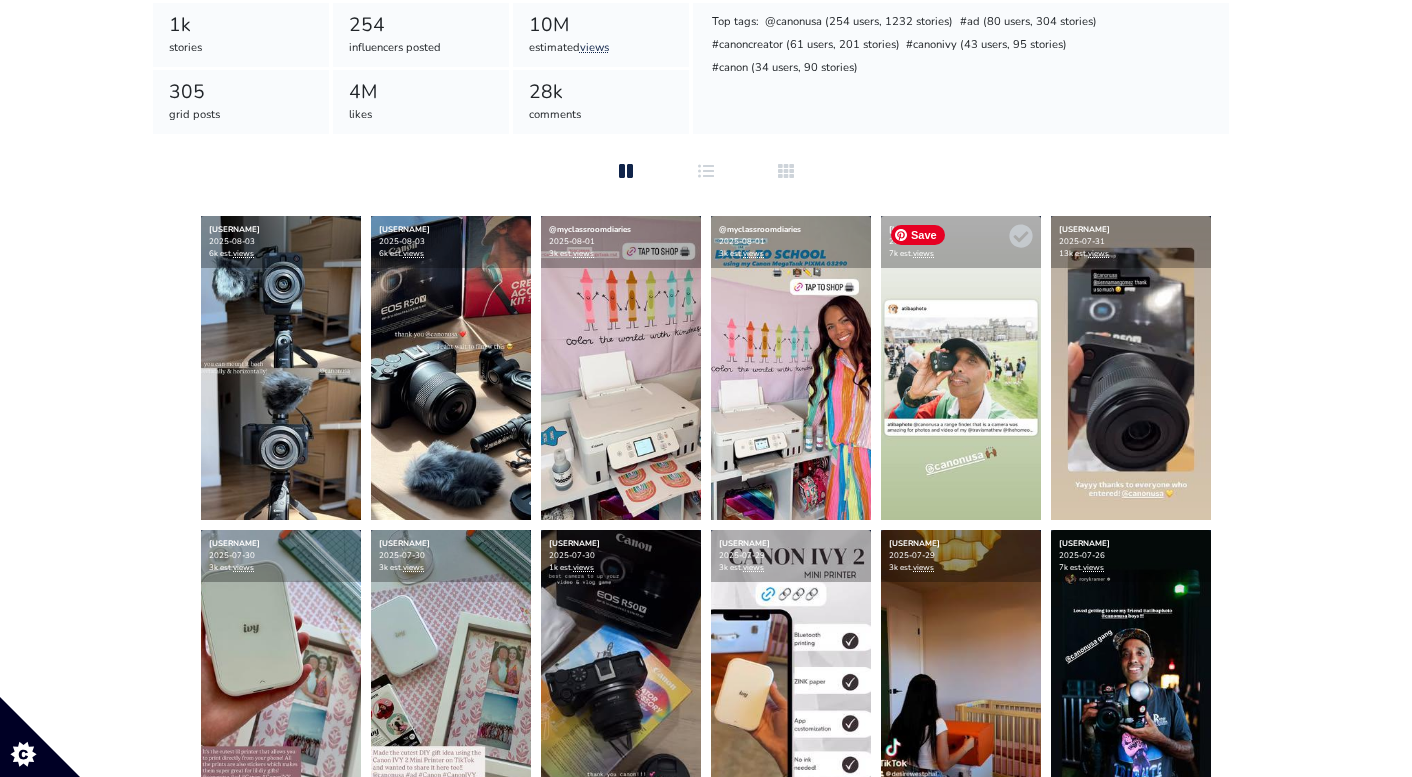 scroll, scrollTop: 0, scrollLeft: 0, axis: both 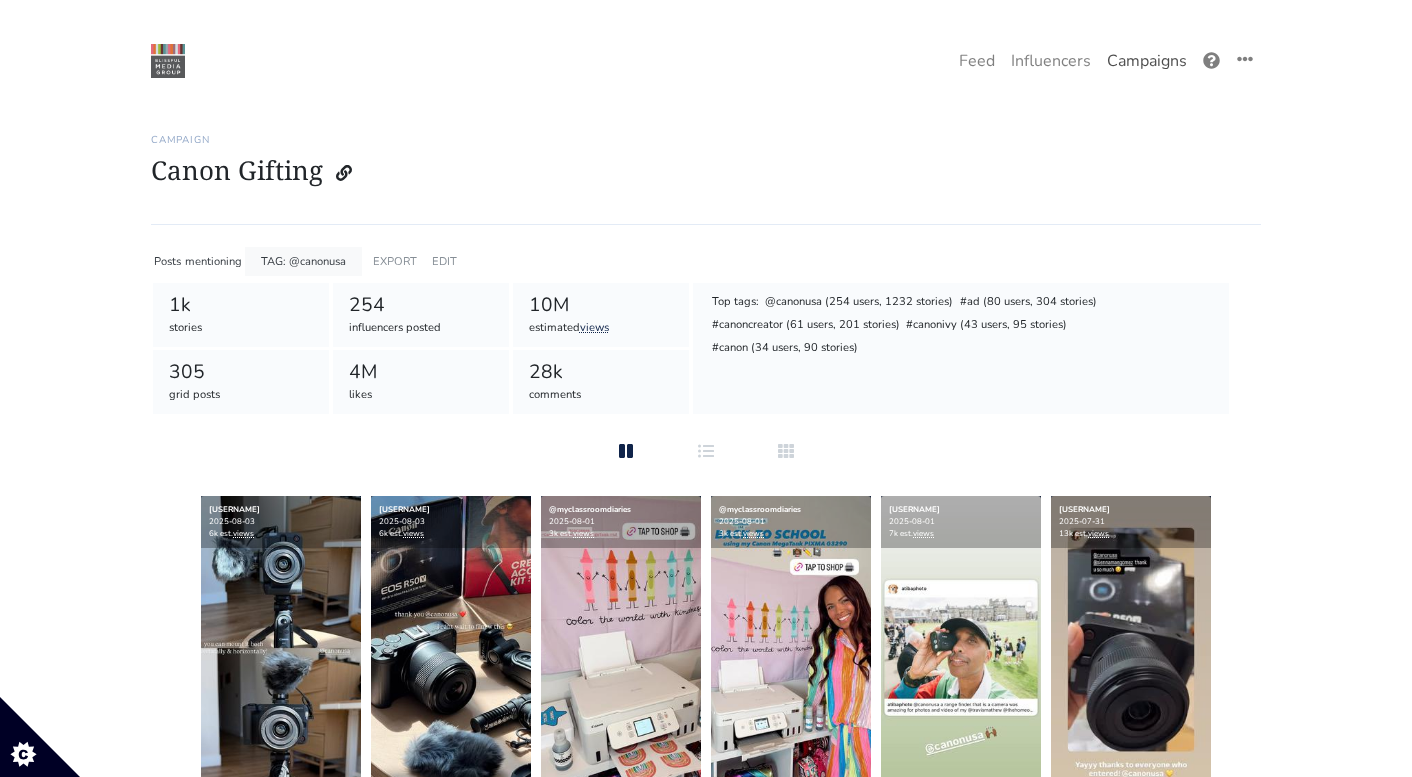 click on "Campaigns" at bounding box center (1147, 61) 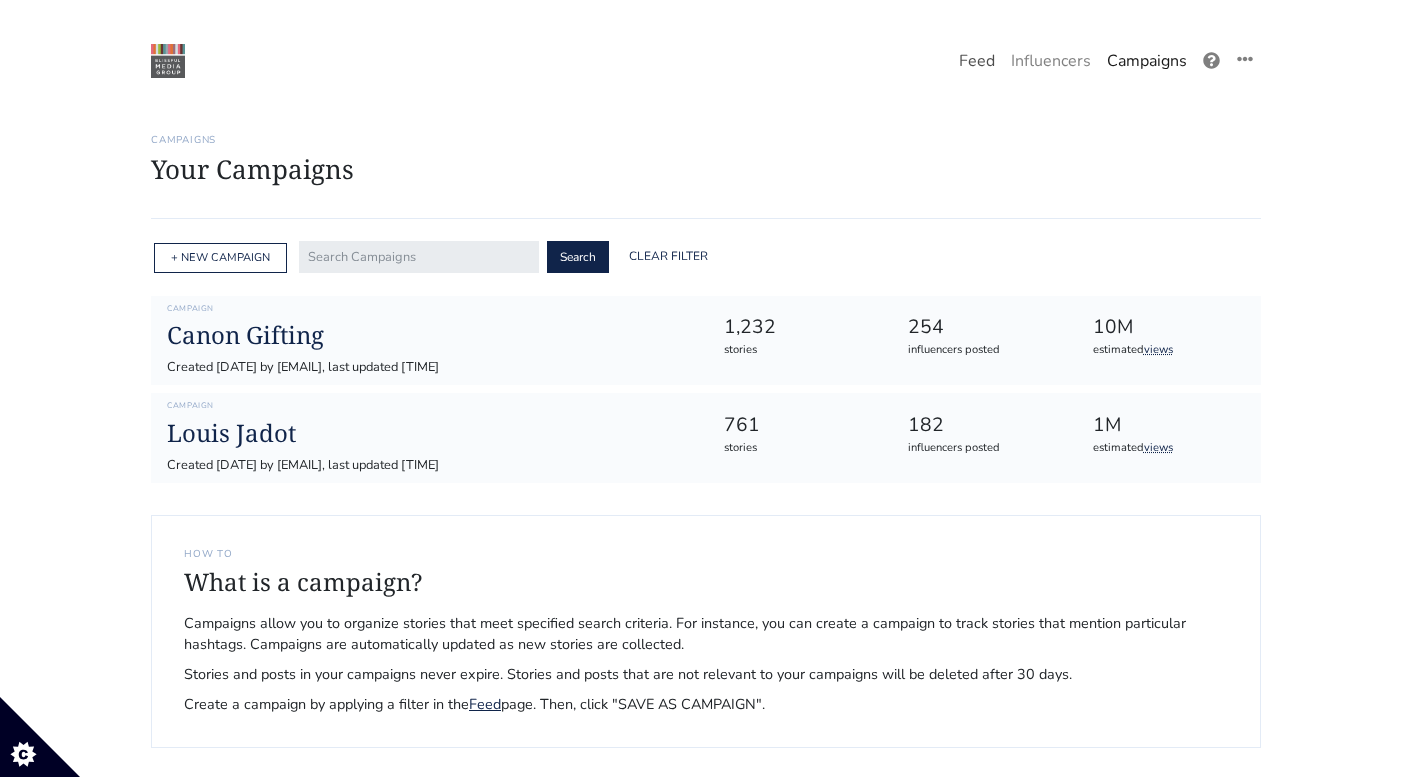 click on "Feed" at bounding box center [977, 61] 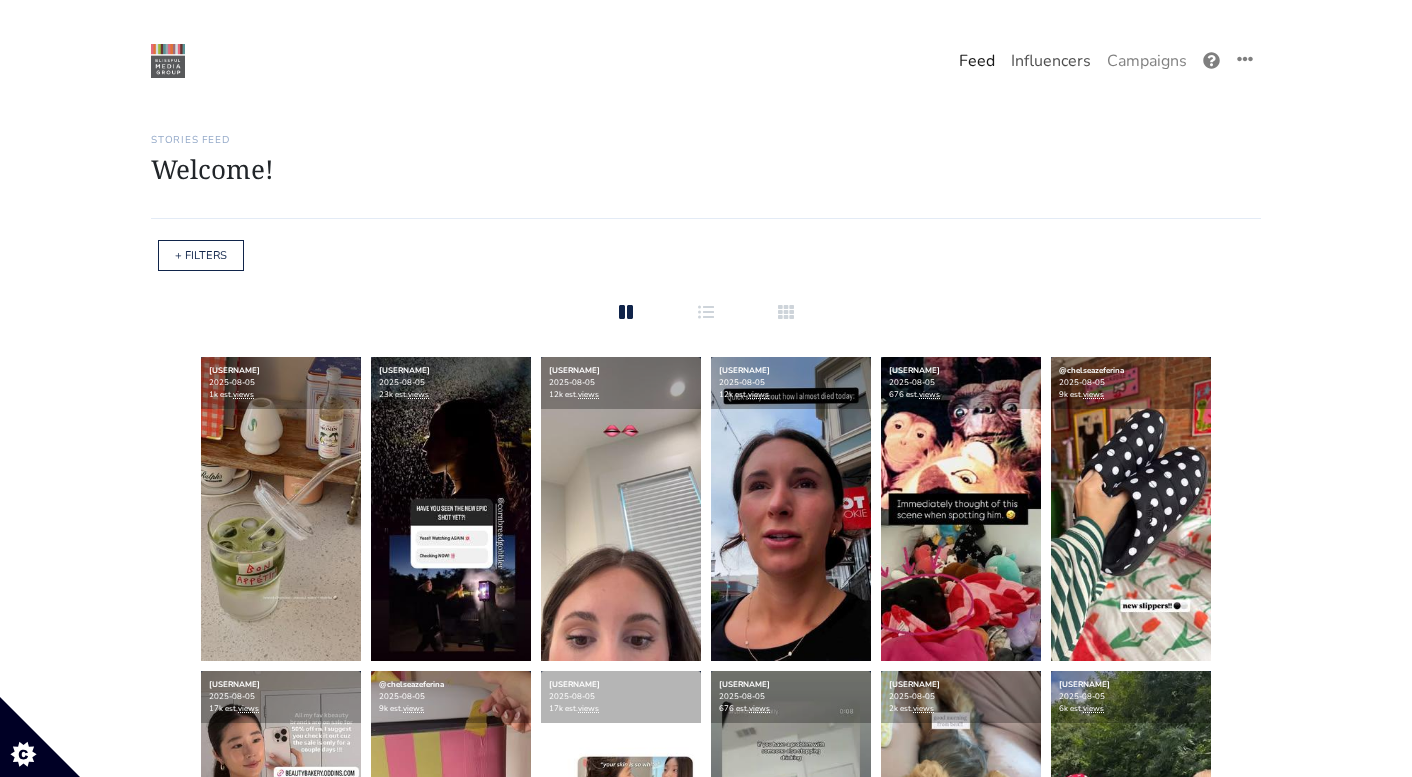 click on "Influencers" at bounding box center (1051, 61) 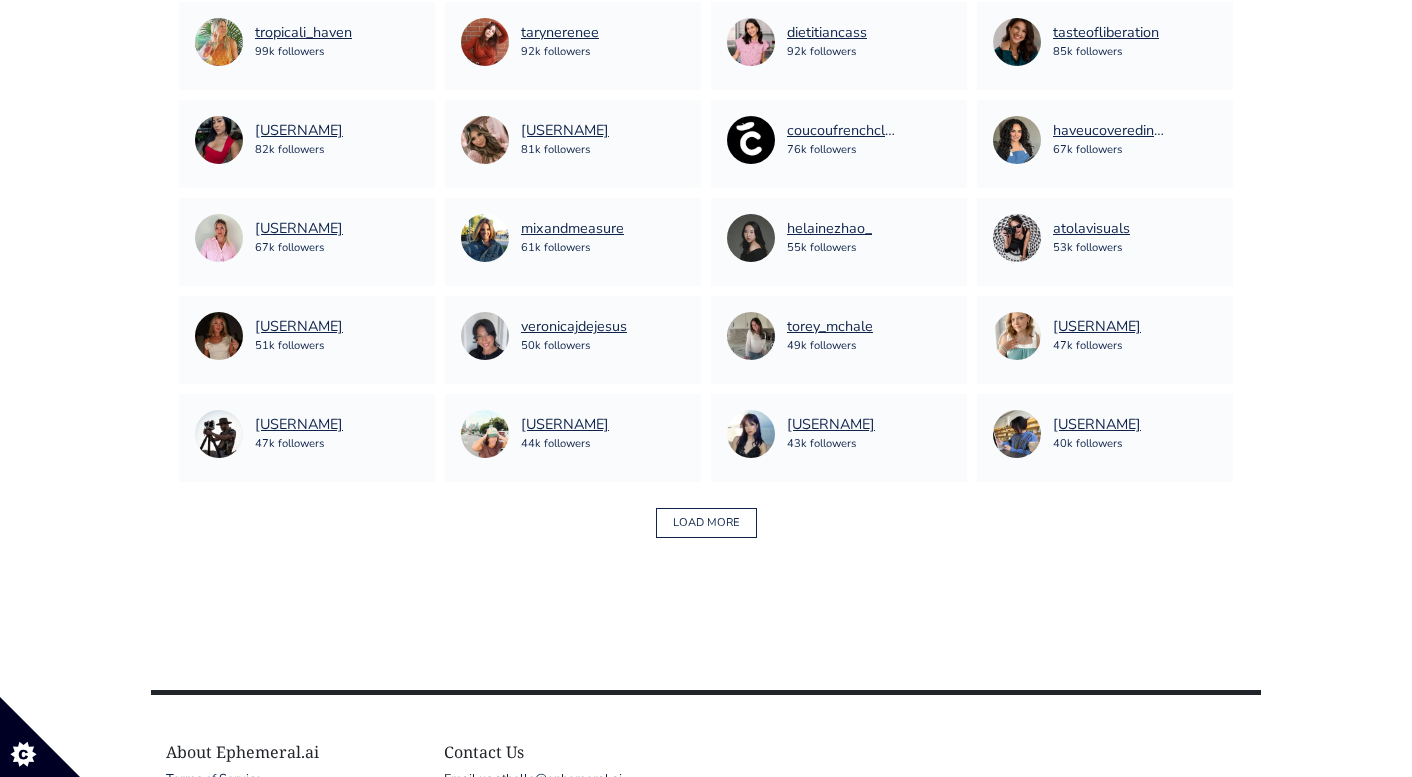 scroll, scrollTop: 1488, scrollLeft: 0, axis: vertical 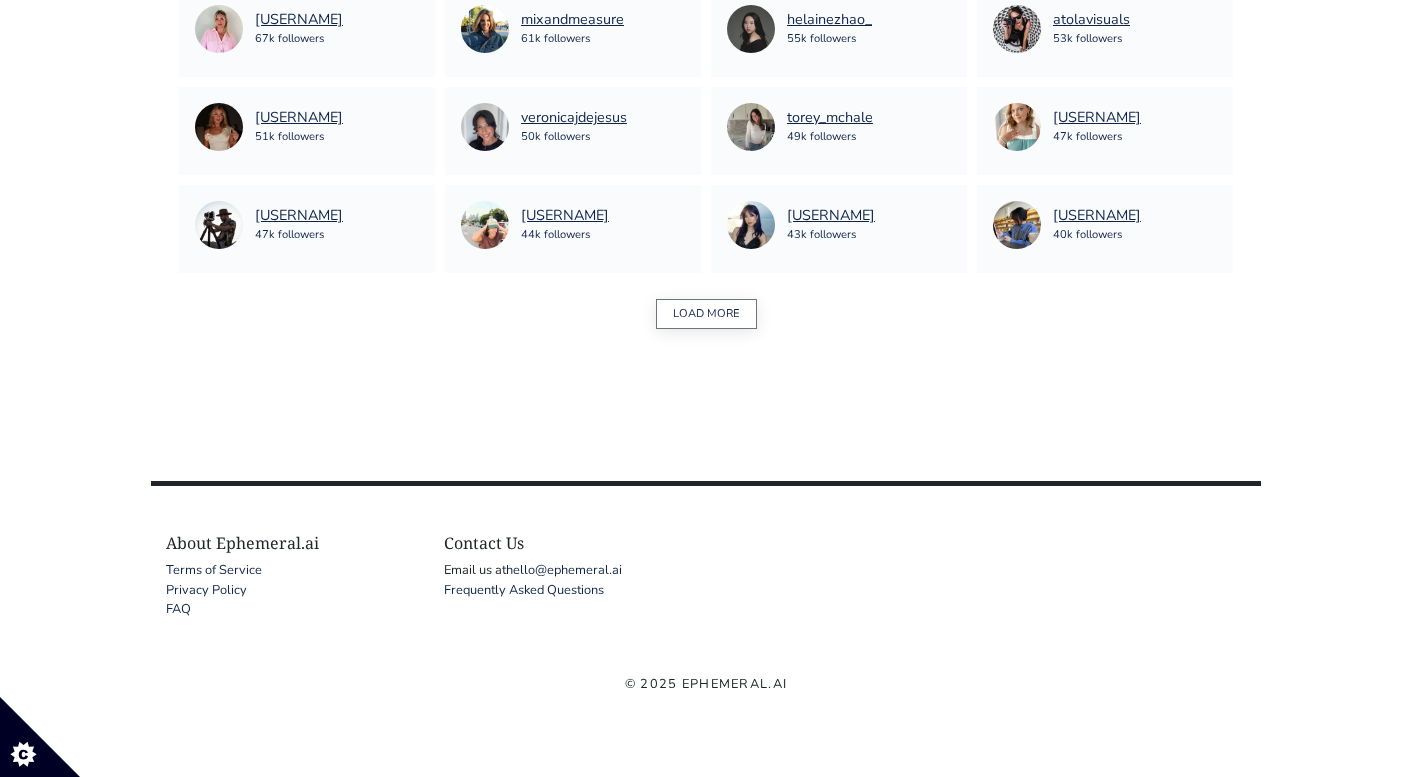 click on "LOAD MORE" at bounding box center [706, 314] 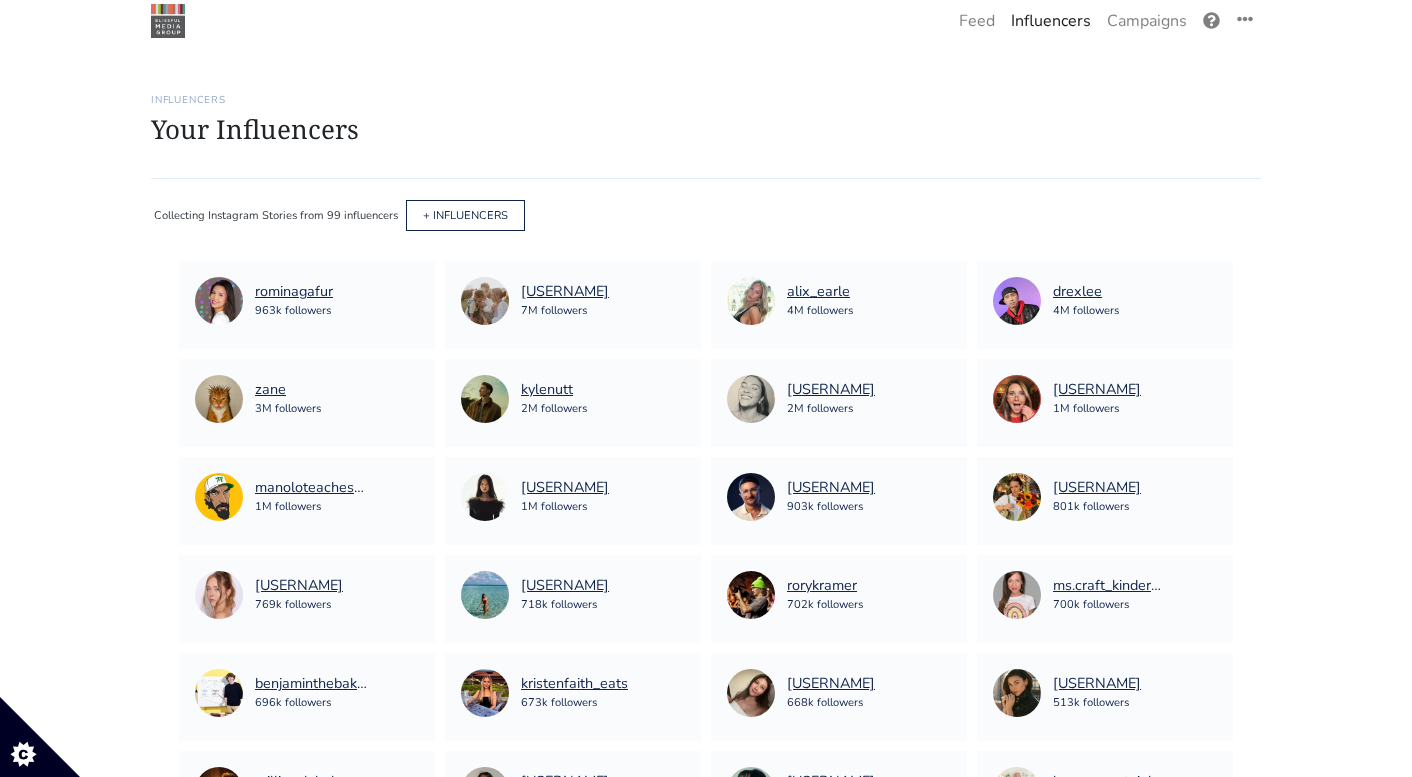scroll, scrollTop: 0, scrollLeft: 0, axis: both 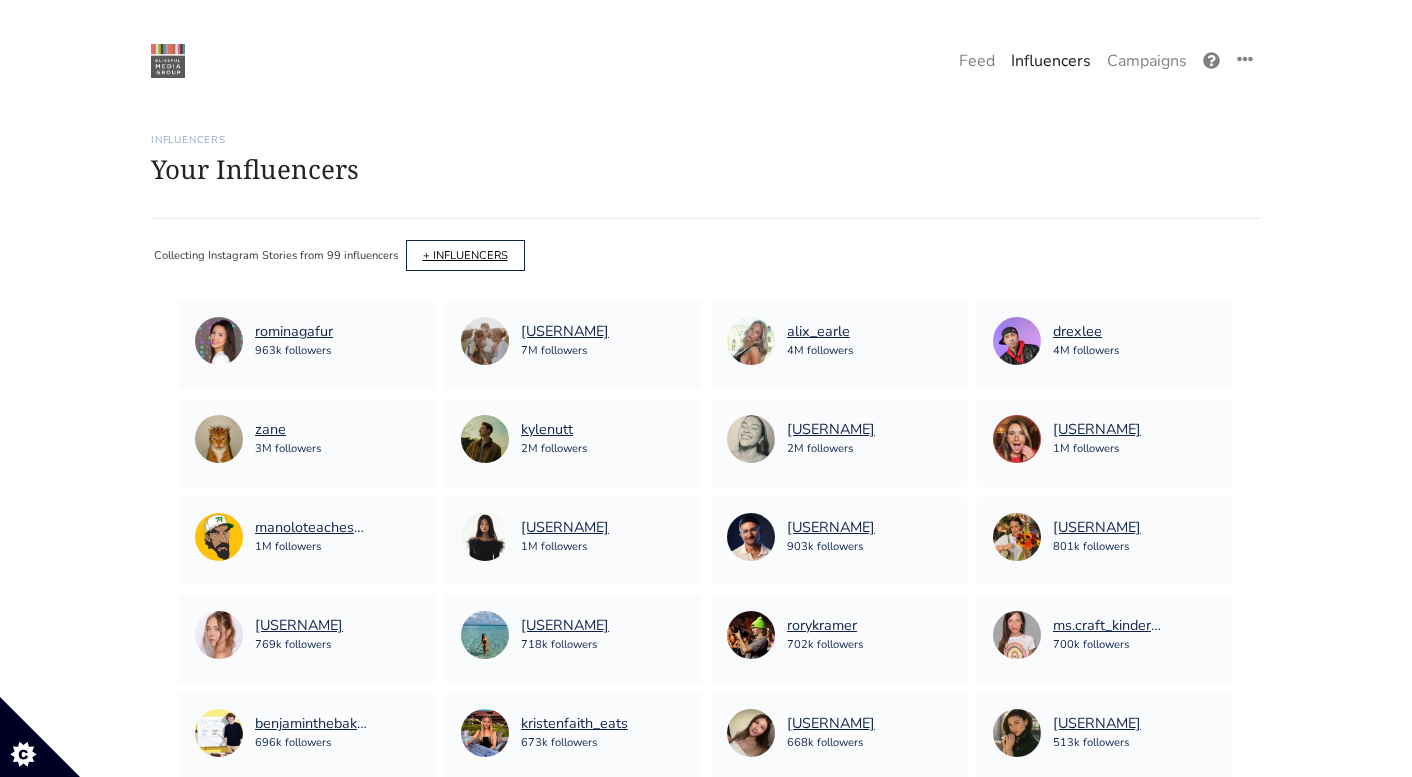 click on "+ INFLUENCERS" at bounding box center [465, 255] 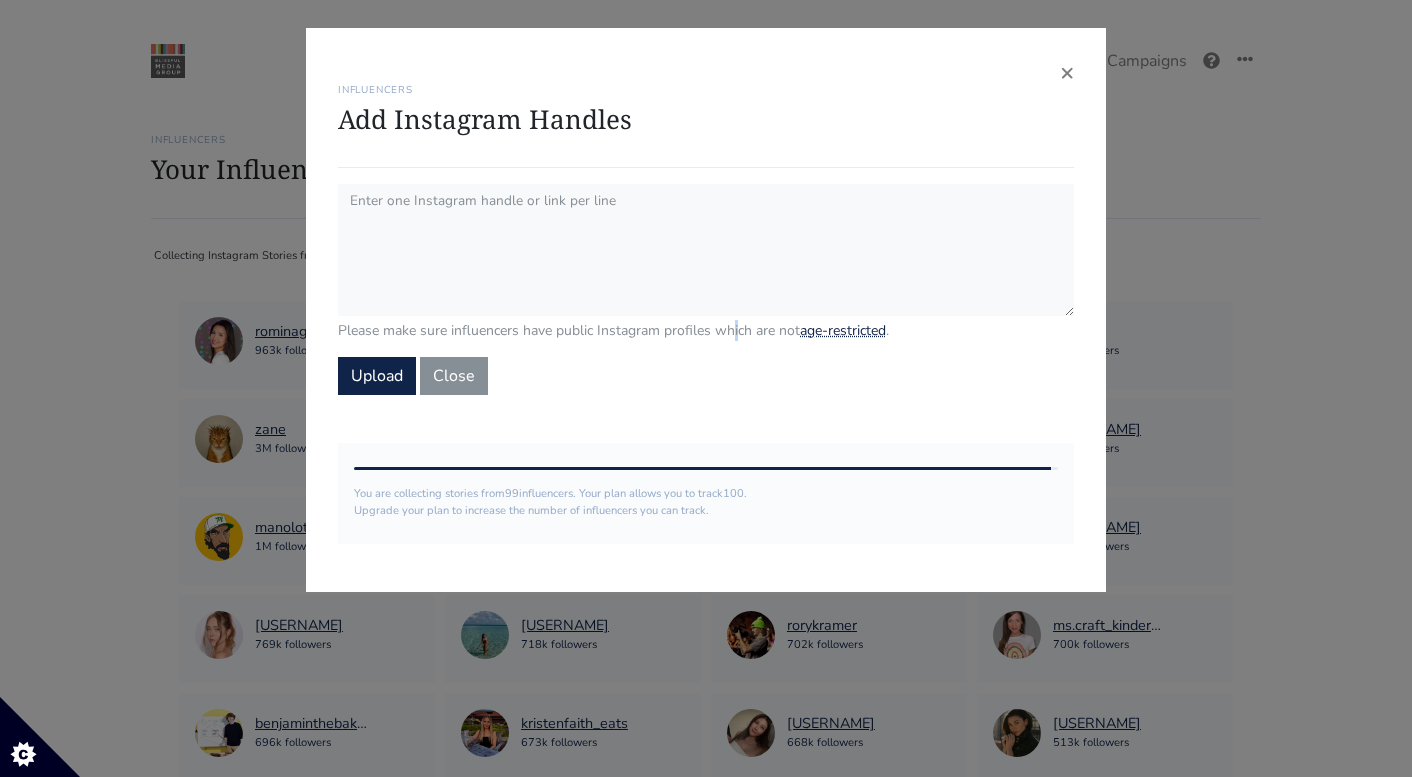 click on "Please make sure influencers have public Instagram profiles which are not  age-restricted ." at bounding box center (706, 330) 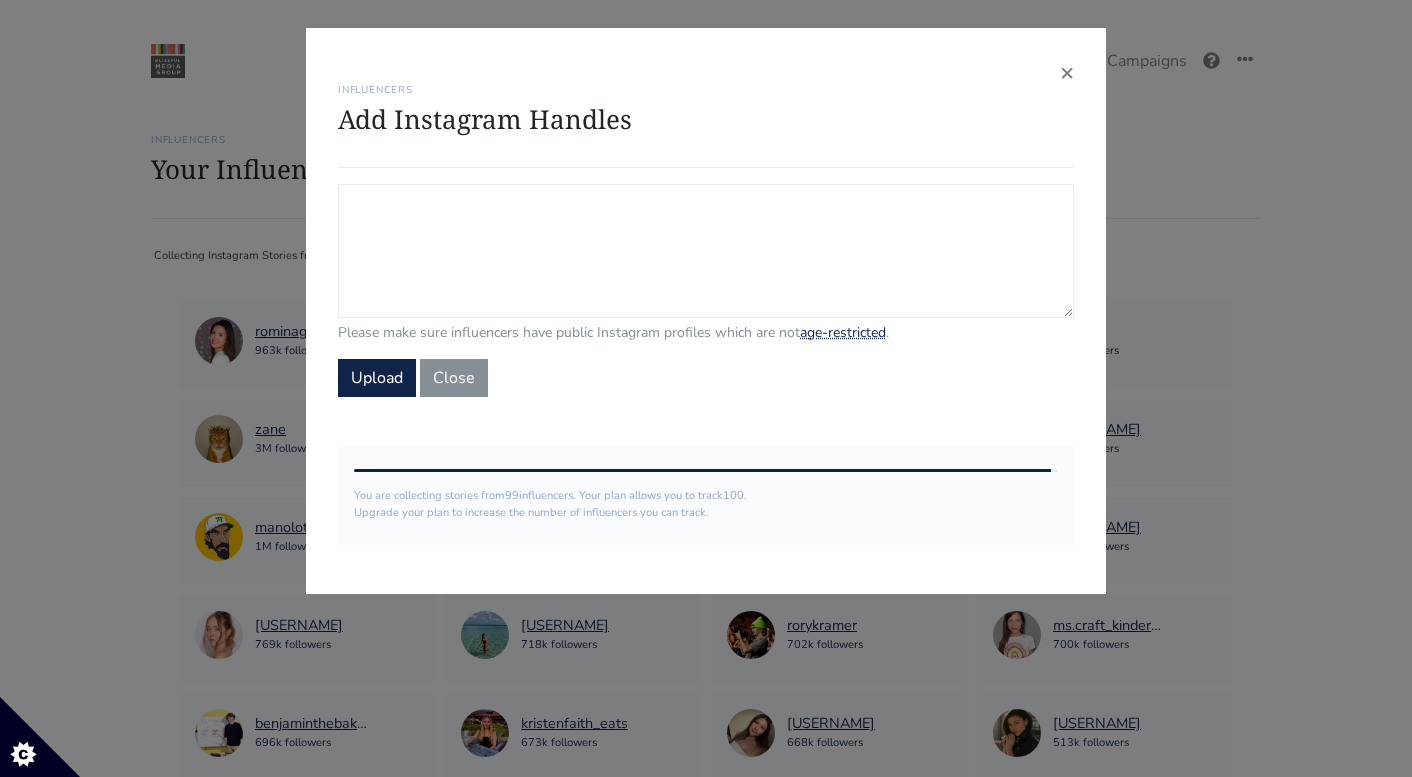click on "Campaign Influencers
(optional) Only stories from these influencers will be included.
If blank, campaign will track stories from all influencers in your account." at bounding box center [706, 251] 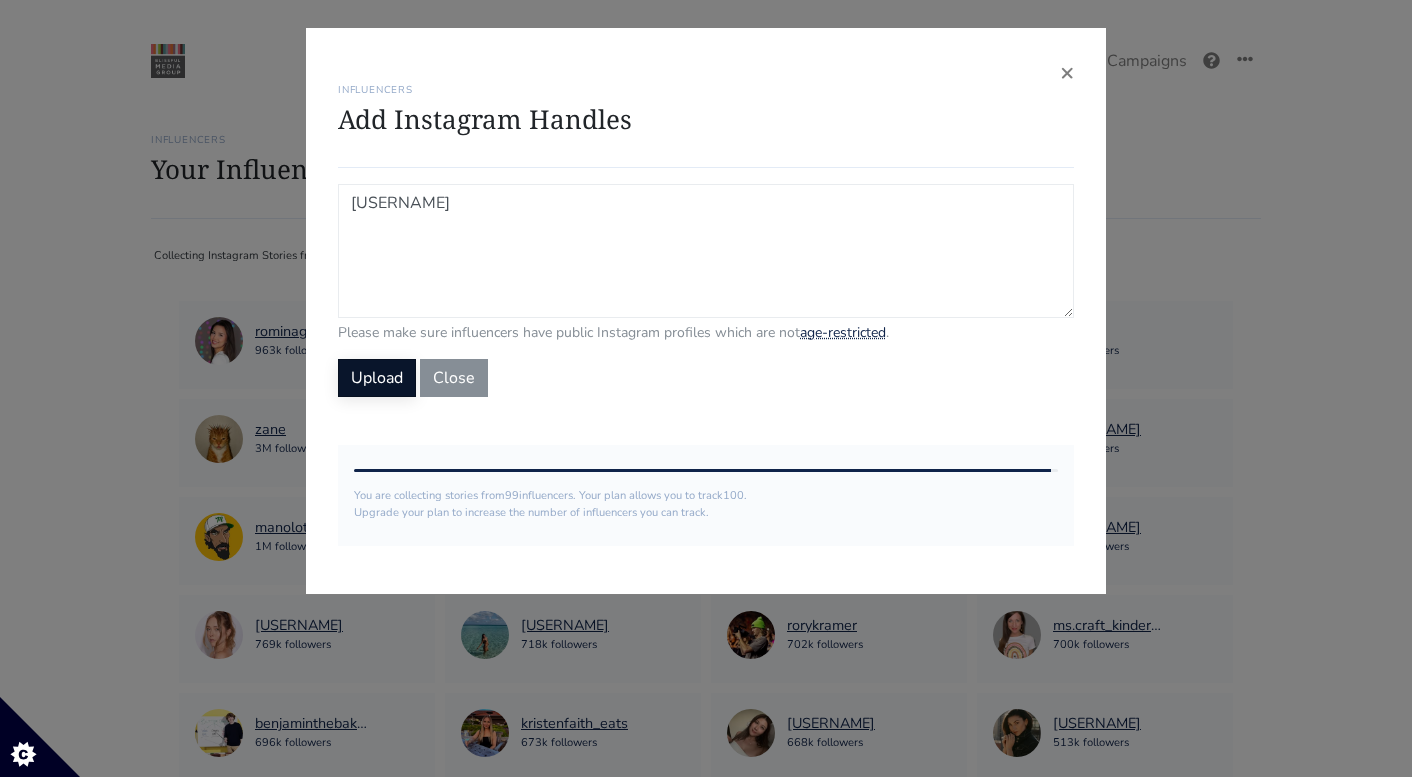 type on "jillianjaeger" 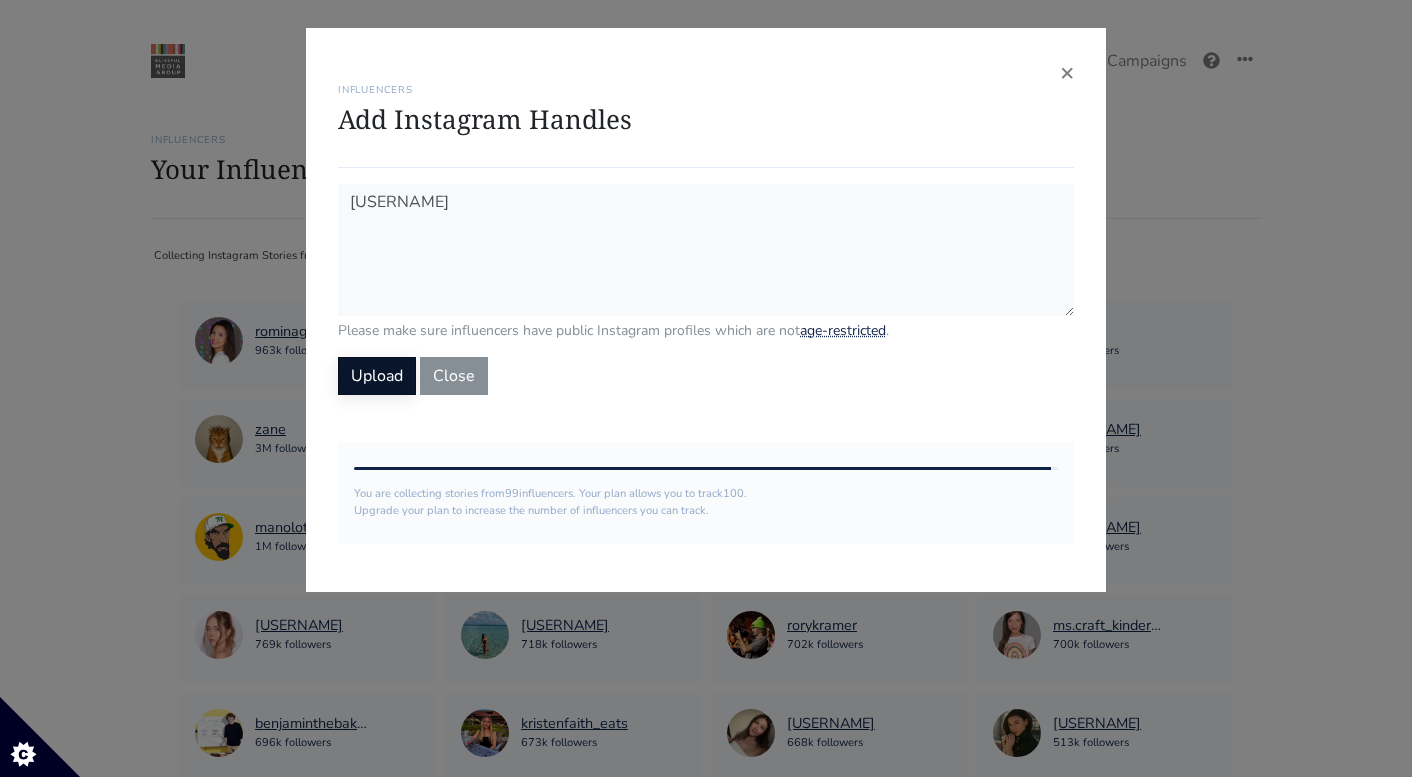 click on "Upload" at bounding box center [377, 376] 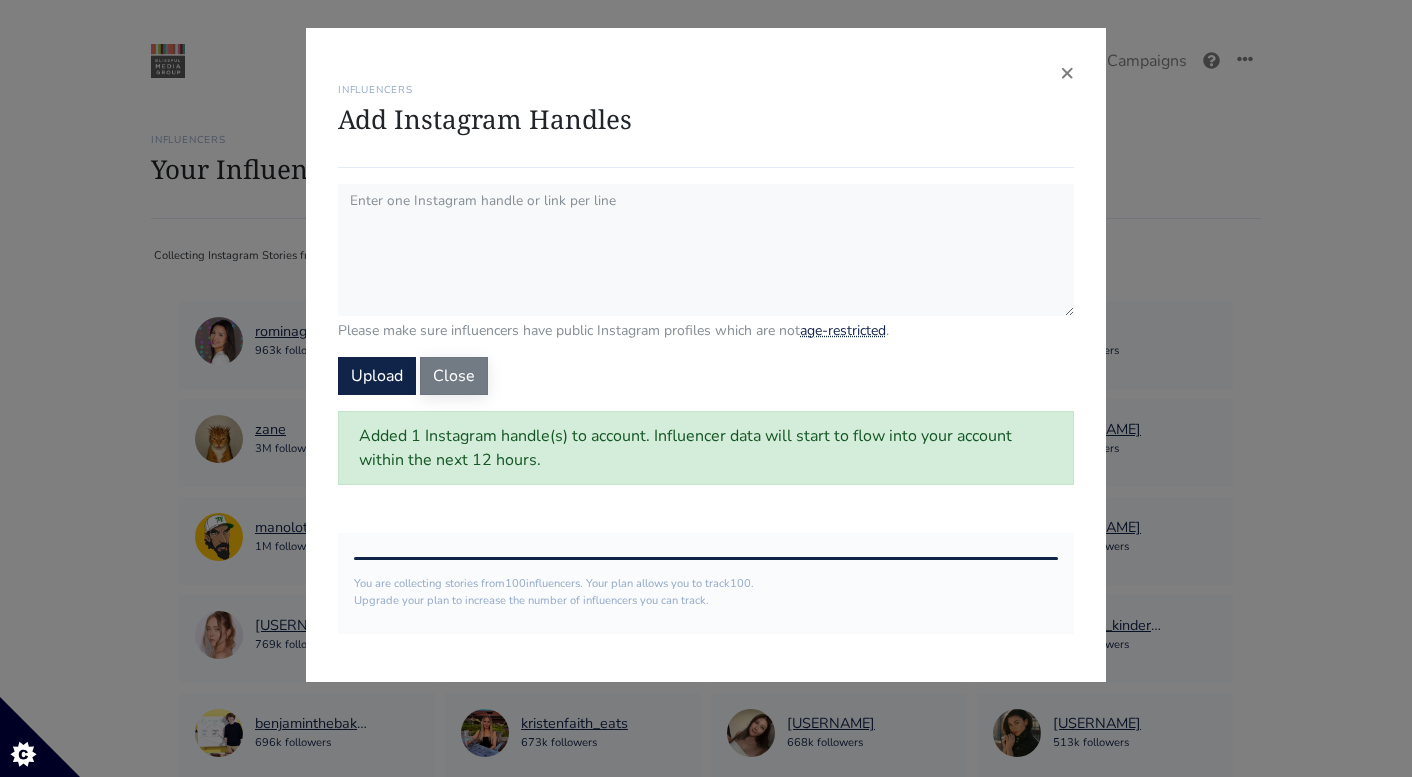 click on "Close" at bounding box center (454, 376) 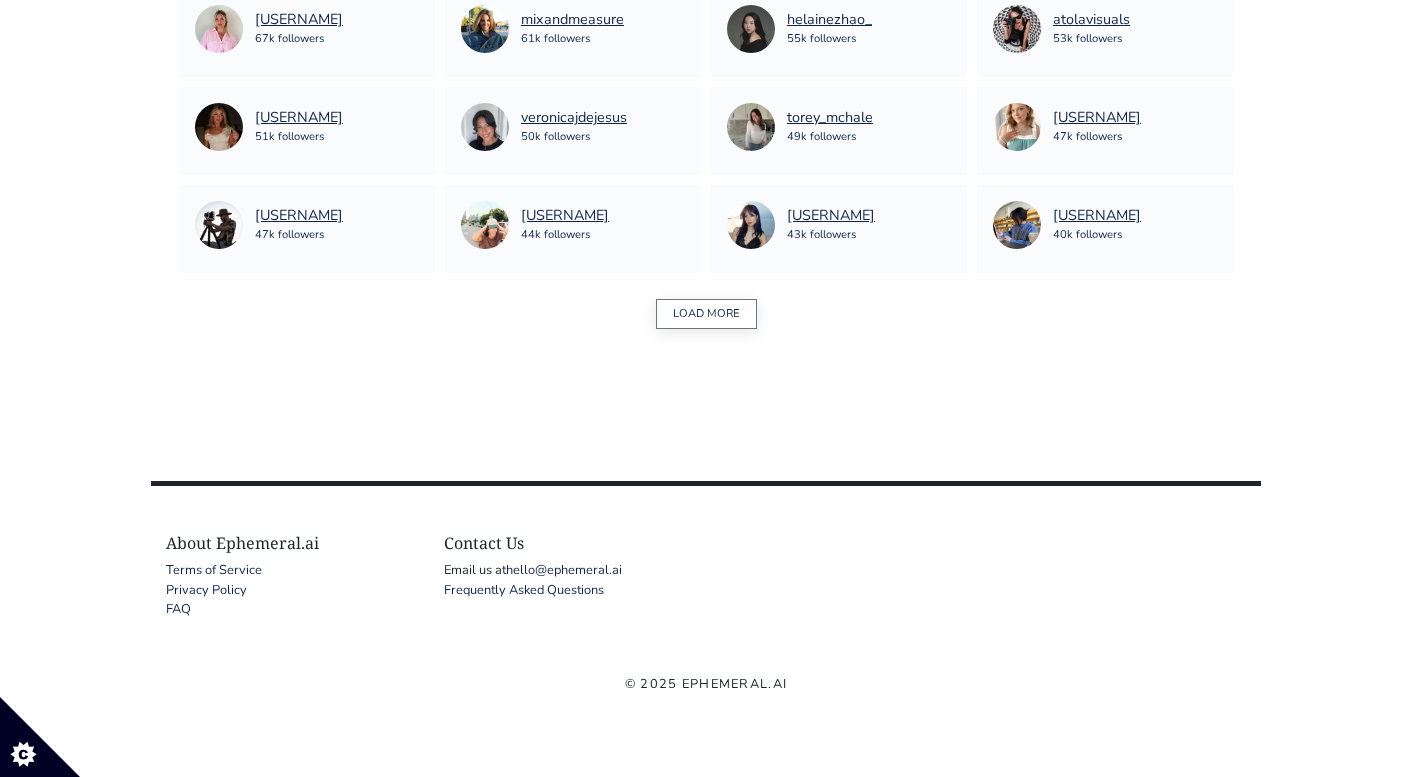 click on "LOAD MORE" at bounding box center (706, 314) 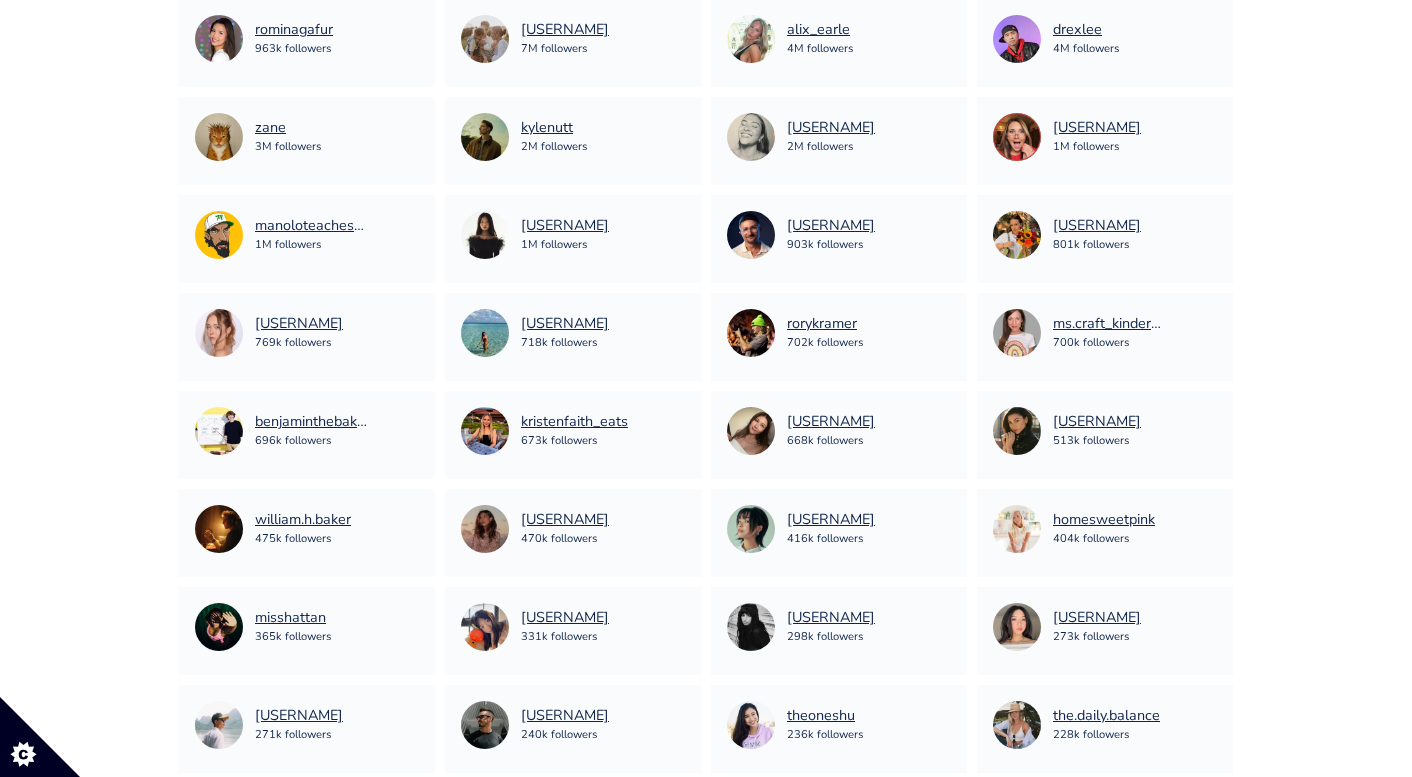scroll, scrollTop: 0, scrollLeft: 0, axis: both 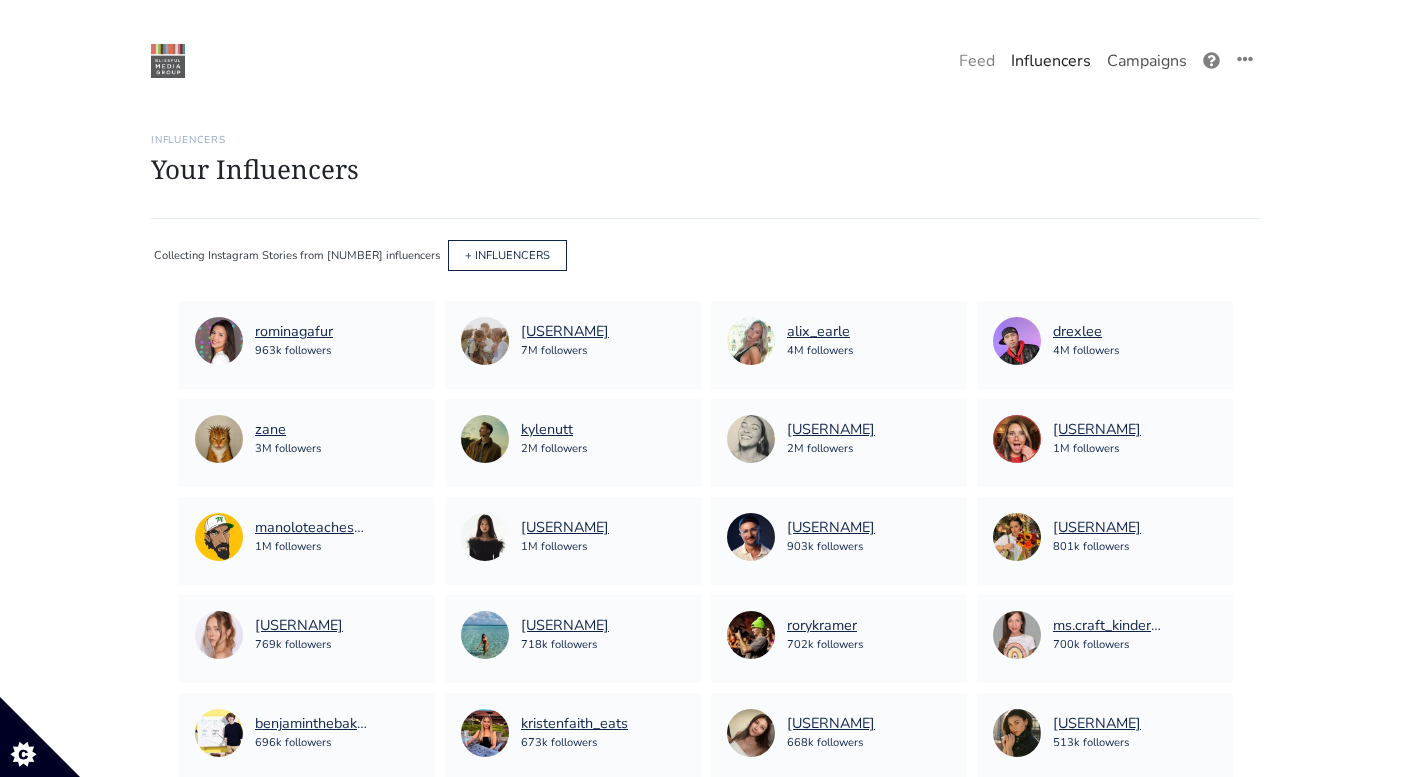 click on "Campaigns" at bounding box center (1147, 61) 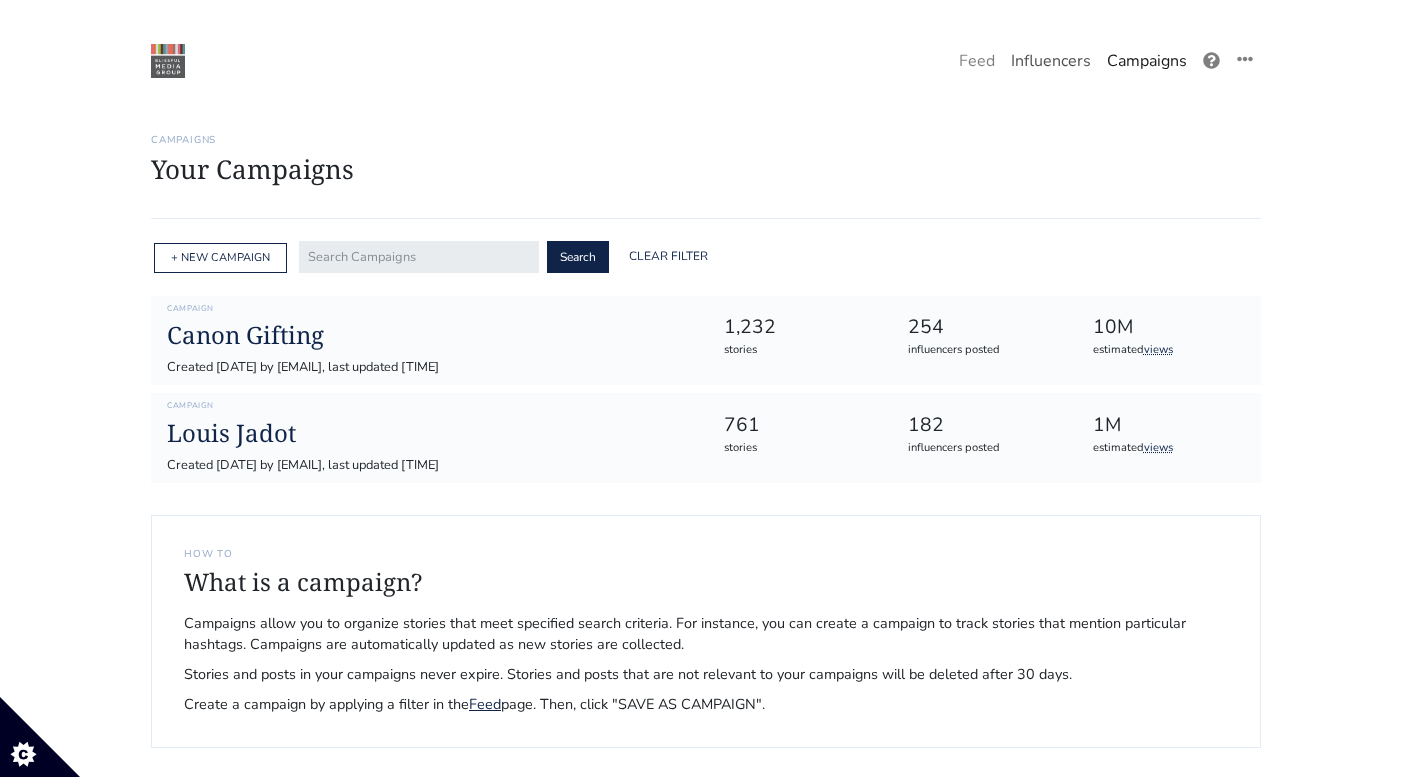 click on "Influencers" at bounding box center [1051, 61] 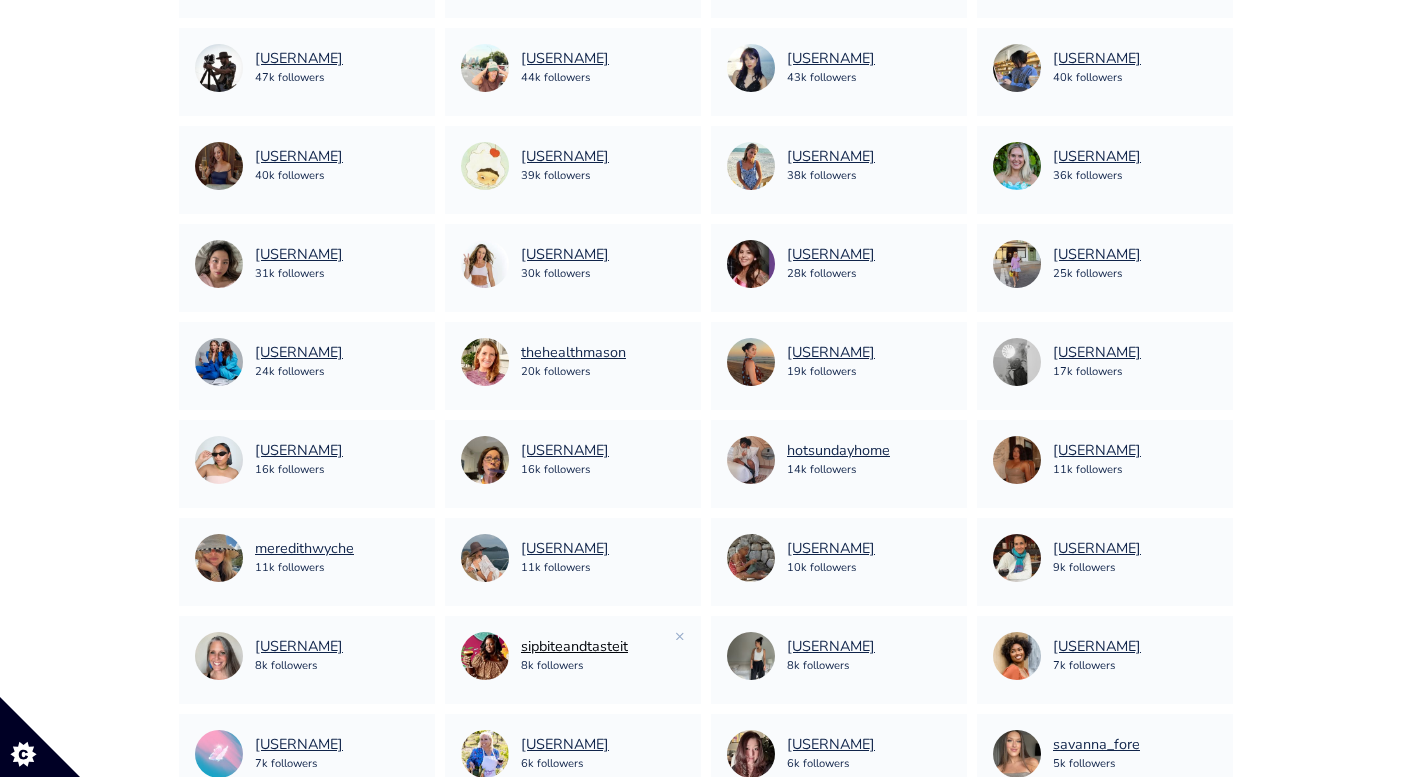 scroll, scrollTop: 2099, scrollLeft: 0, axis: vertical 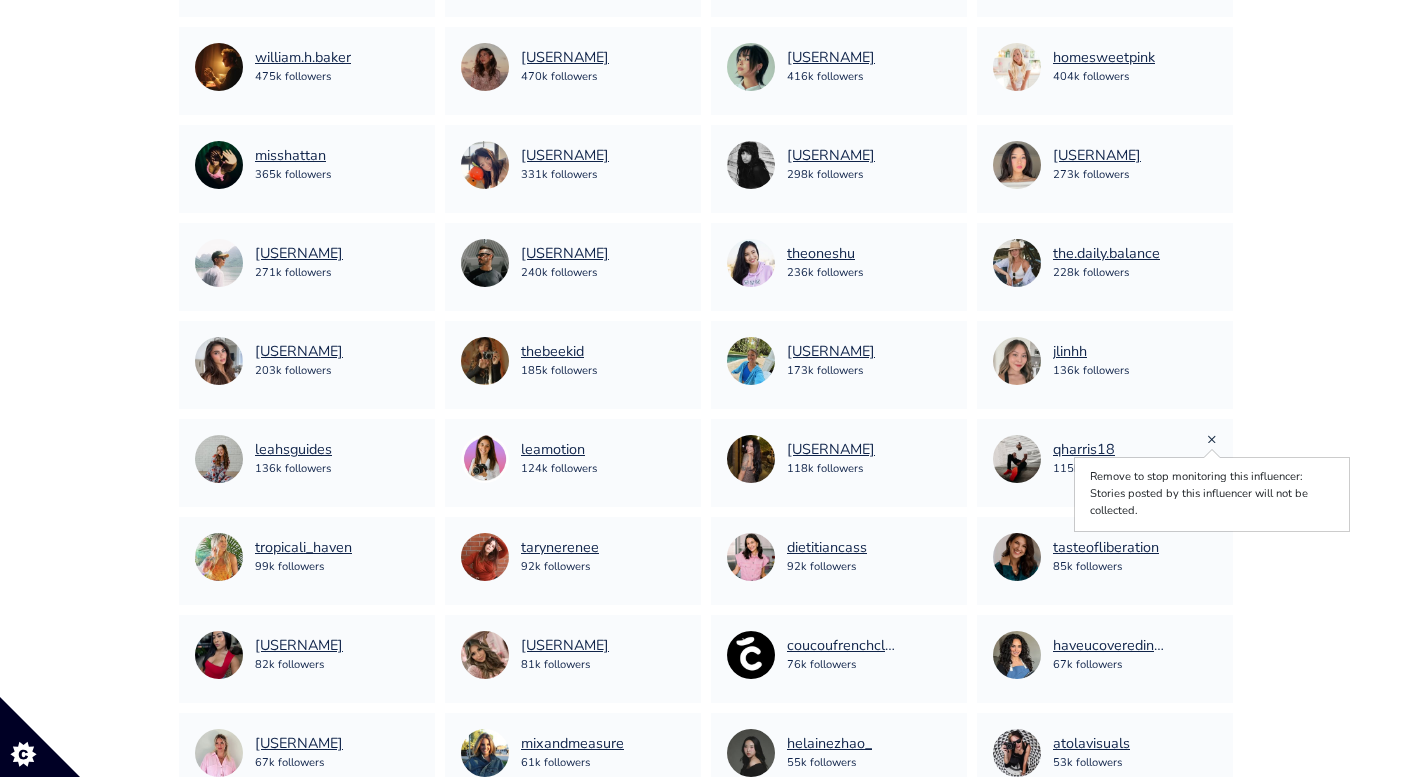 click on "×" at bounding box center [1212, 439] 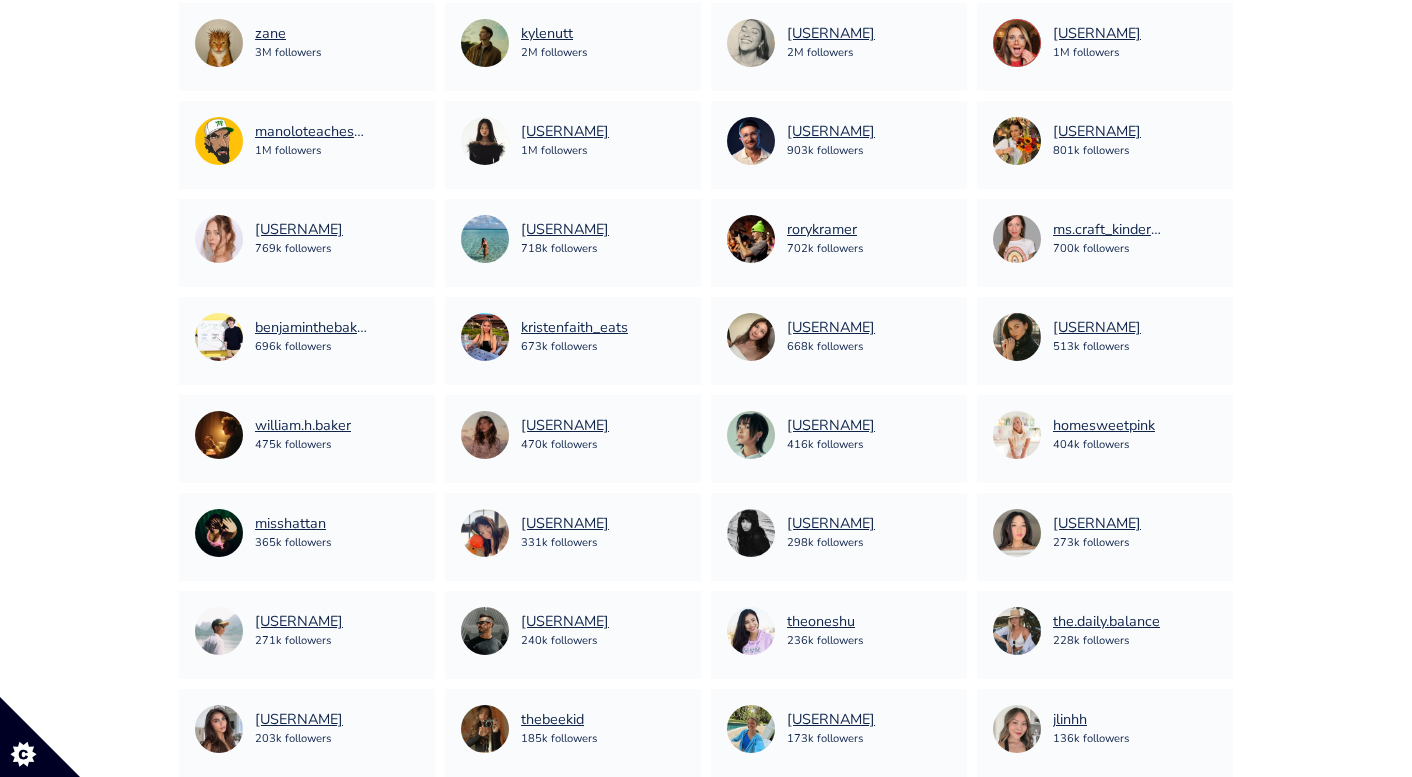 scroll, scrollTop: 0, scrollLeft: 0, axis: both 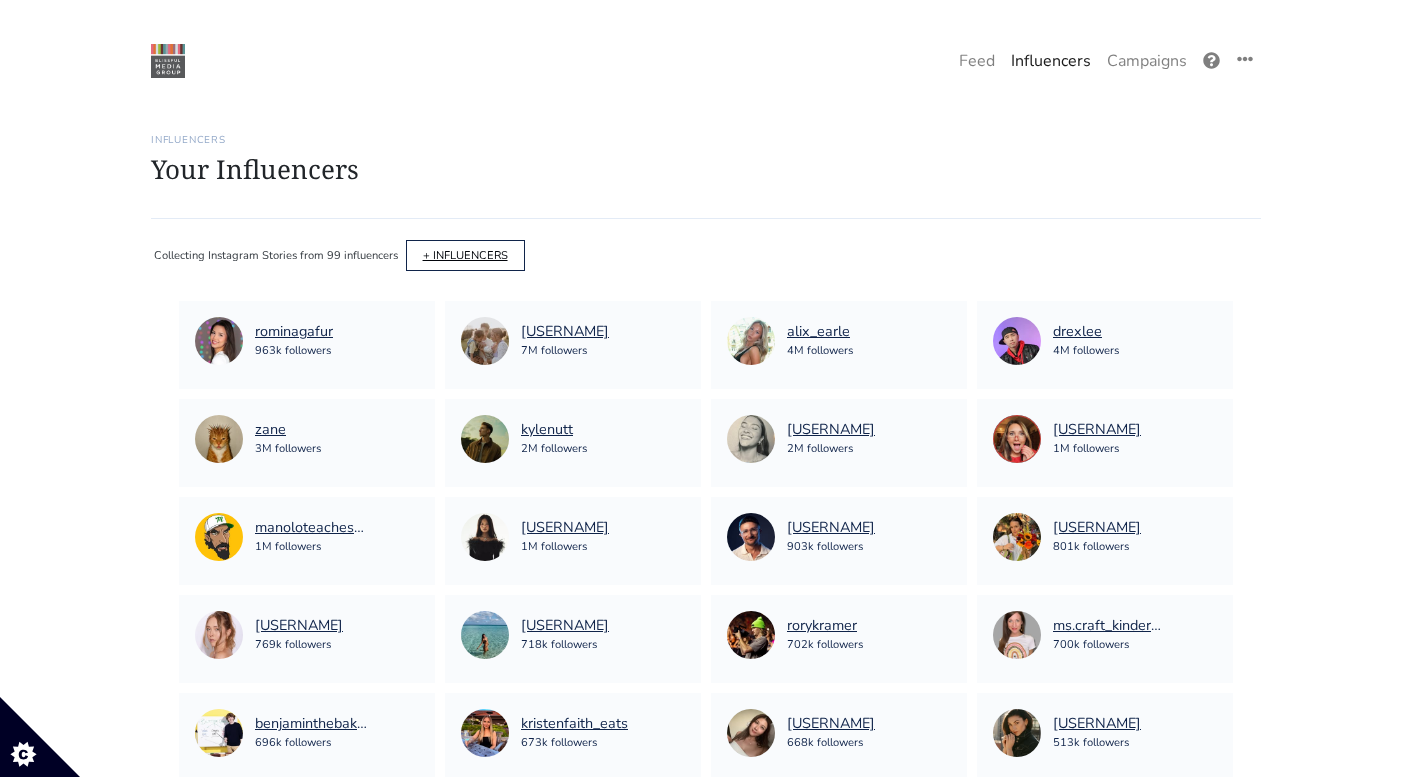click on "+ INFLUENCERS" at bounding box center [465, 255] 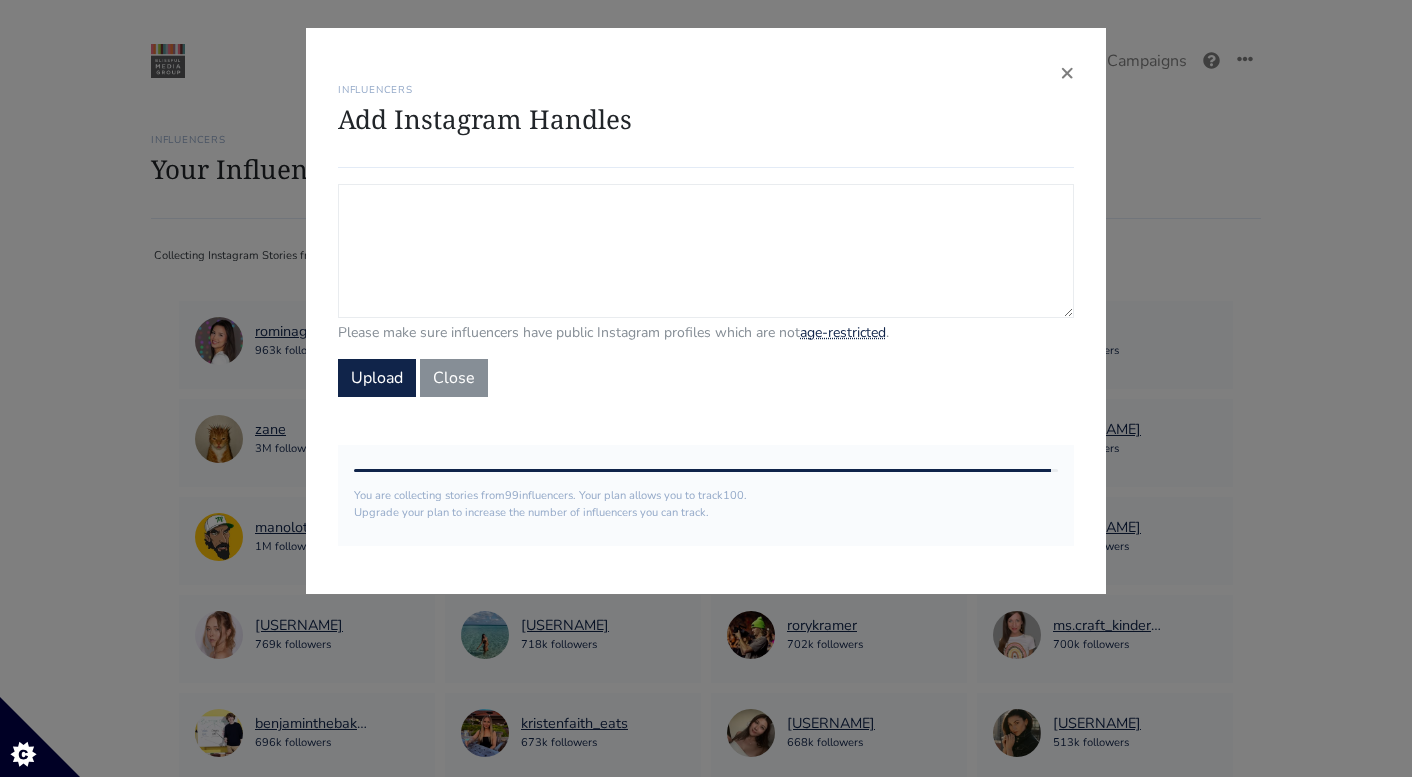 click on "Campaign Influencers
(optional) Only stories from these influencers will be included.
If blank, campaign will track stories from all influencers in your account." at bounding box center (706, 251) 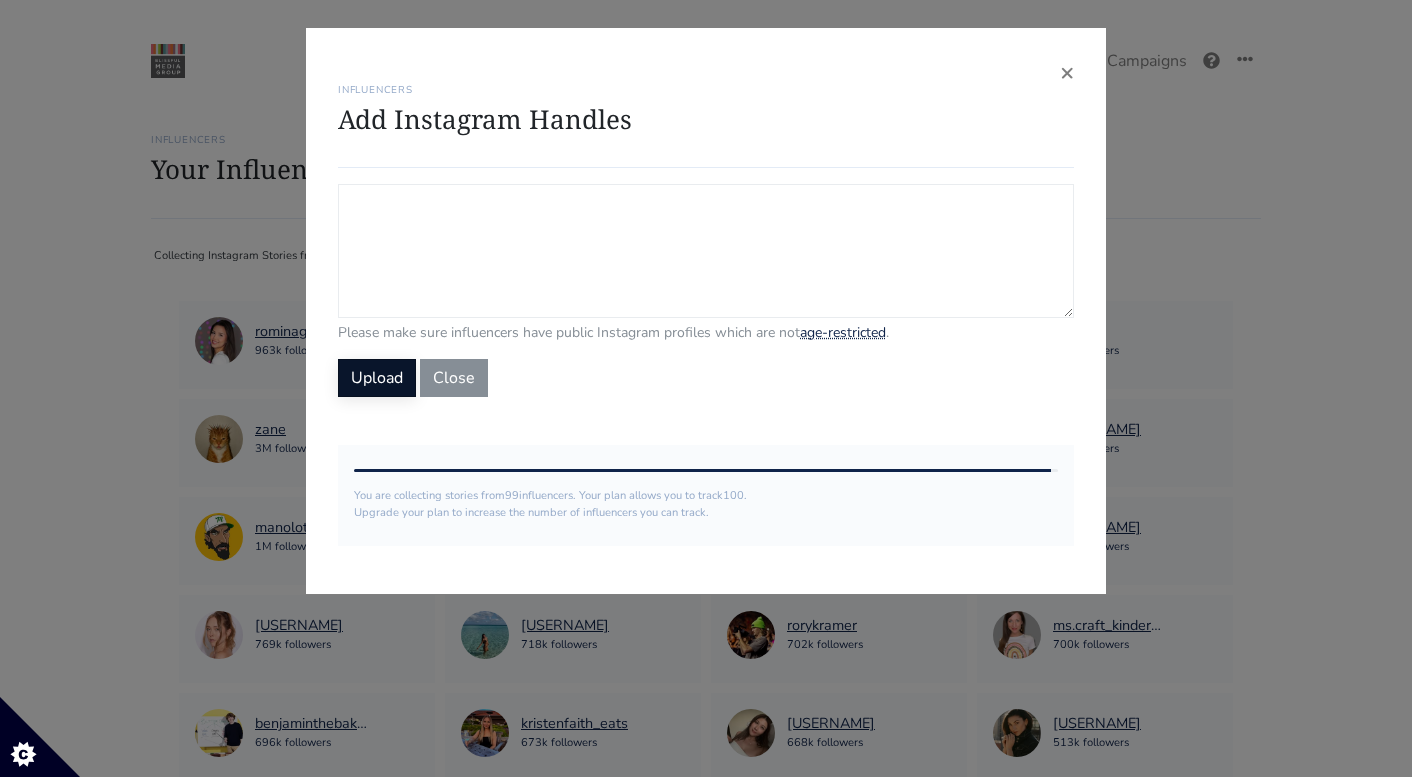 paste on "[USERNAME]" 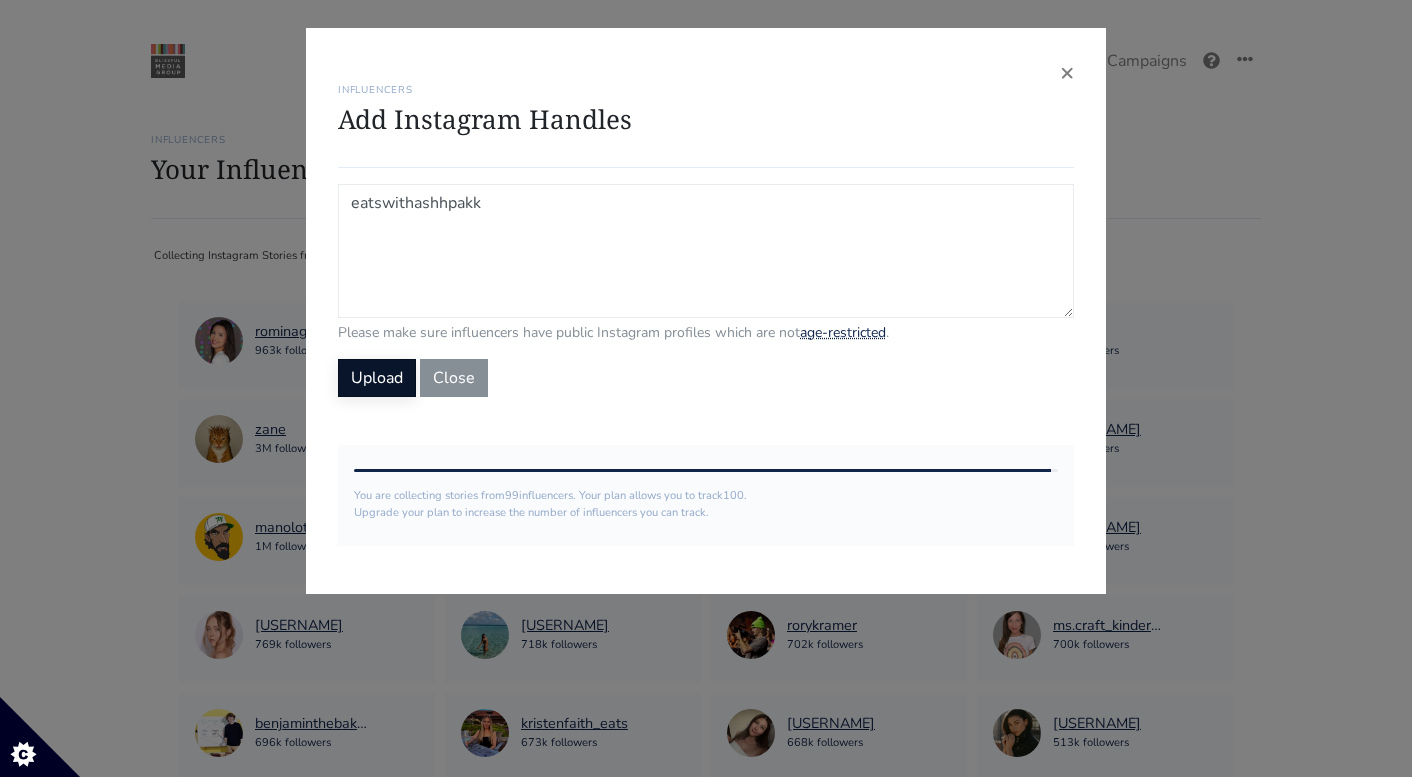 type on "[USERNAME]" 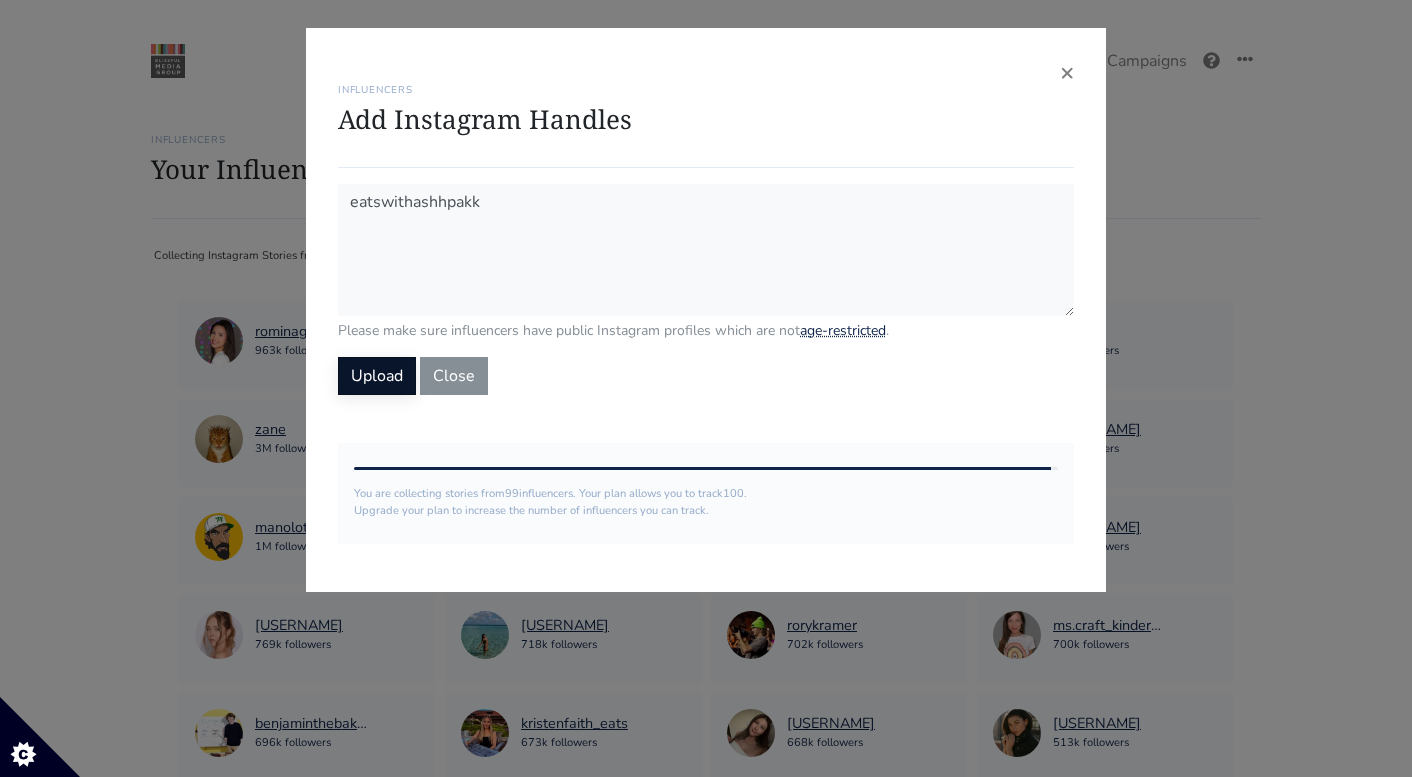 click on "Upload" at bounding box center [377, 376] 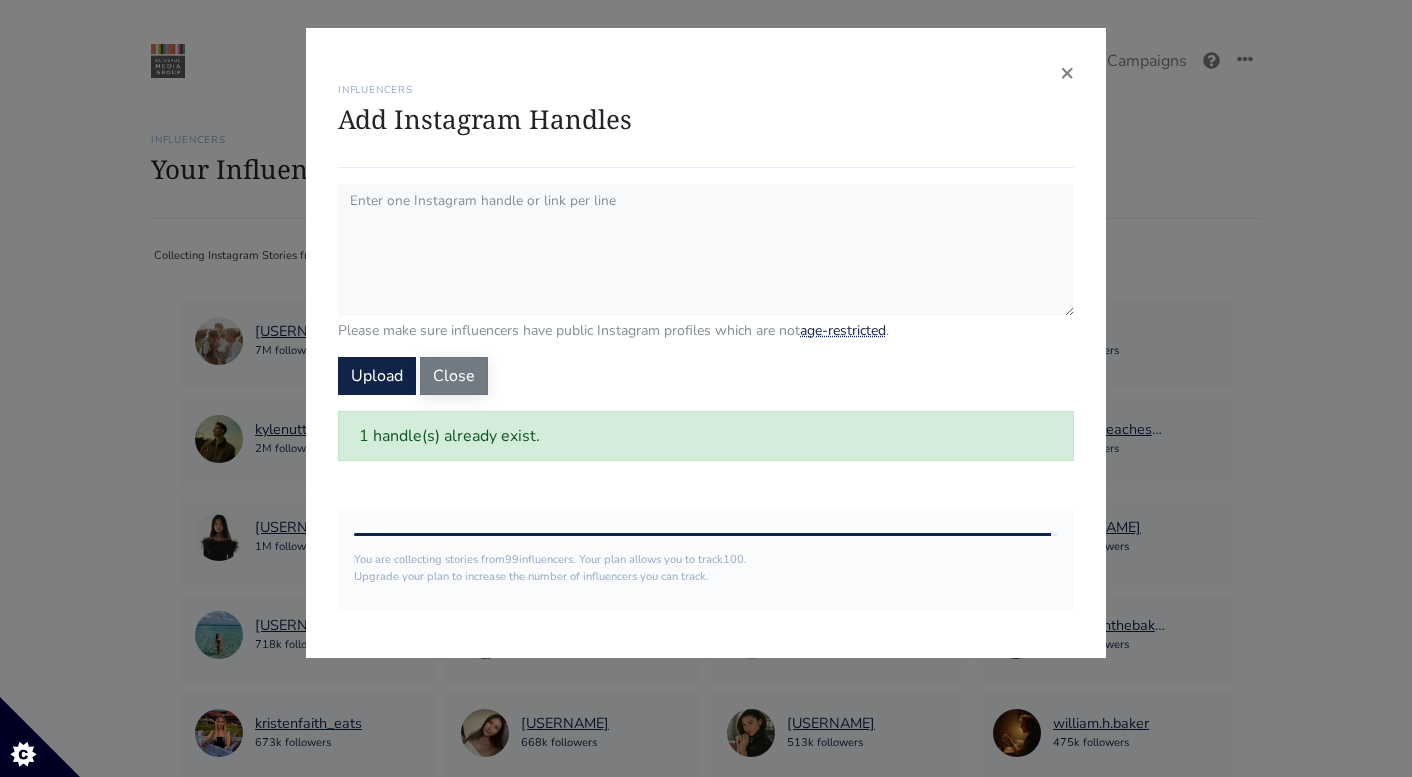 click on "Close" at bounding box center [454, 376] 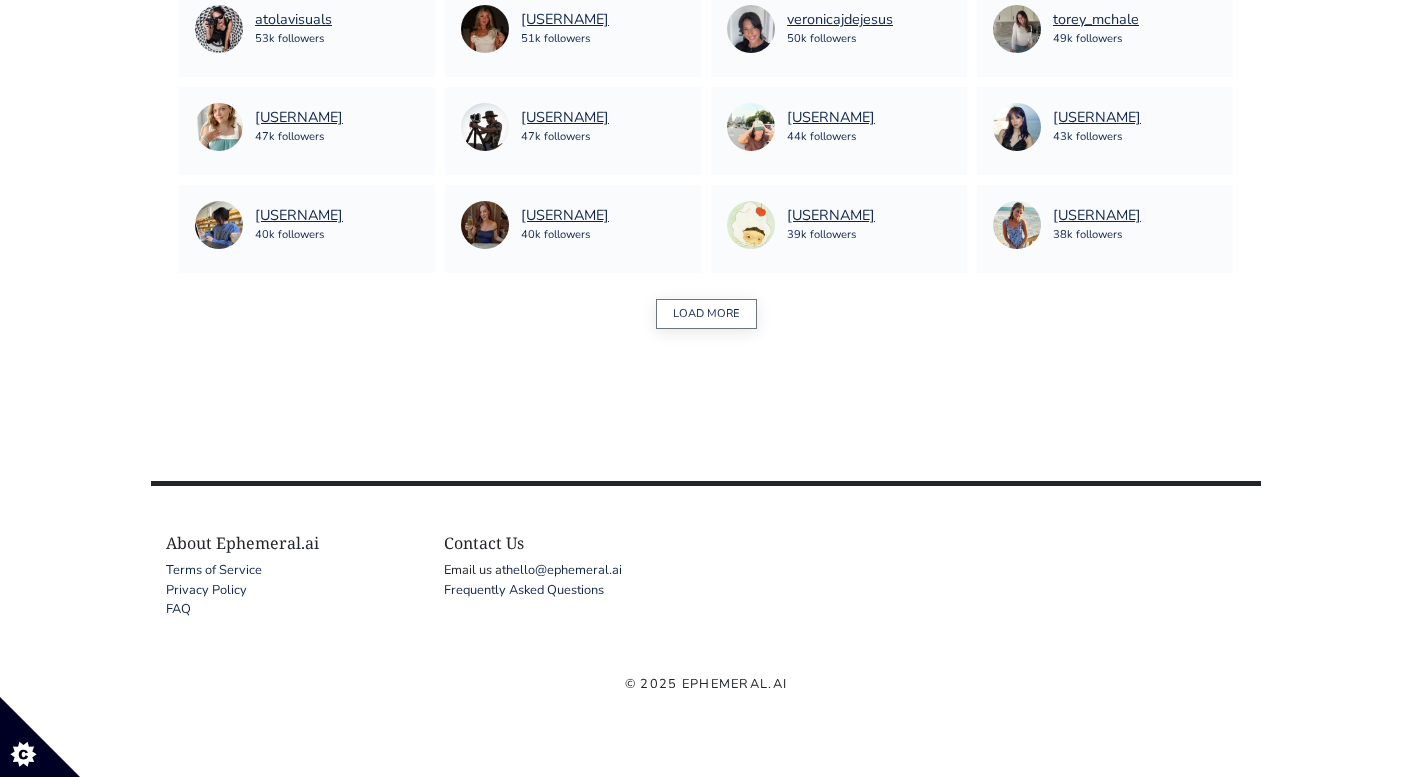 click on "LOAD MORE" at bounding box center [706, 314] 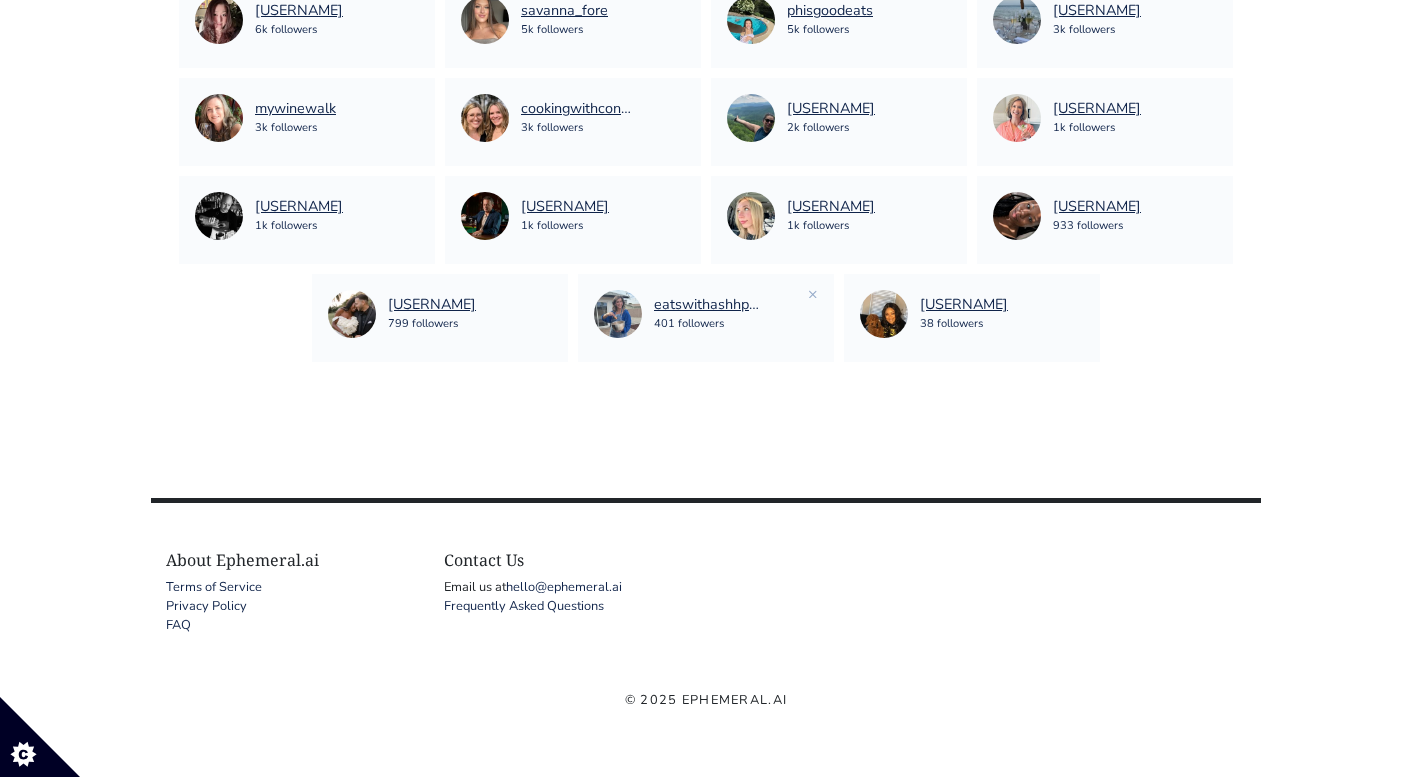 scroll, scrollTop: 2377, scrollLeft: 0, axis: vertical 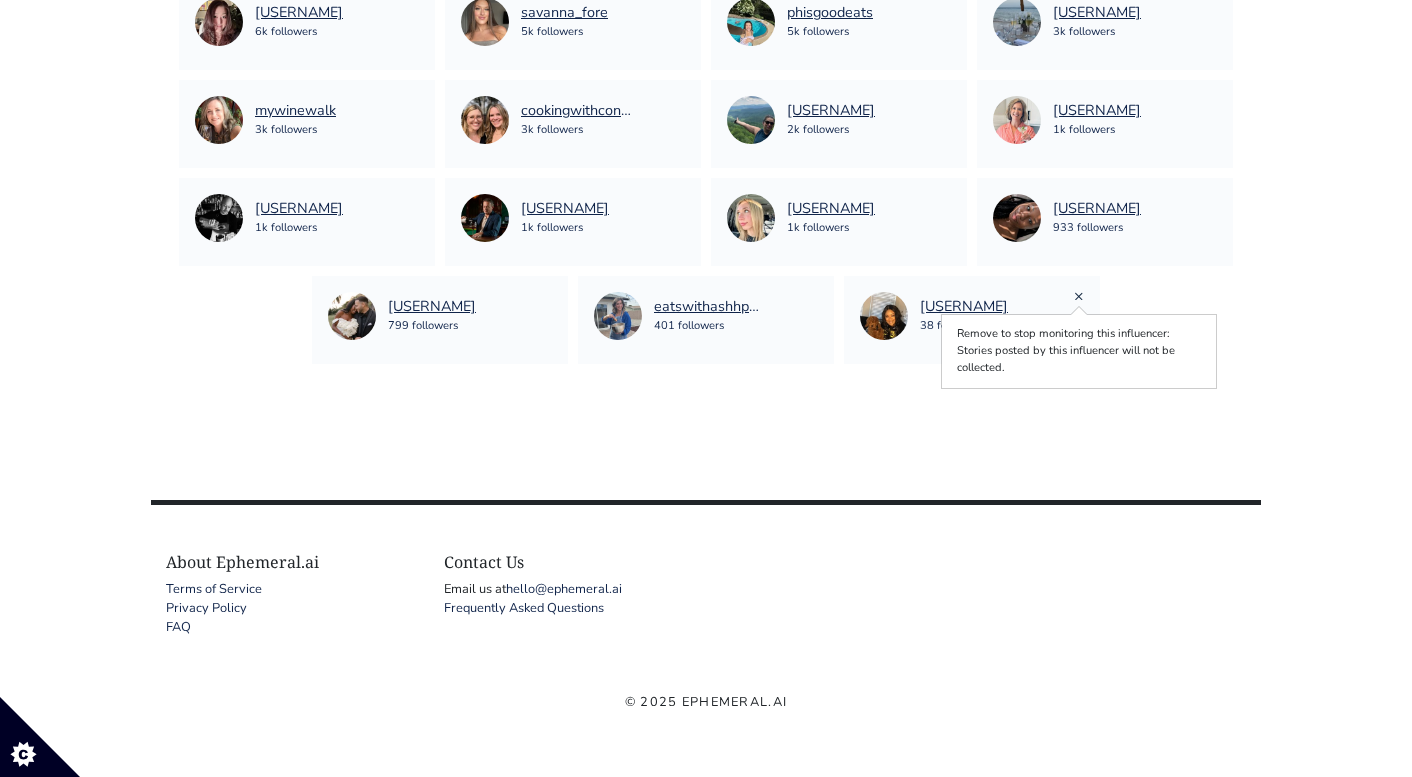 click on "×" at bounding box center (1079, 296) 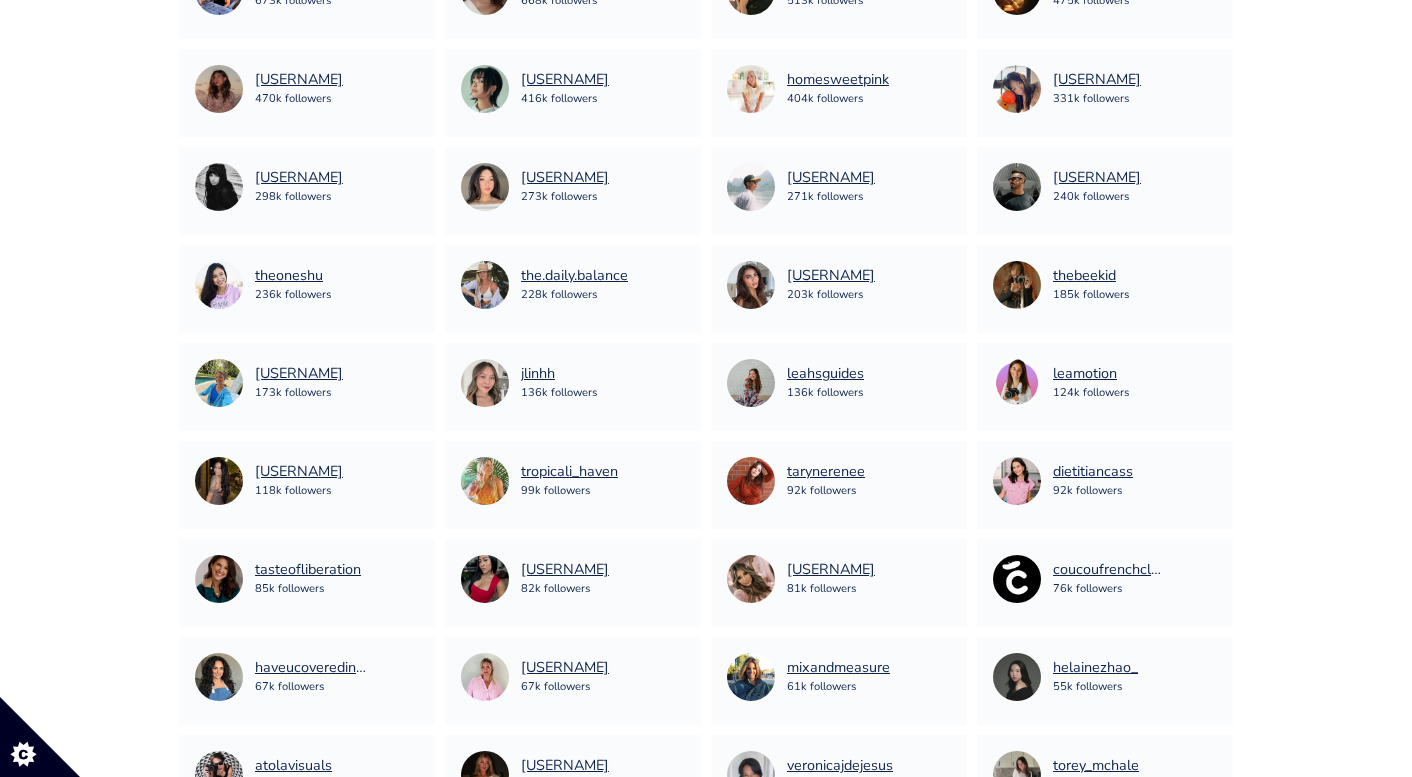 scroll, scrollTop: 0, scrollLeft: 0, axis: both 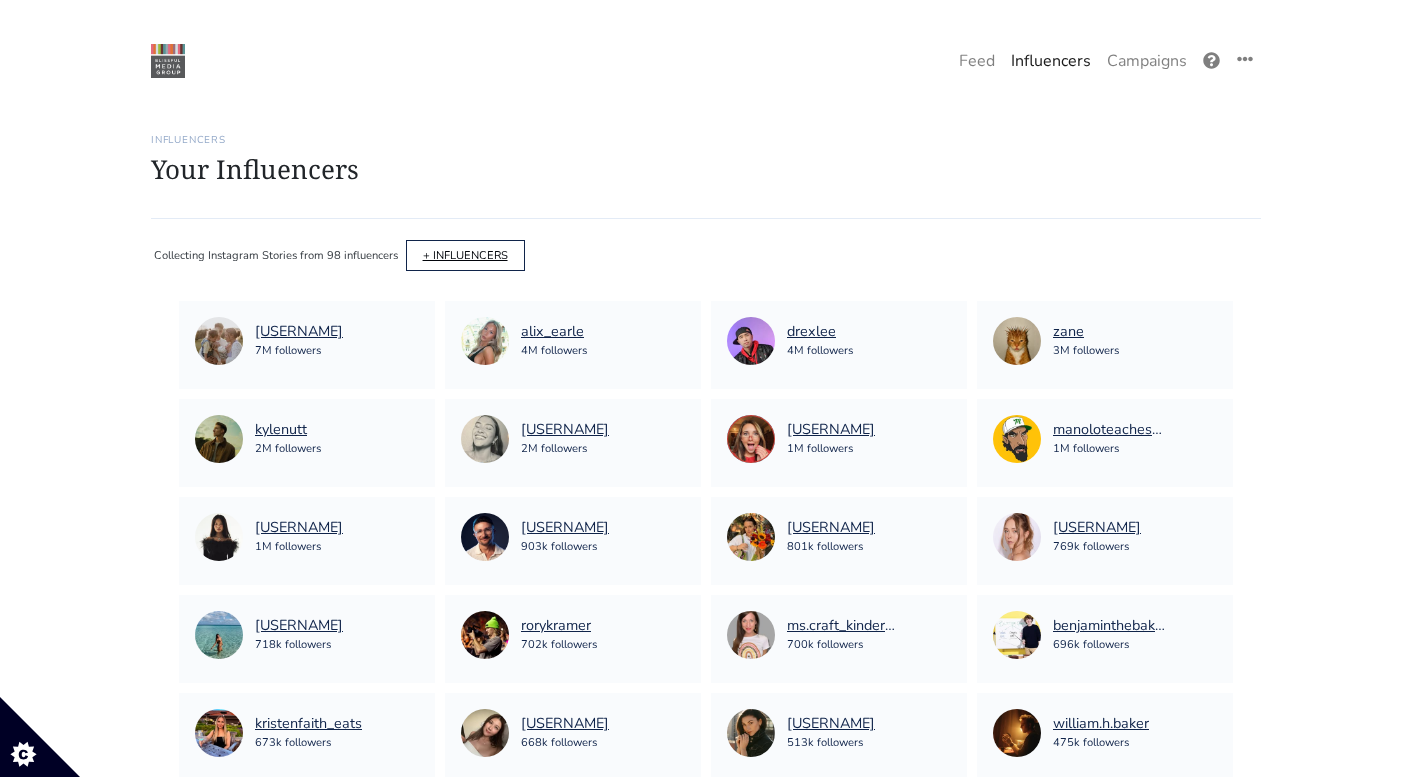 click on "+ INFLUENCERS" at bounding box center (465, 255) 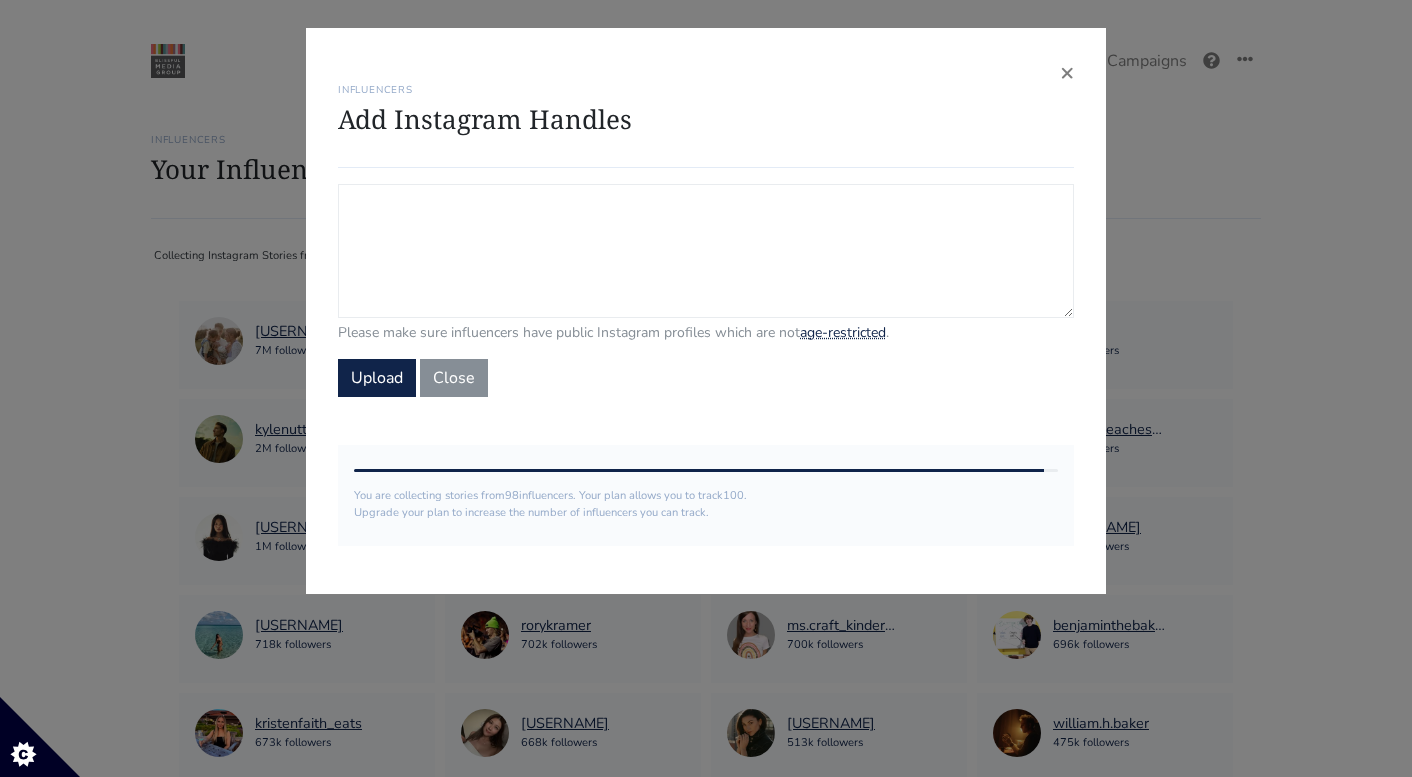 click on "Campaign Influencers
(optional) Only stories from these influencers will be included.
If blank, campaign will track stories from all influencers in your account." at bounding box center [706, 251] 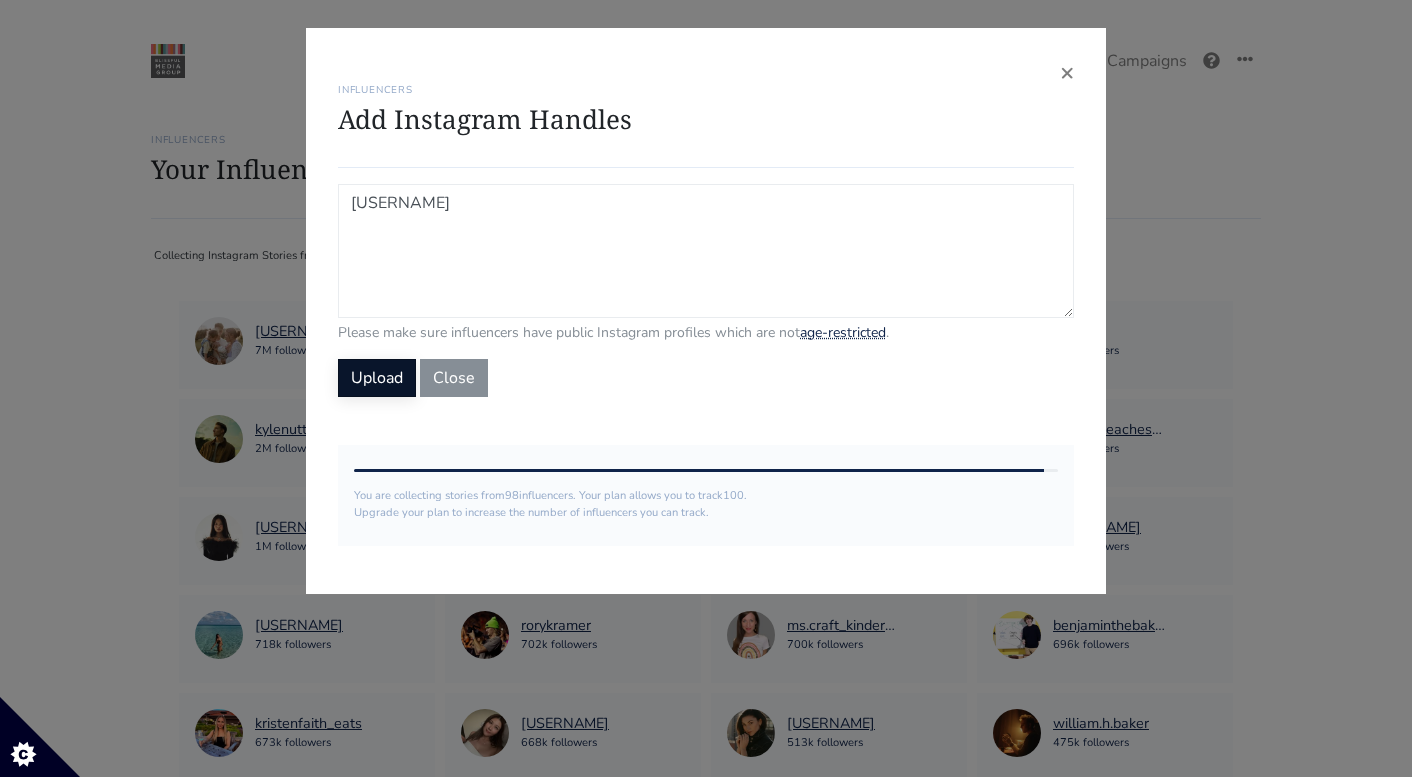 type on "hood_sommelier" 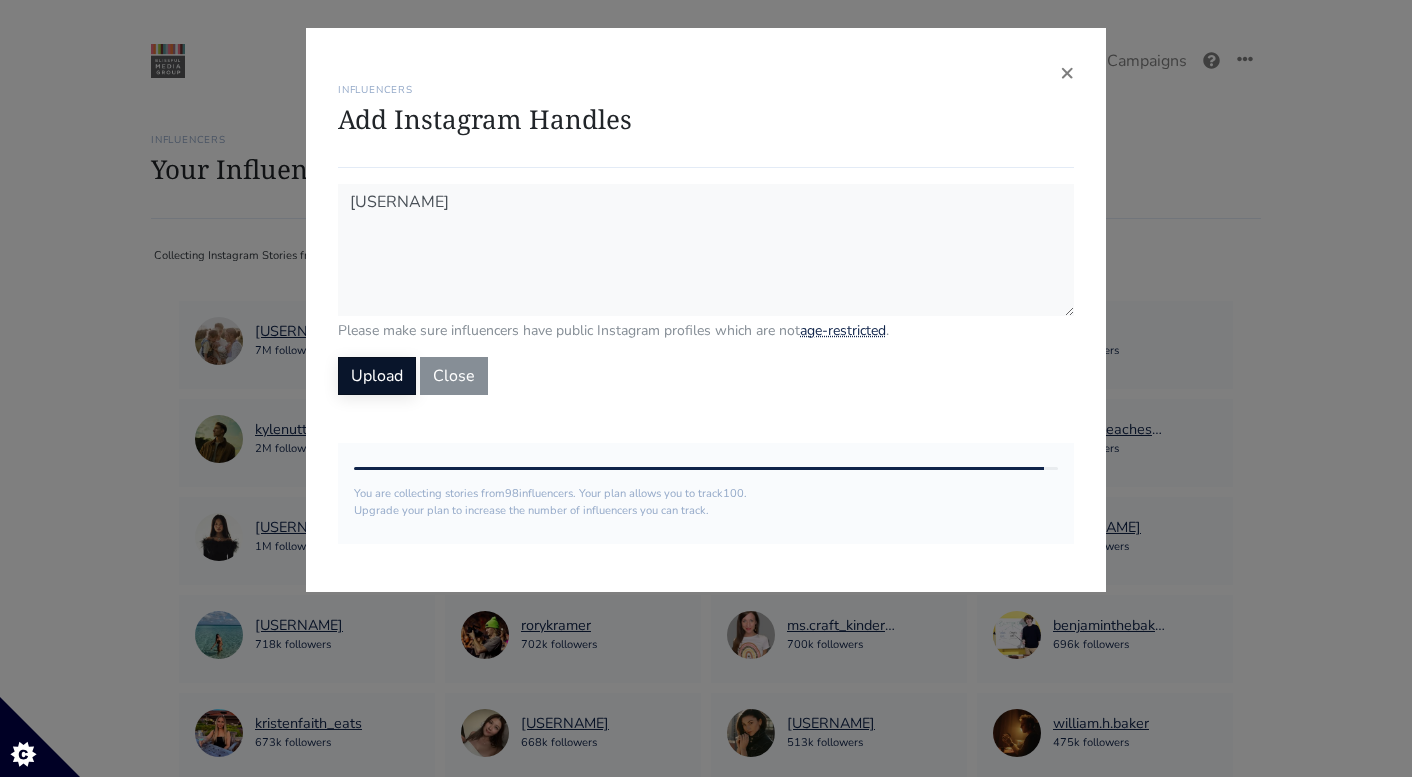 click on "Upload" at bounding box center [377, 376] 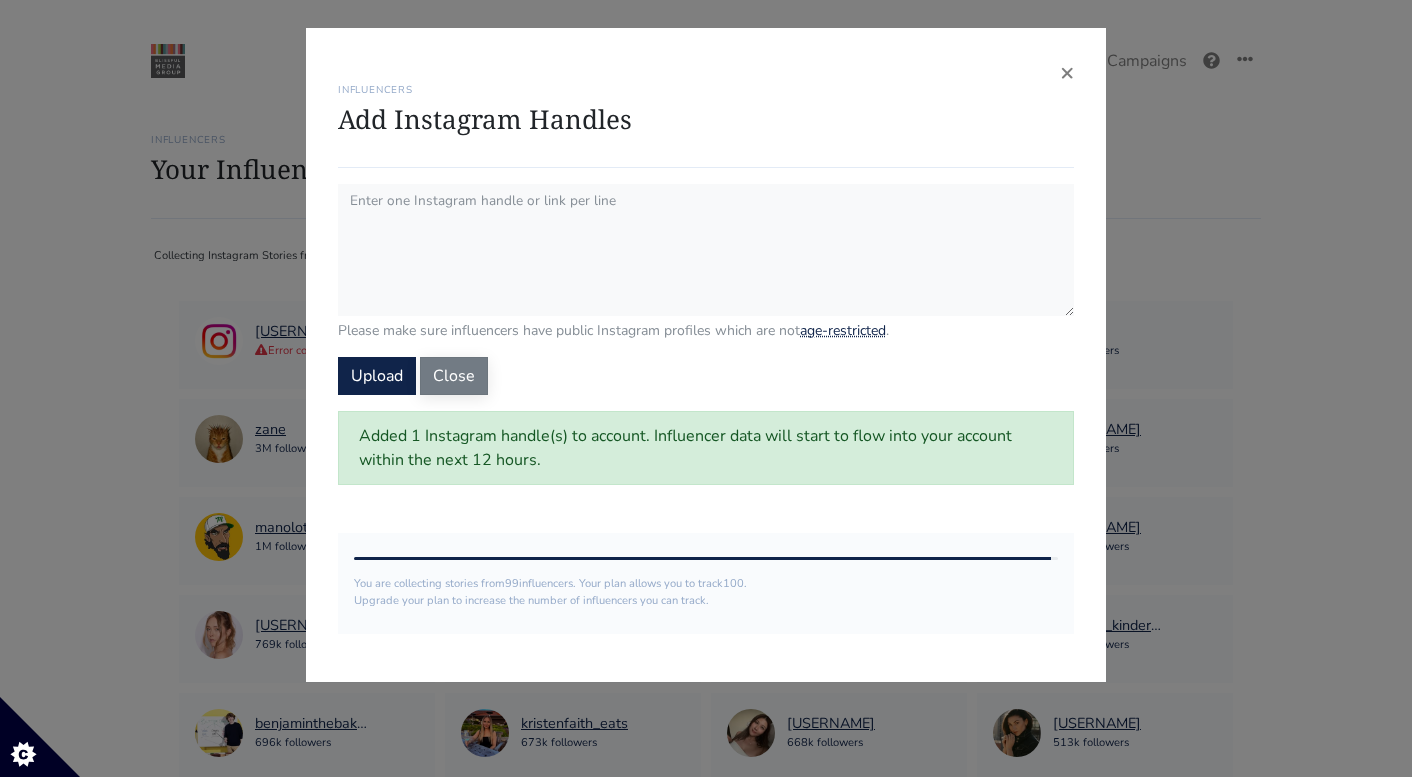 click on "Close" at bounding box center [454, 376] 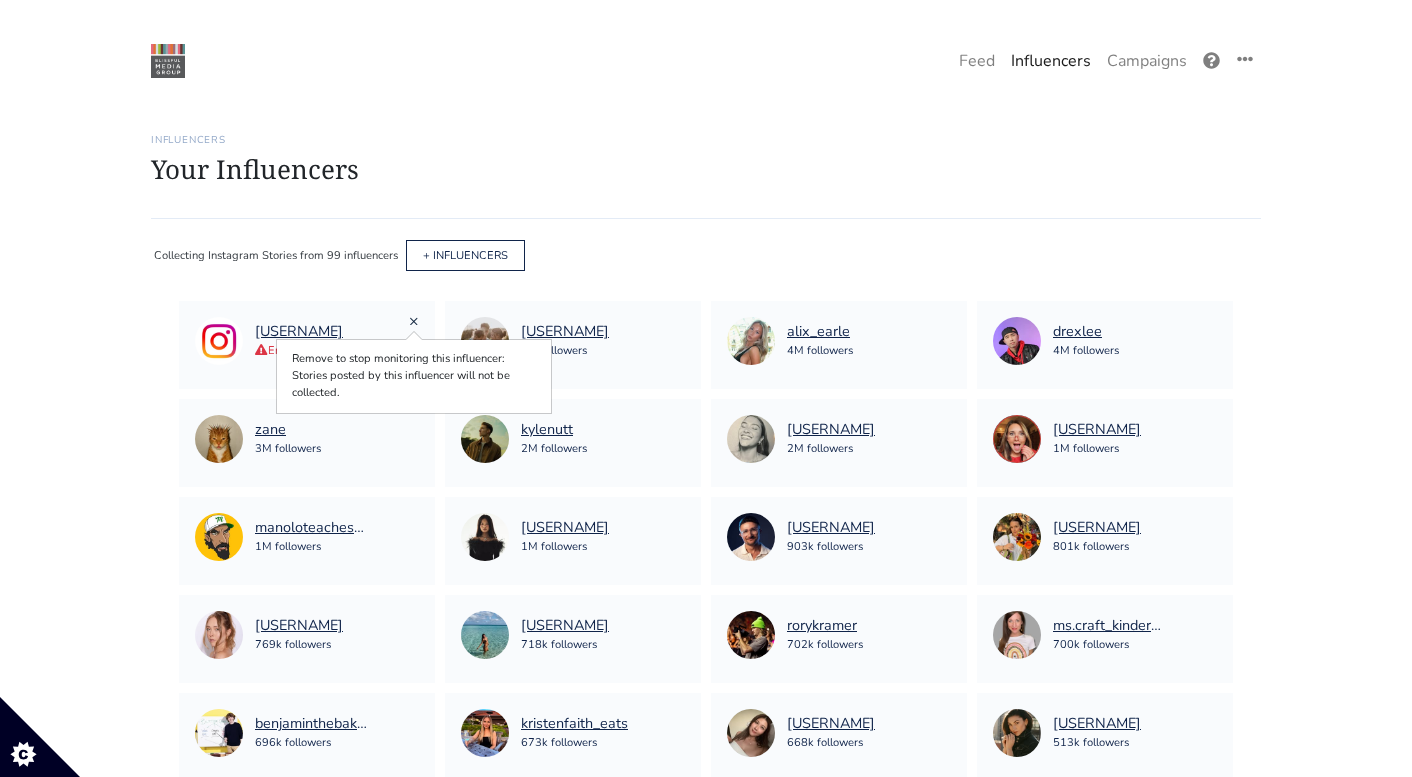 click on "×" at bounding box center (414, 321) 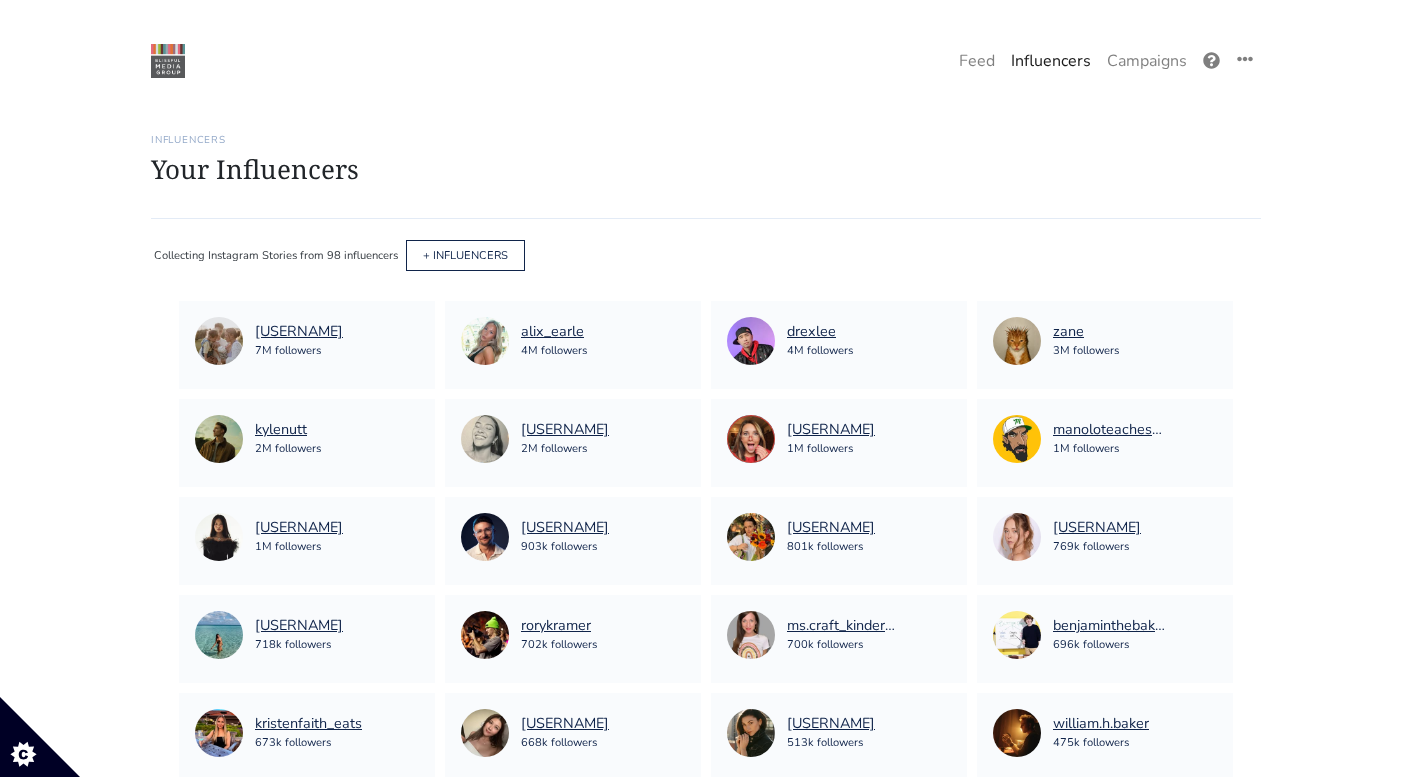 scroll, scrollTop: 13, scrollLeft: 0, axis: vertical 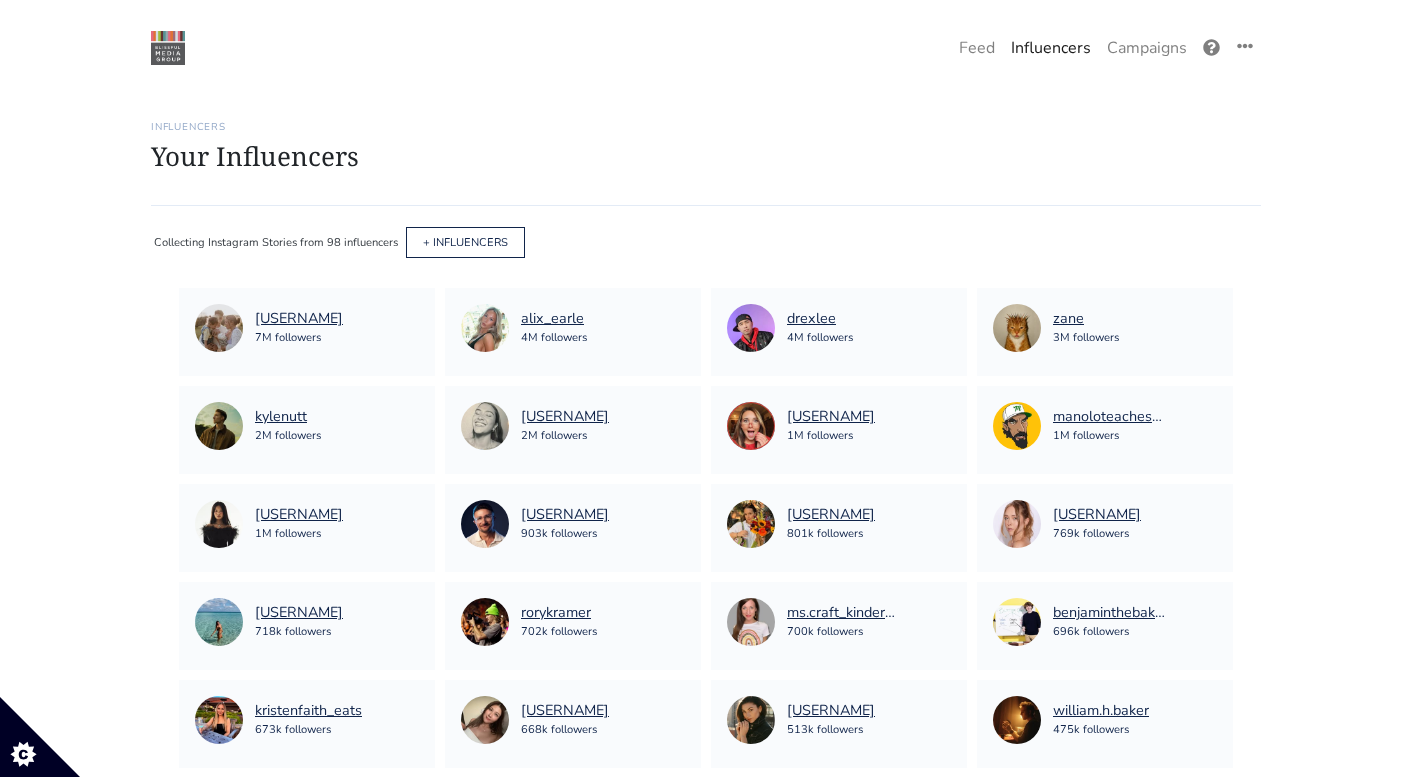 click on "+ INFLUENCERS" at bounding box center (463, 243) 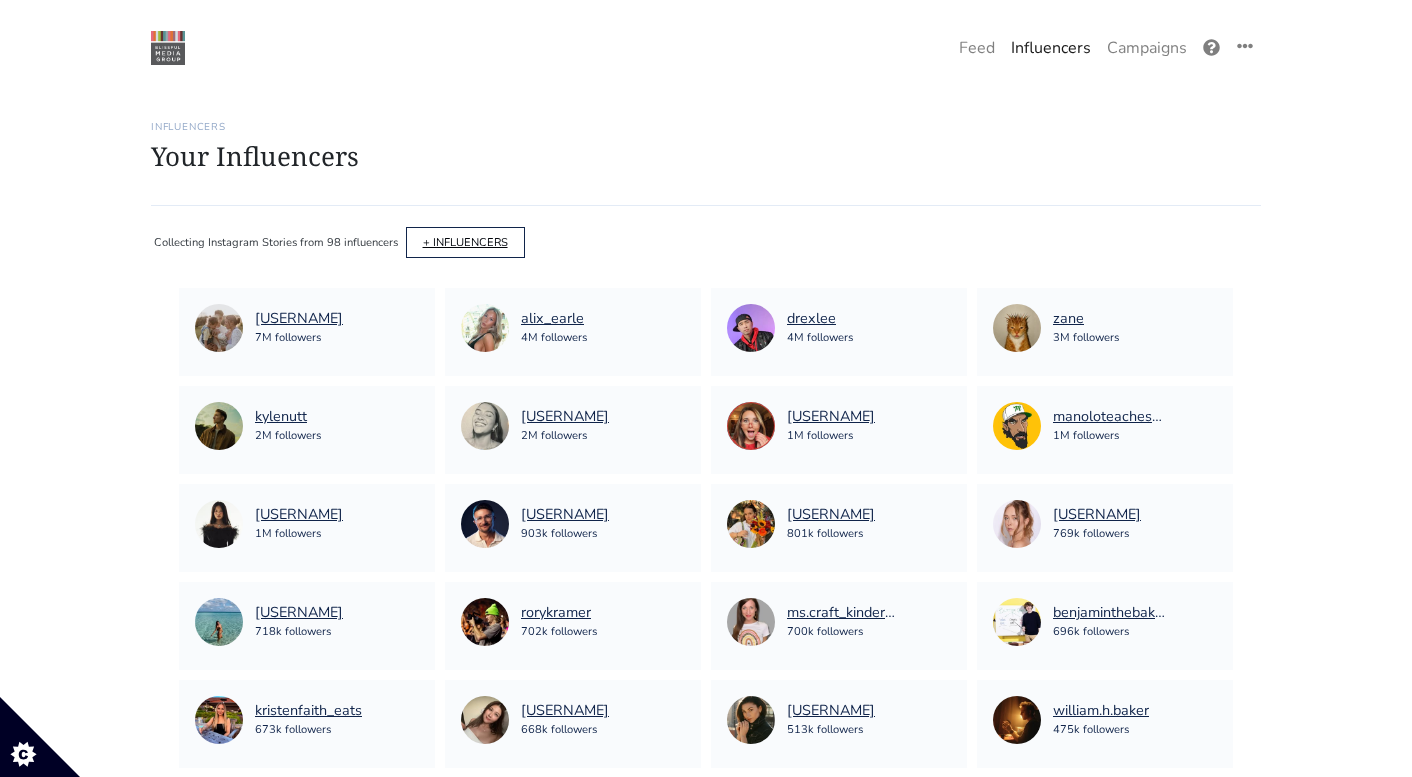 click on "+ INFLUENCERS" at bounding box center (465, 242) 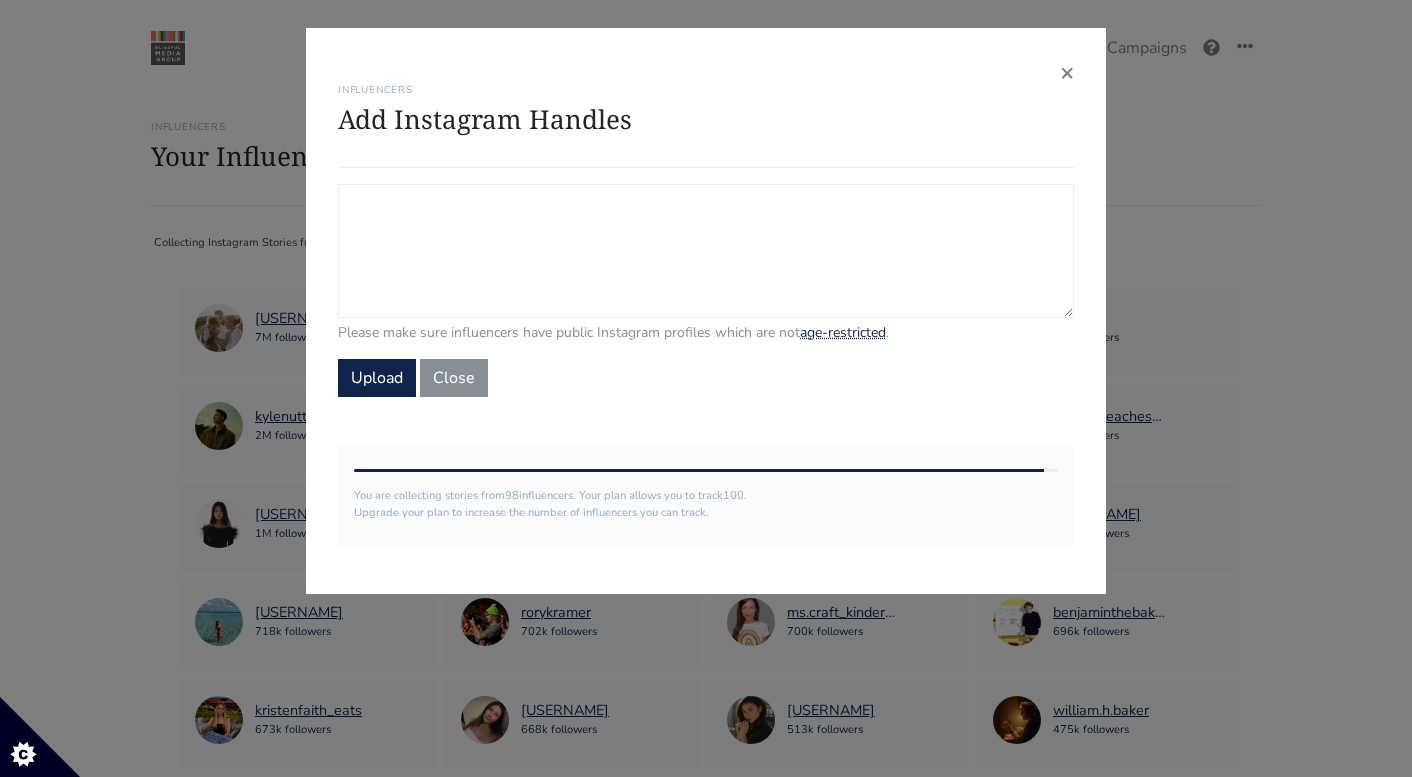 click on "Campaign Influencers
(optional) Only stories from these influencers will be included.
If blank, campaign will track stories from all influencers in your account." at bounding box center (706, 251) 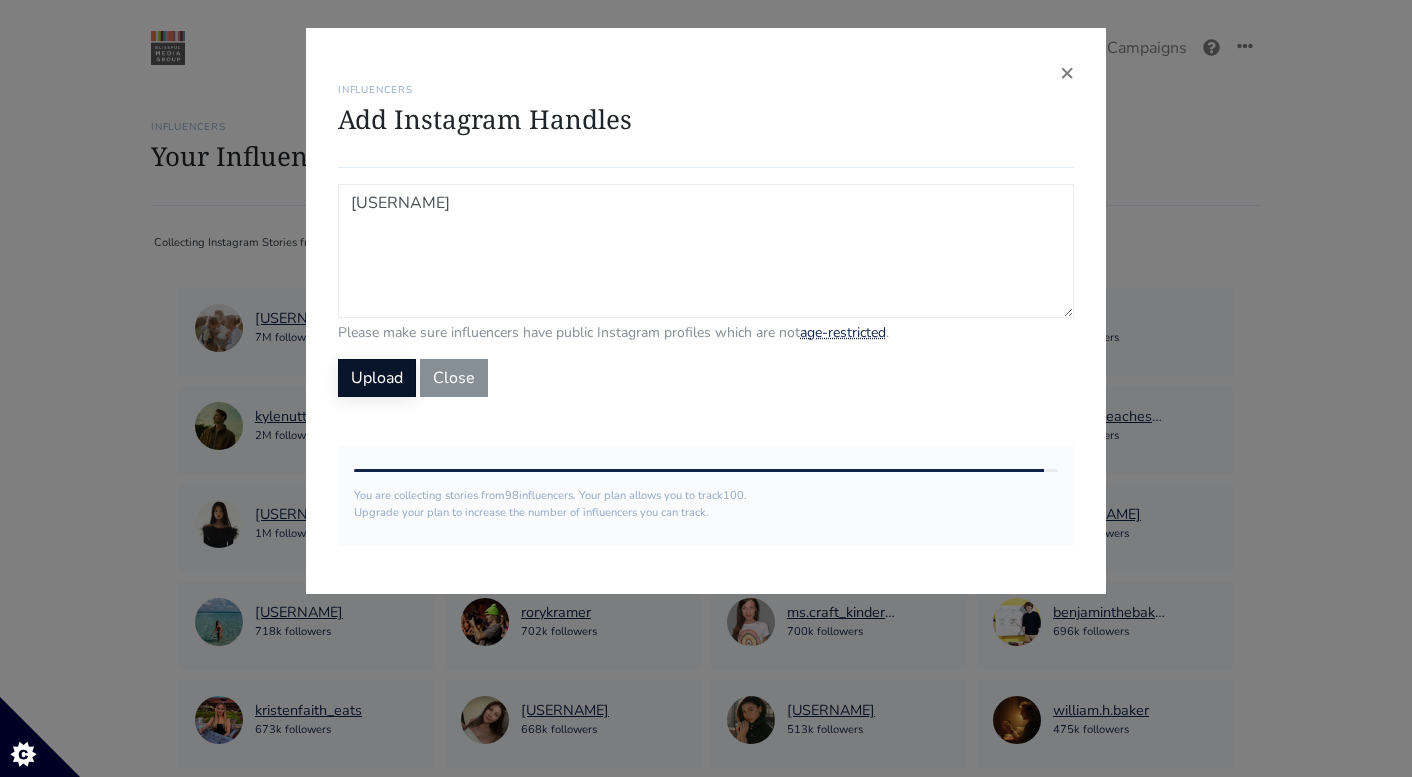 type on "[USERNAME]" 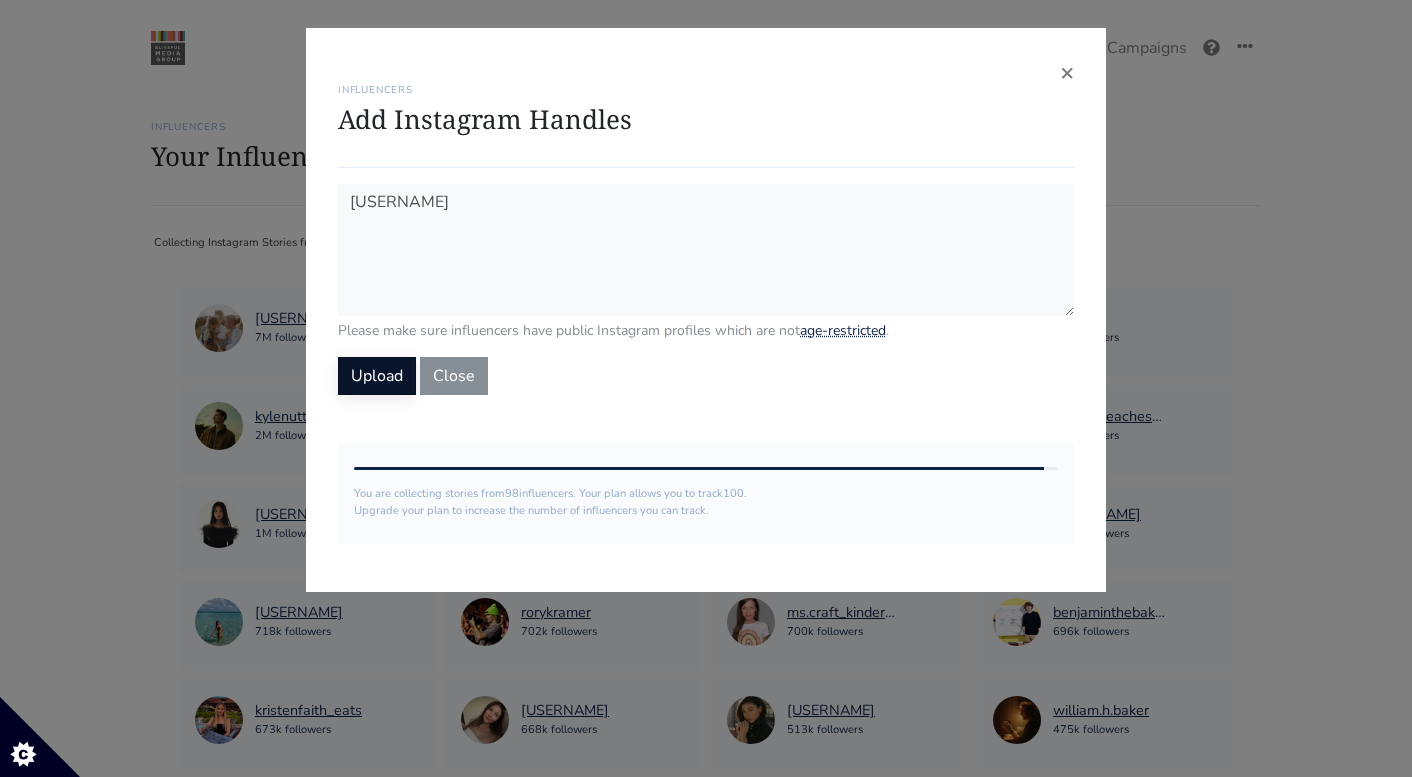 click on "Upload" at bounding box center (377, 376) 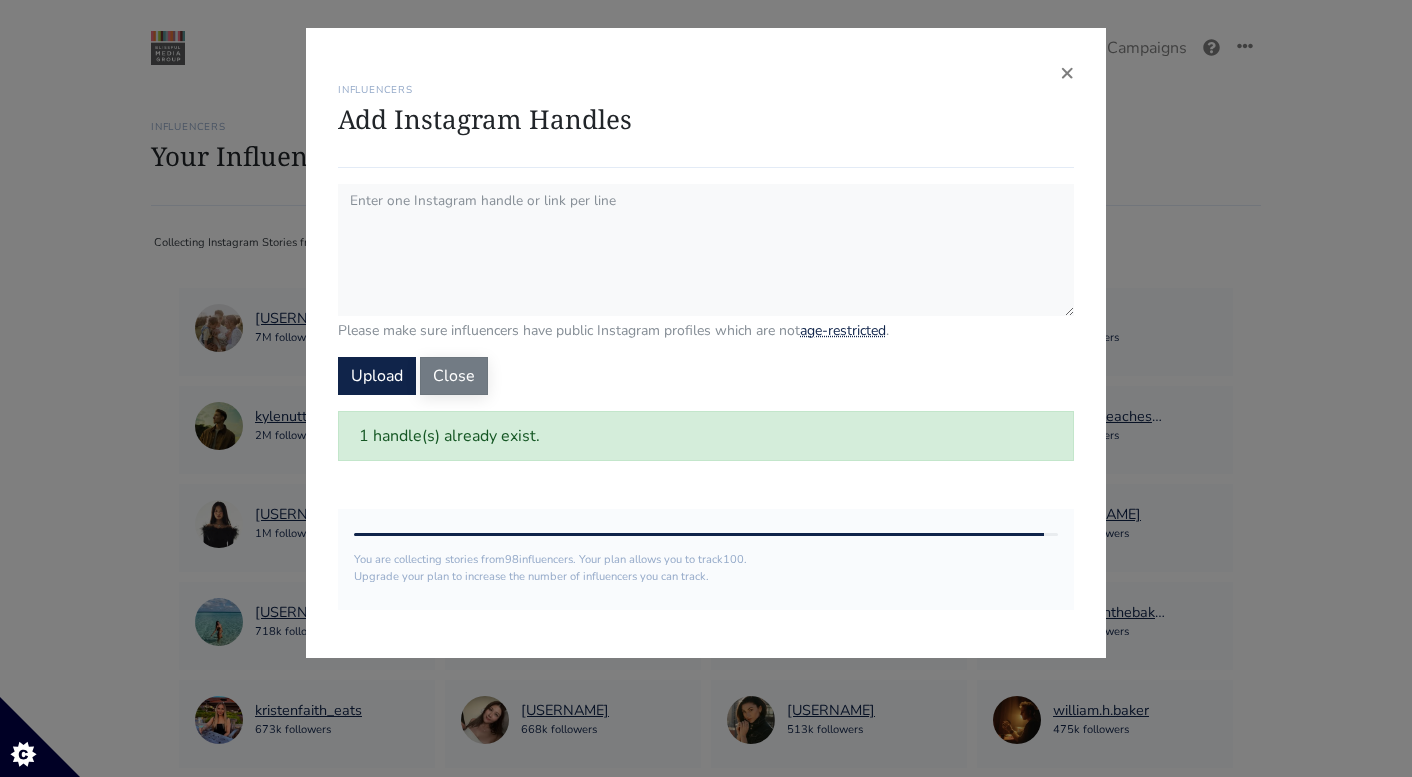 click on "Close" at bounding box center (454, 376) 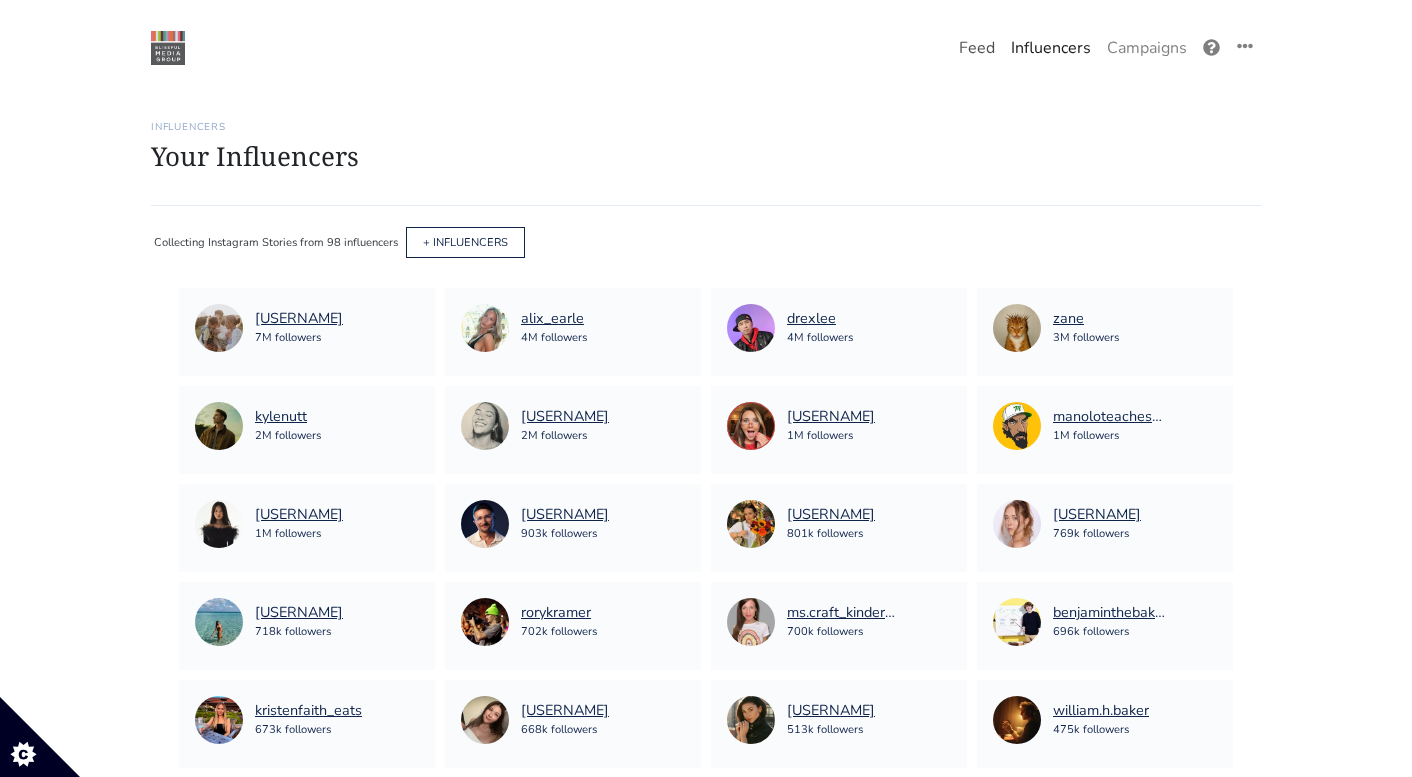 click on "Feed" at bounding box center [977, 48] 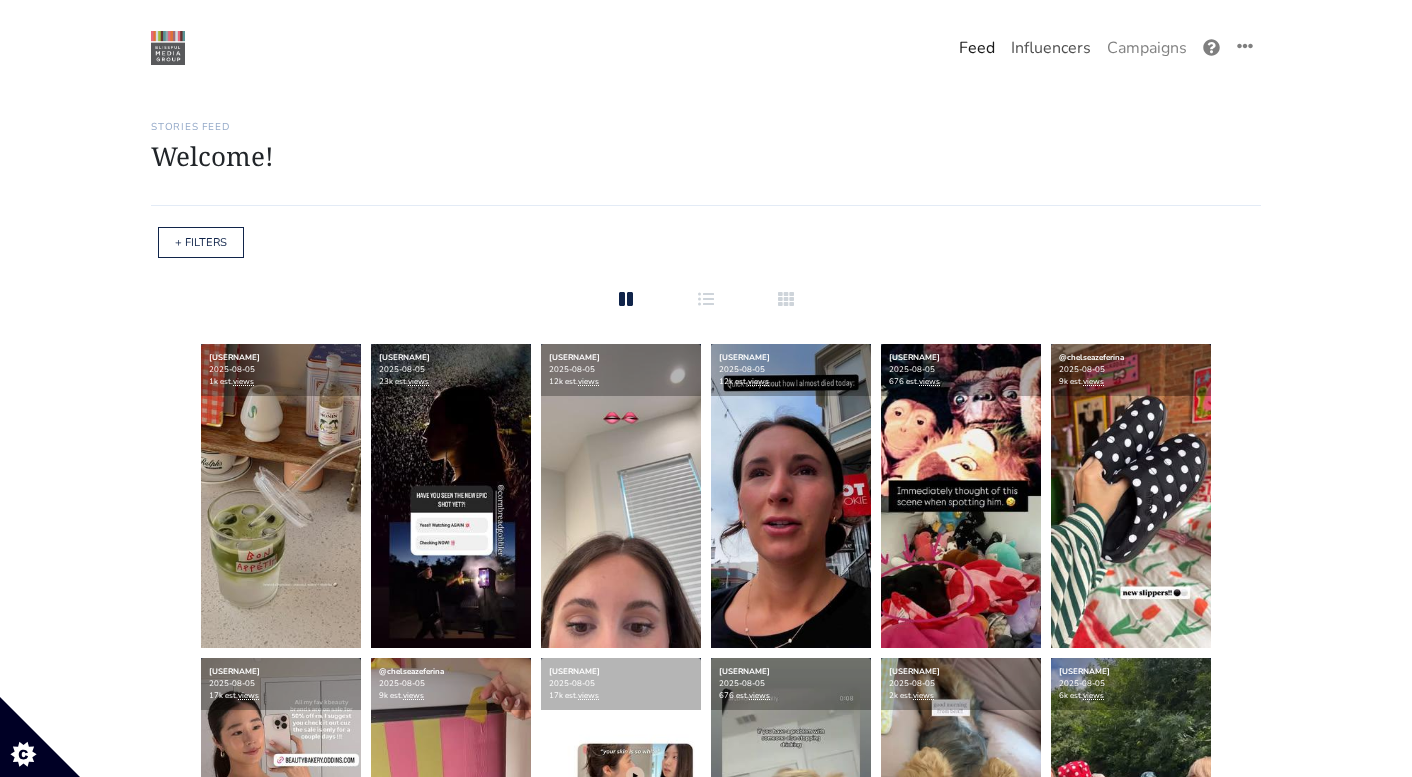 click on "Influencers" at bounding box center (1051, 48) 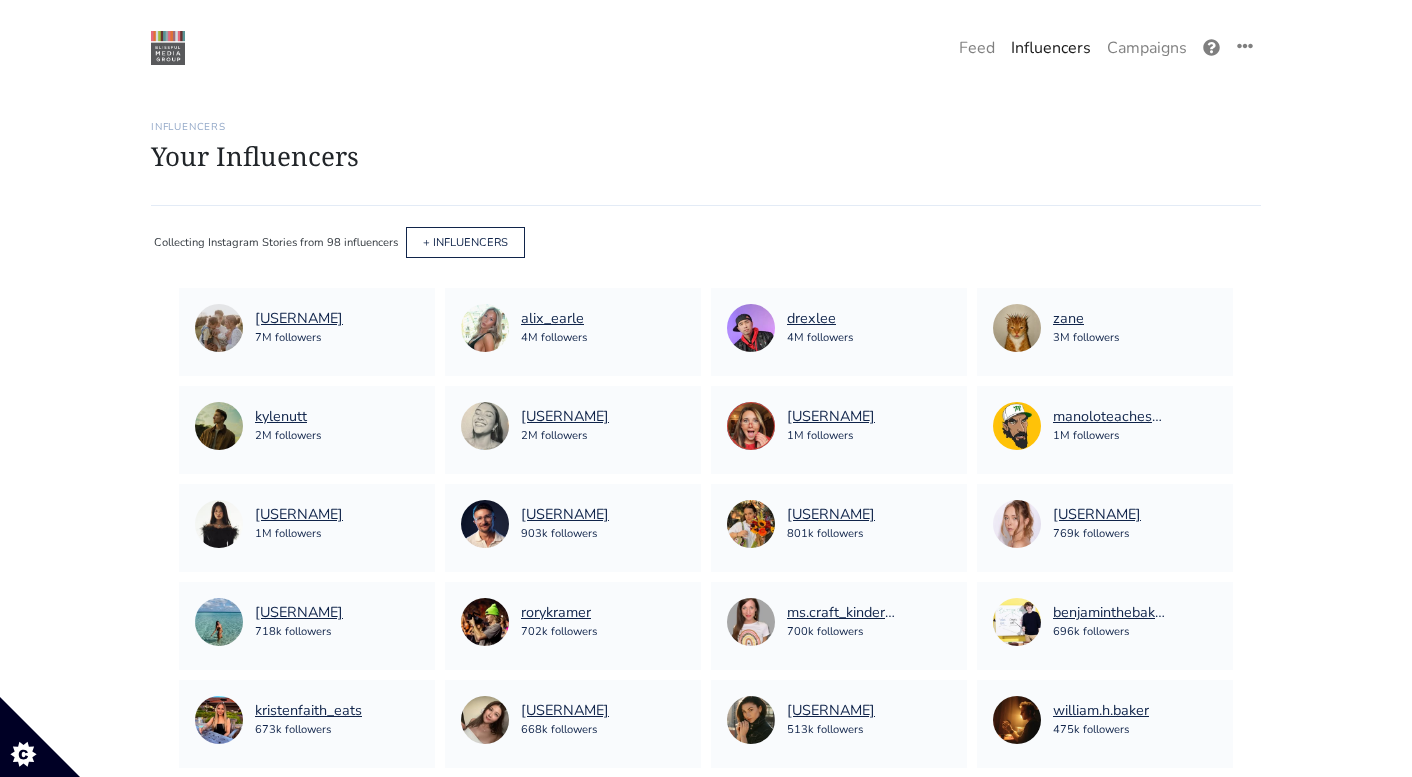 scroll, scrollTop: 1488, scrollLeft: 0, axis: vertical 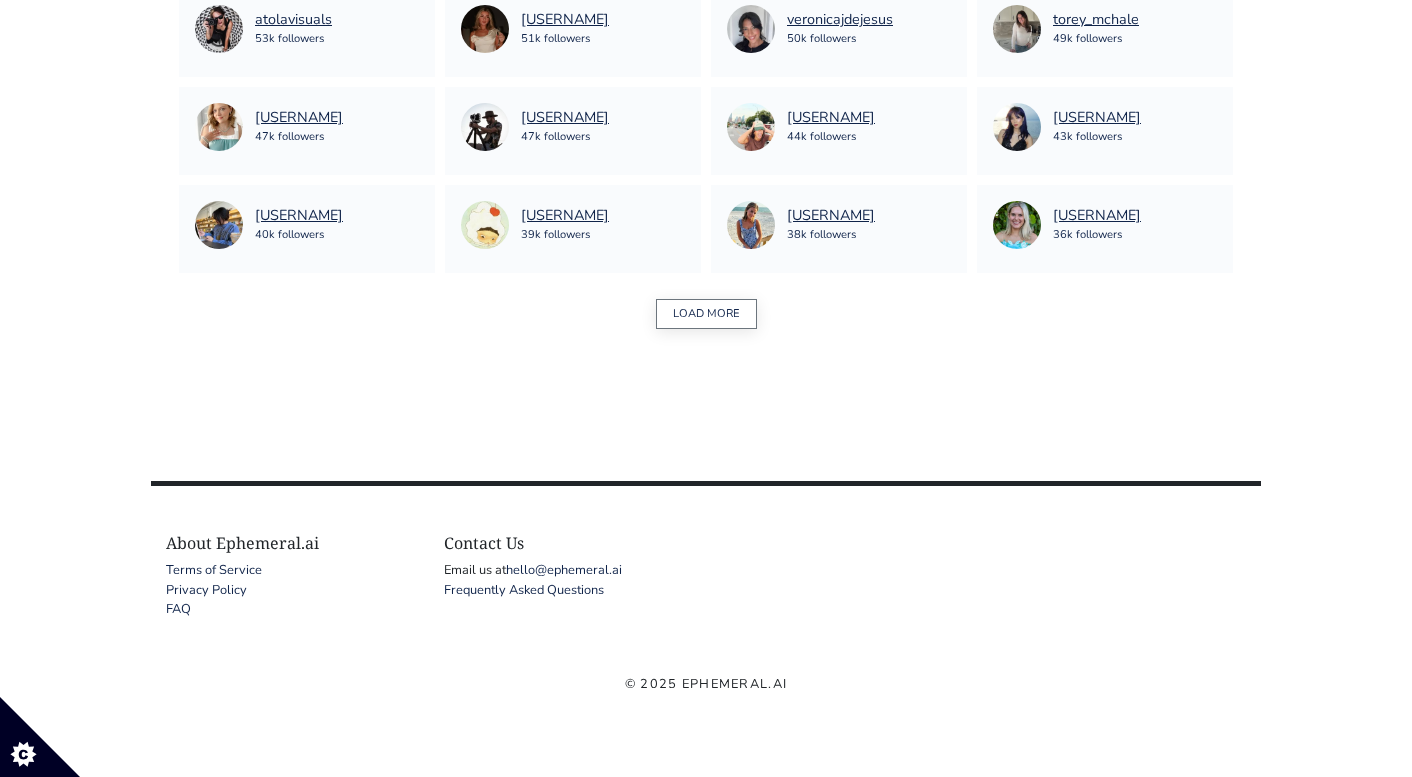 click on "LOAD MORE" at bounding box center (706, 314) 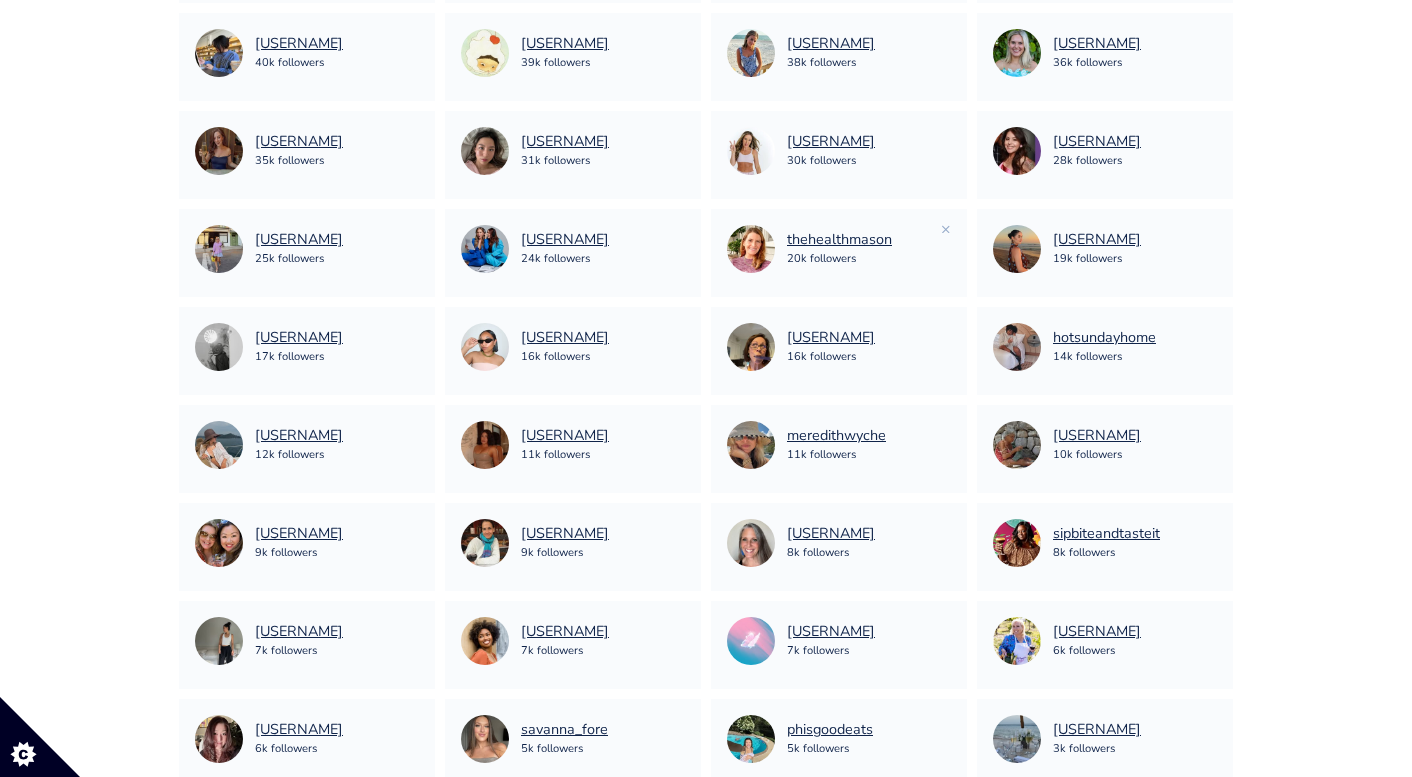 scroll, scrollTop: 1672, scrollLeft: 0, axis: vertical 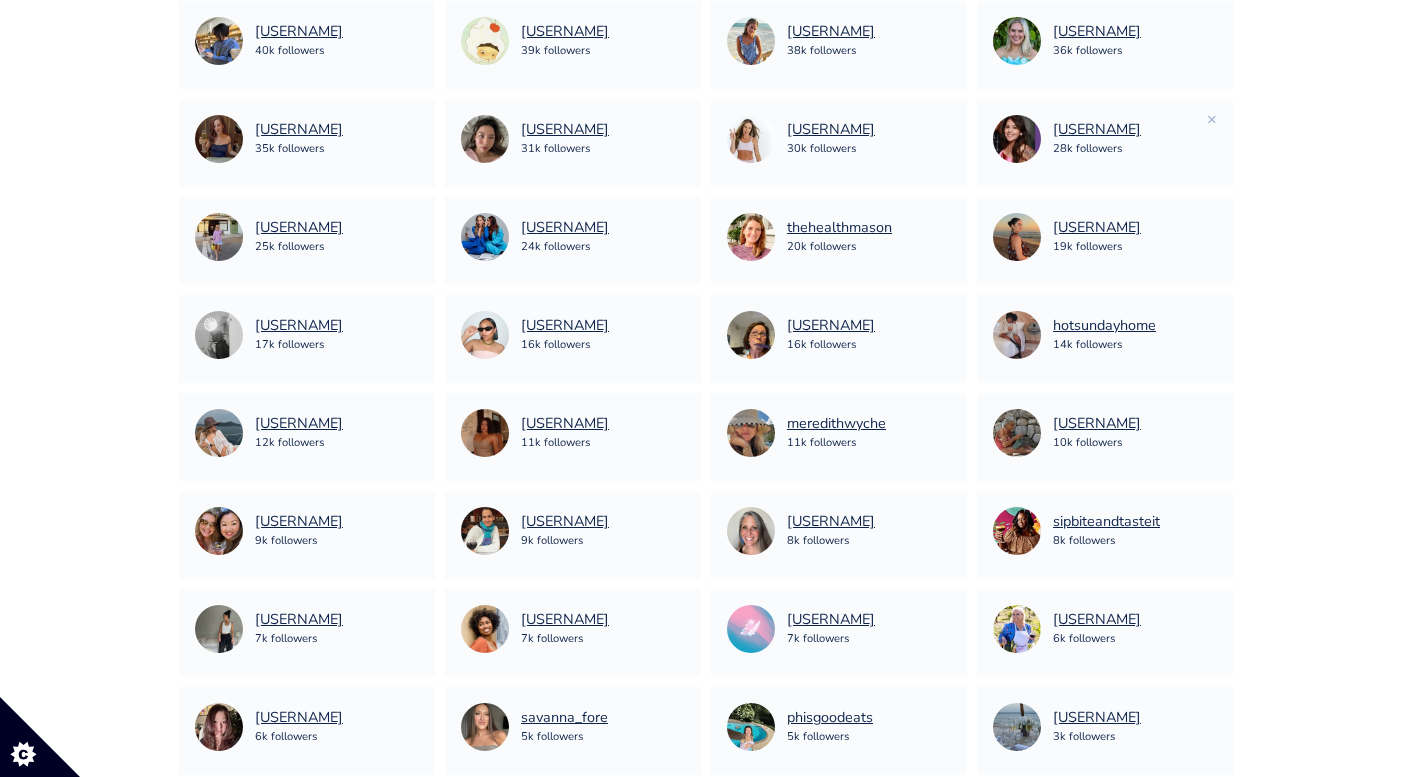 click on "pink_star_92
28k followers" at bounding box center [1105, 139] 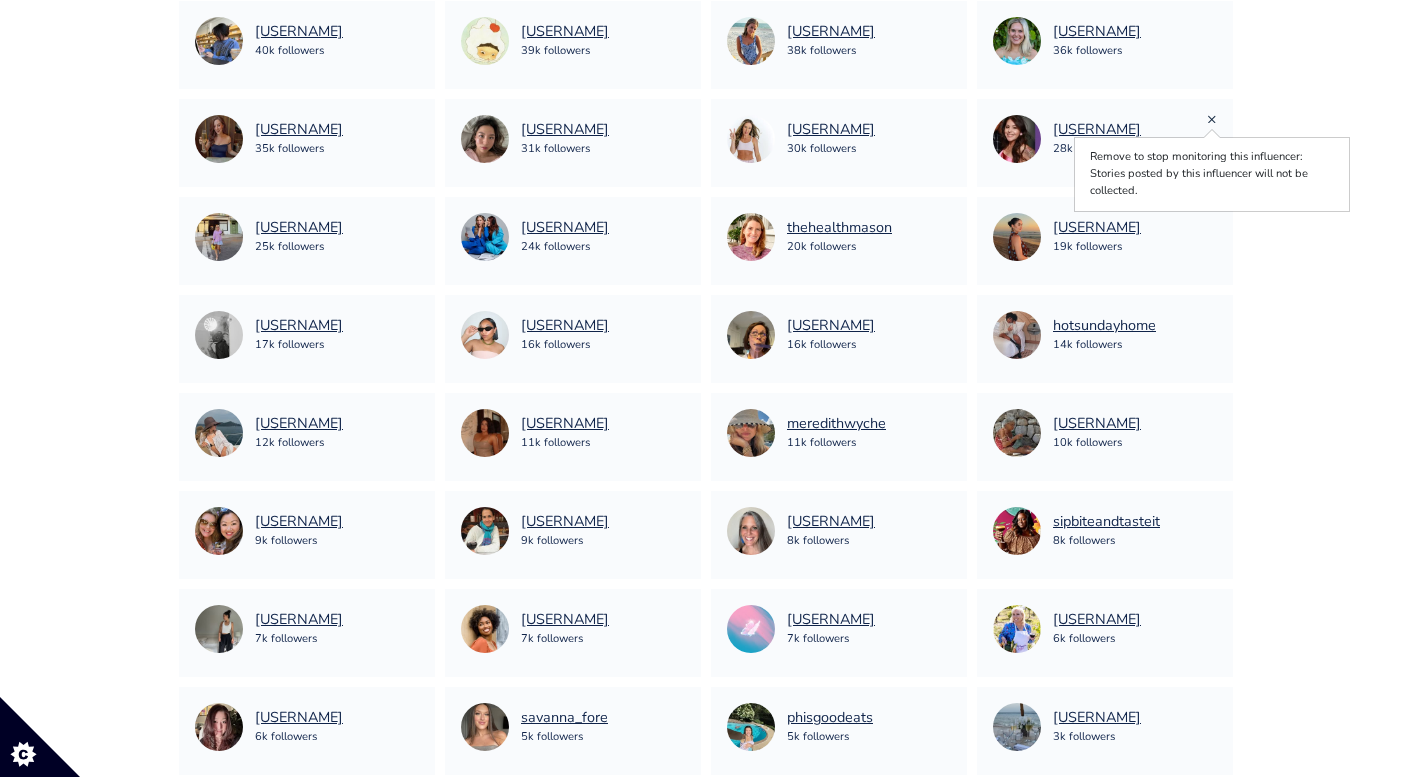 click on "×" at bounding box center (1212, 119) 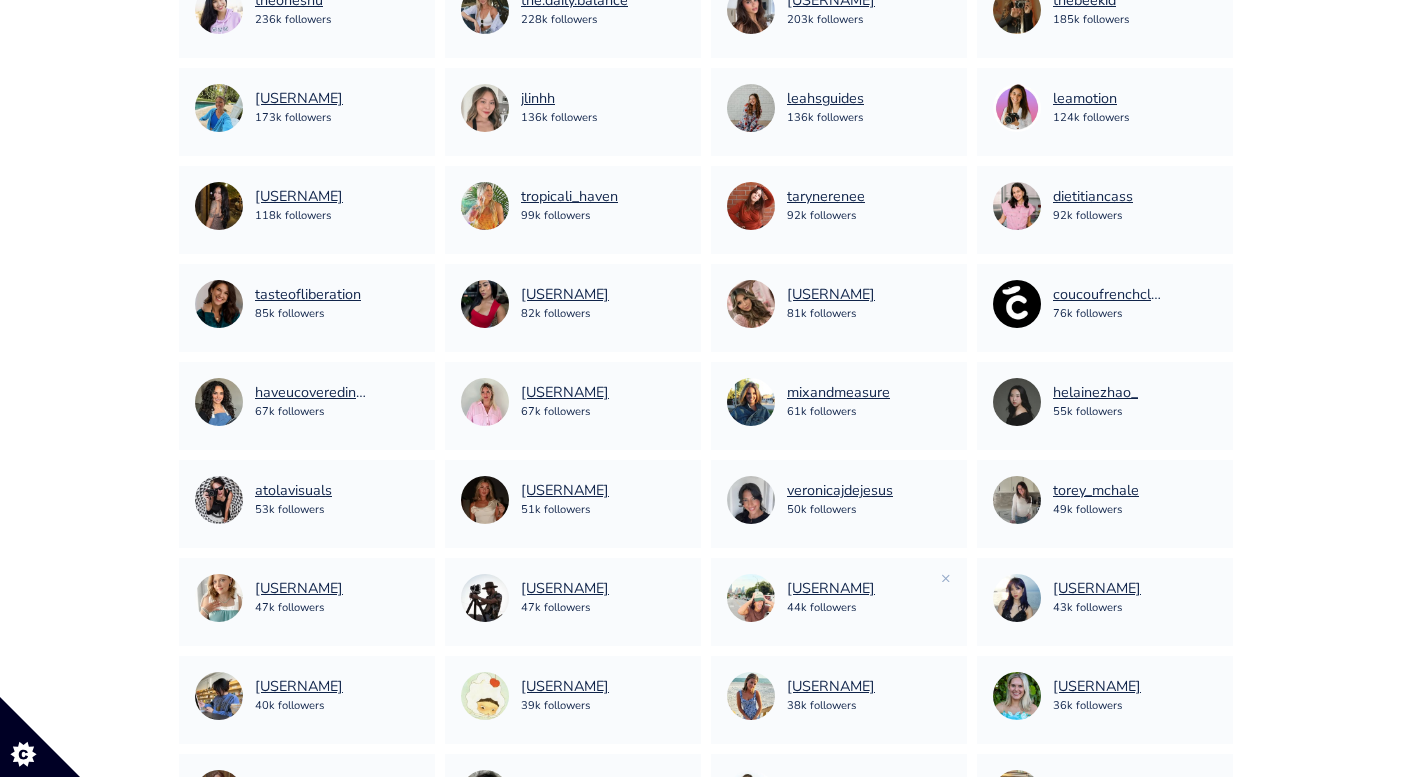 scroll, scrollTop: 1013, scrollLeft: 0, axis: vertical 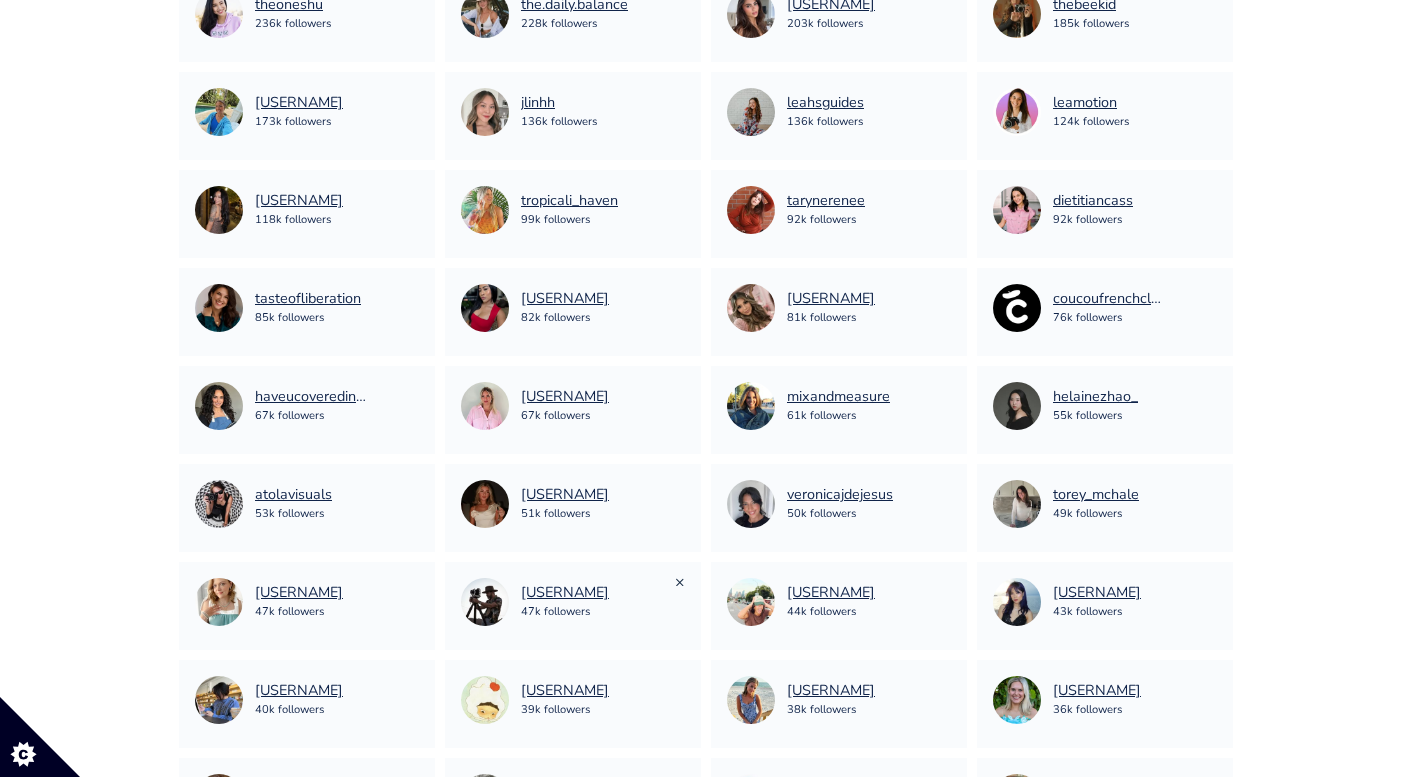 click on "×" at bounding box center (680, 582) 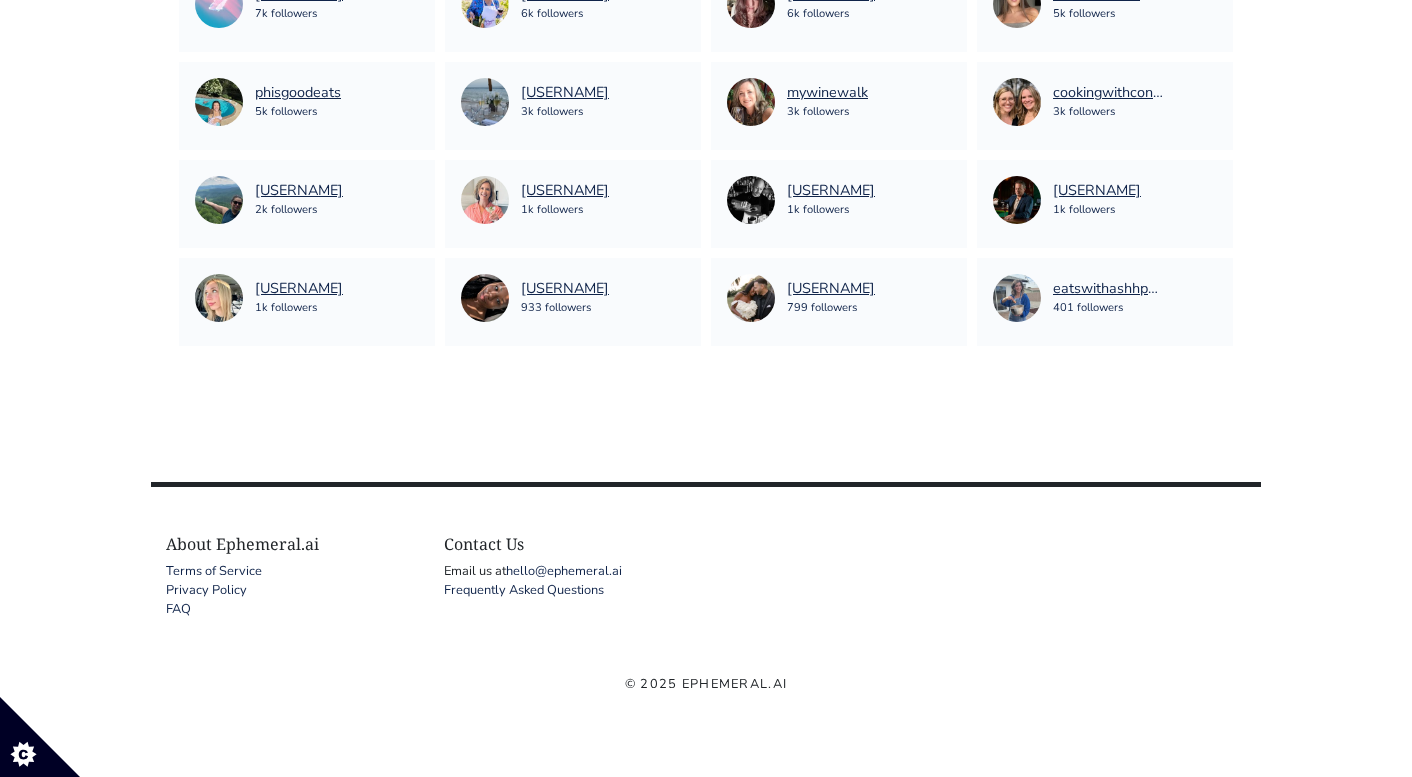 scroll, scrollTop: 2296, scrollLeft: 0, axis: vertical 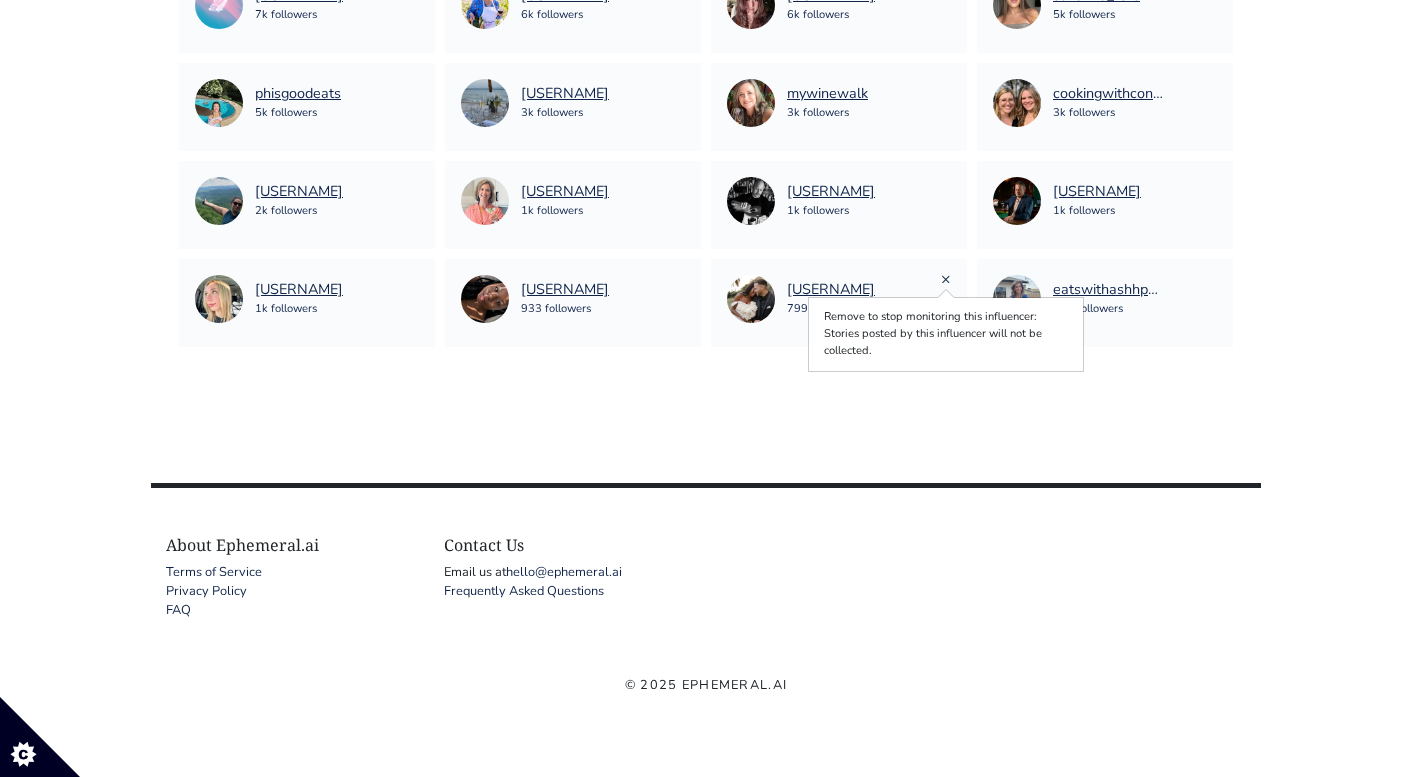 click on "×" at bounding box center (946, 279) 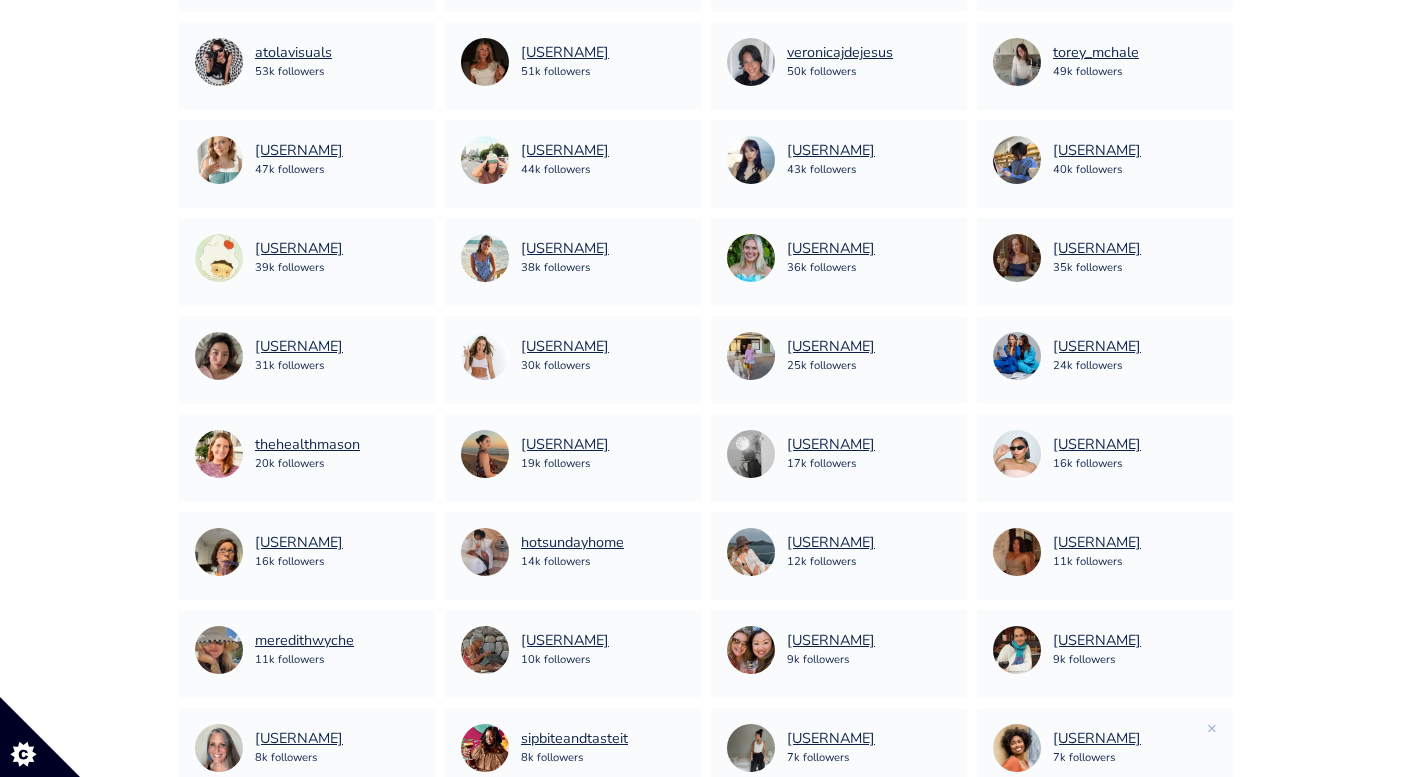 scroll, scrollTop: 1446, scrollLeft: 0, axis: vertical 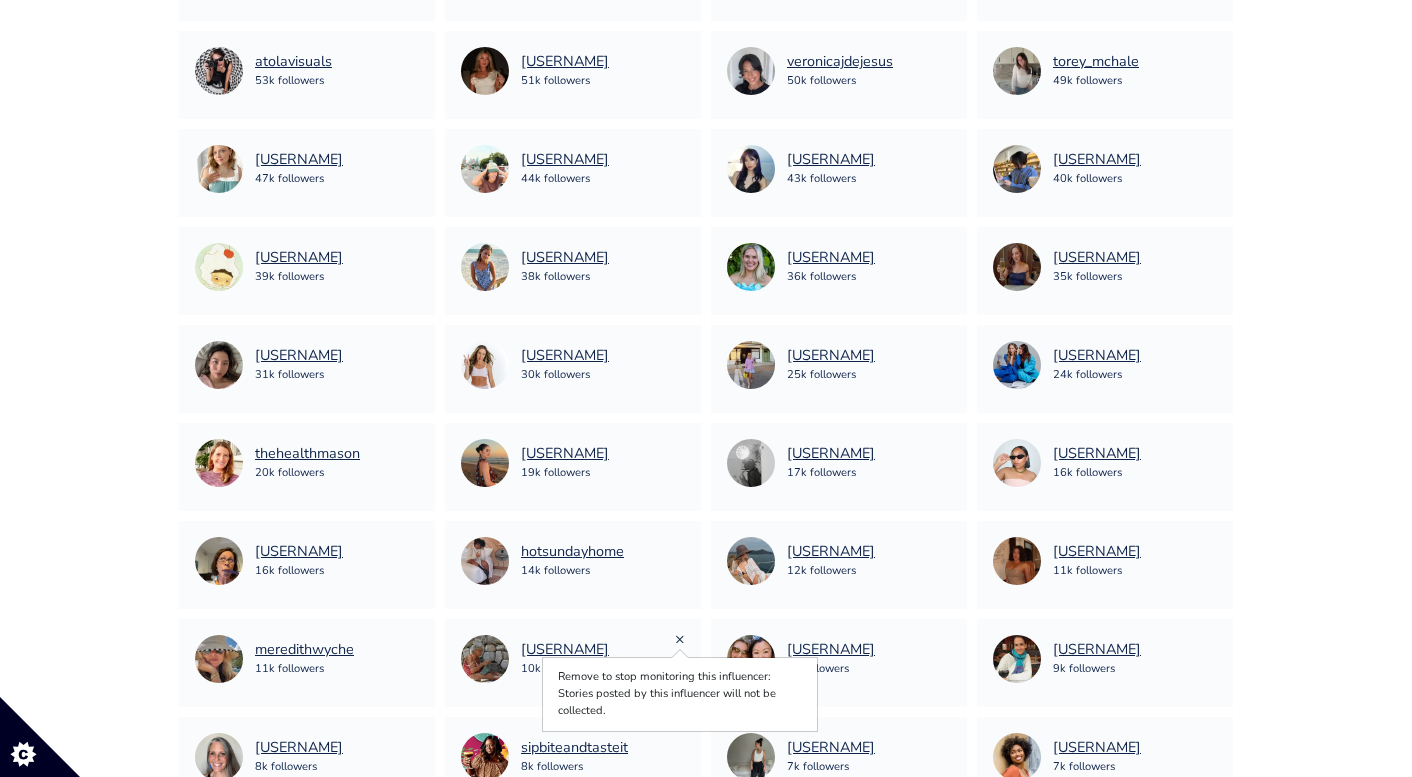 click on "×" at bounding box center [680, 639] 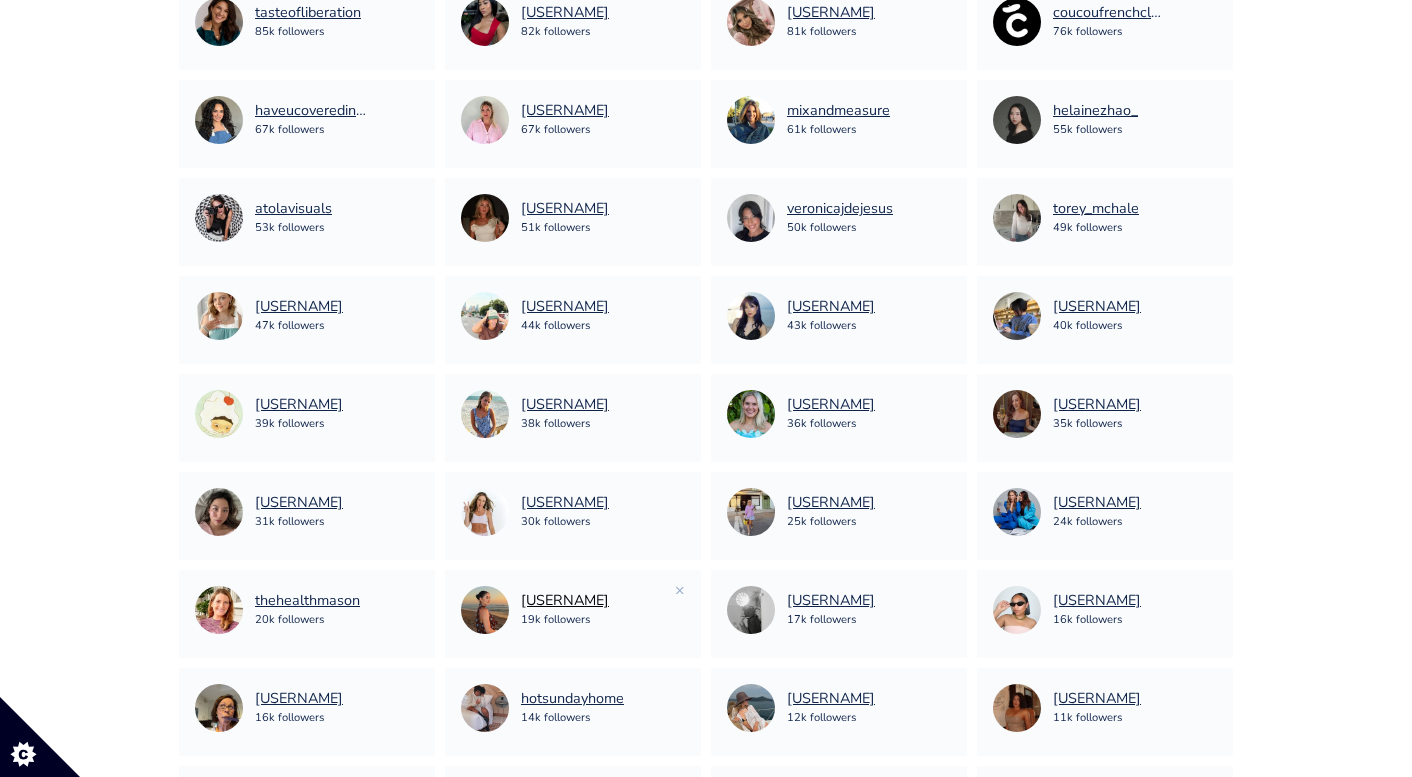 scroll, scrollTop: 1288, scrollLeft: 0, axis: vertical 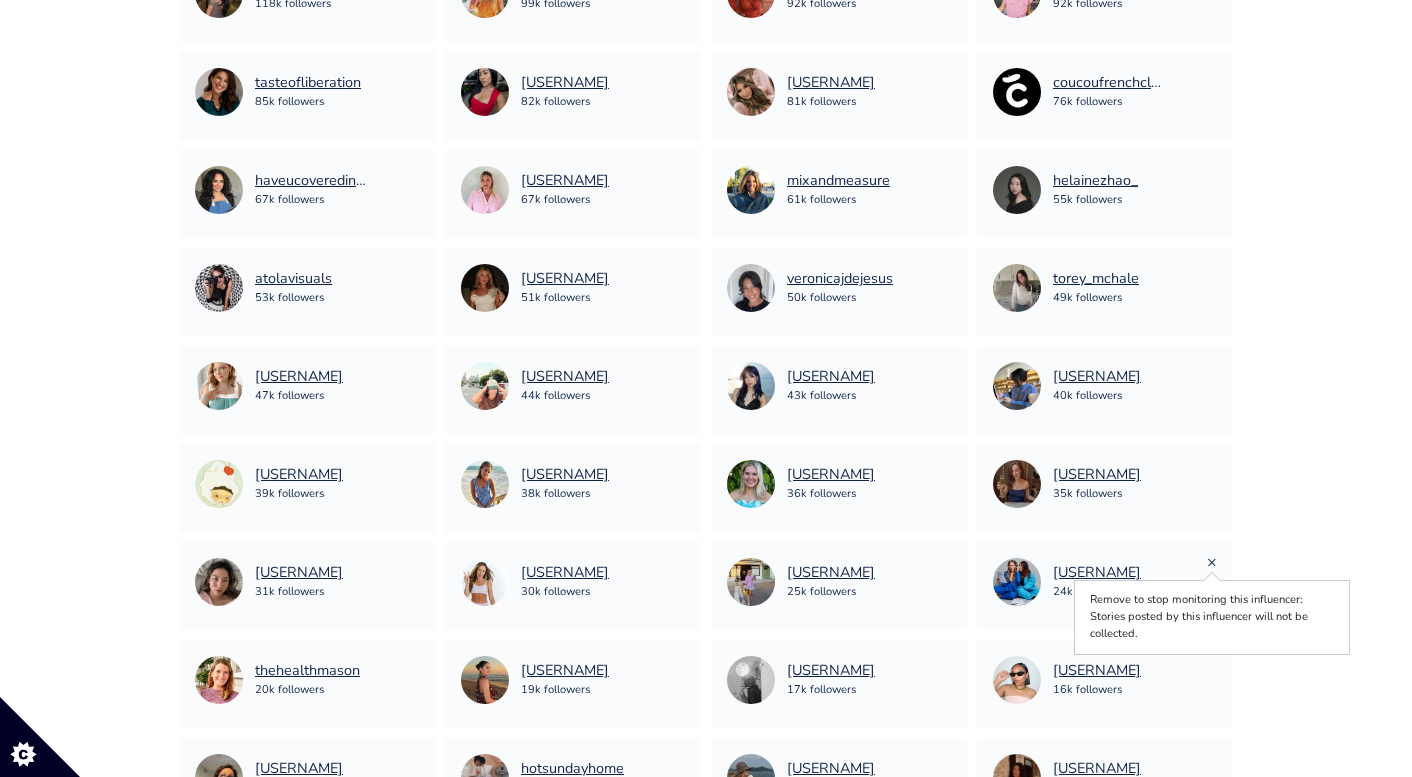 click on "×" at bounding box center (1212, 562) 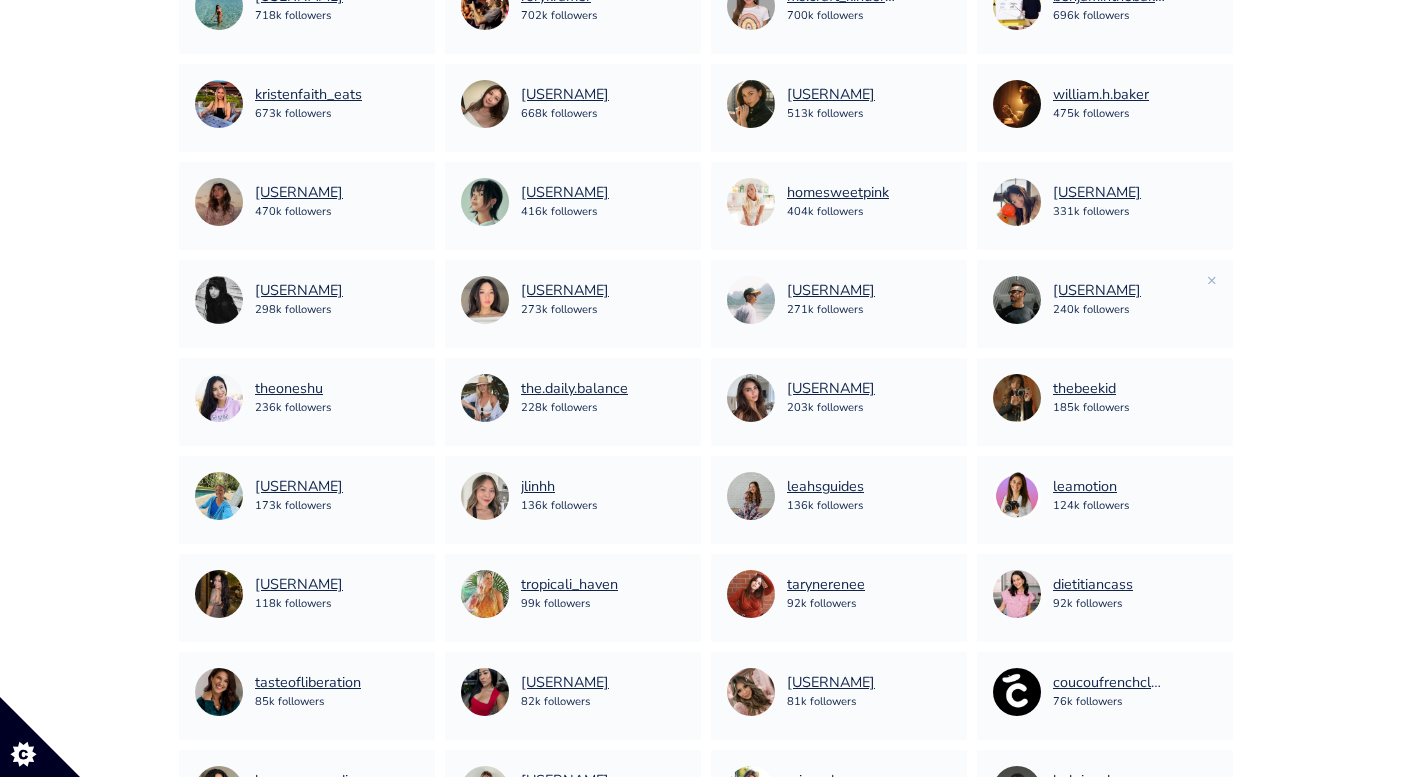 scroll, scrollTop: 0, scrollLeft: 0, axis: both 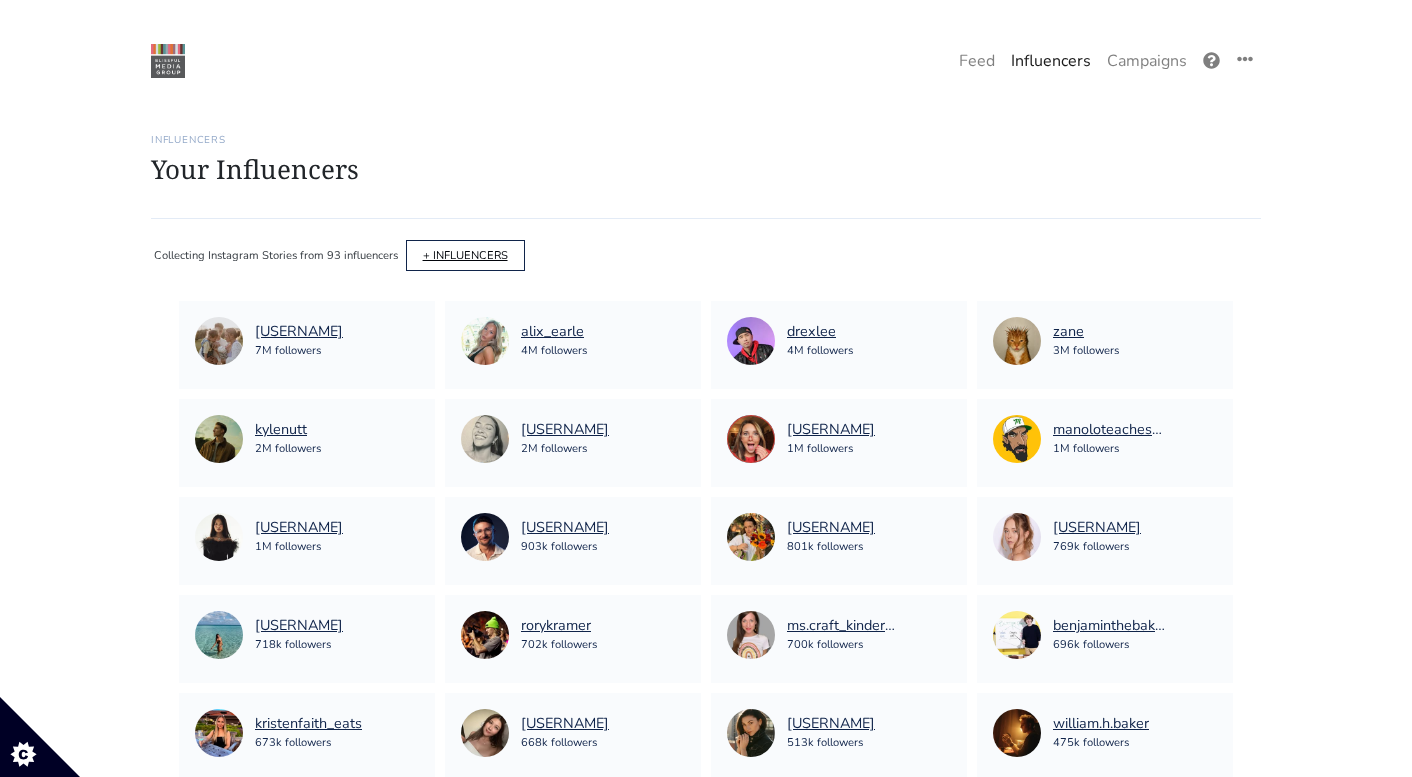 click on "+ INFLUENCERS" at bounding box center (465, 255) 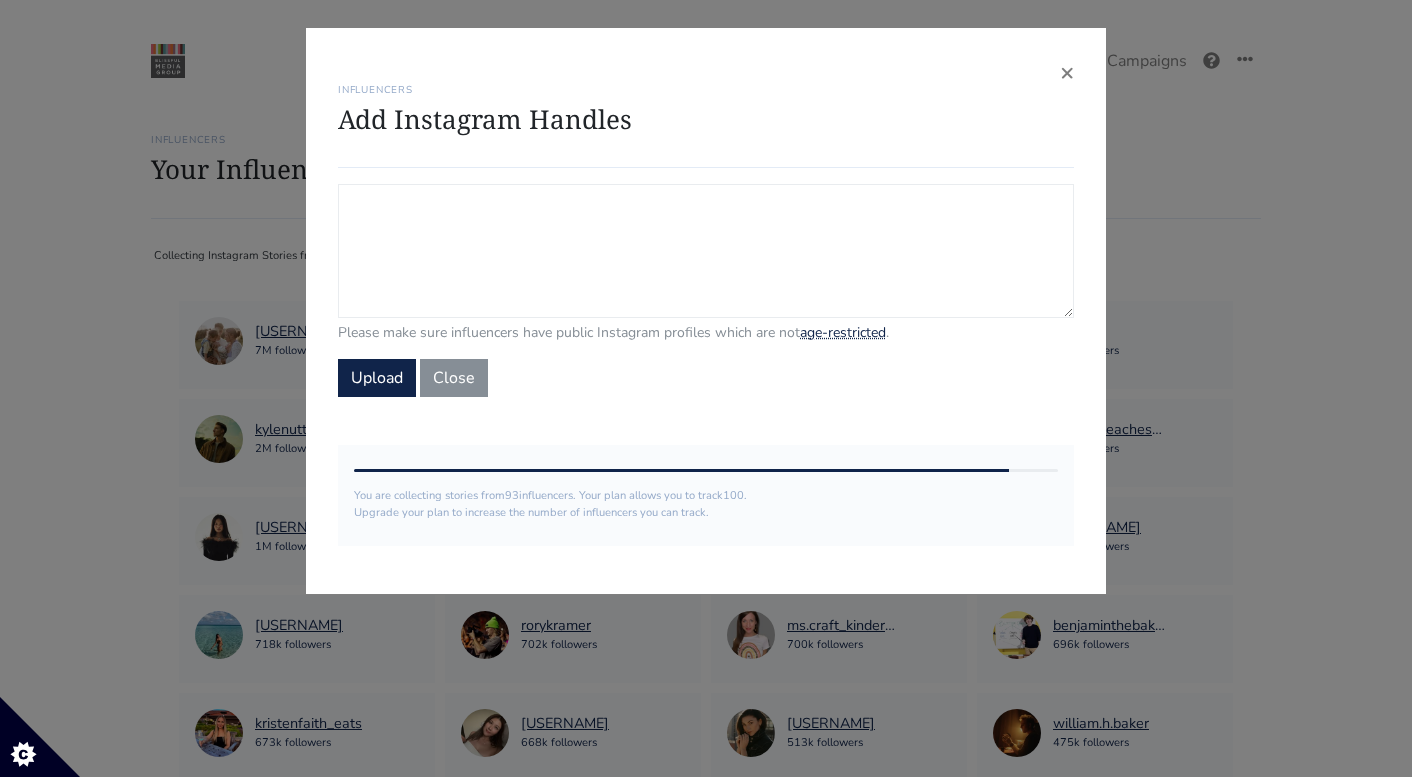 click on "Campaign Influencers
(optional) Only stories from these influencers will be included.
If blank, campaign will track stories from all influencers in your account." at bounding box center (706, 251) 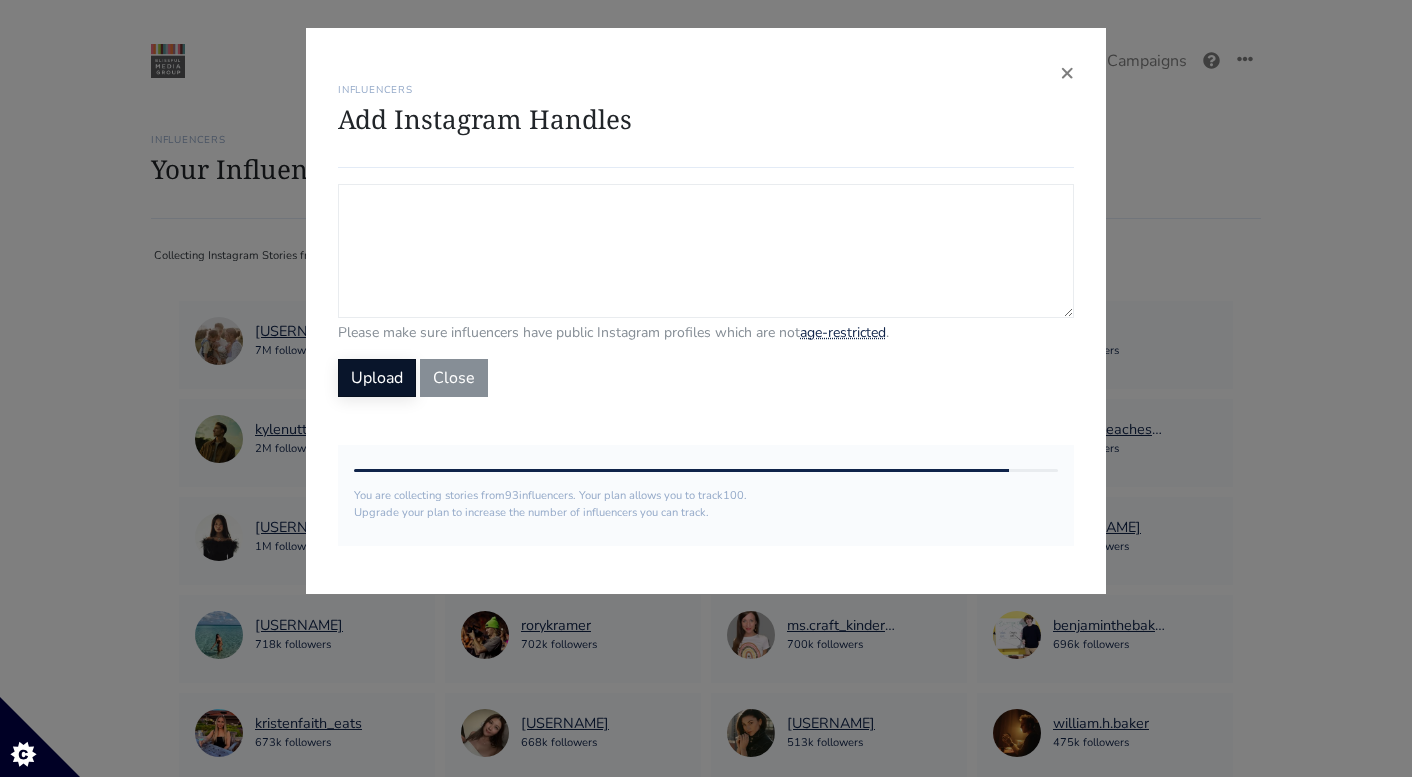 paste on "thesarahbethblog
aliki.carter
grillgirlrobyn
emilyandradestyle
shadesofpinck
Magnoliamelange
belleoftheball45
lucykatherinesmith
gracie.duncan" 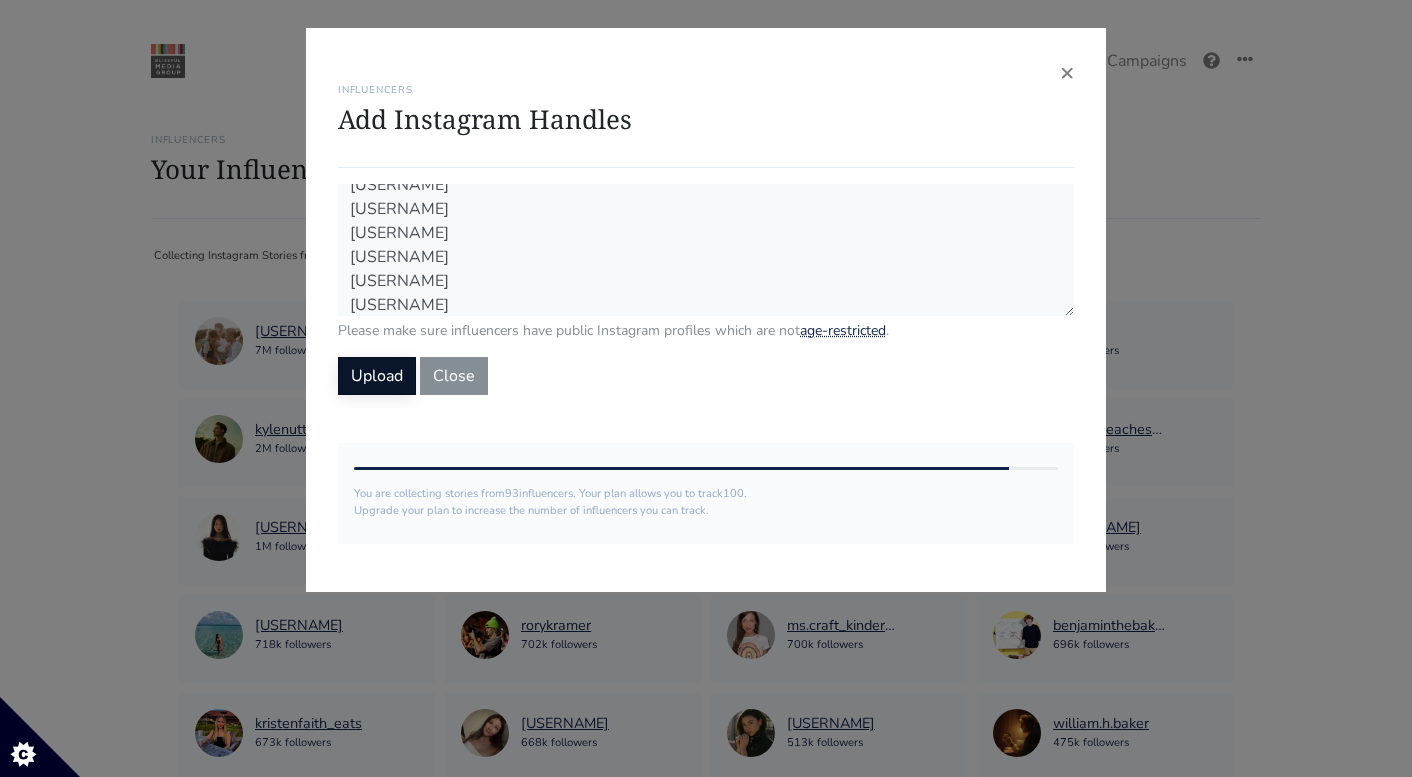 scroll, scrollTop: 88, scrollLeft: 0, axis: vertical 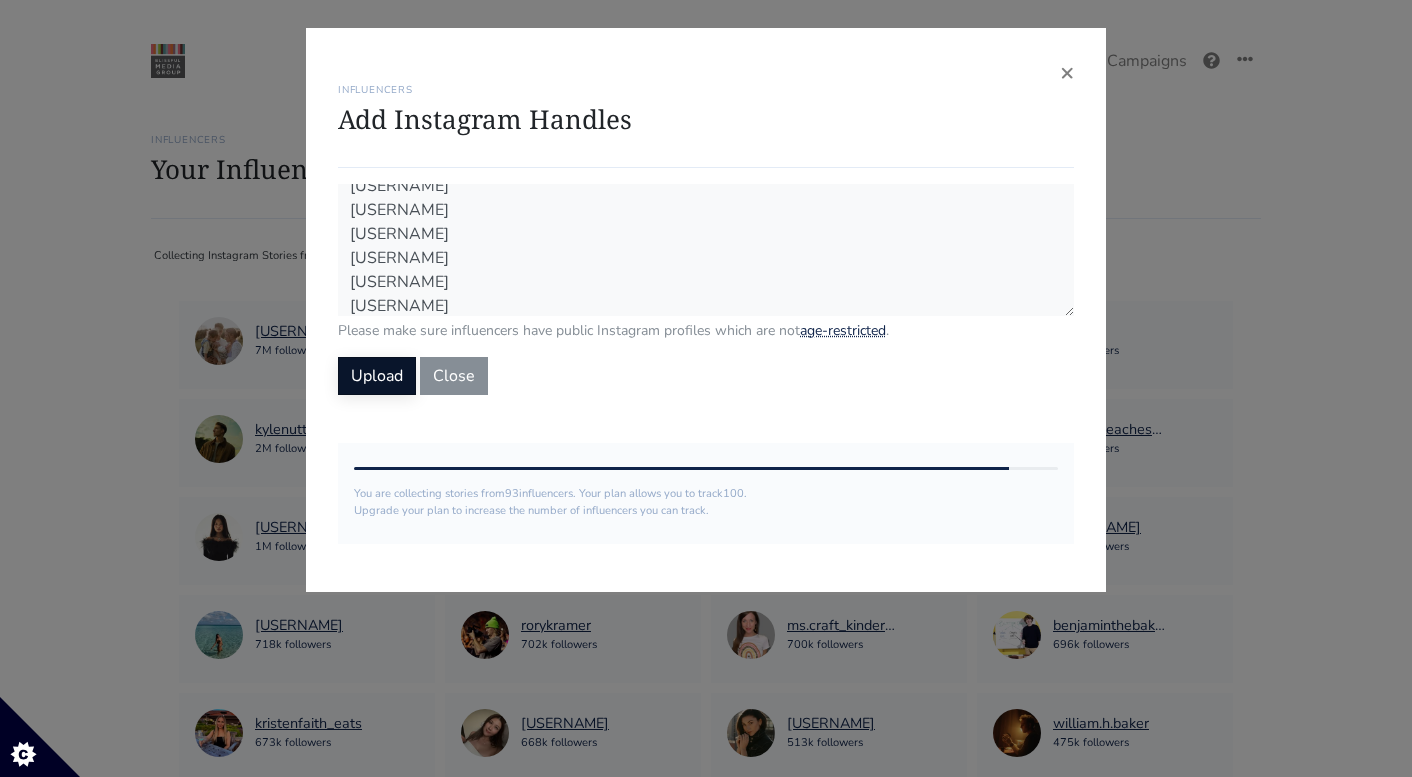 click on "Upload" at bounding box center (377, 376) 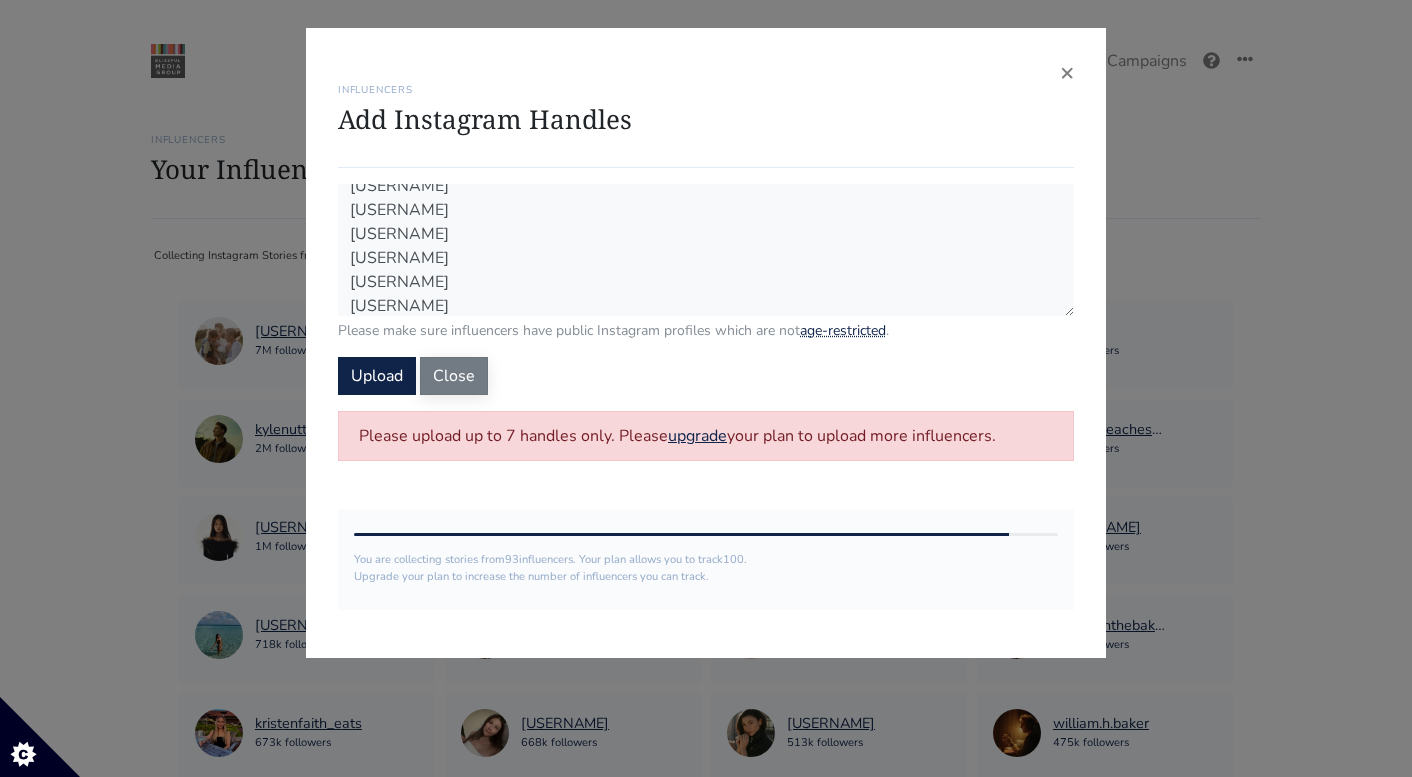 click on "Close" at bounding box center (454, 376) 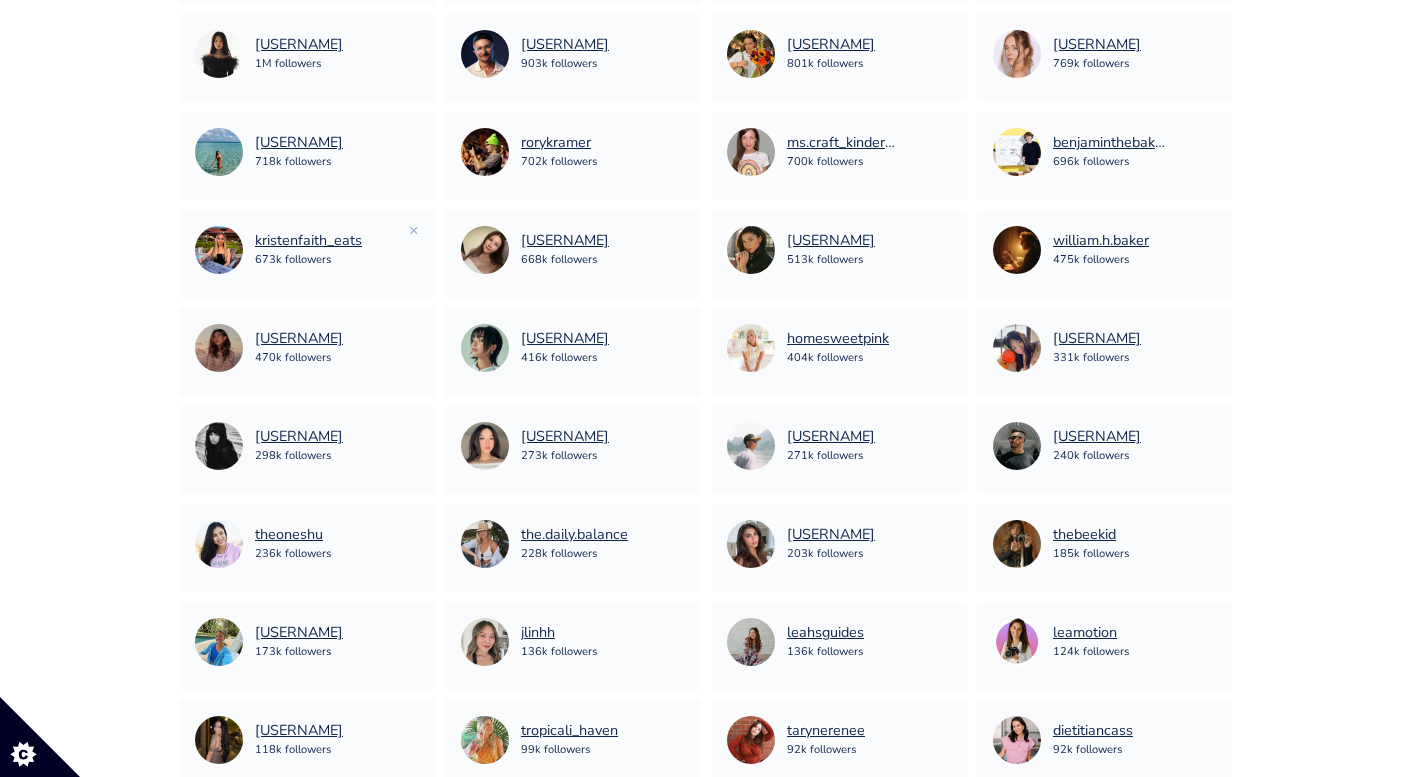 scroll, scrollTop: 481, scrollLeft: 0, axis: vertical 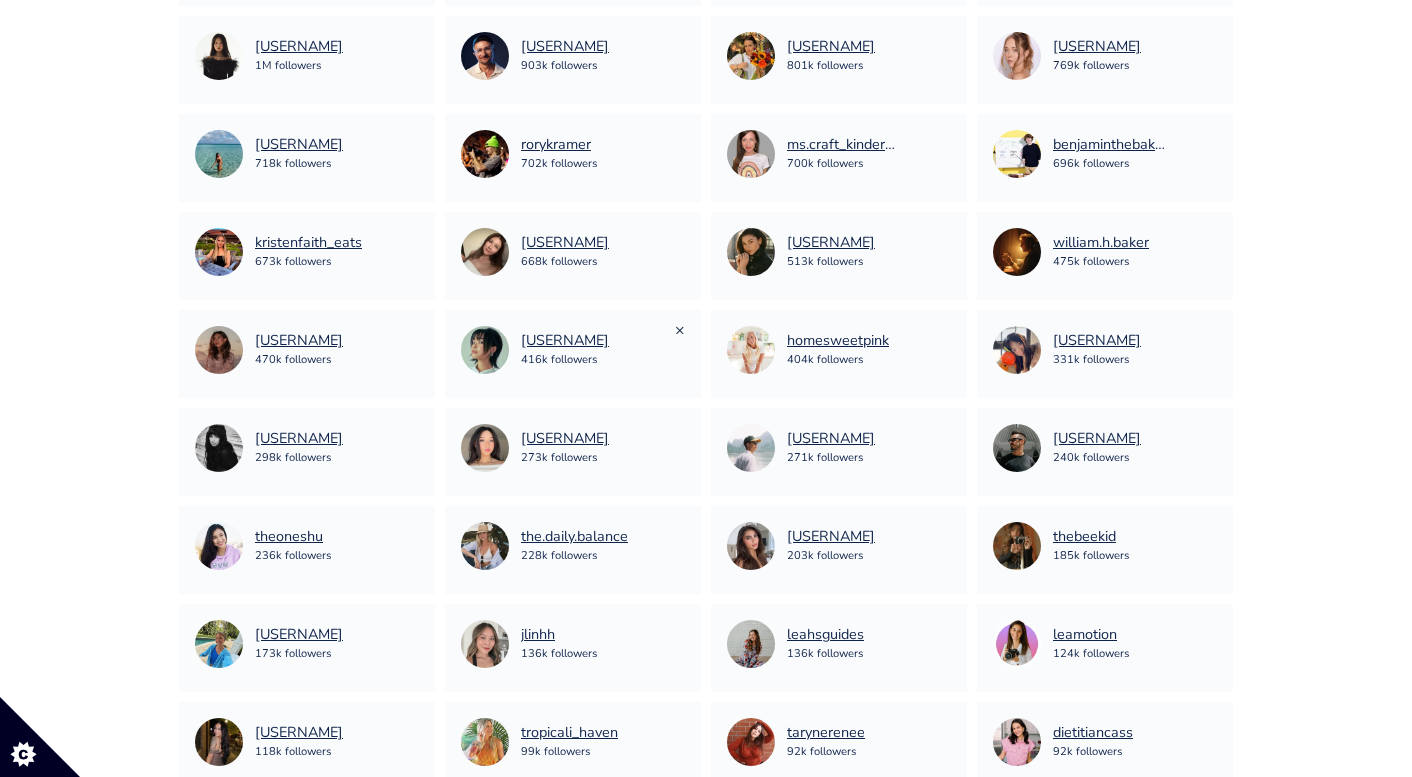 click on "×" at bounding box center (680, 330) 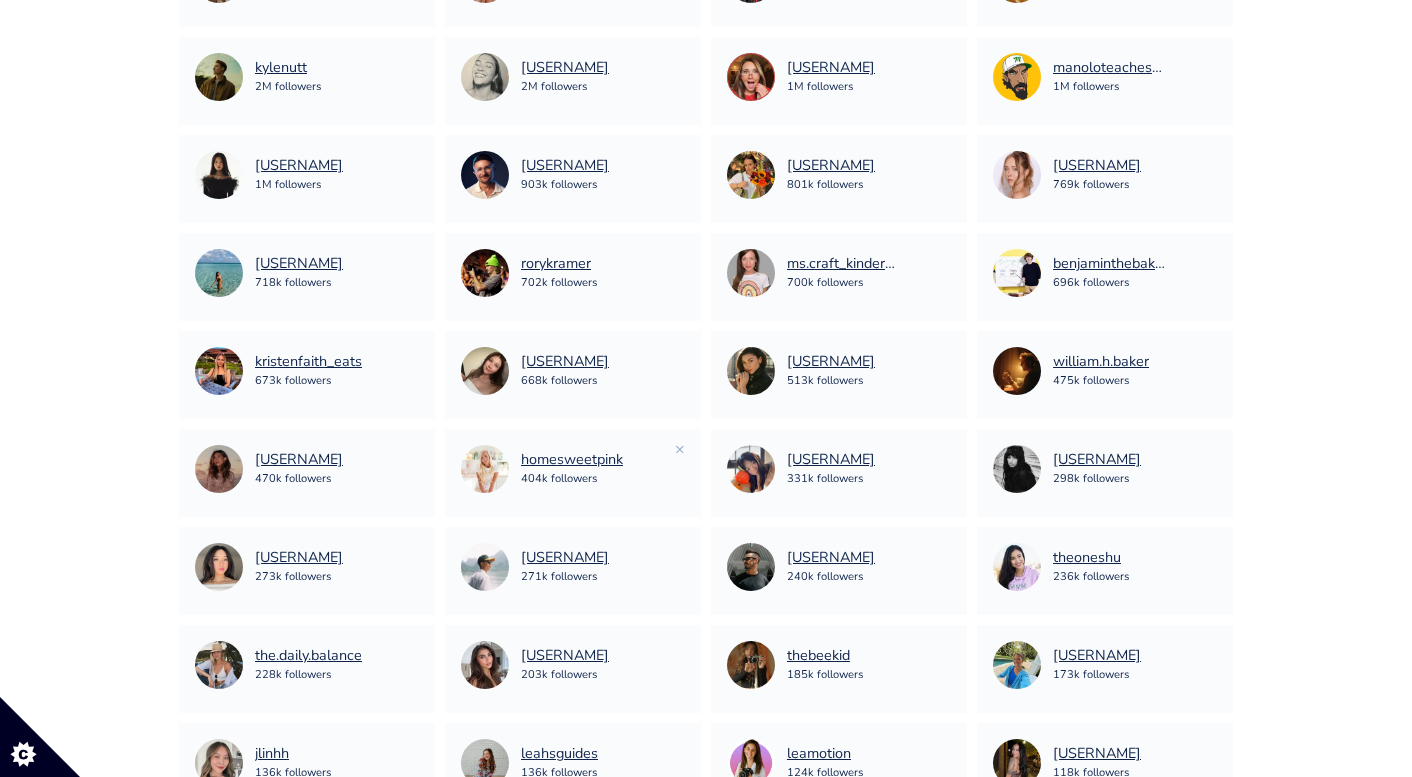 scroll, scrollTop: 0, scrollLeft: 0, axis: both 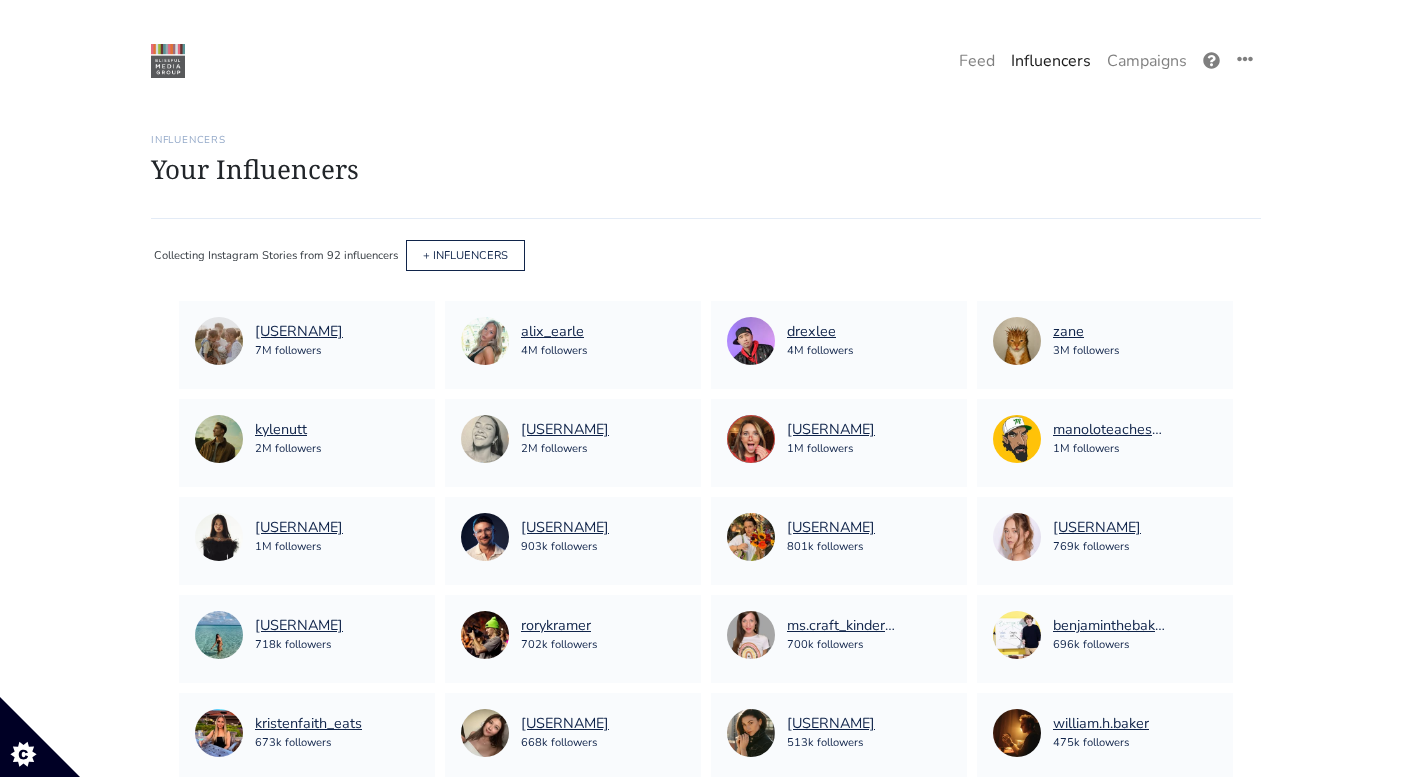 click on "+ INFLUENCERS" at bounding box center [465, 255] 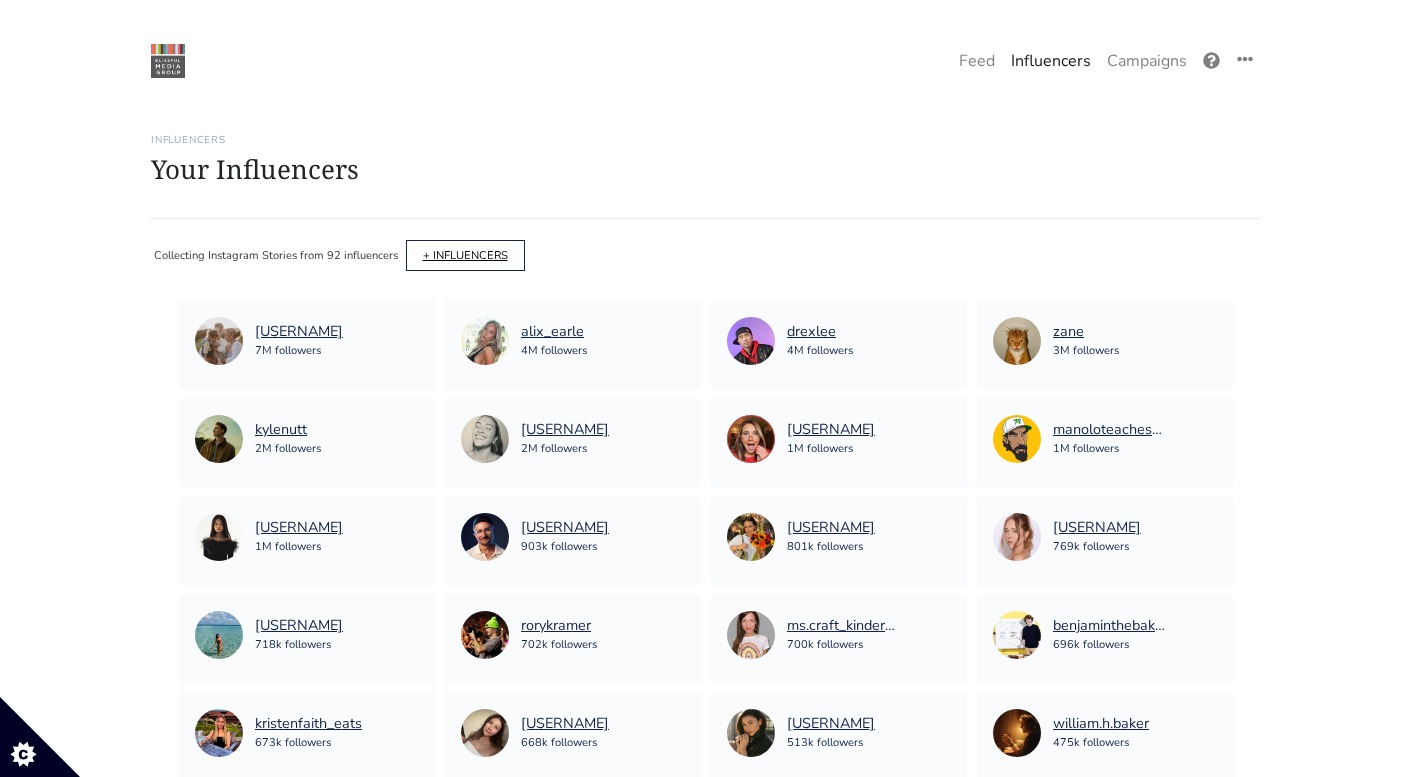 click on "+ INFLUENCERS" at bounding box center [465, 255] 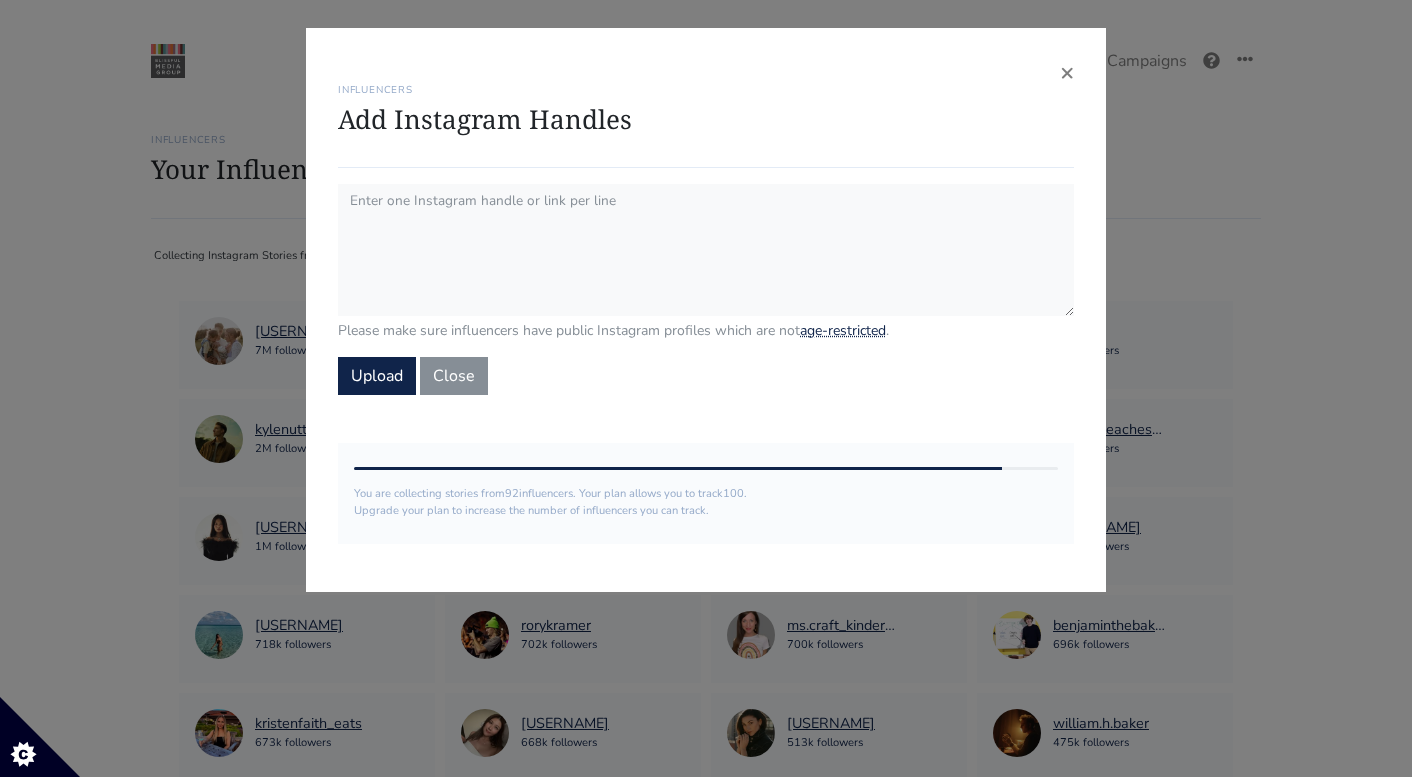 scroll, scrollTop: 0, scrollLeft: 0, axis: both 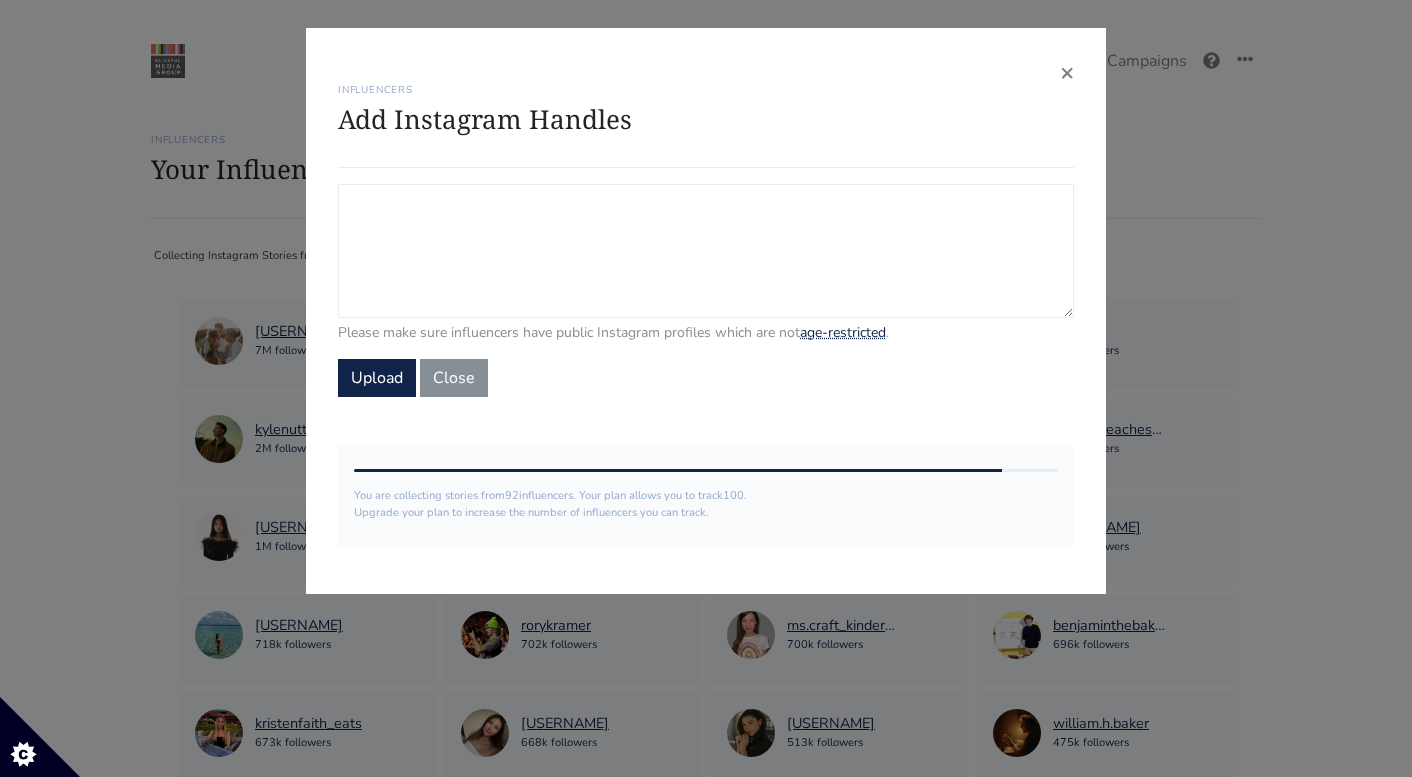 click on "Campaign Influencers
(optional) Only stories from these influencers will be included.
If blank, campaign will track stories from all influencers in your account." at bounding box center [706, 251] 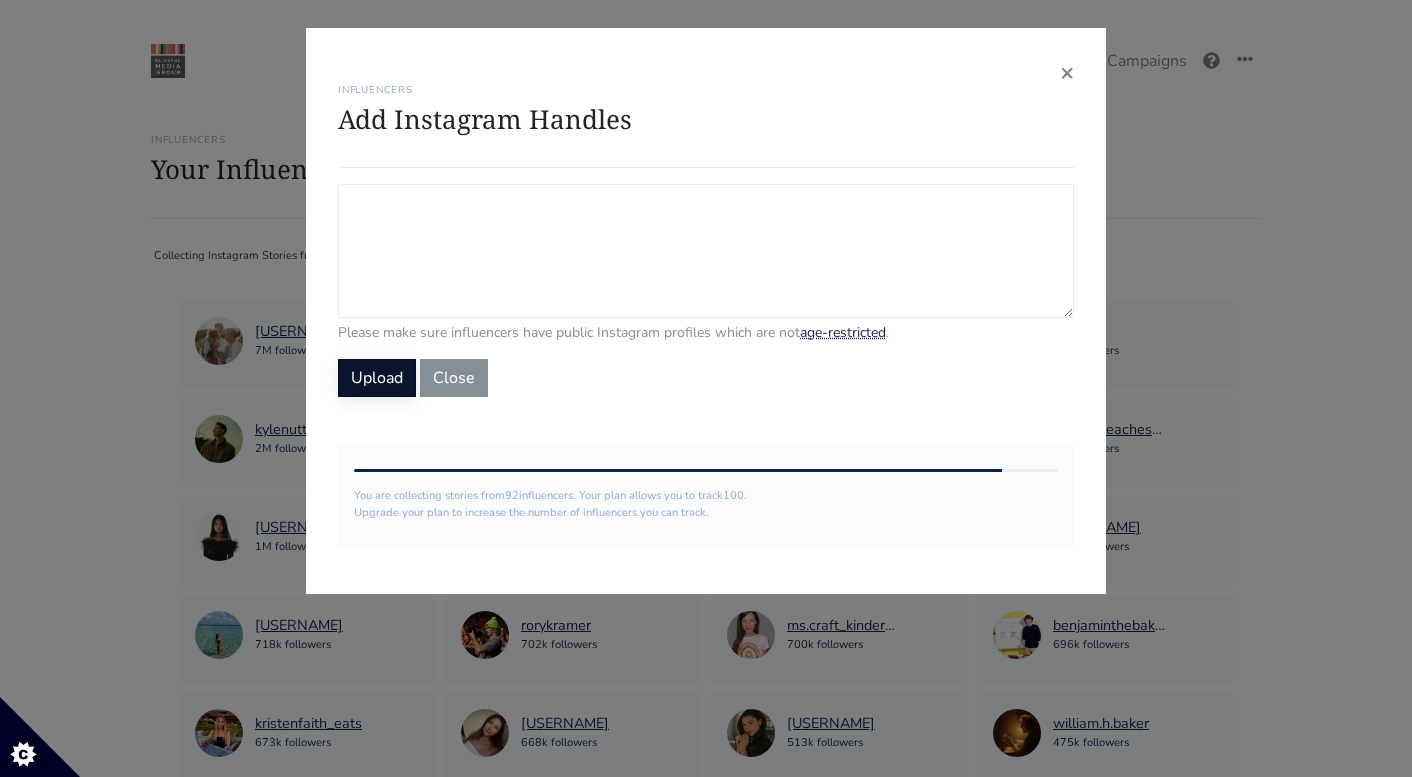 paste on "thesarahbethblog
aliki.carter
grillgirlrobyn
emilyandradestyle
shadesofpinck
Magnoliamelange
belleoftheball45
lucykatherinesmith
gracie.duncan" 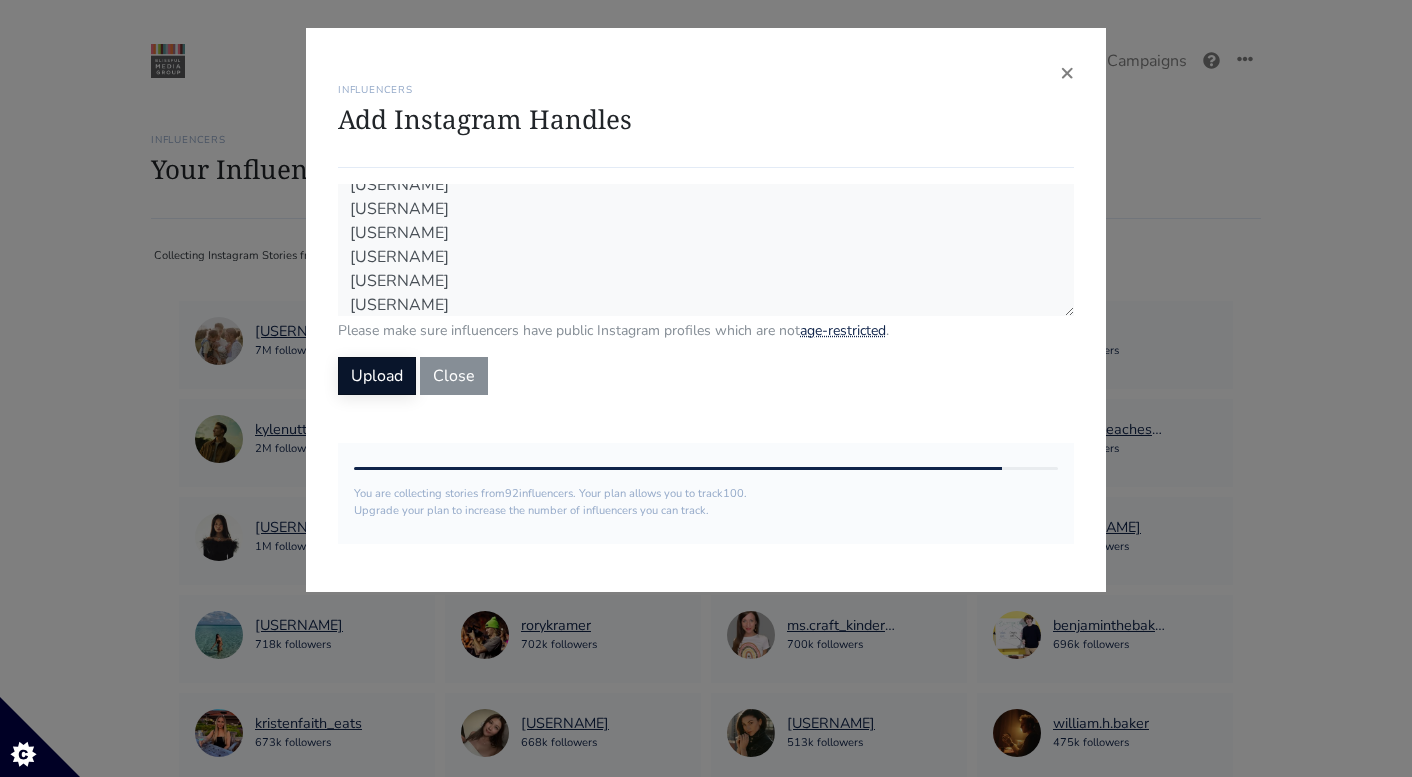 scroll, scrollTop: 88, scrollLeft: 0, axis: vertical 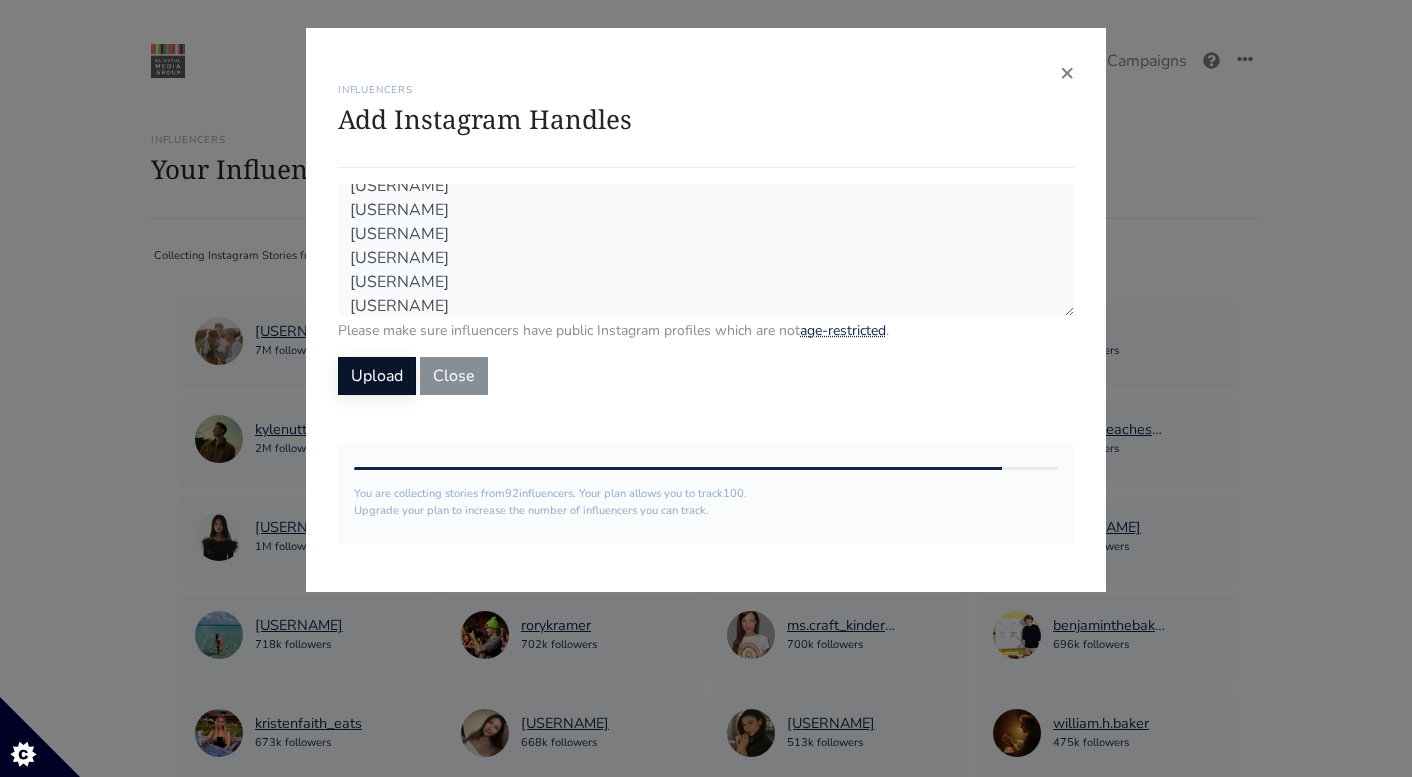 click on "Upload" at bounding box center [377, 376] 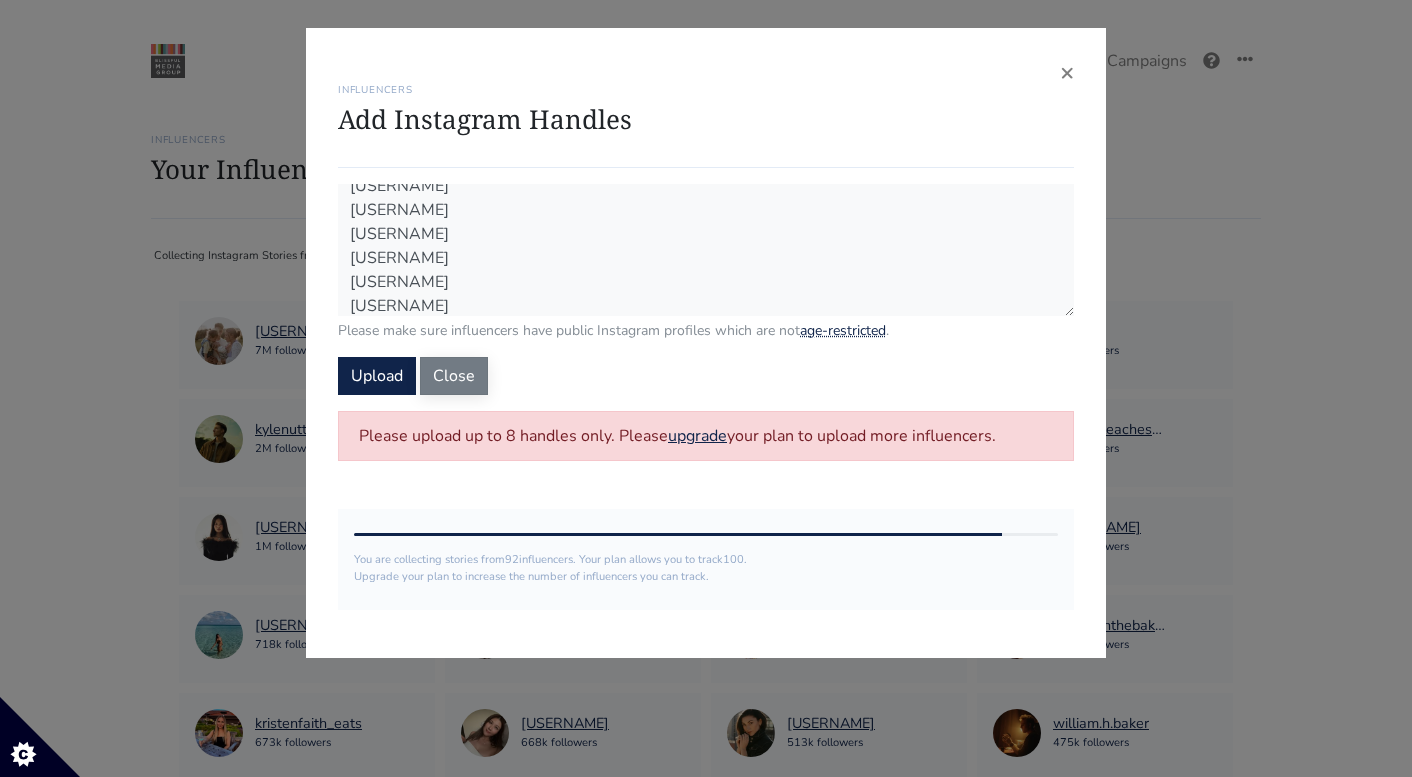 click on "Close" at bounding box center (454, 376) 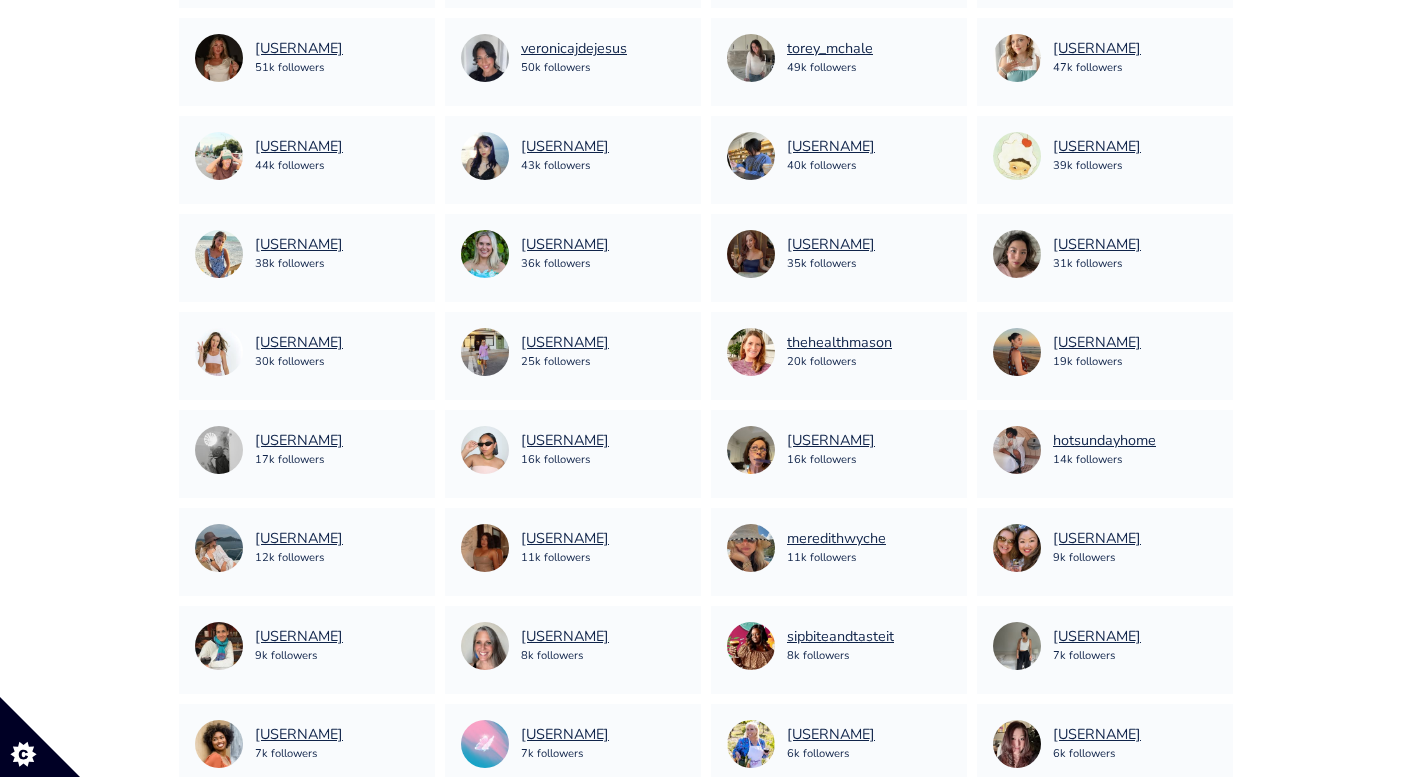 scroll, scrollTop: 1466, scrollLeft: 0, axis: vertical 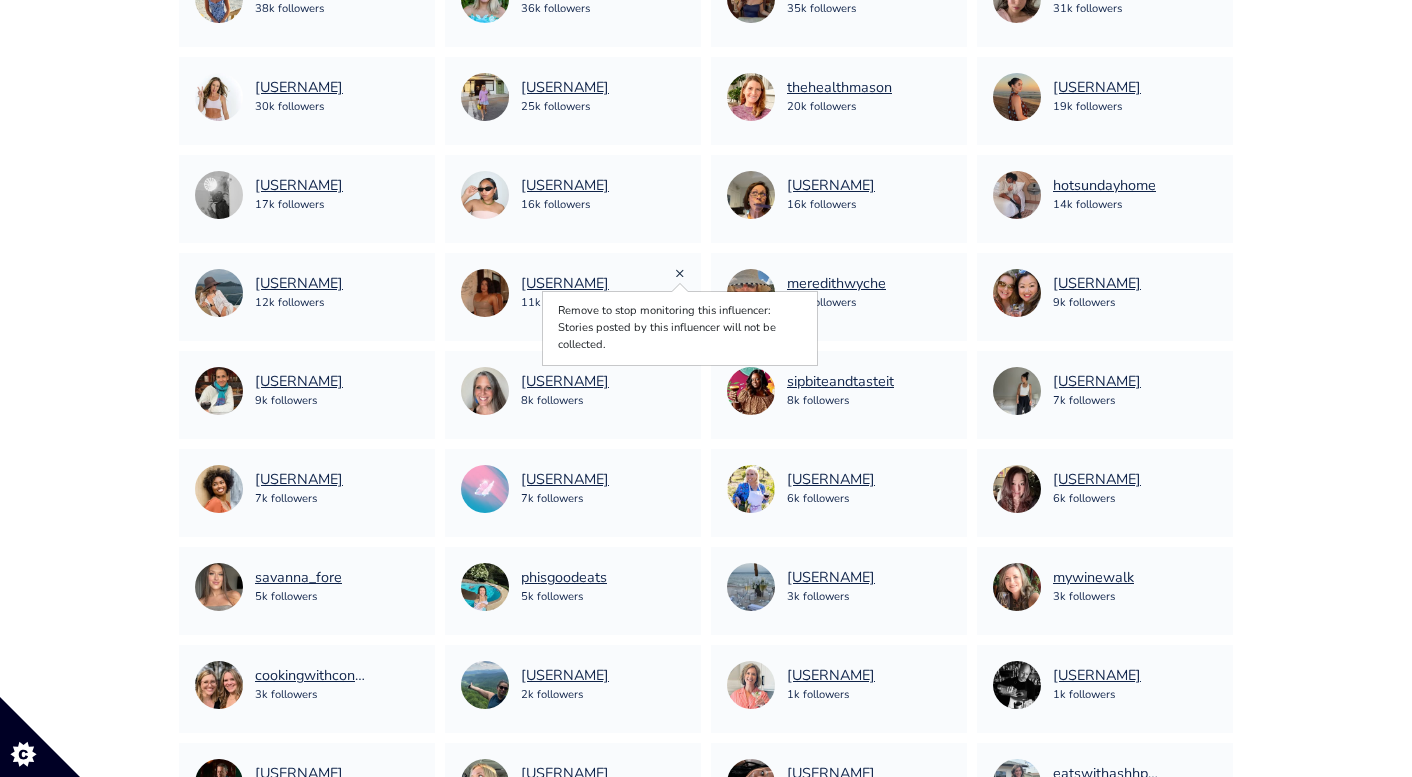 click on "×" at bounding box center (680, 273) 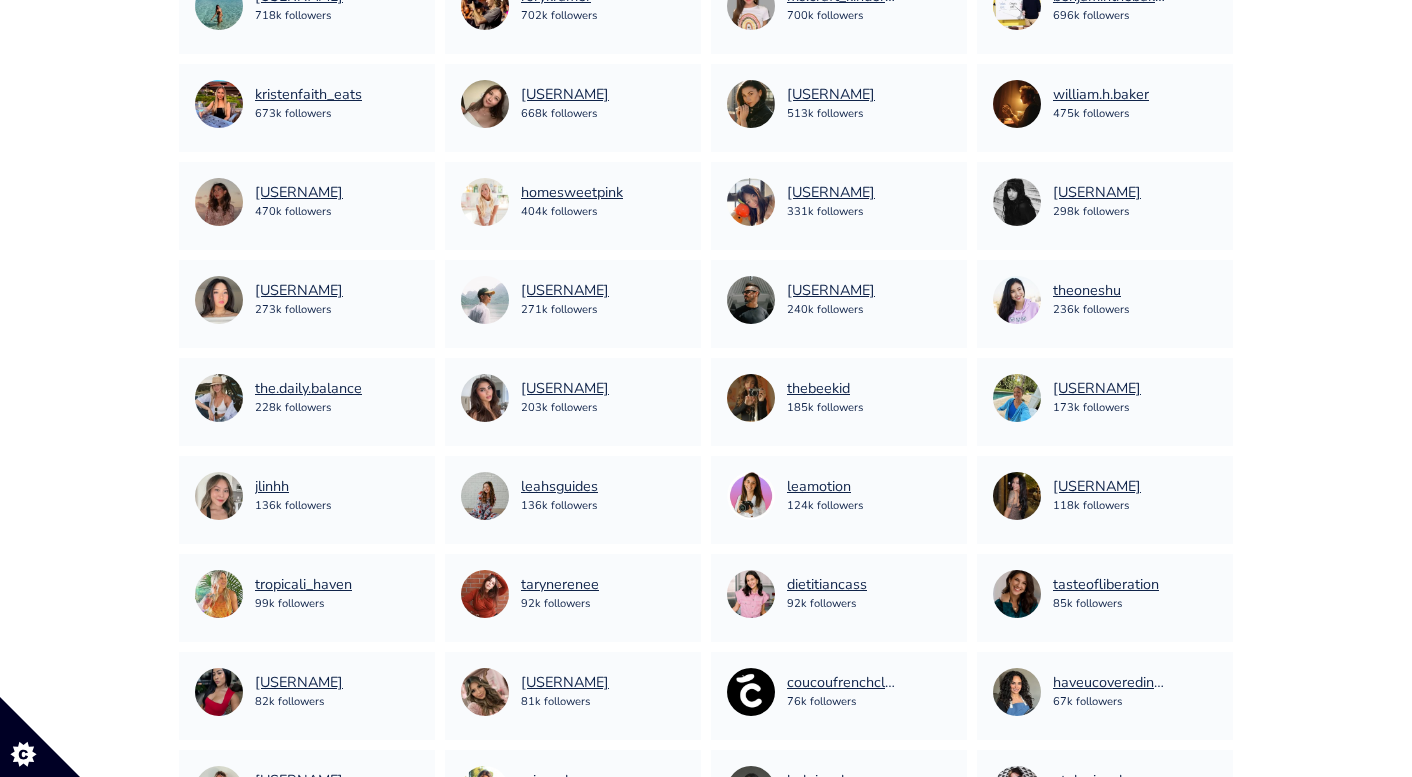scroll, scrollTop: 0, scrollLeft: 0, axis: both 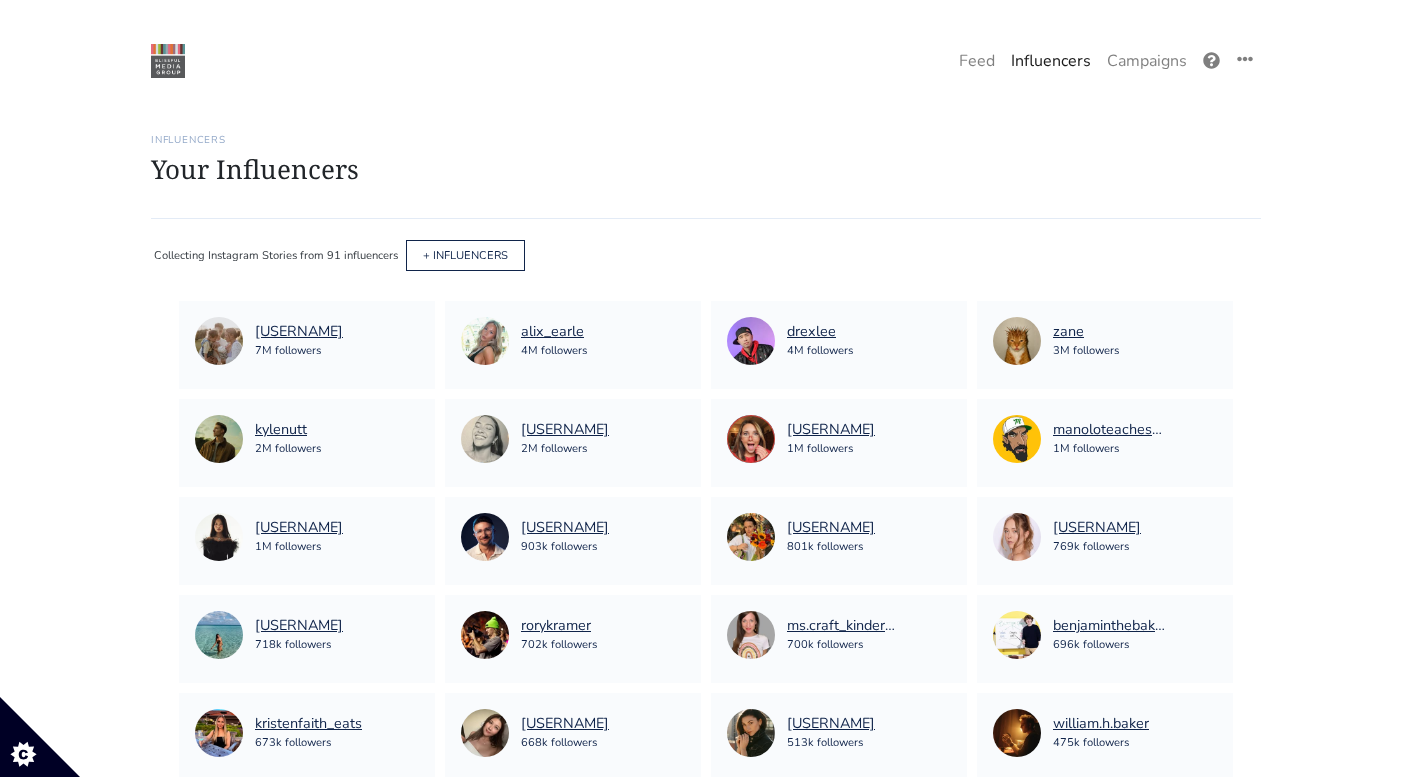 click on "+ INFLUENCERS" at bounding box center [465, 255] 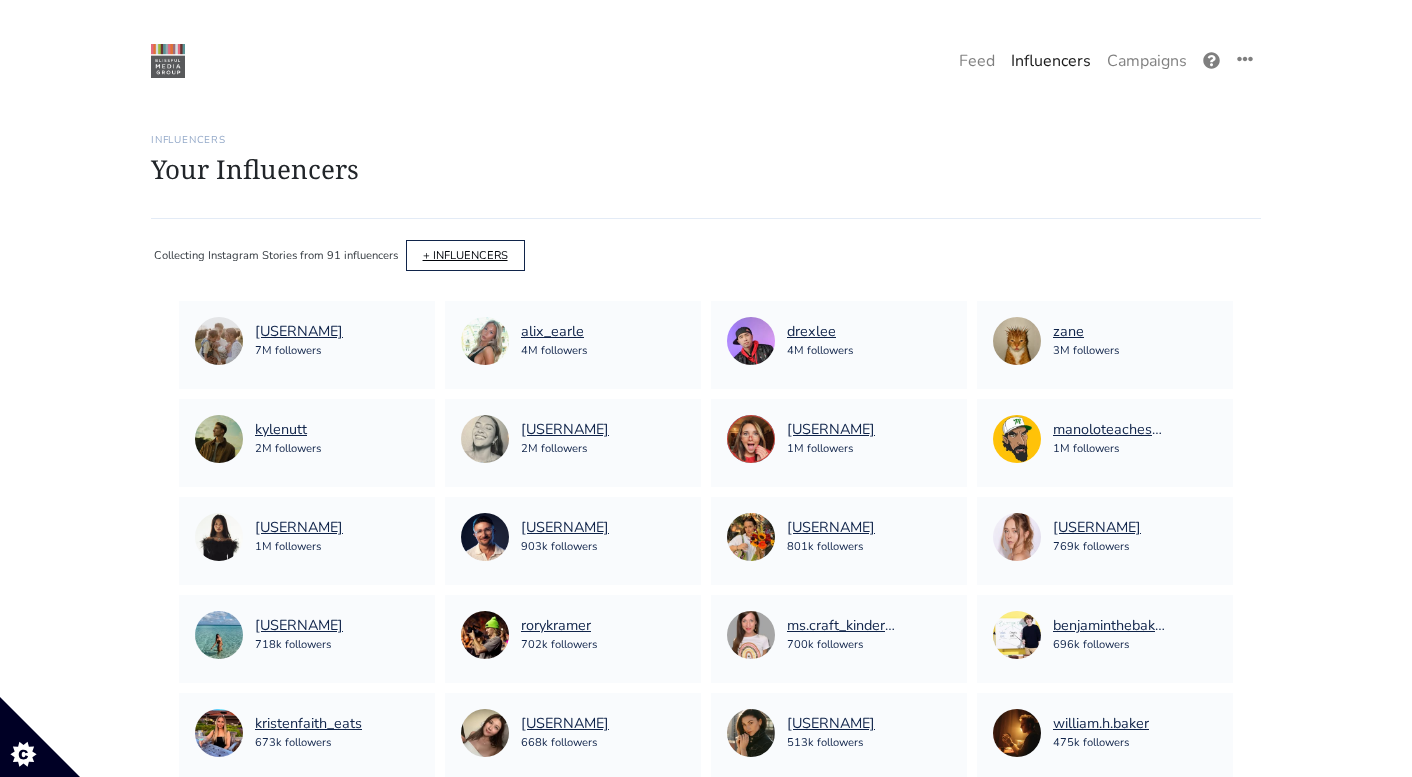 click on "+ INFLUENCERS" at bounding box center [465, 255] 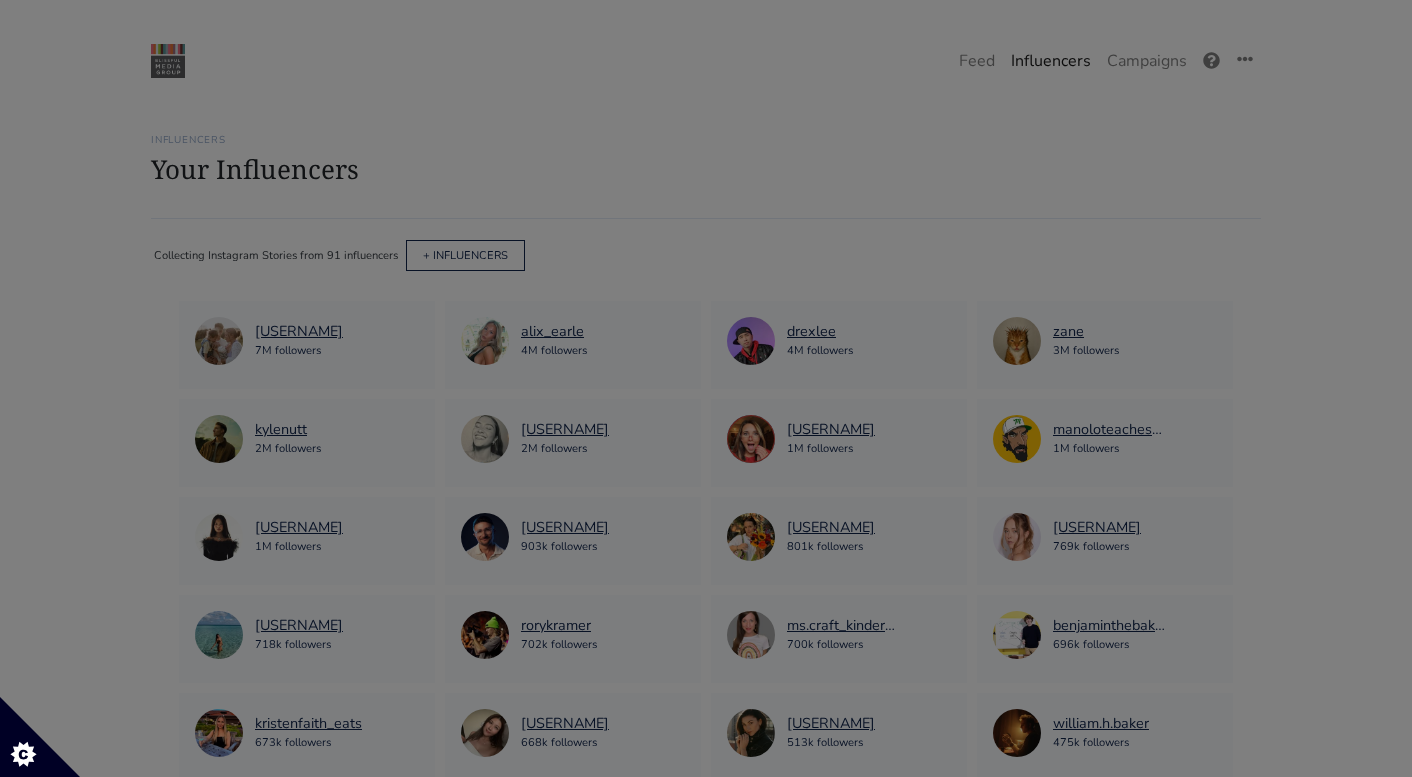 scroll, scrollTop: 0, scrollLeft: 0, axis: both 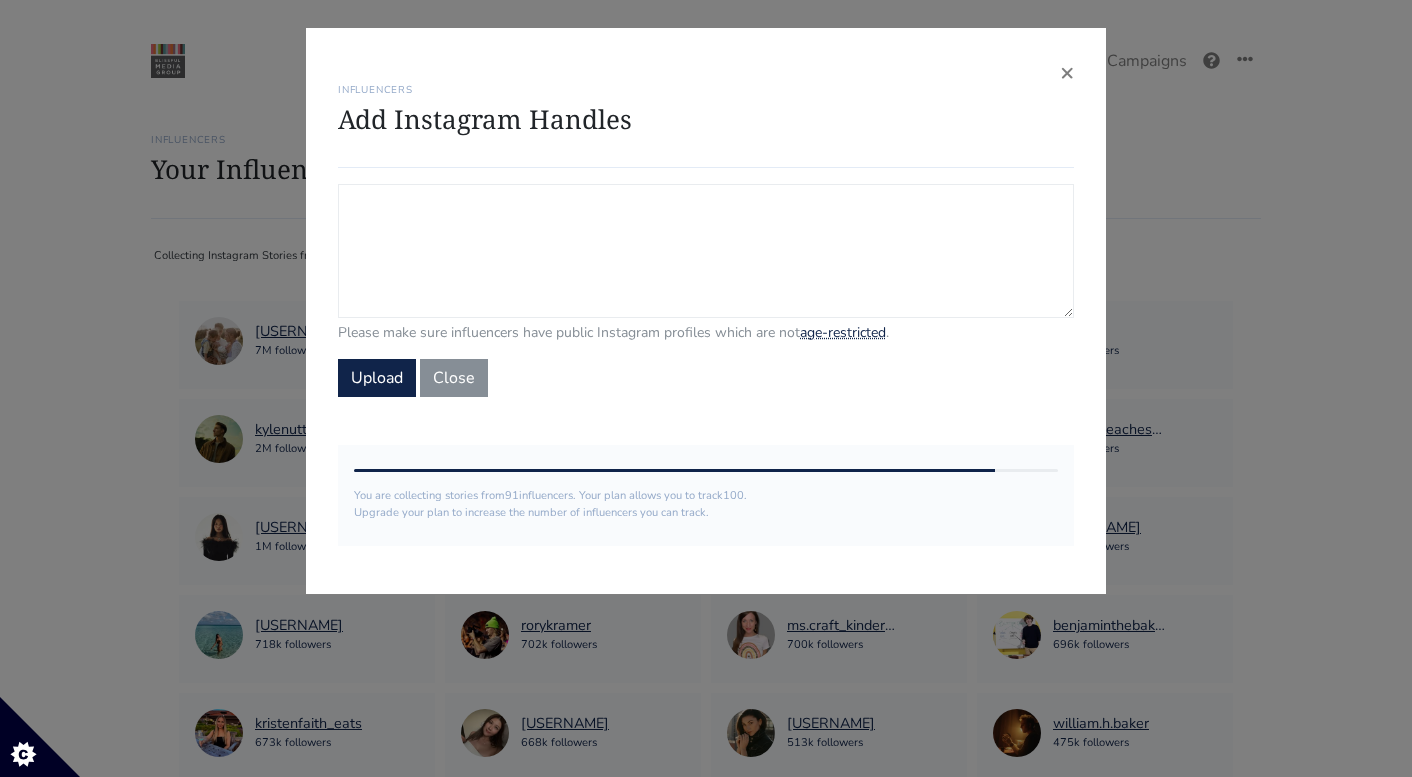 click on "Campaign Influencers
(optional) Only stories from these influencers will be included.
If blank, campaign will track stories from all influencers in your account." at bounding box center (706, 251) 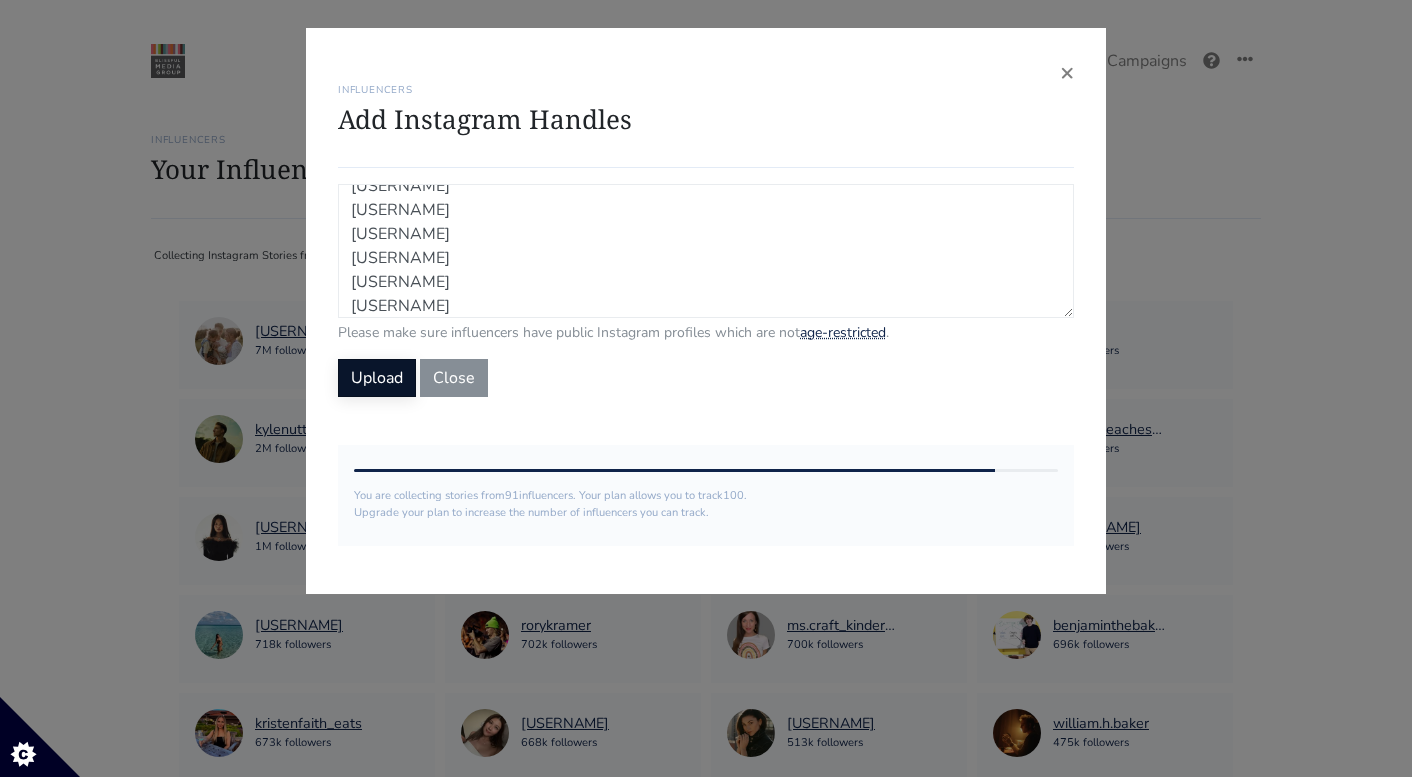 type on "thesarahbethblog
aliki.carter
grillgirlrobyn
emilyandradestyle
shadesofpinck
Magnoliamelange
belleoftheball45
lucykatherinesmith
gracie.duncan" 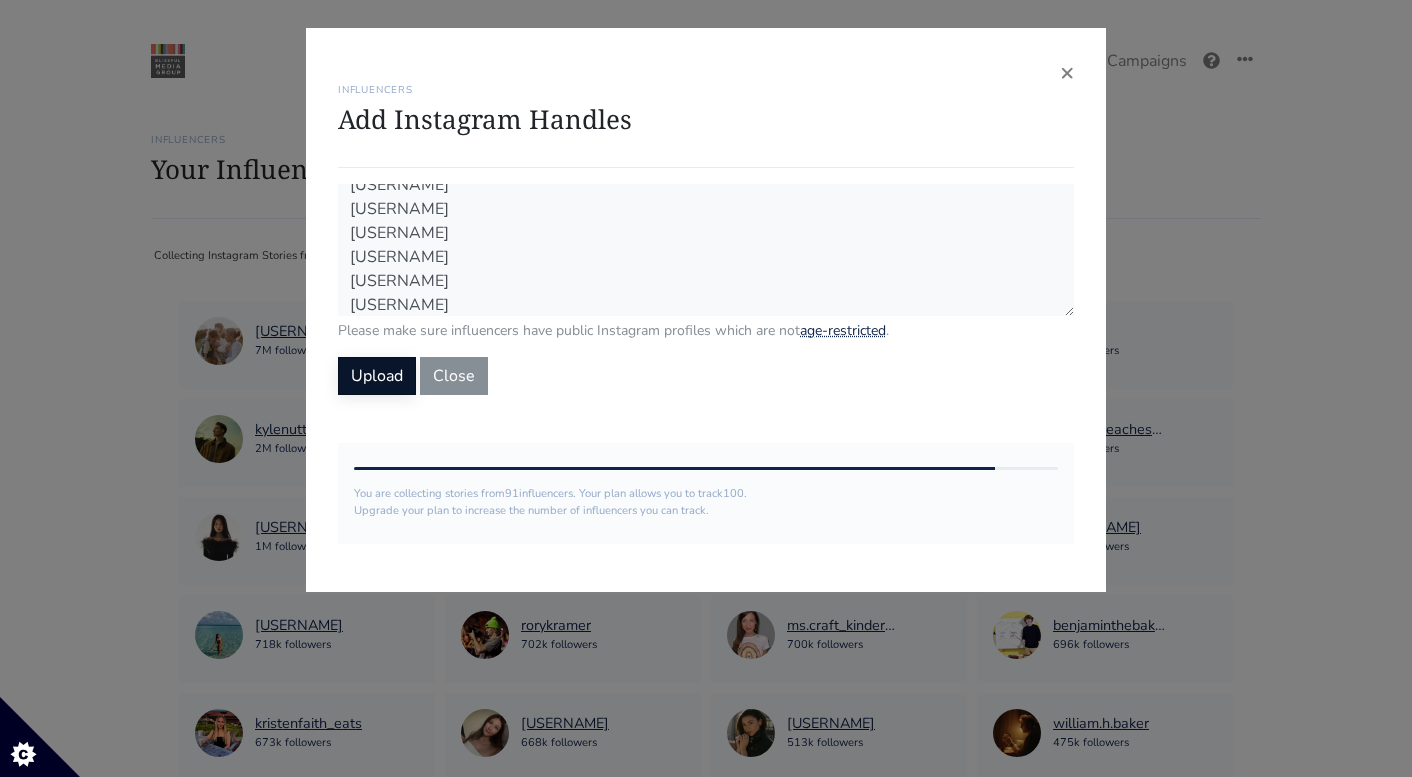 scroll, scrollTop: 88, scrollLeft: 0, axis: vertical 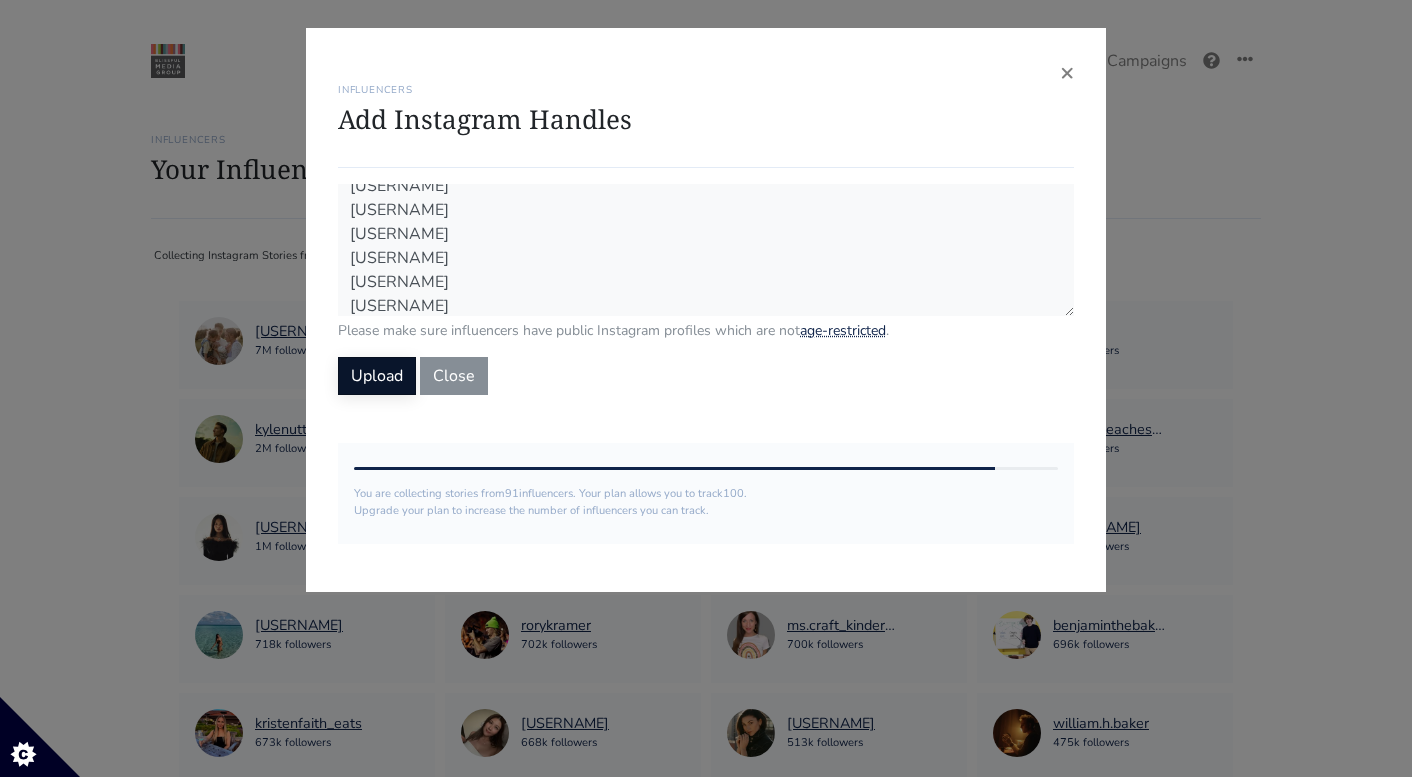 click on "Upload" at bounding box center [377, 376] 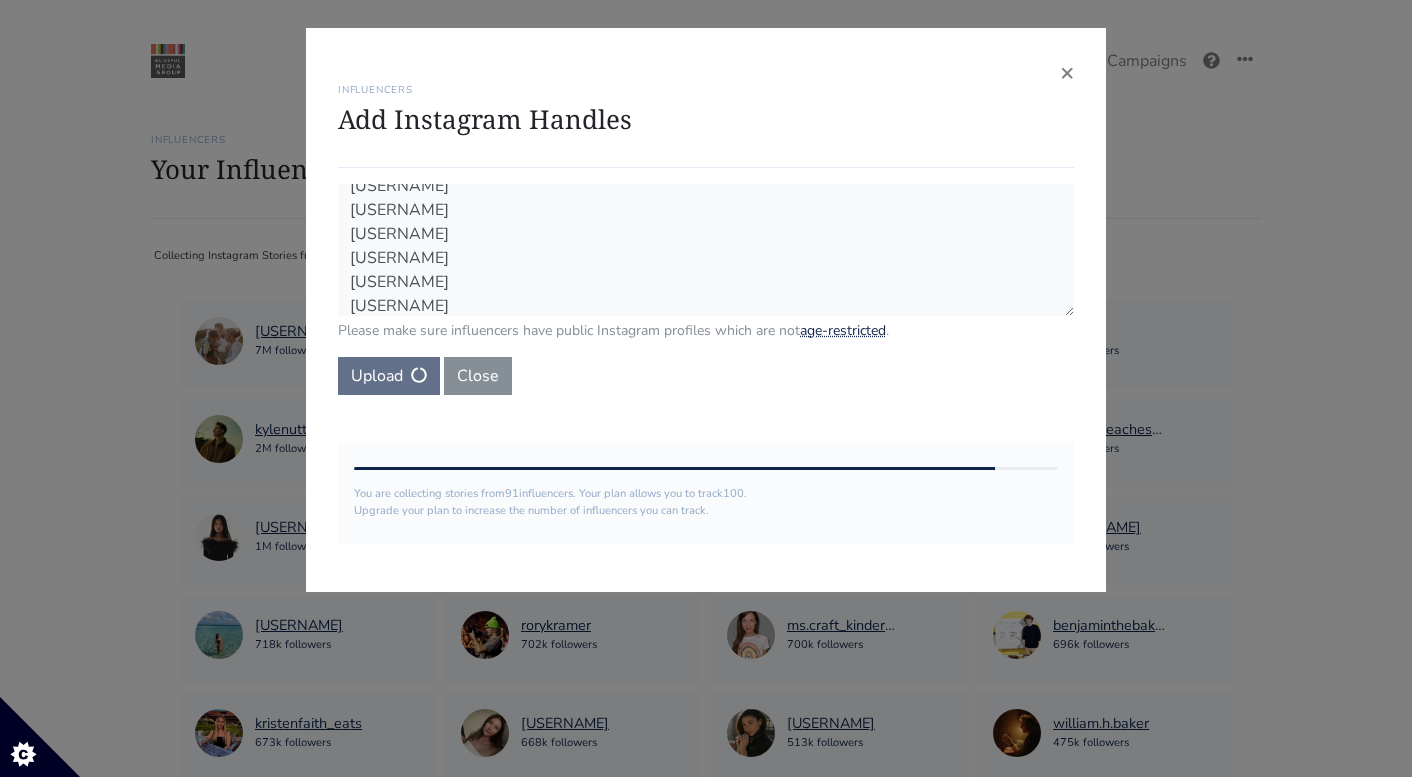 type 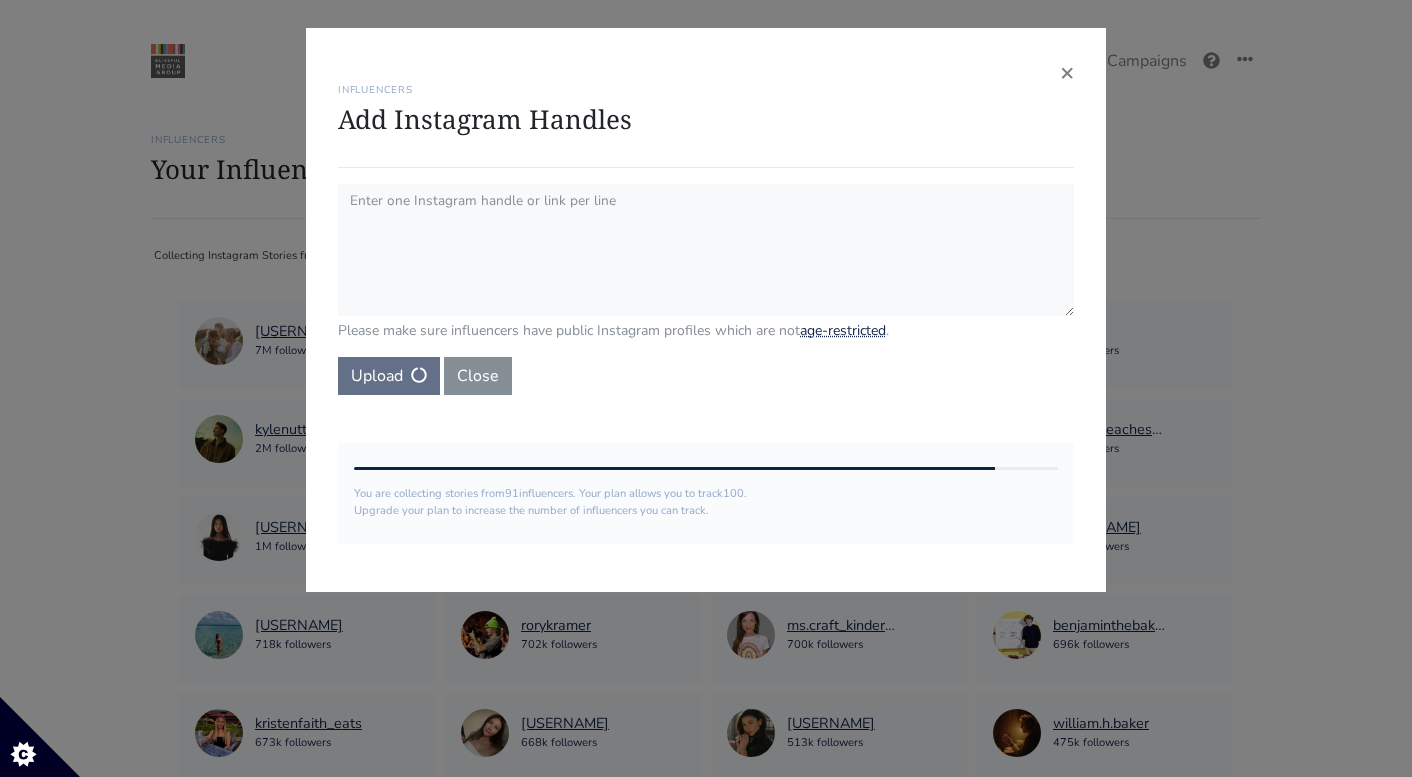 scroll, scrollTop: 0, scrollLeft: 0, axis: both 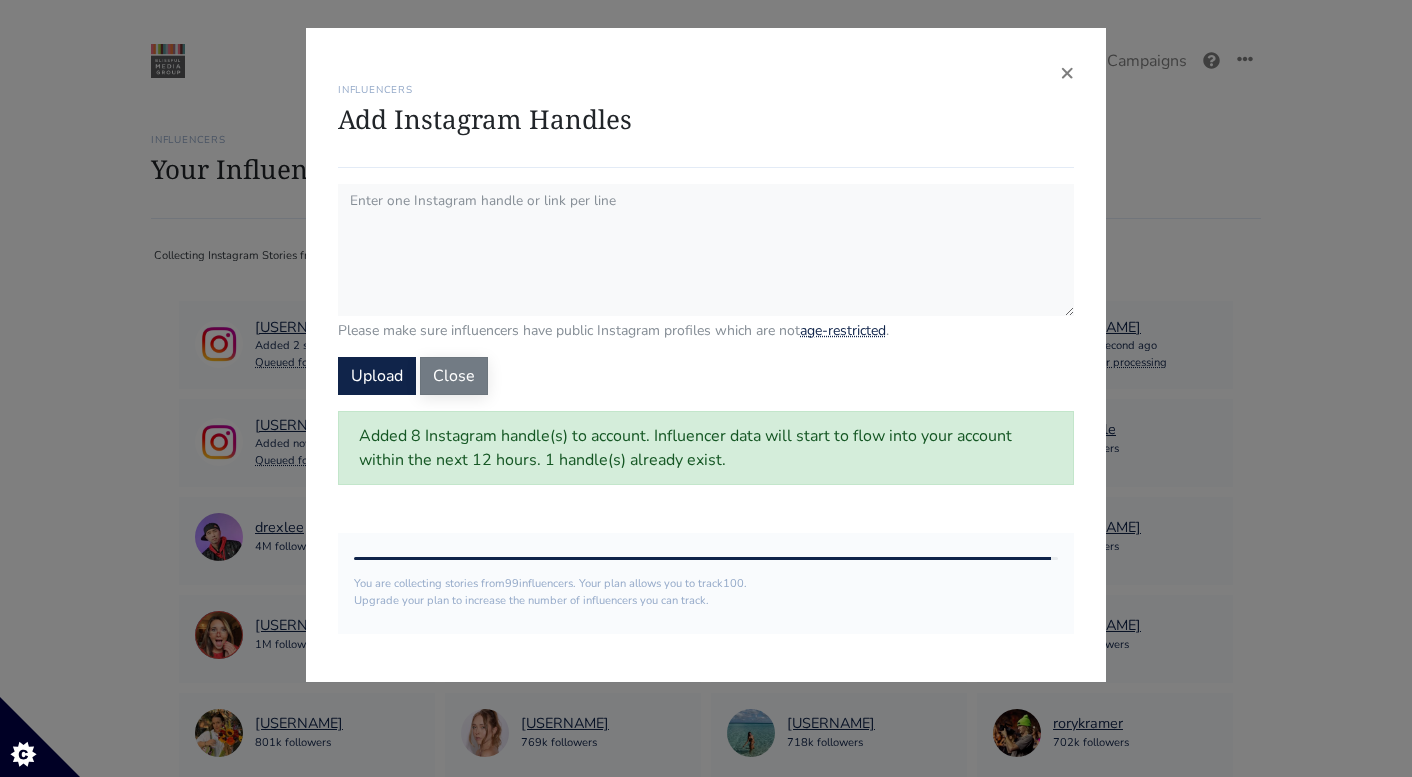 click on "Close" at bounding box center (454, 376) 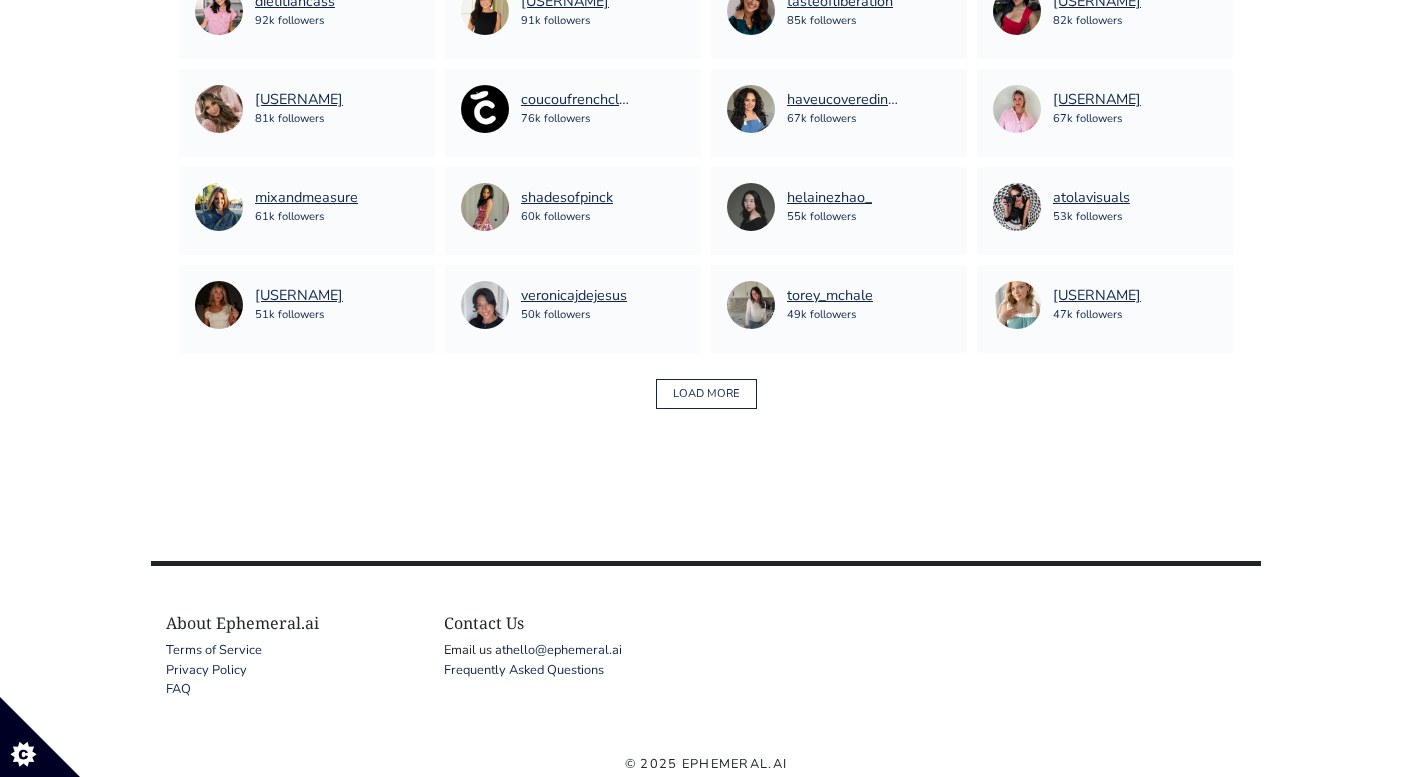 scroll, scrollTop: 1488, scrollLeft: 0, axis: vertical 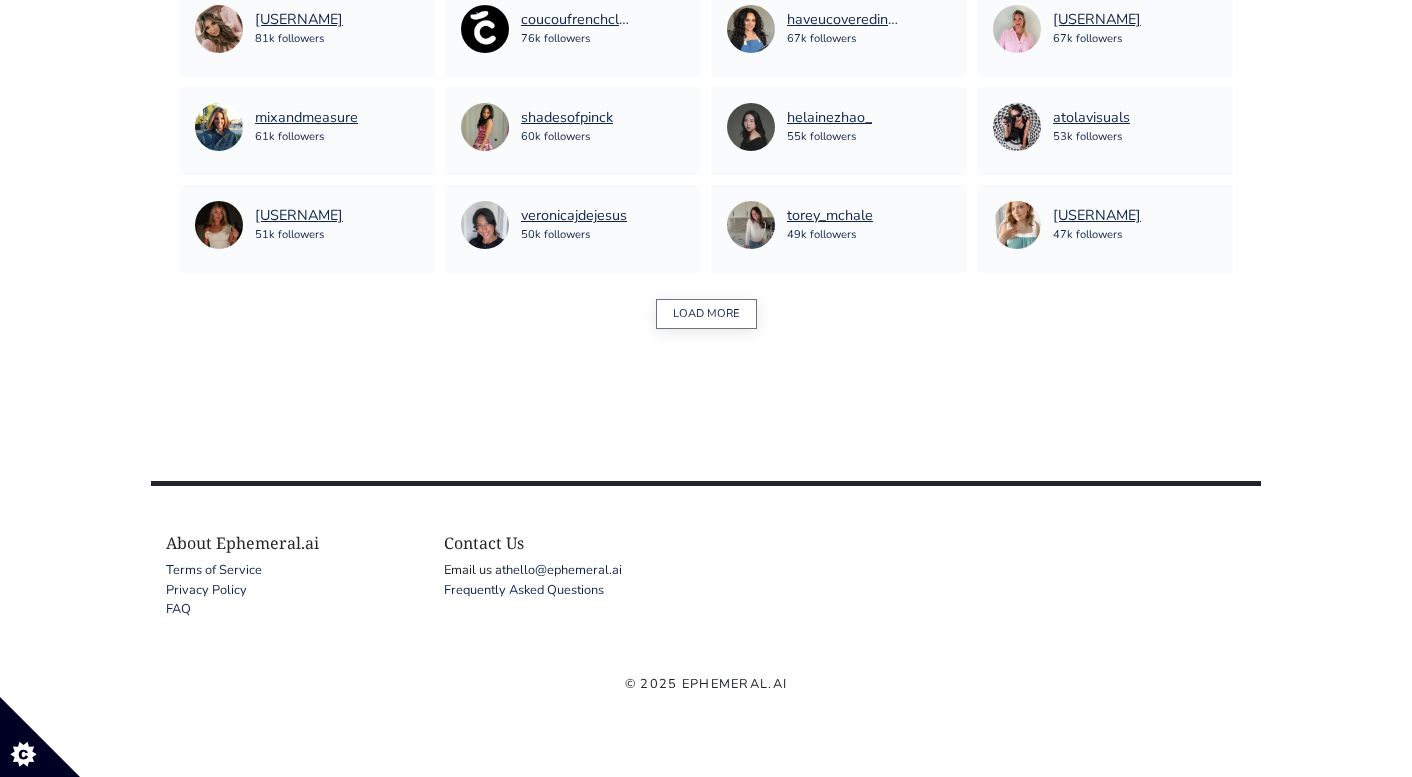 click on "LOAD MORE" at bounding box center (706, 314) 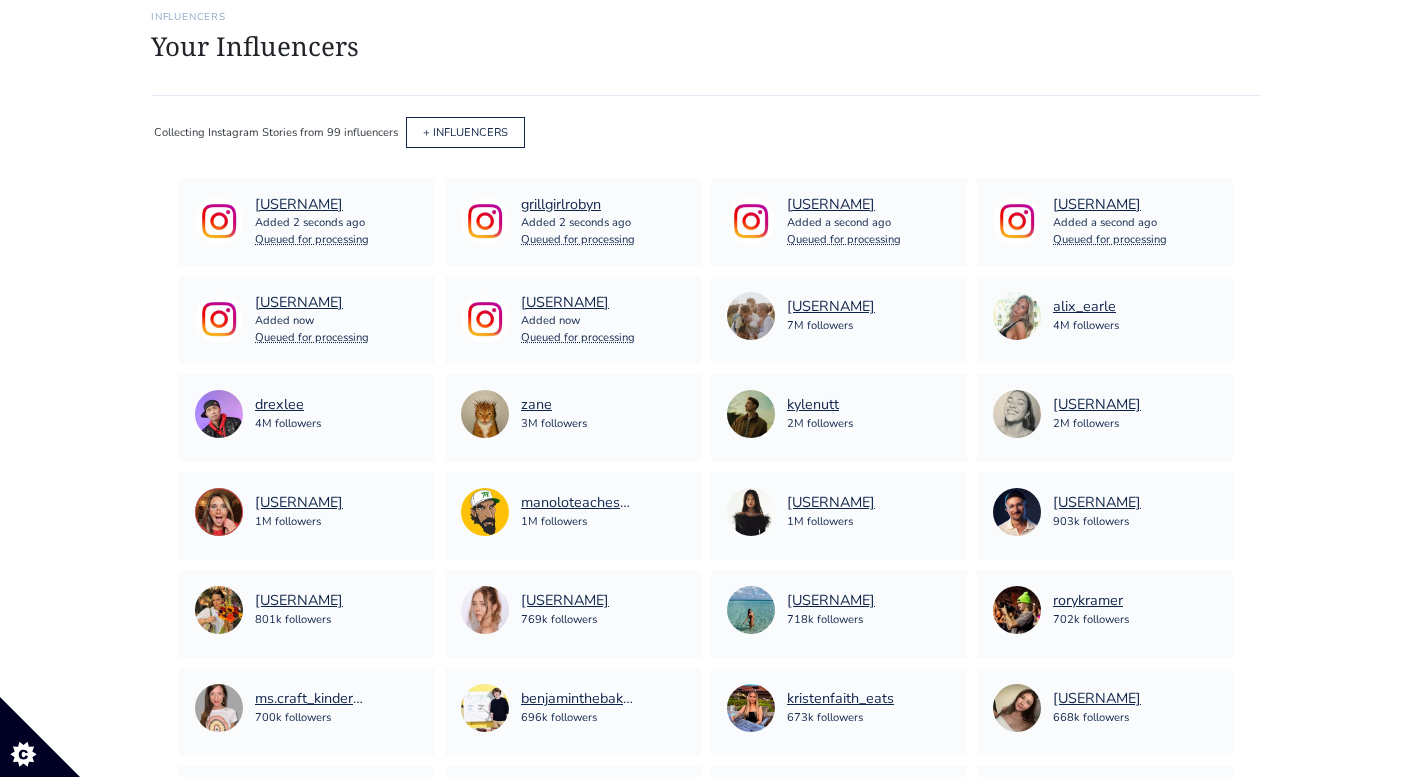 scroll, scrollTop: 0, scrollLeft: 0, axis: both 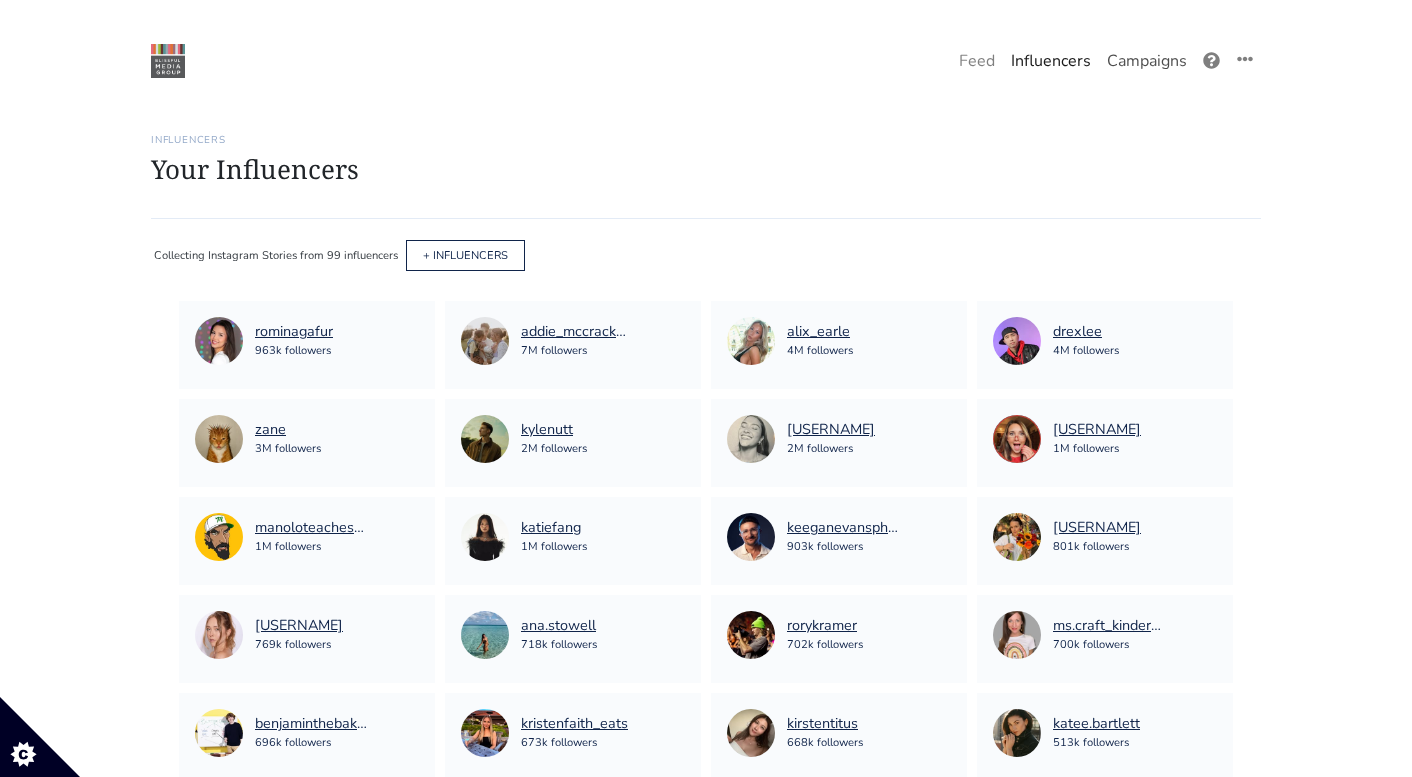 click on "Campaigns" at bounding box center [1147, 61] 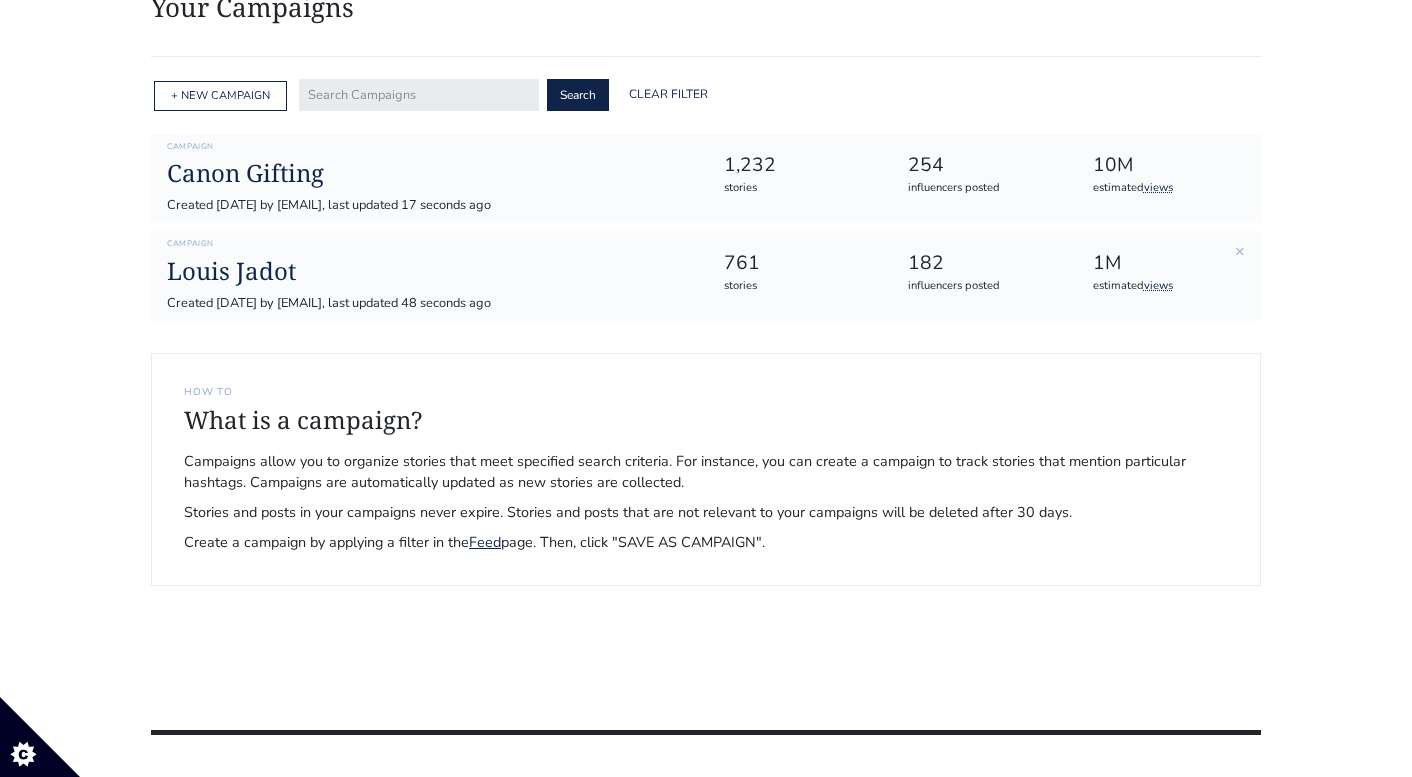 scroll, scrollTop: 177, scrollLeft: 0, axis: vertical 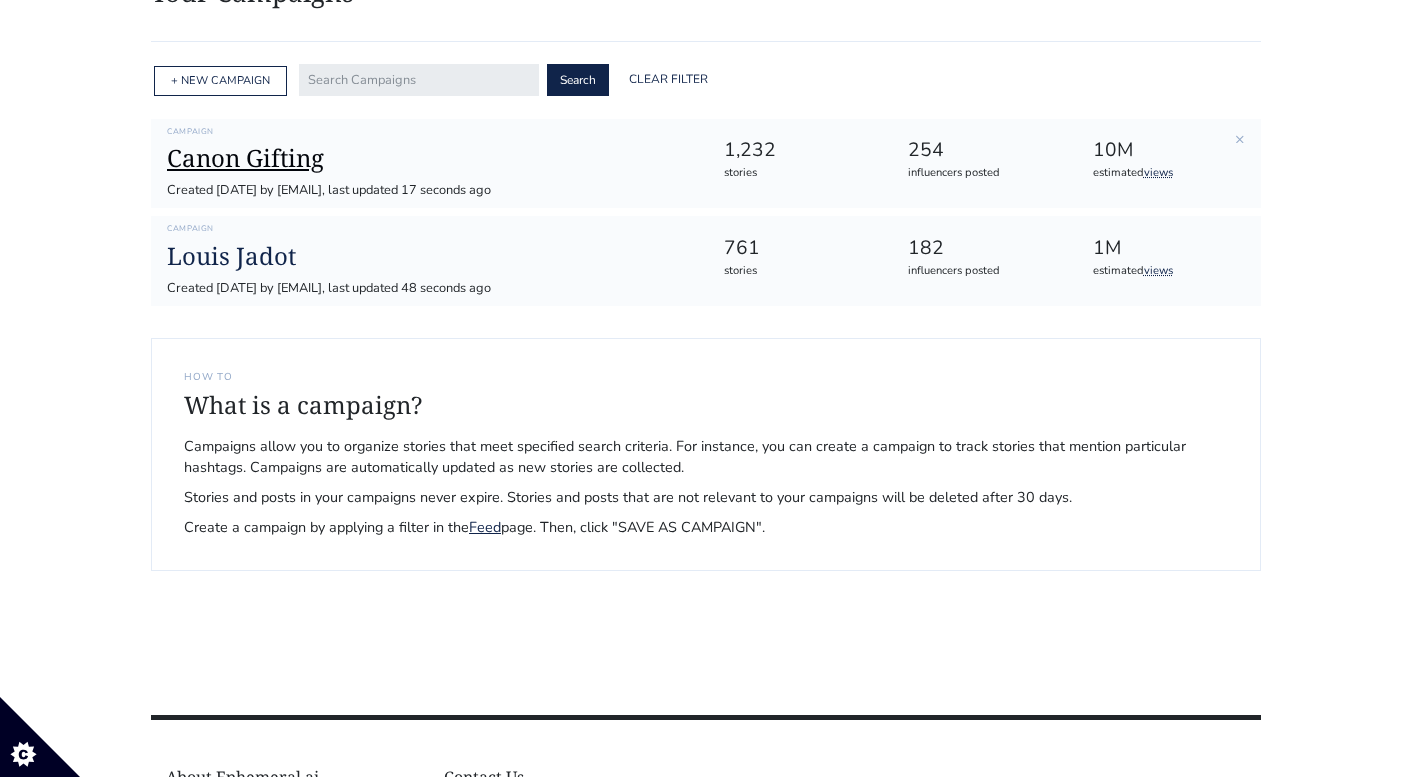 click on "Canon Gifting" at bounding box center (429, 158) 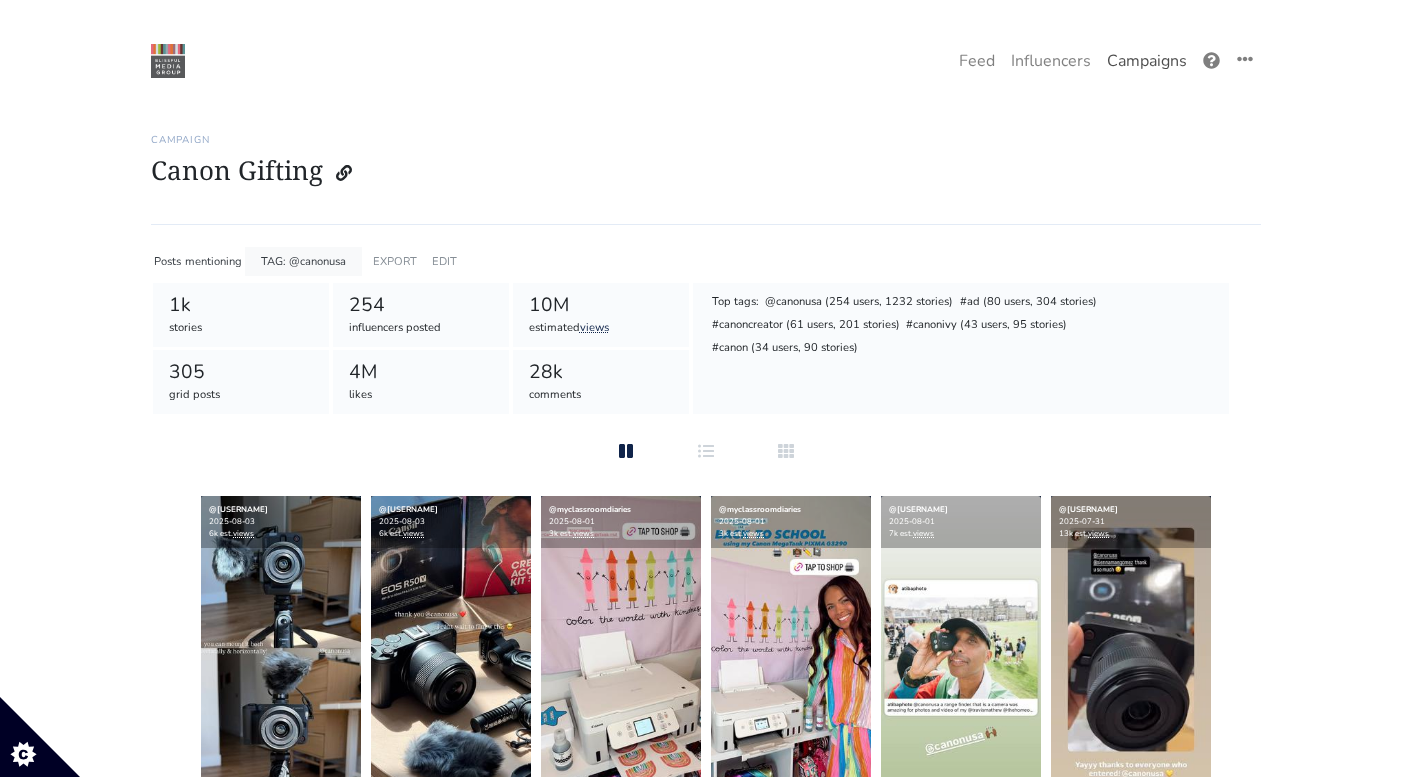click on "Campaigns" at bounding box center (1147, 61) 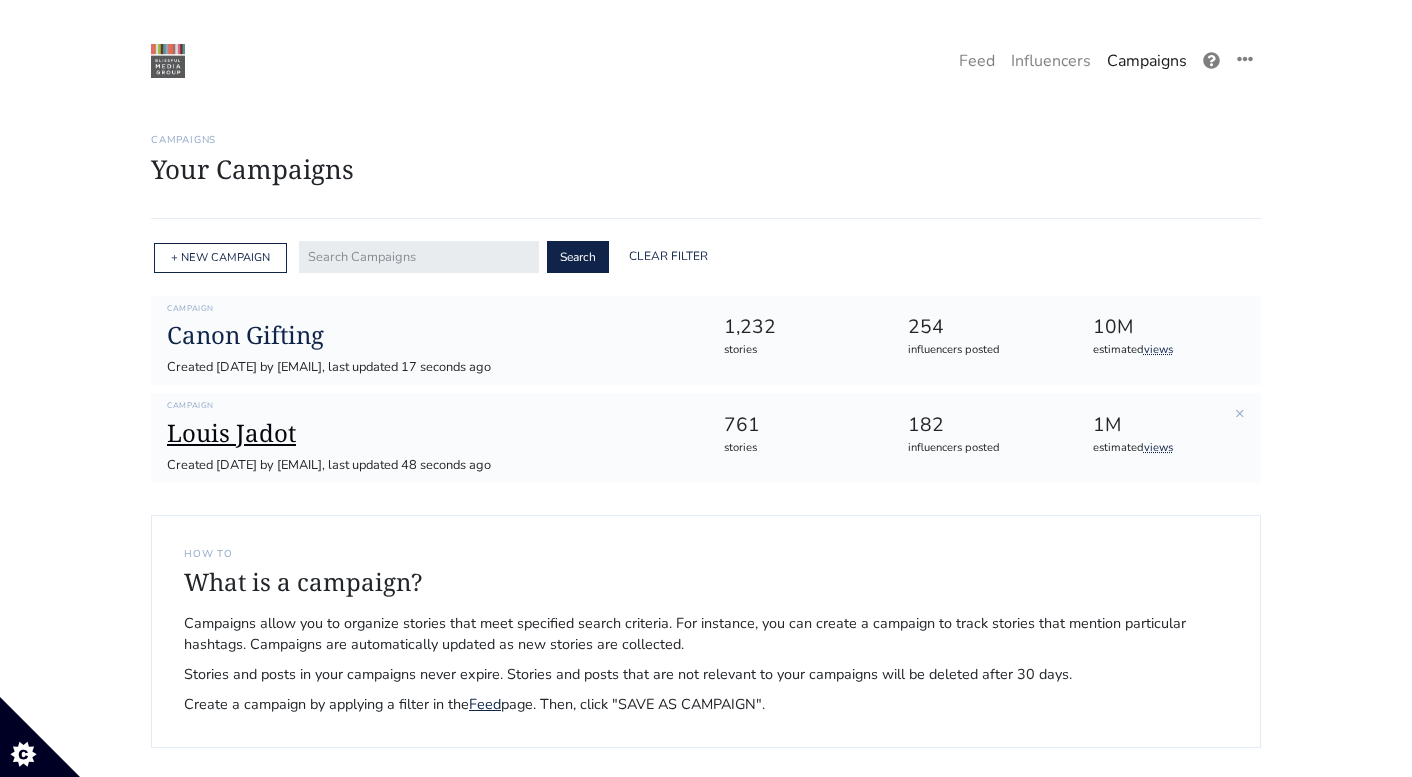 click on "Louis Jadot" at bounding box center (429, 433) 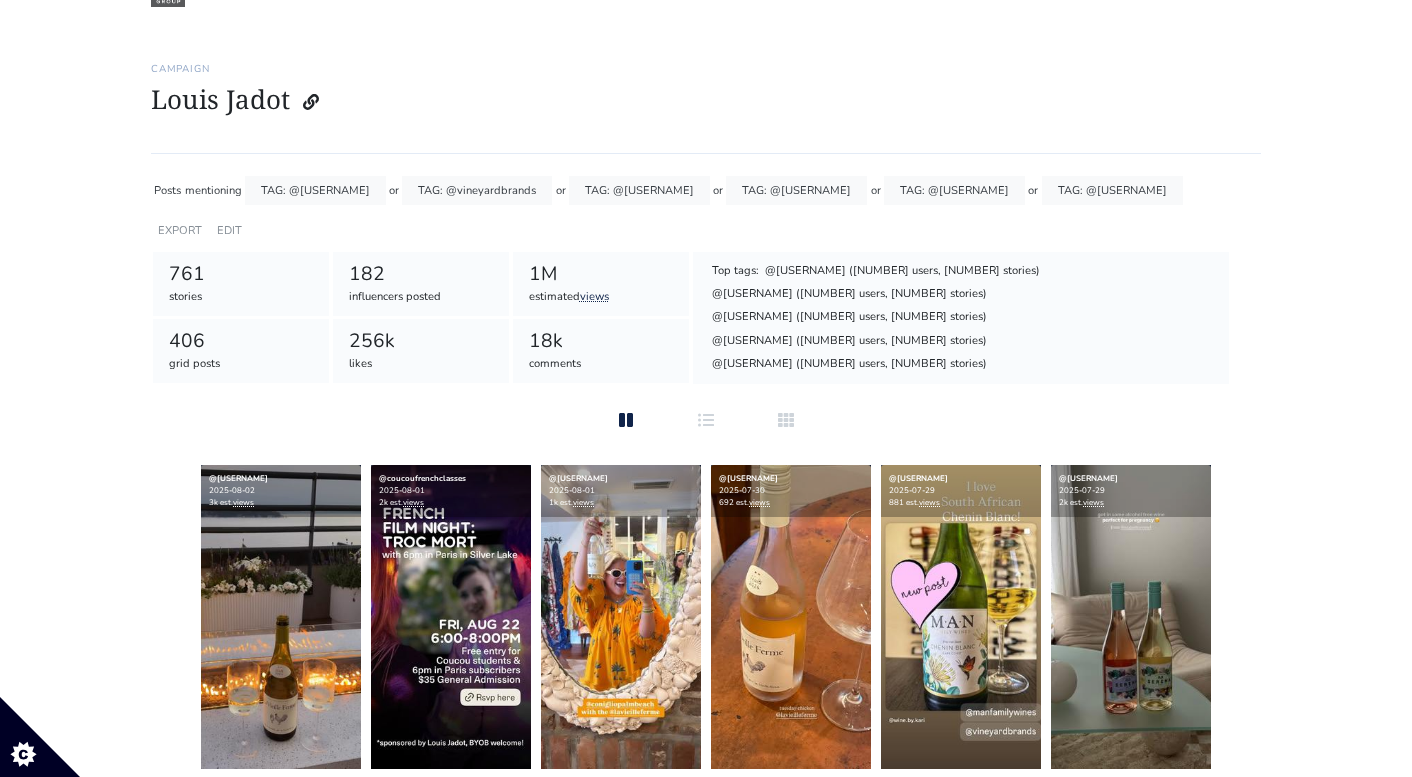 scroll, scrollTop: 0, scrollLeft: 0, axis: both 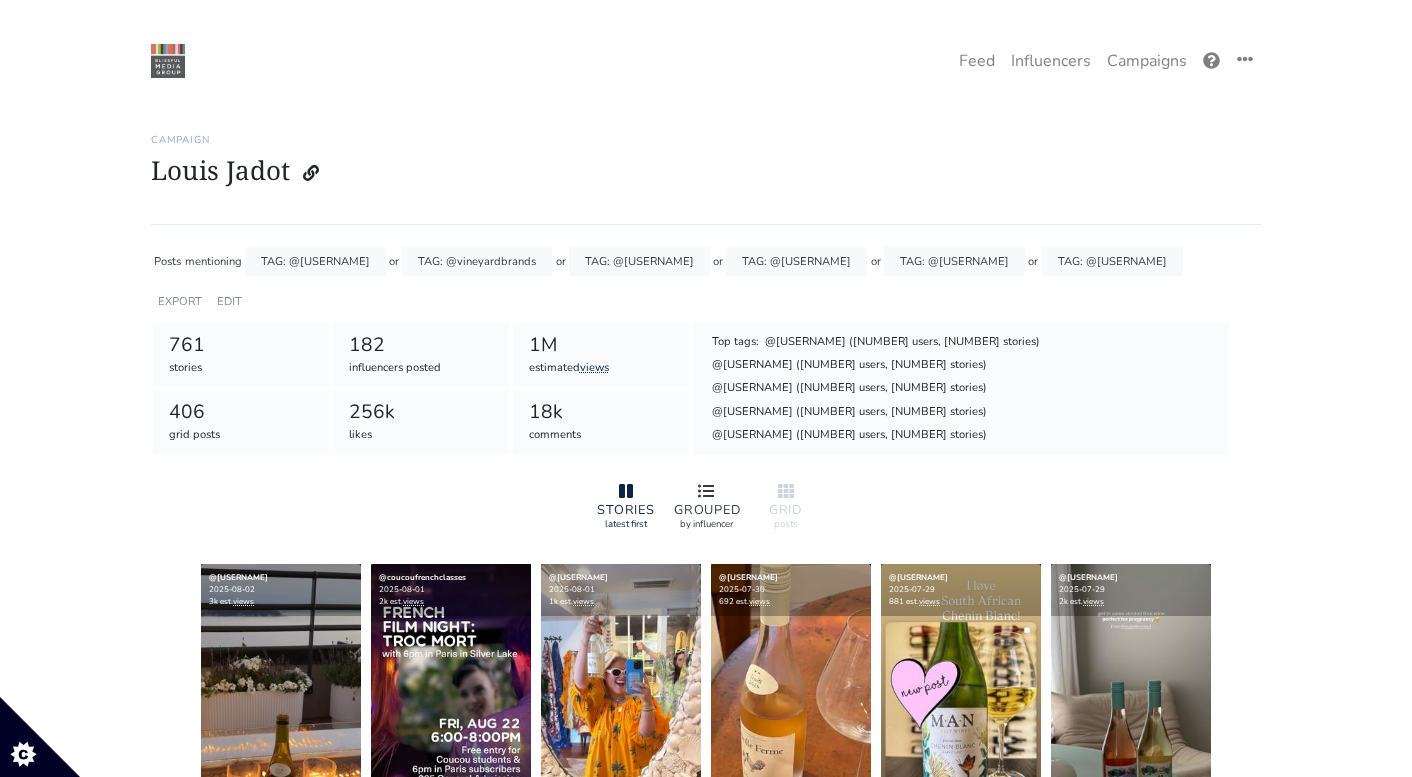 click 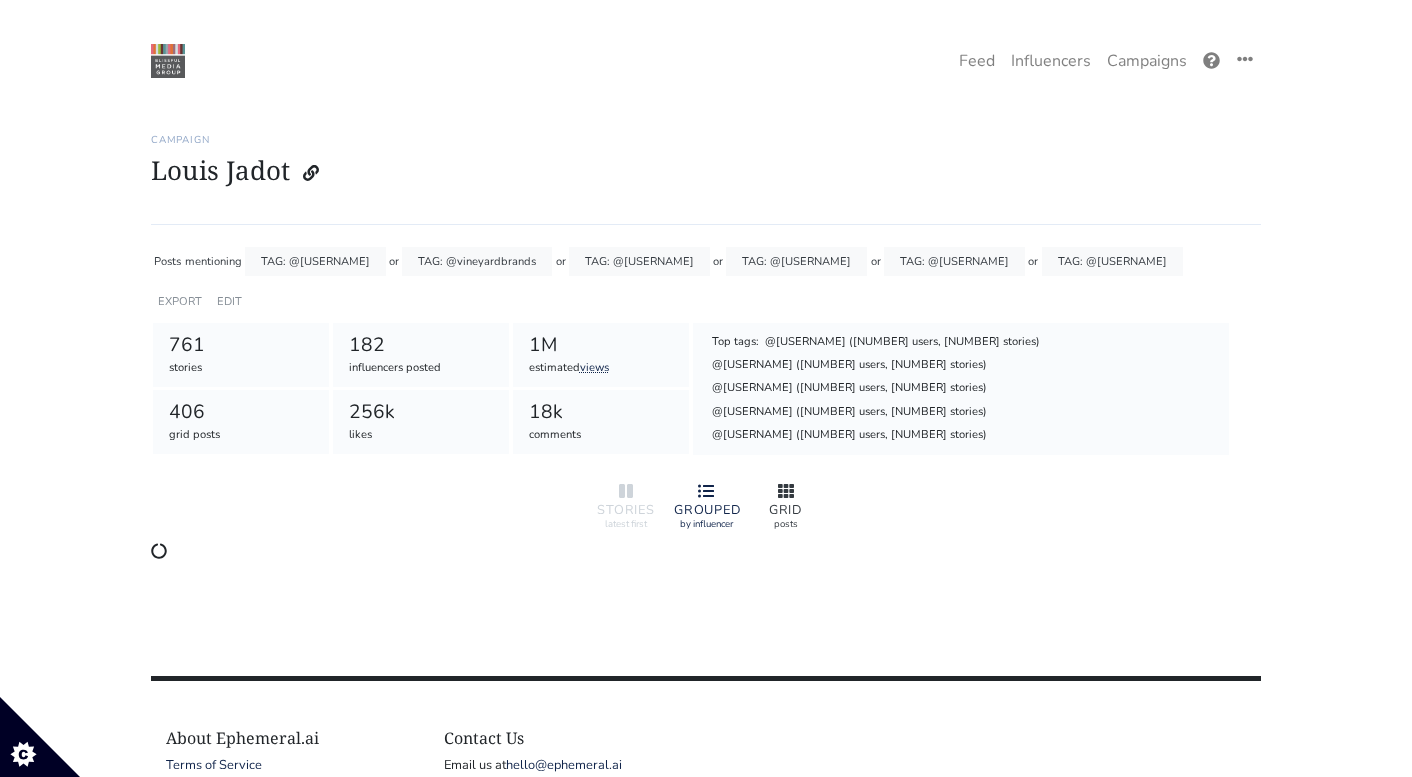 click on "GRID" at bounding box center [786, 510] 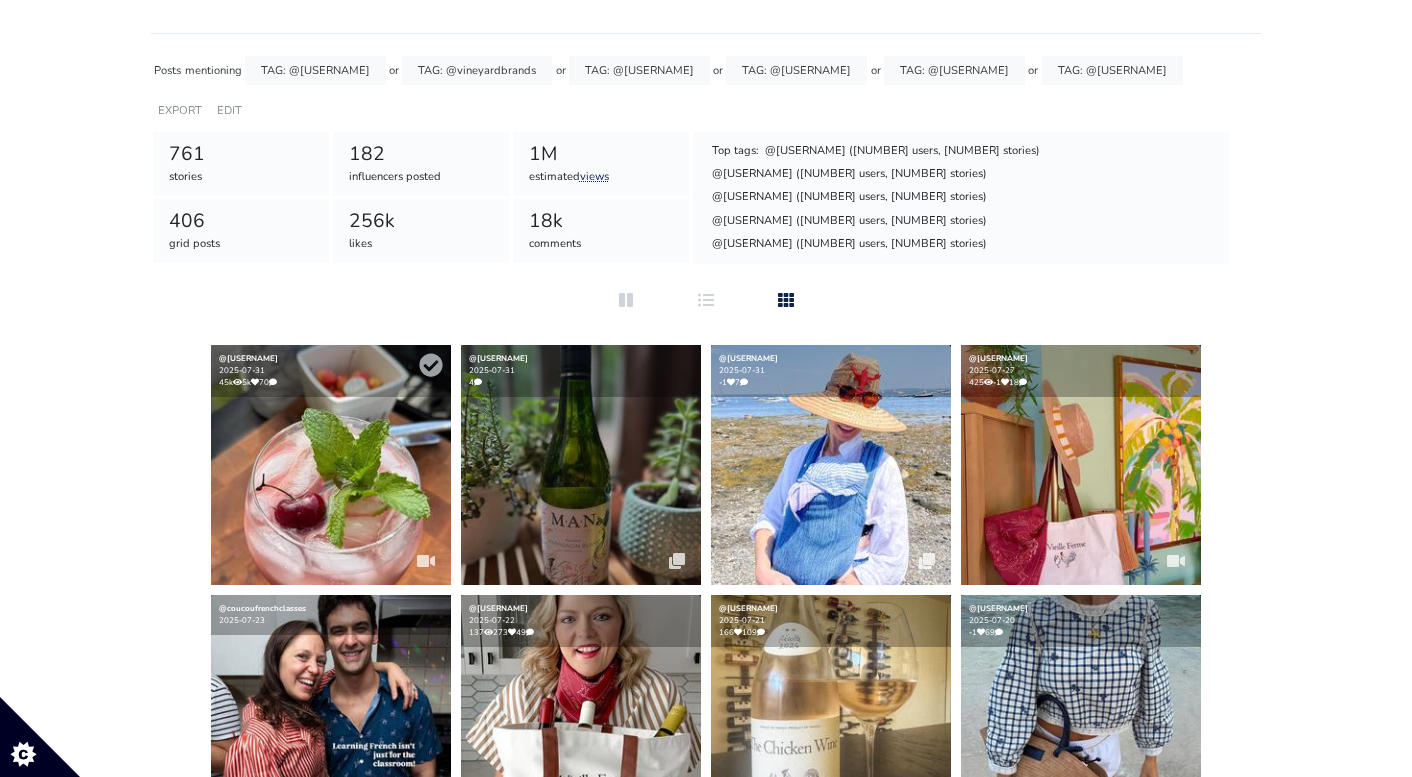 scroll, scrollTop: 178, scrollLeft: 0, axis: vertical 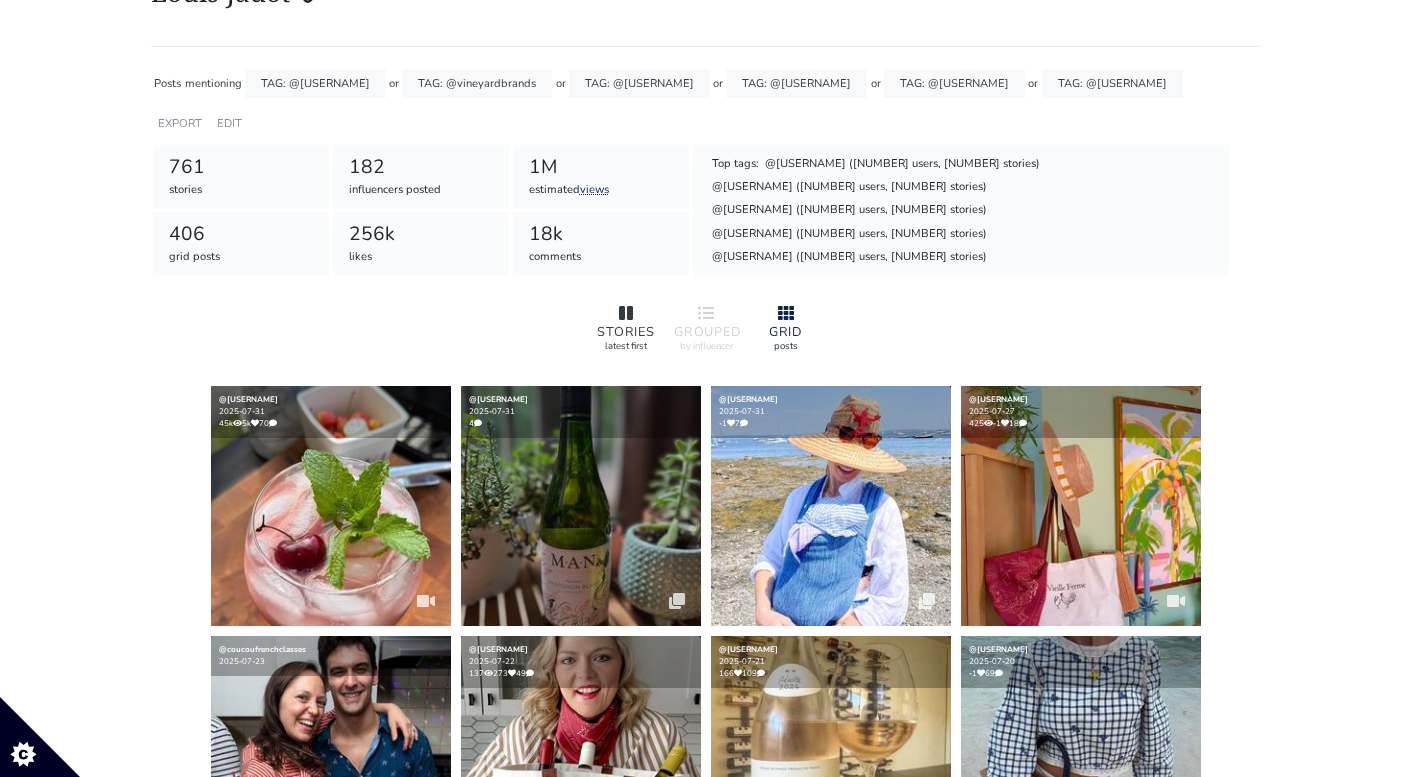 click on "STORIES" at bounding box center (626, 332) 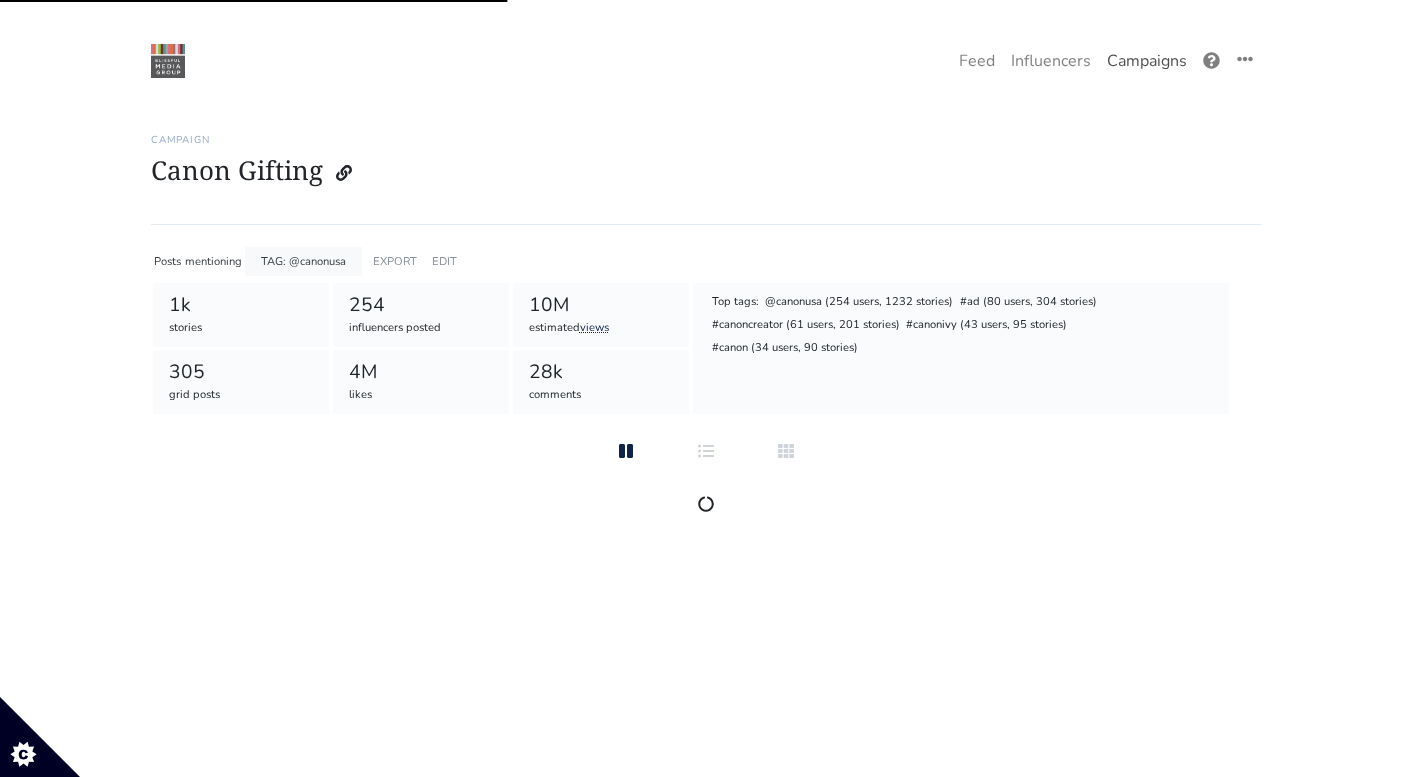 scroll, scrollTop: 0, scrollLeft: 0, axis: both 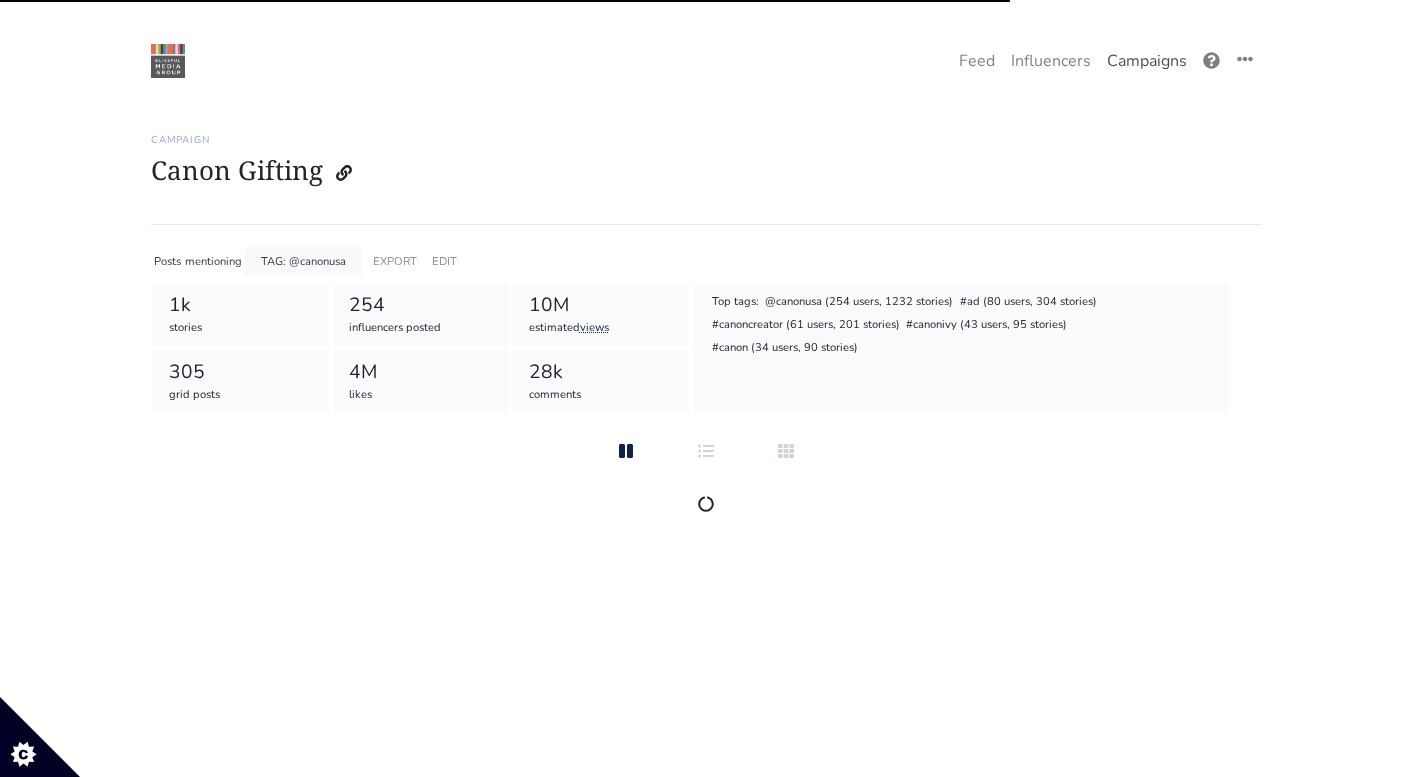 click on "Campaigns" at bounding box center [1147, 61] 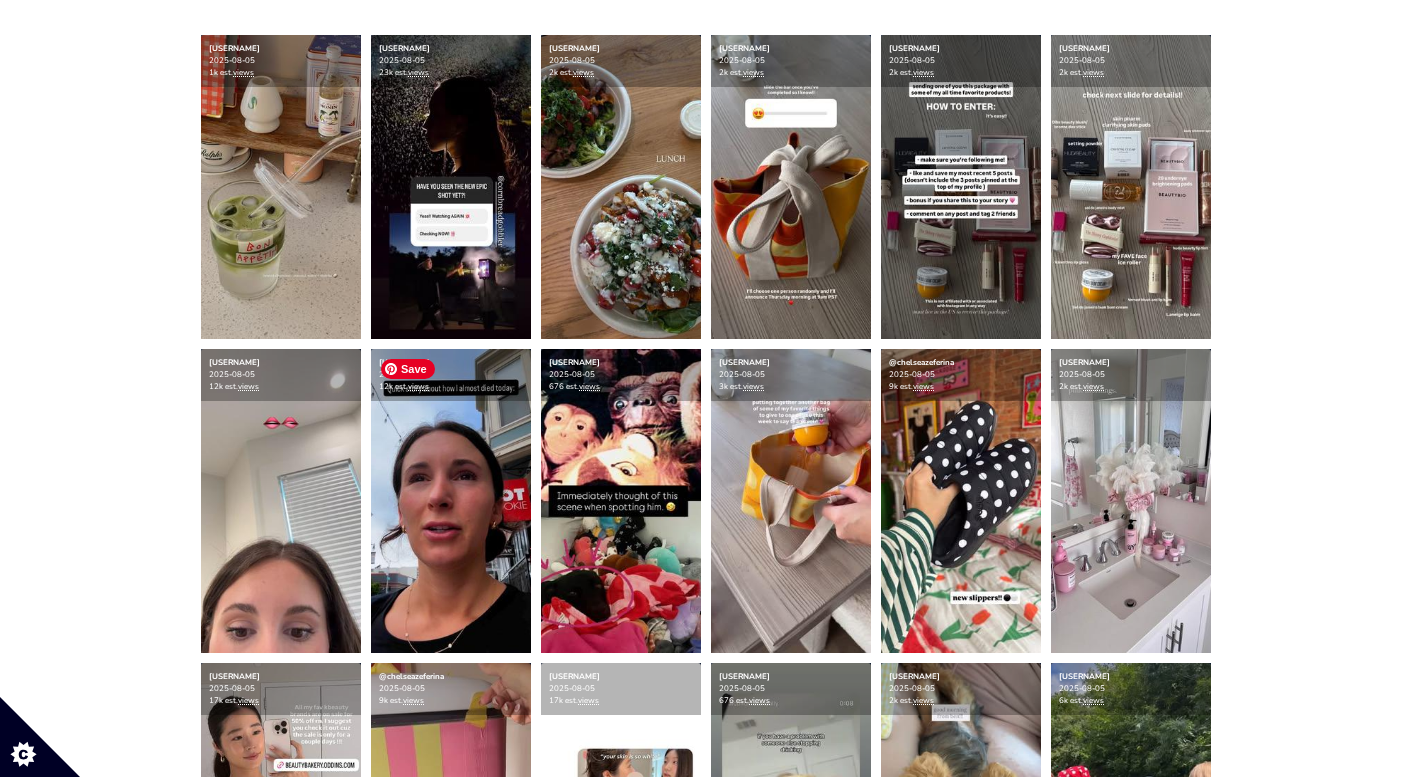 scroll, scrollTop: 0, scrollLeft: 0, axis: both 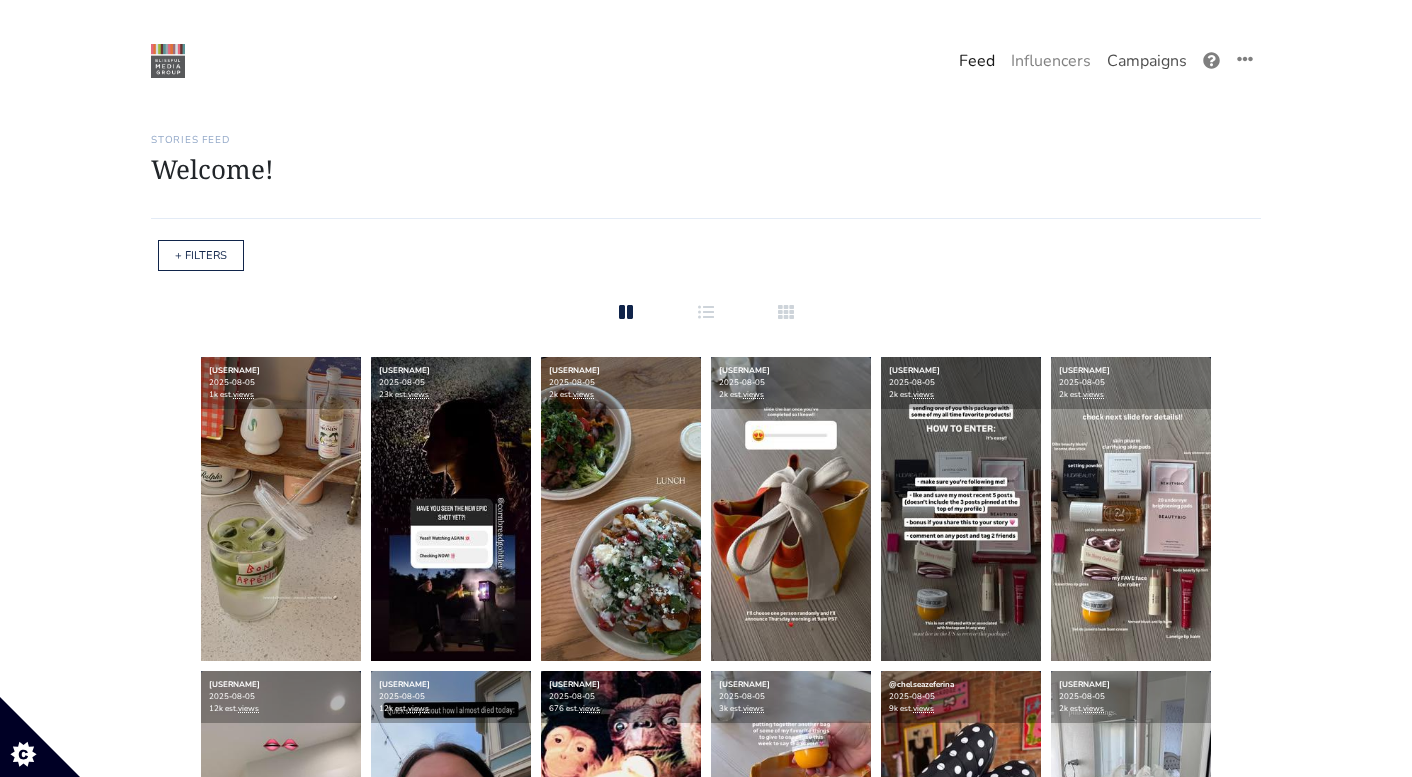click on "Campaigns" at bounding box center [1147, 61] 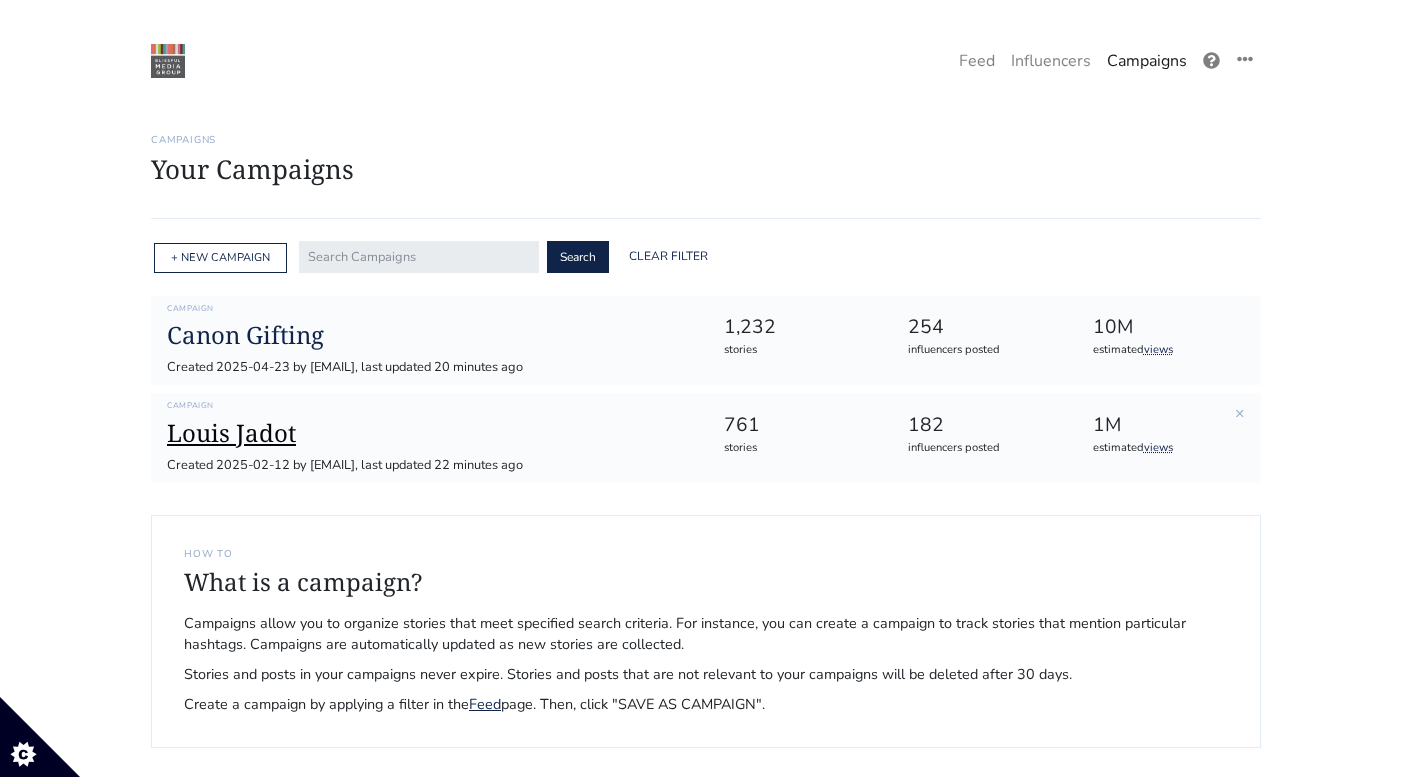 click on "Louis Jadot" at bounding box center [429, 433] 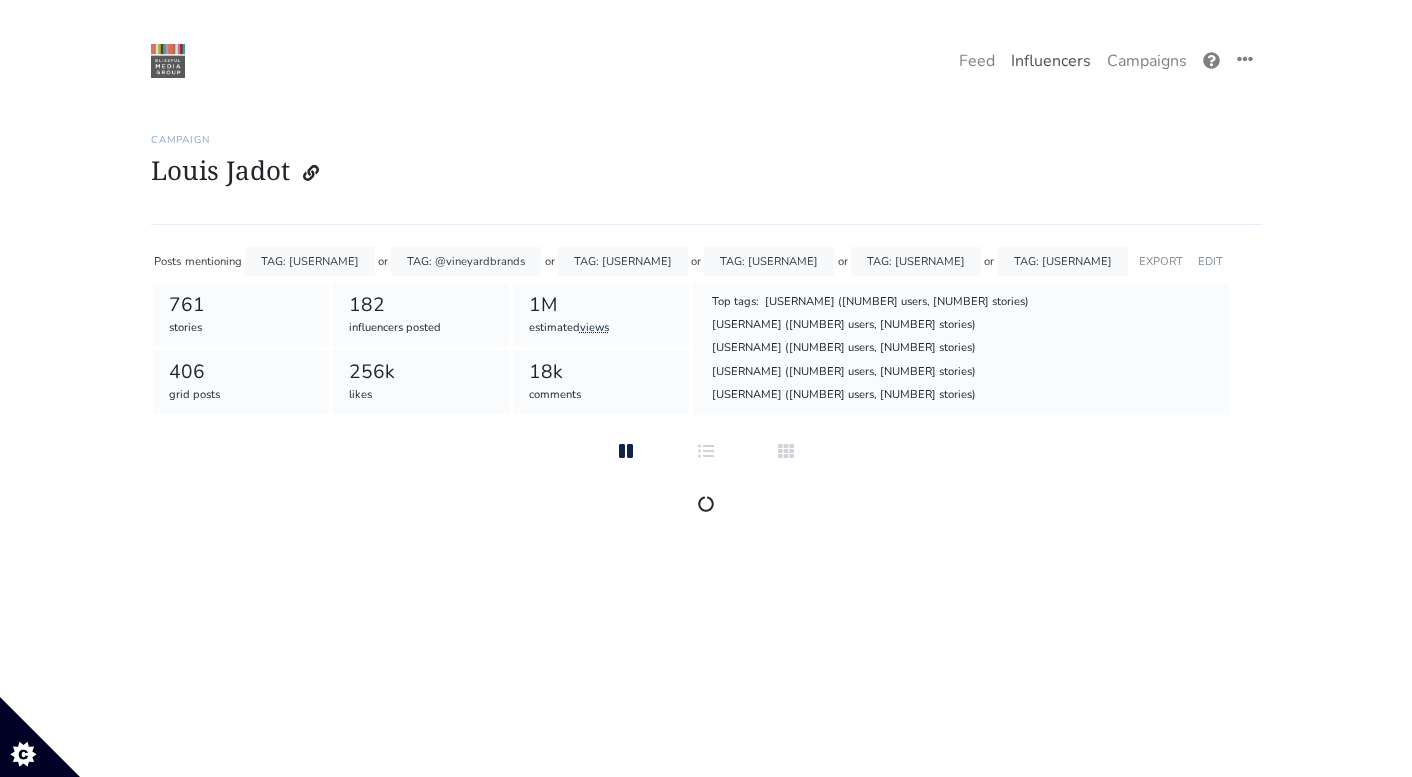click on "Influencers" at bounding box center (1051, 61) 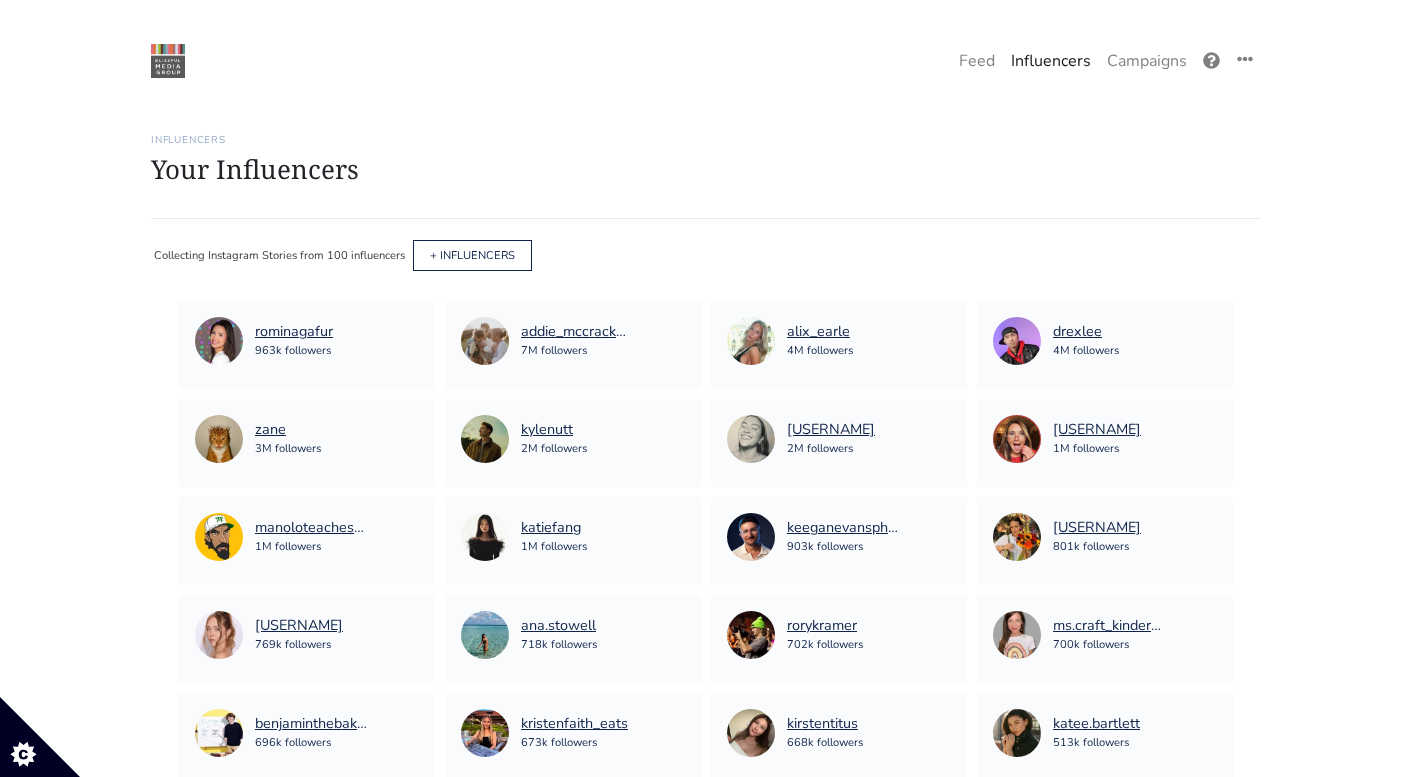 click on "Stories Feed
Welcome!
Get the most out of your Ephemeral.ai account
Continue setting up your account »
0  of 4 steps complete
1
Upload influencers you're working with
Copy and paste a list of influencer handles or profile links into your account
Never miss a story
Stories in your account within 12 hours" at bounding box center (706, 983) 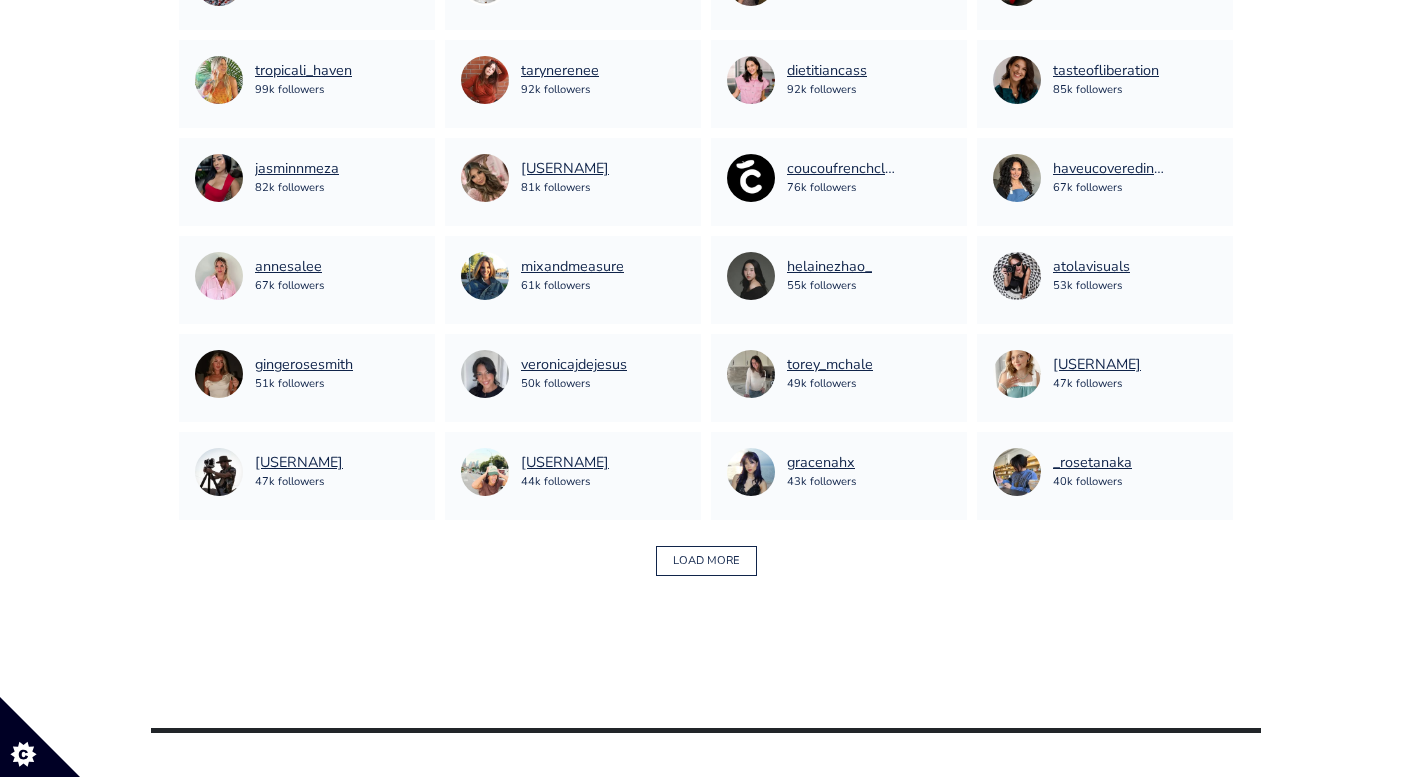 scroll, scrollTop: 1488, scrollLeft: 0, axis: vertical 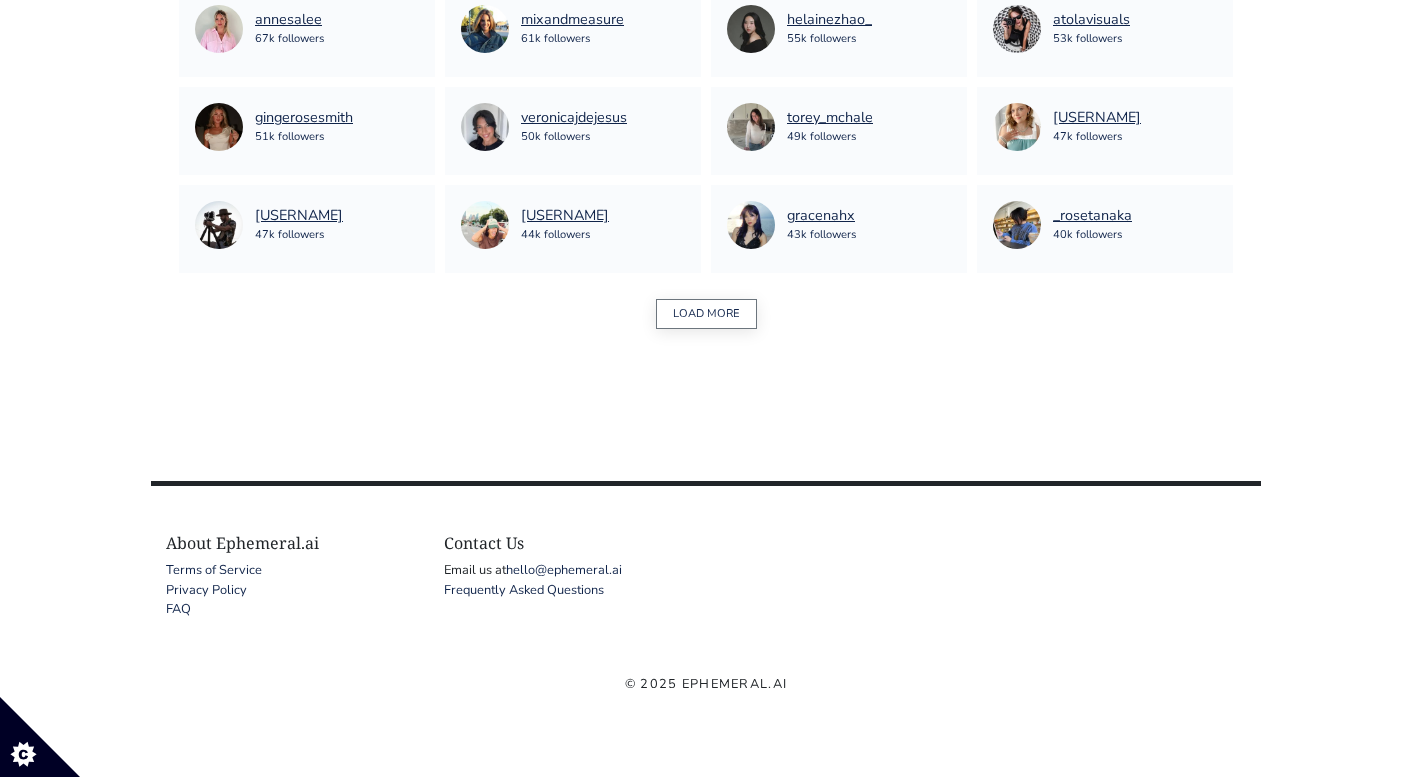 click on "LOAD MORE" at bounding box center [706, 314] 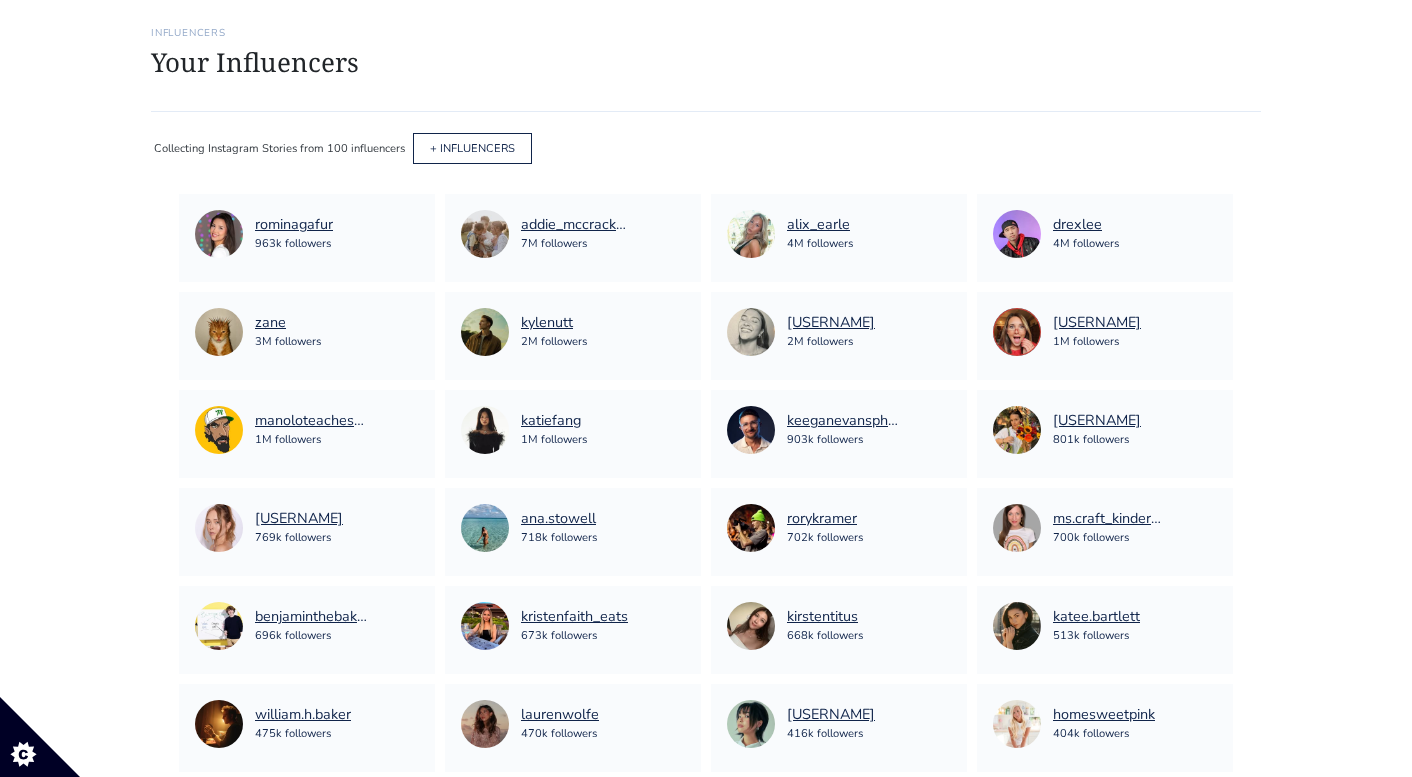 scroll, scrollTop: 114, scrollLeft: 0, axis: vertical 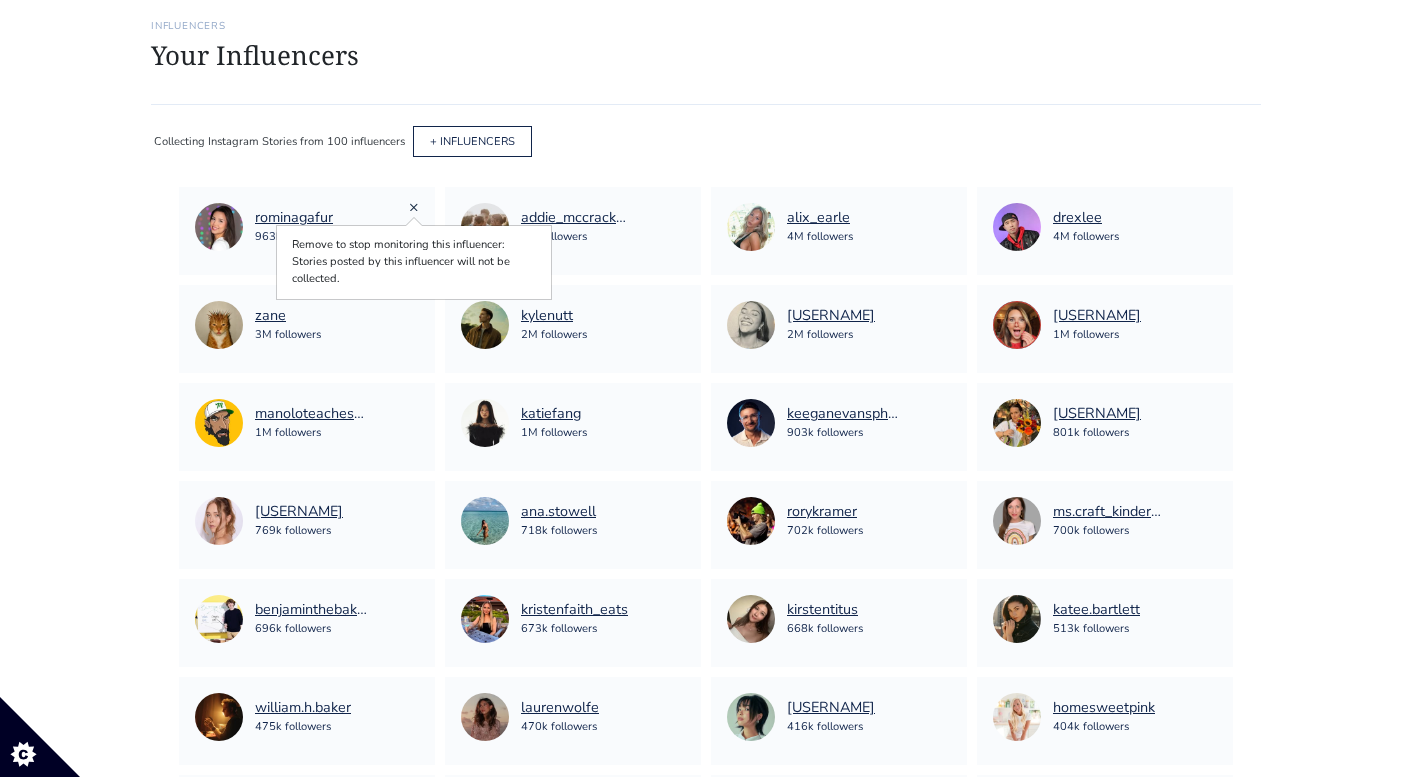 click on "×" at bounding box center (414, 207) 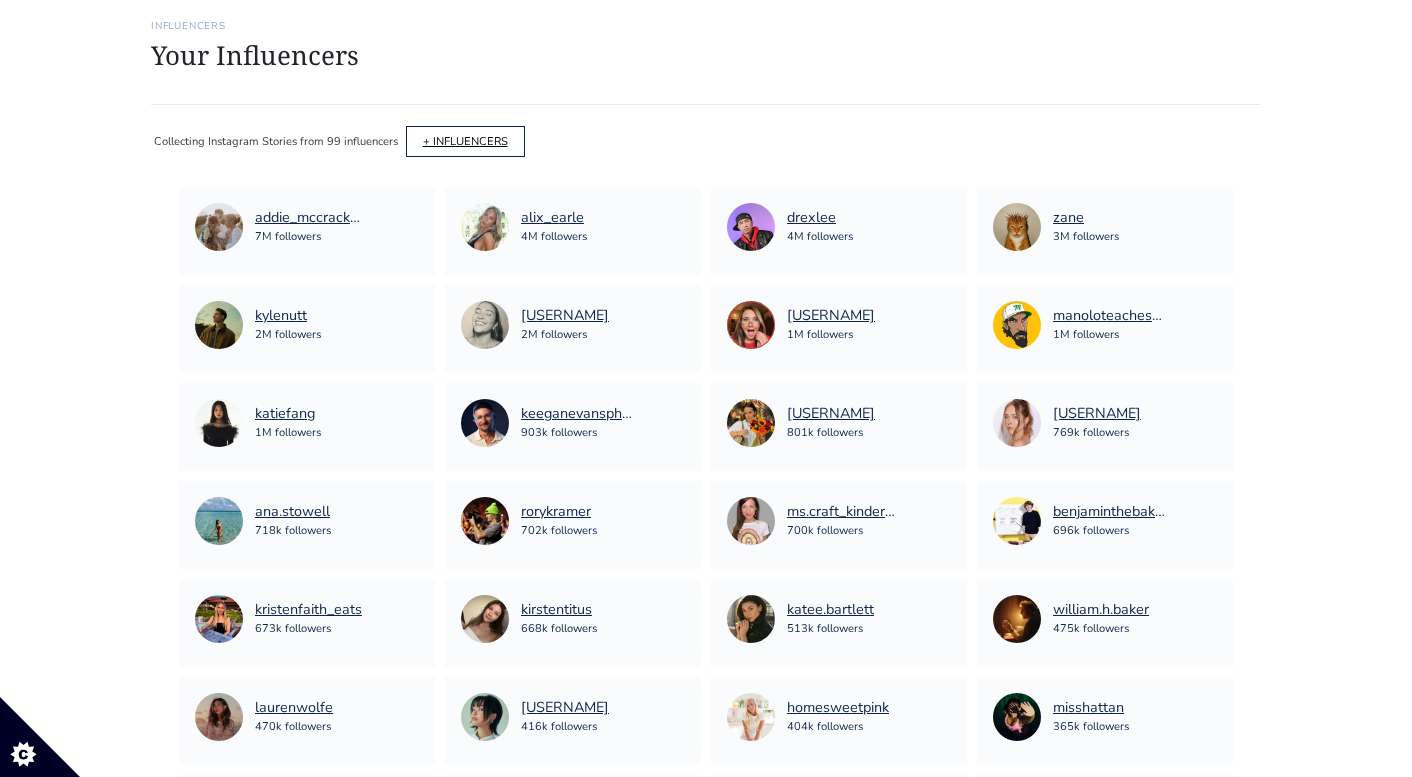 click on "+ INFLUENCERS" at bounding box center [465, 141] 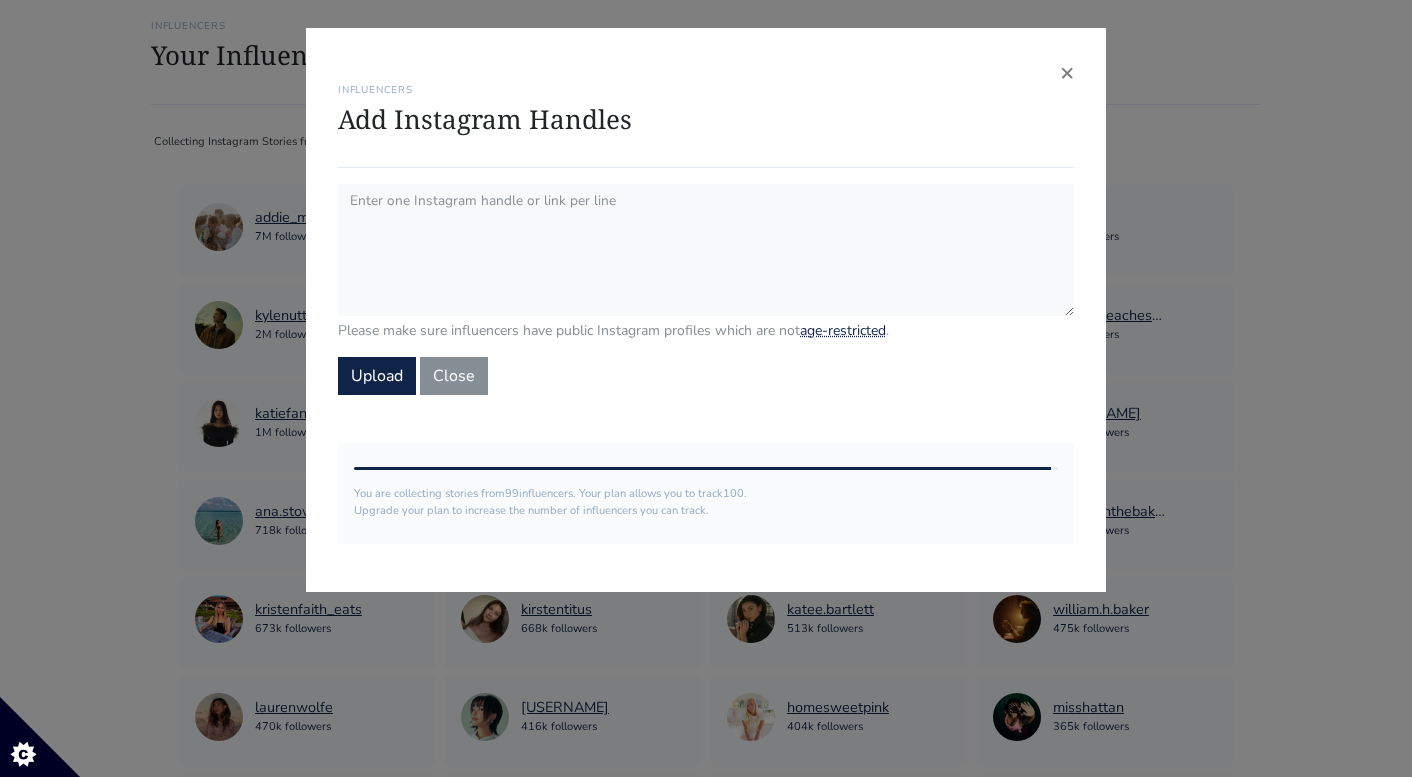 click on "Please make sure influencers have public Instagram profiles which are not  age-restricted .
Upload
Close" at bounding box center (706, 289) 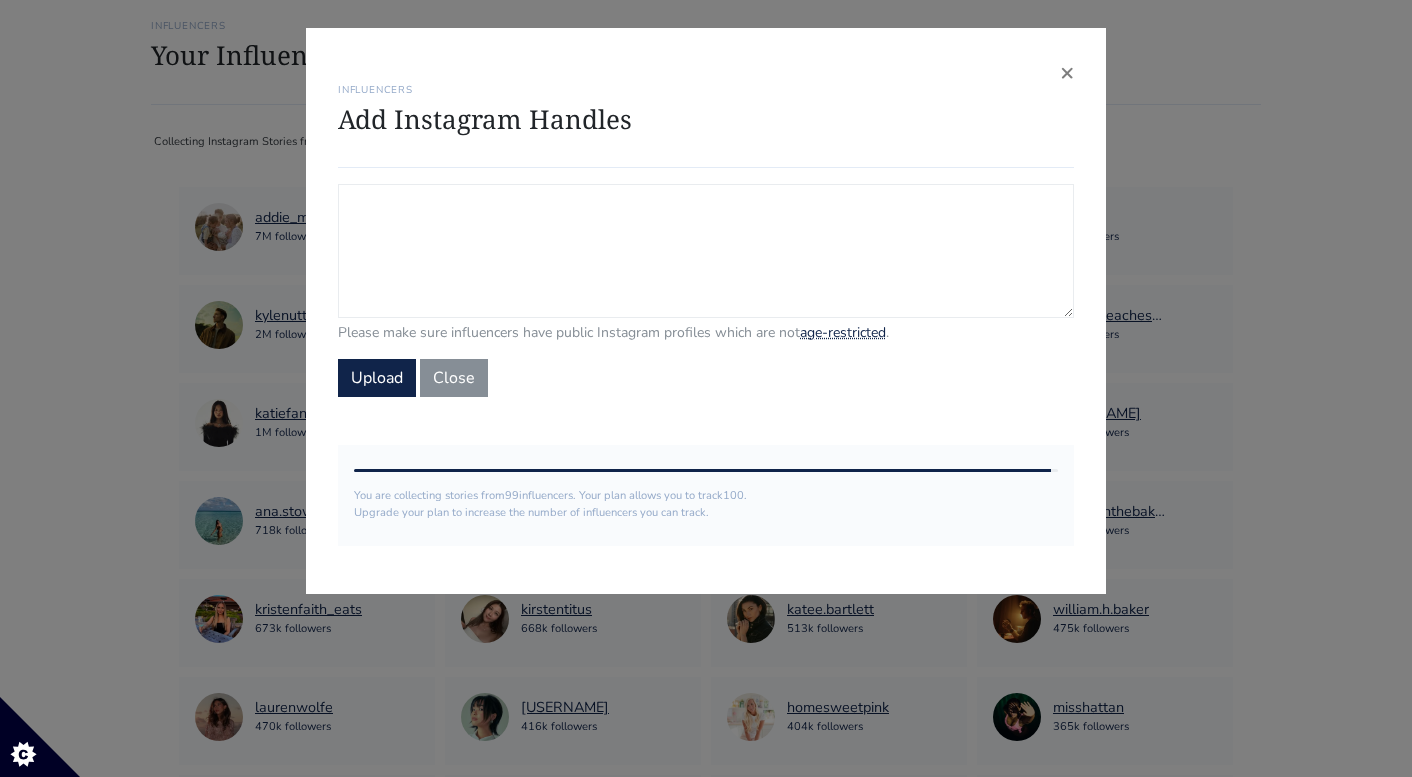 click on "Campaign Influencers
(optional) Only stories from these influencers will be included.
If blank, campaign will track stories from all influencers in your account." at bounding box center (706, 251) 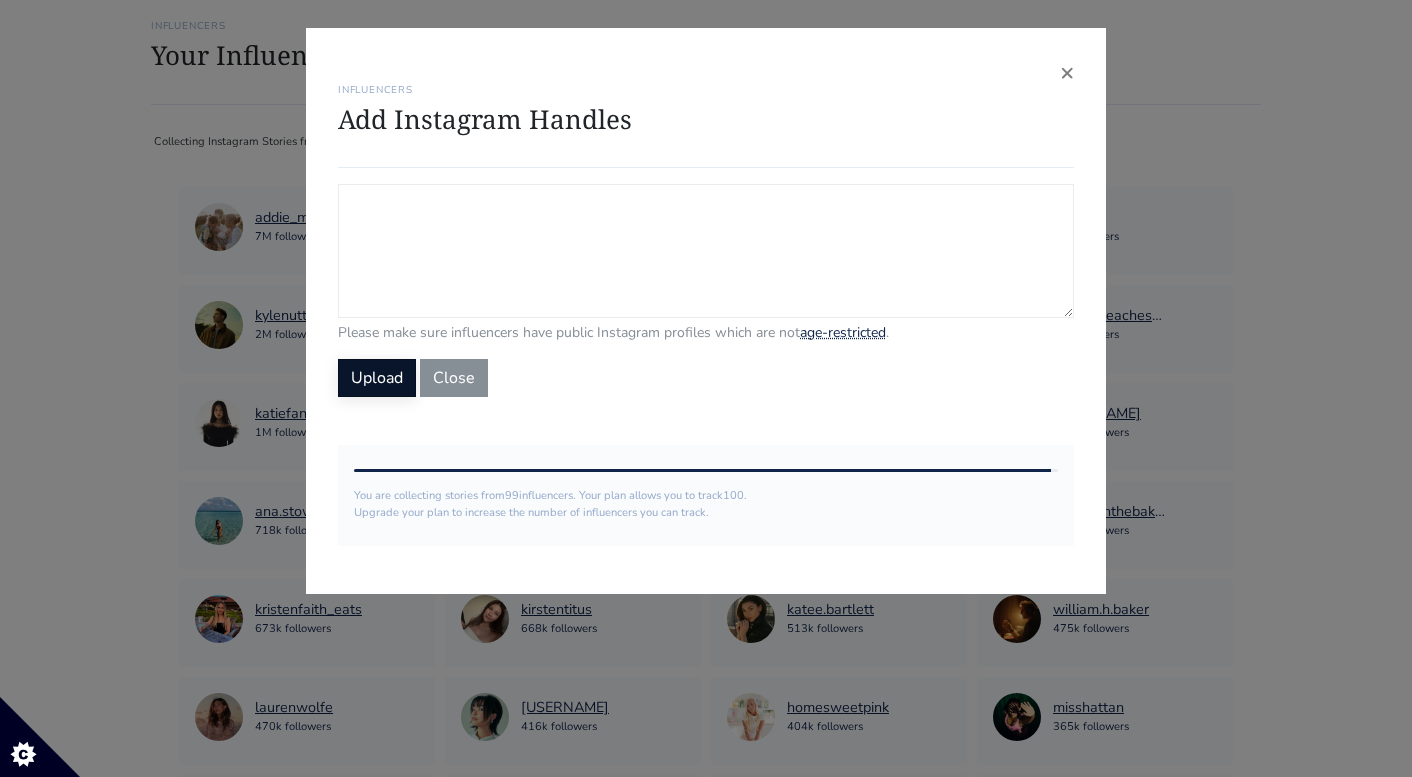 paste on "thevinelifestyle" 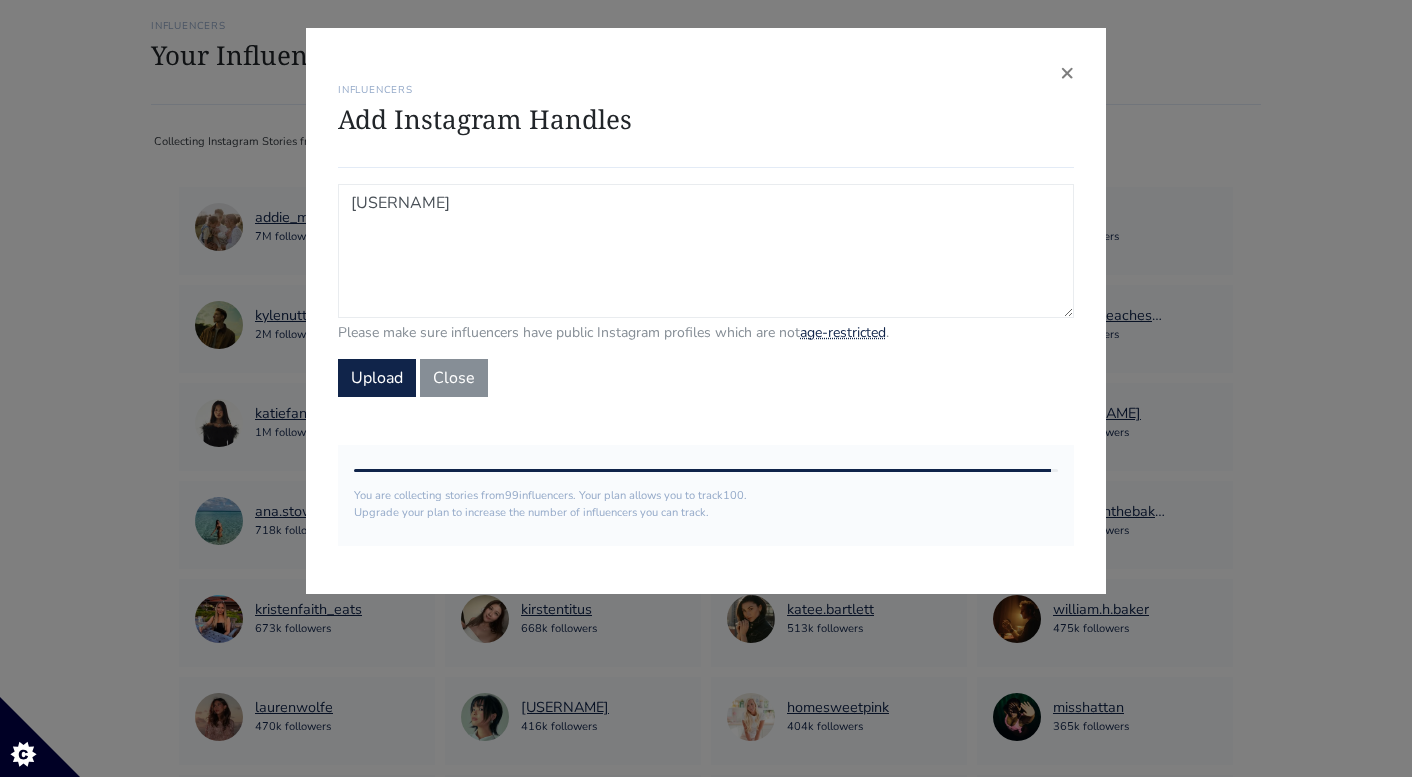 type on "thevinelifestyle" 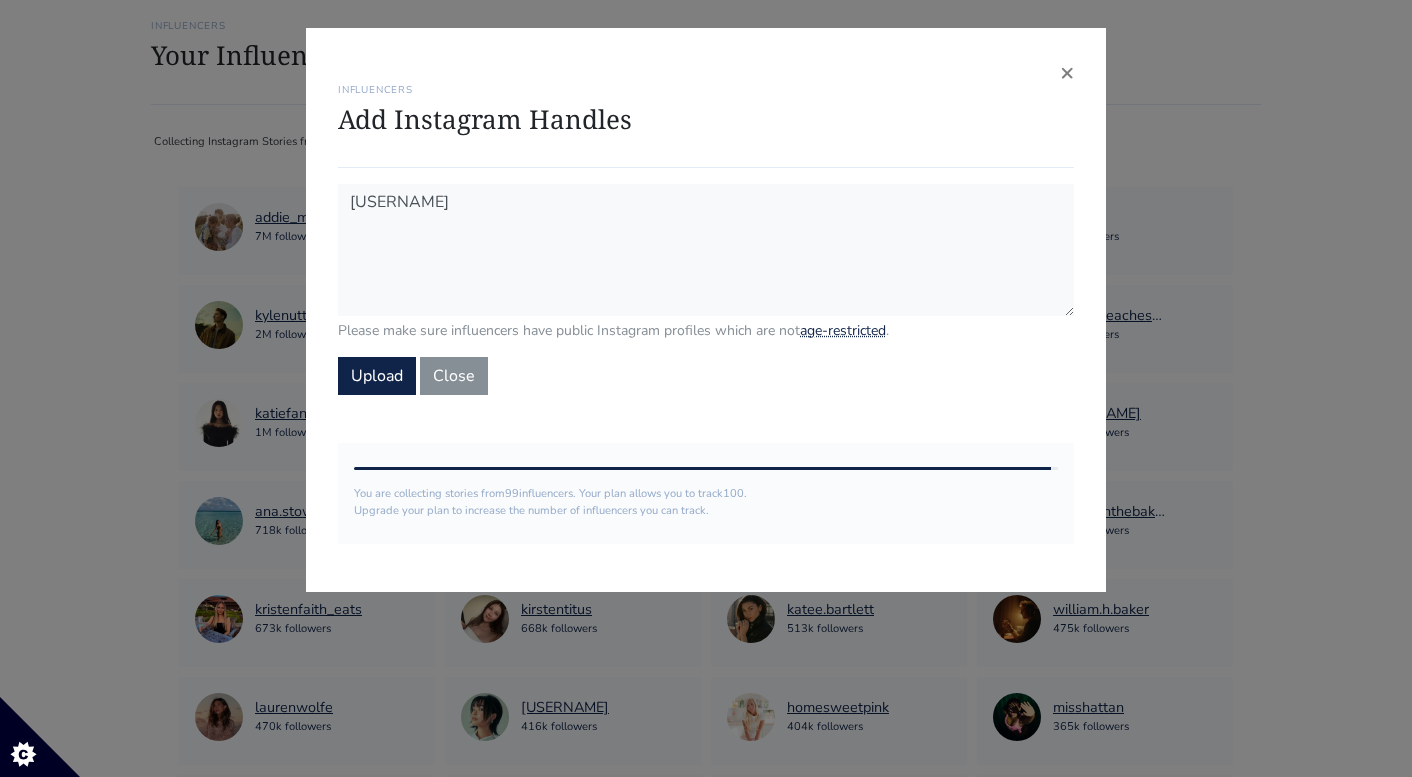 click on "thevinelifestyle
Please make sure influencers have public Instagram profiles which are not  age-restricted .
Upload
Close" at bounding box center (706, 289) 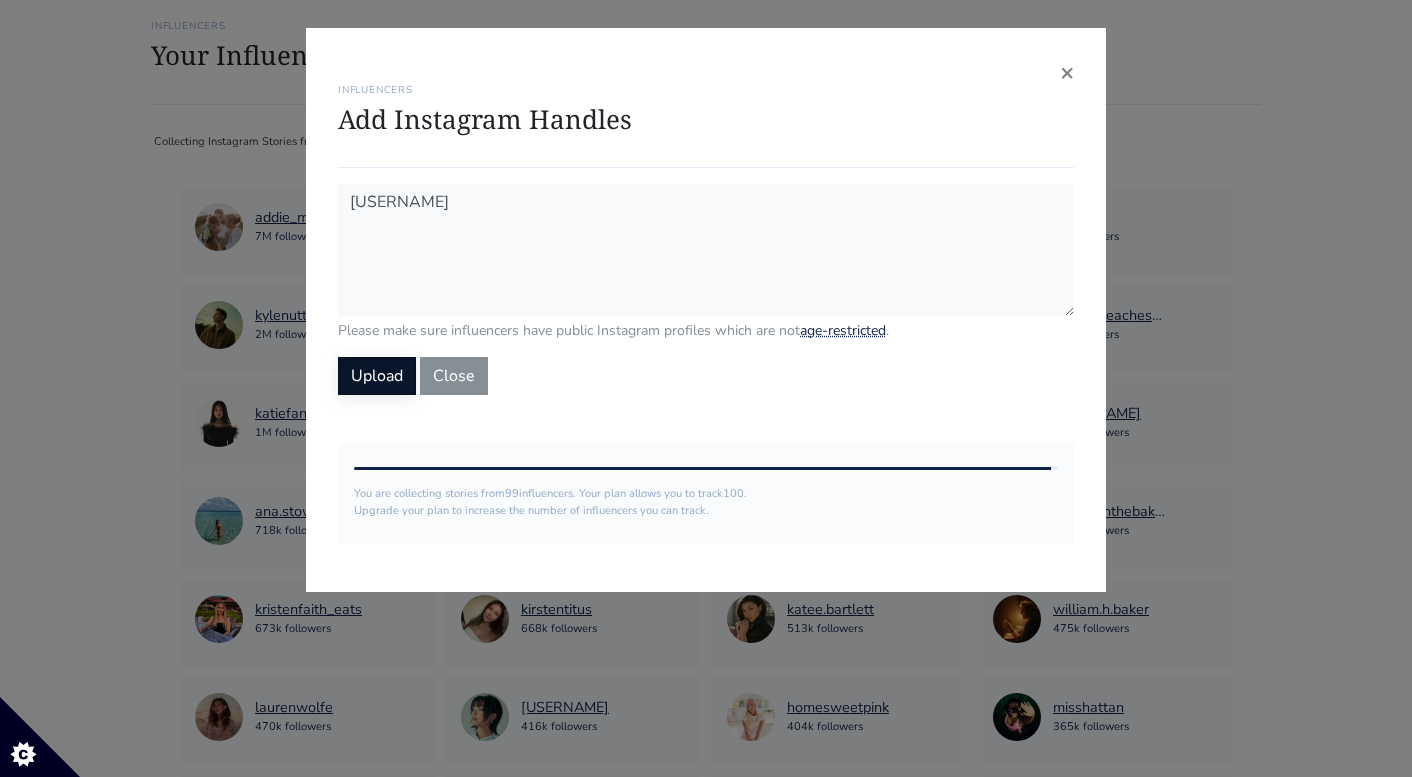 click on "Upload" at bounding box center [377, 376] 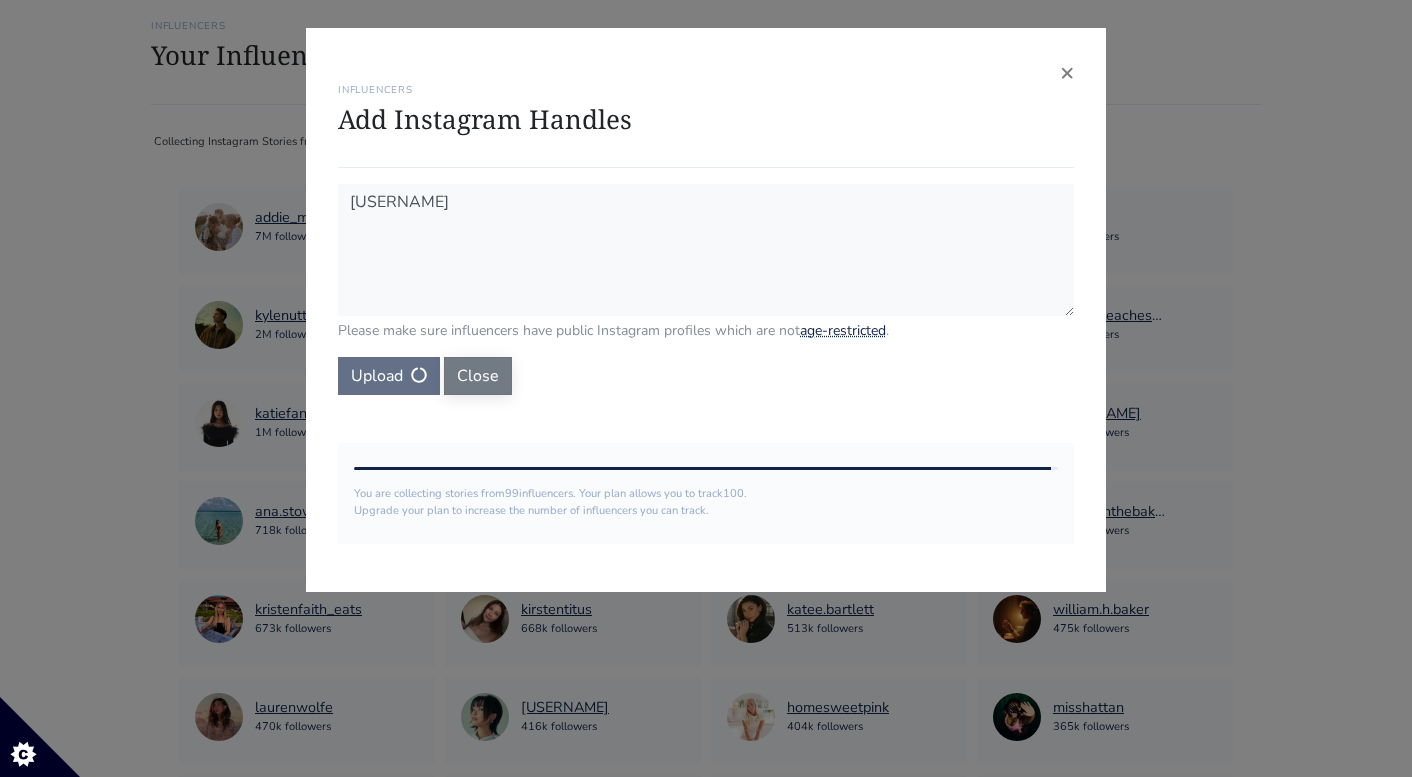 type 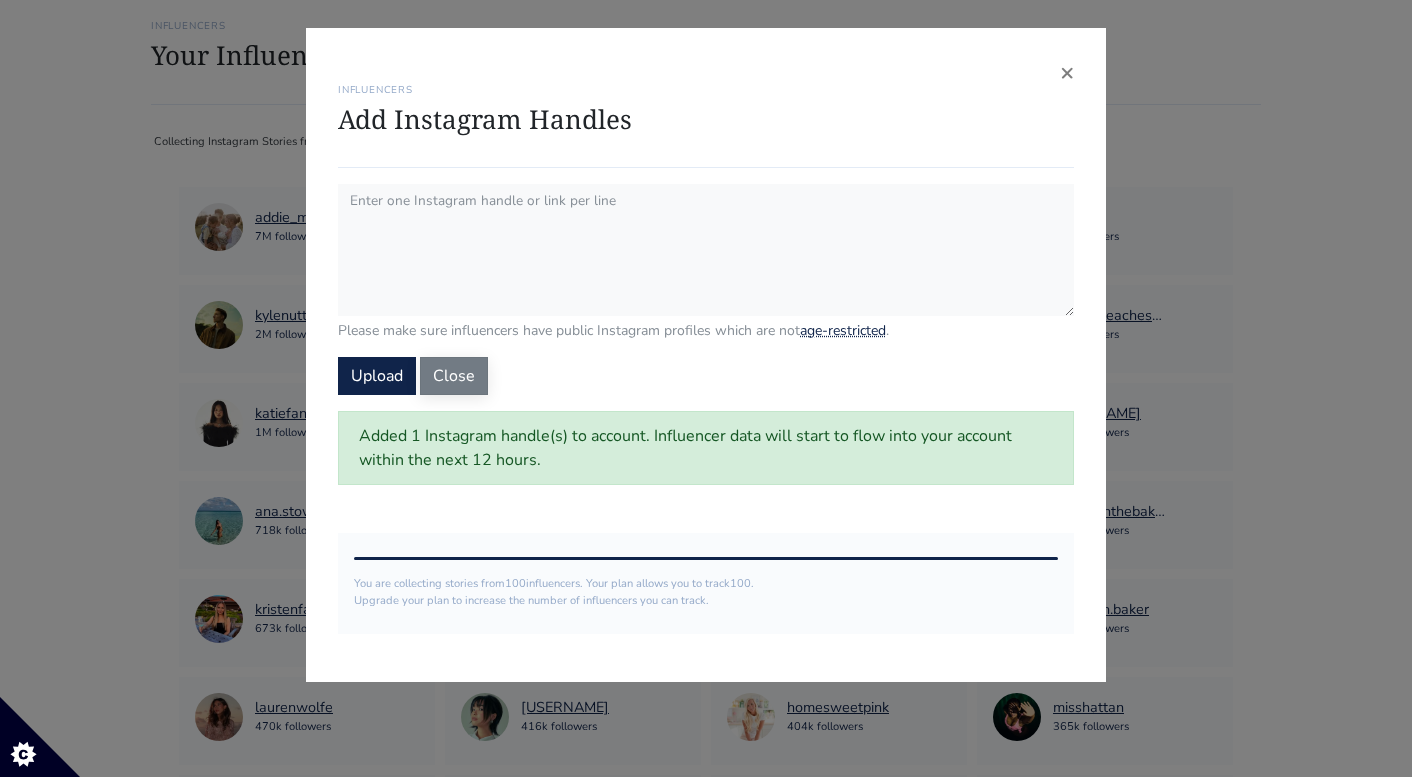 click on "Close" at bounding box center (454, 376) 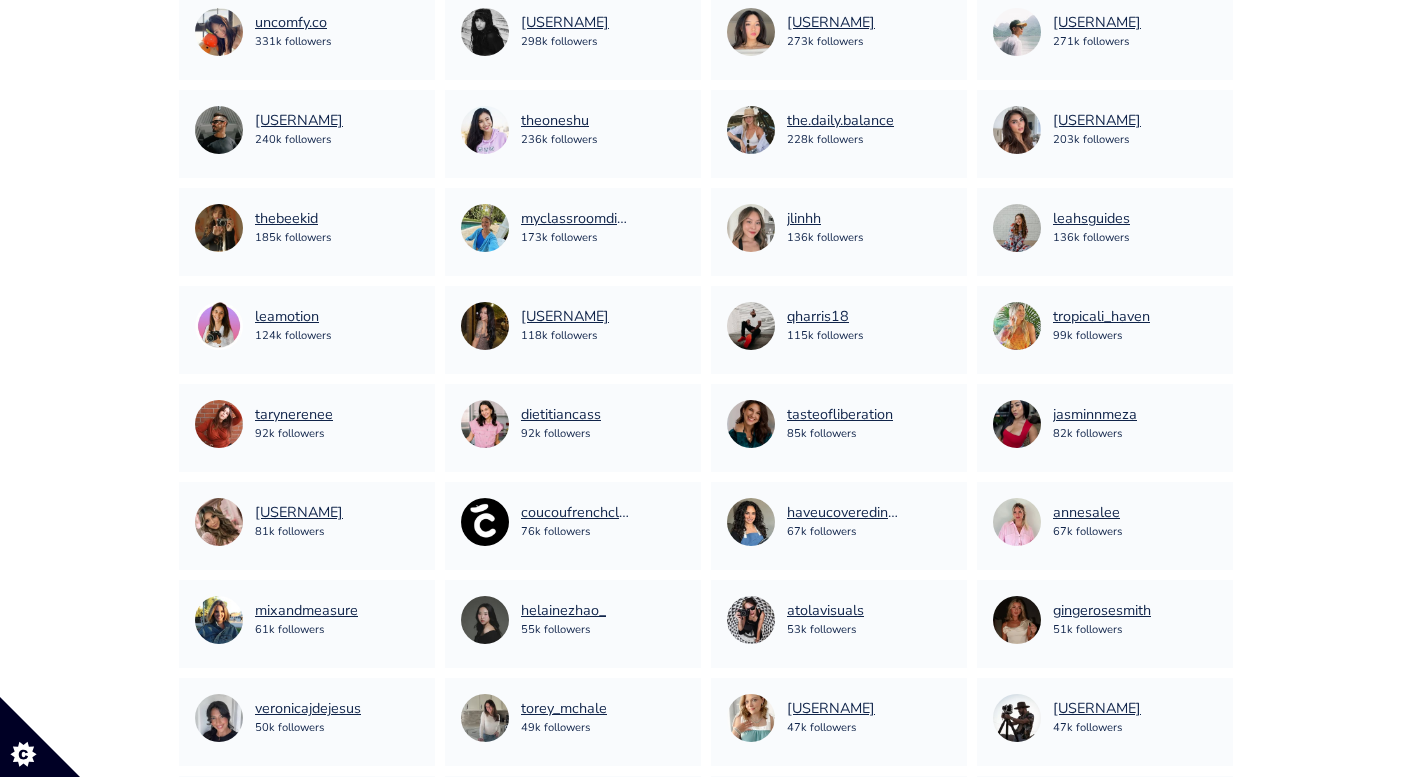 scroll, scrollTop: 1488, scrollLeft: 0, axis: vertical 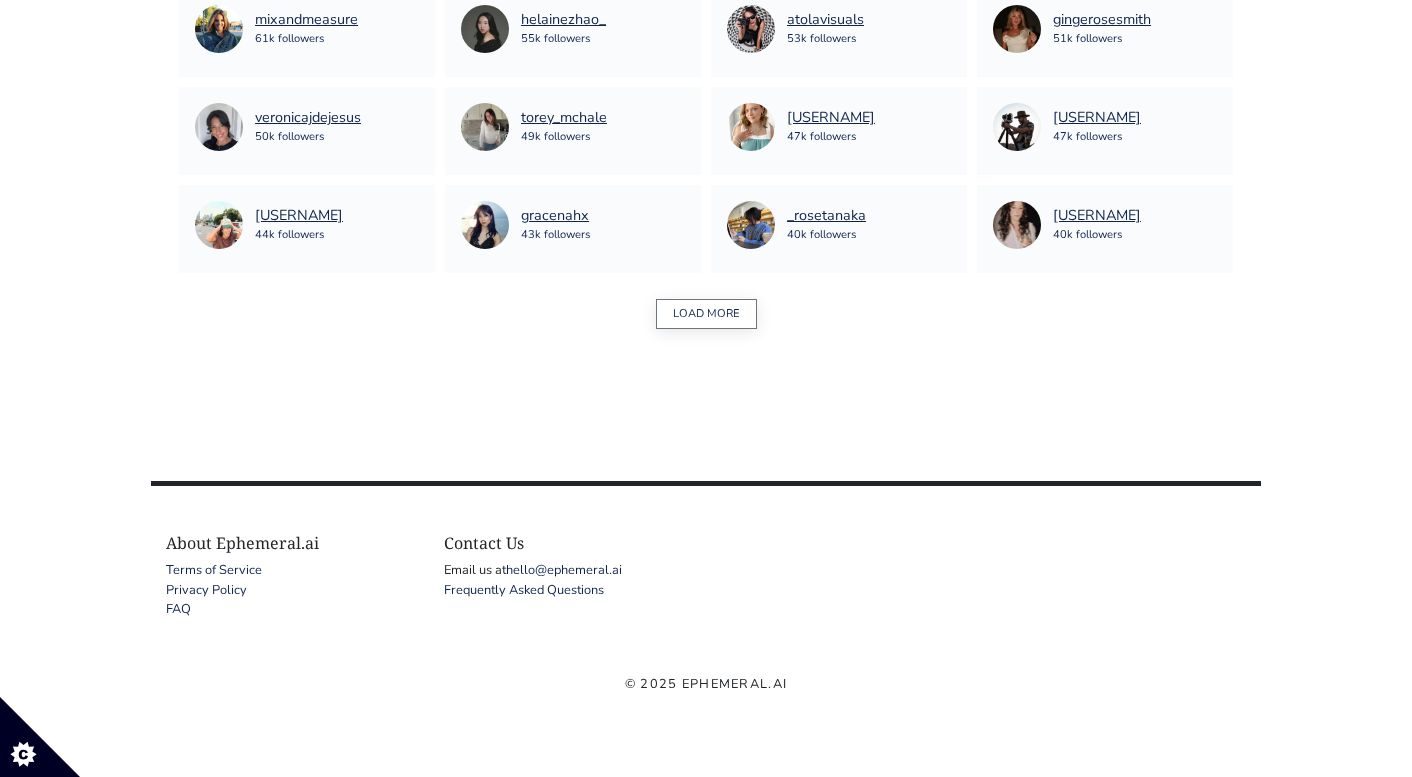 click on "LOAD MORE" at bounding box center [706, 314] 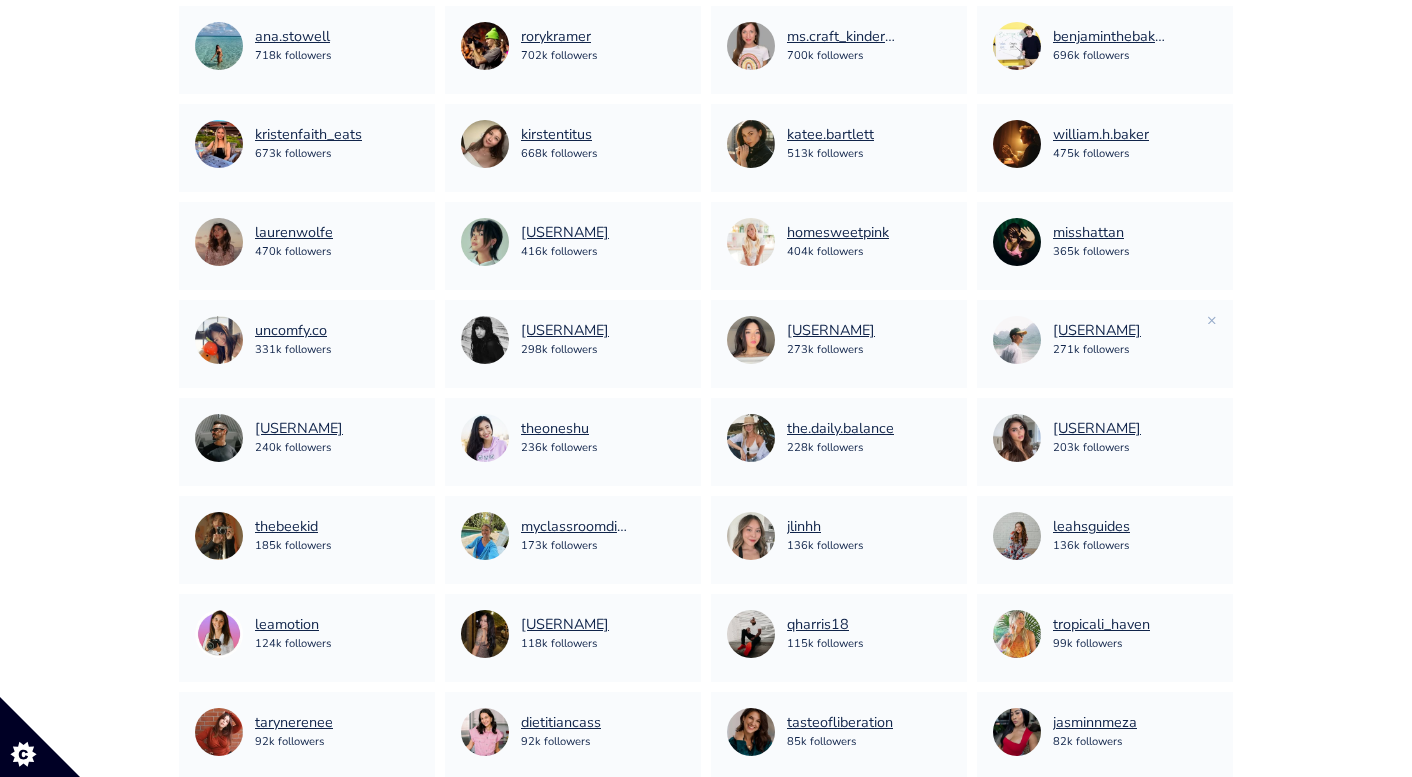 scroll, scrollTop: 583, scrollLeft: 0, axis: vertical 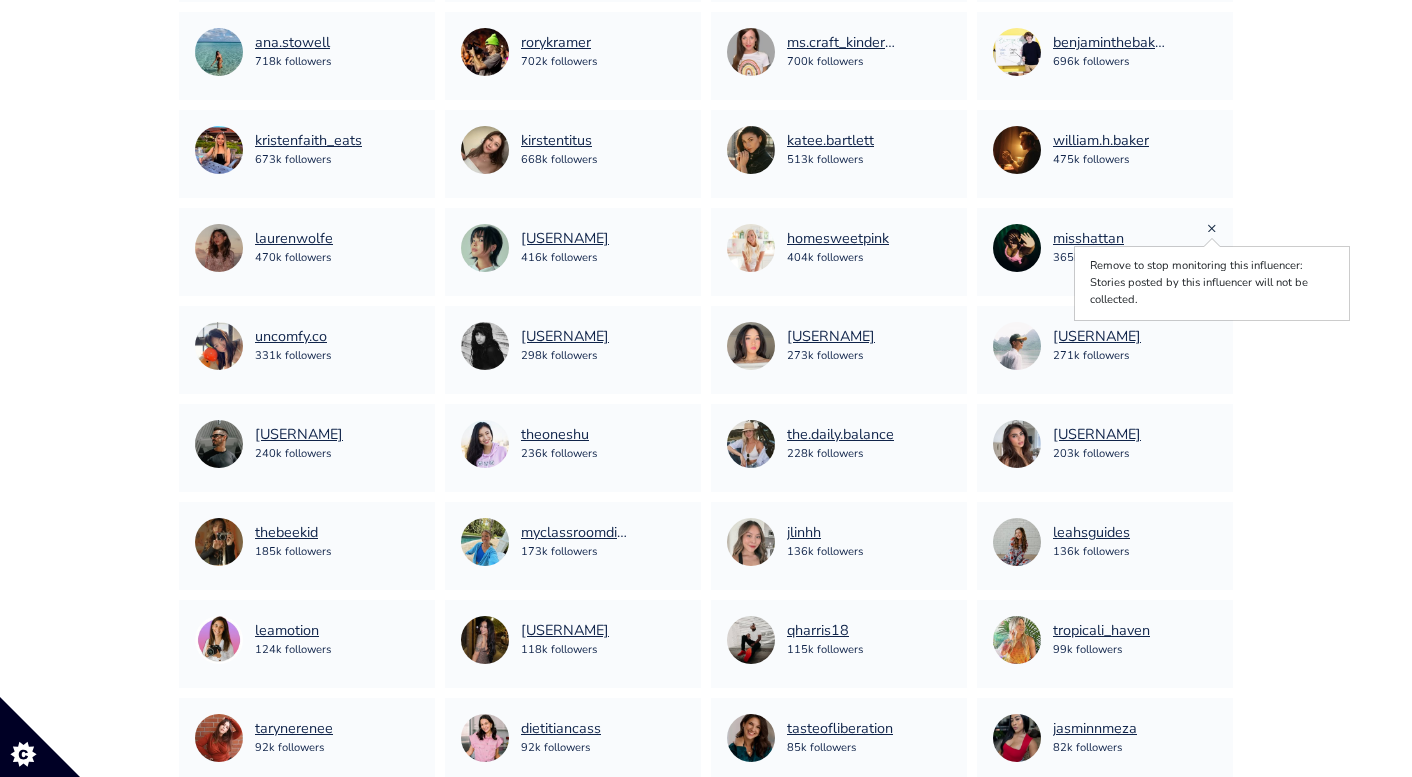 click on "×" at bounding box center (1212, 228) 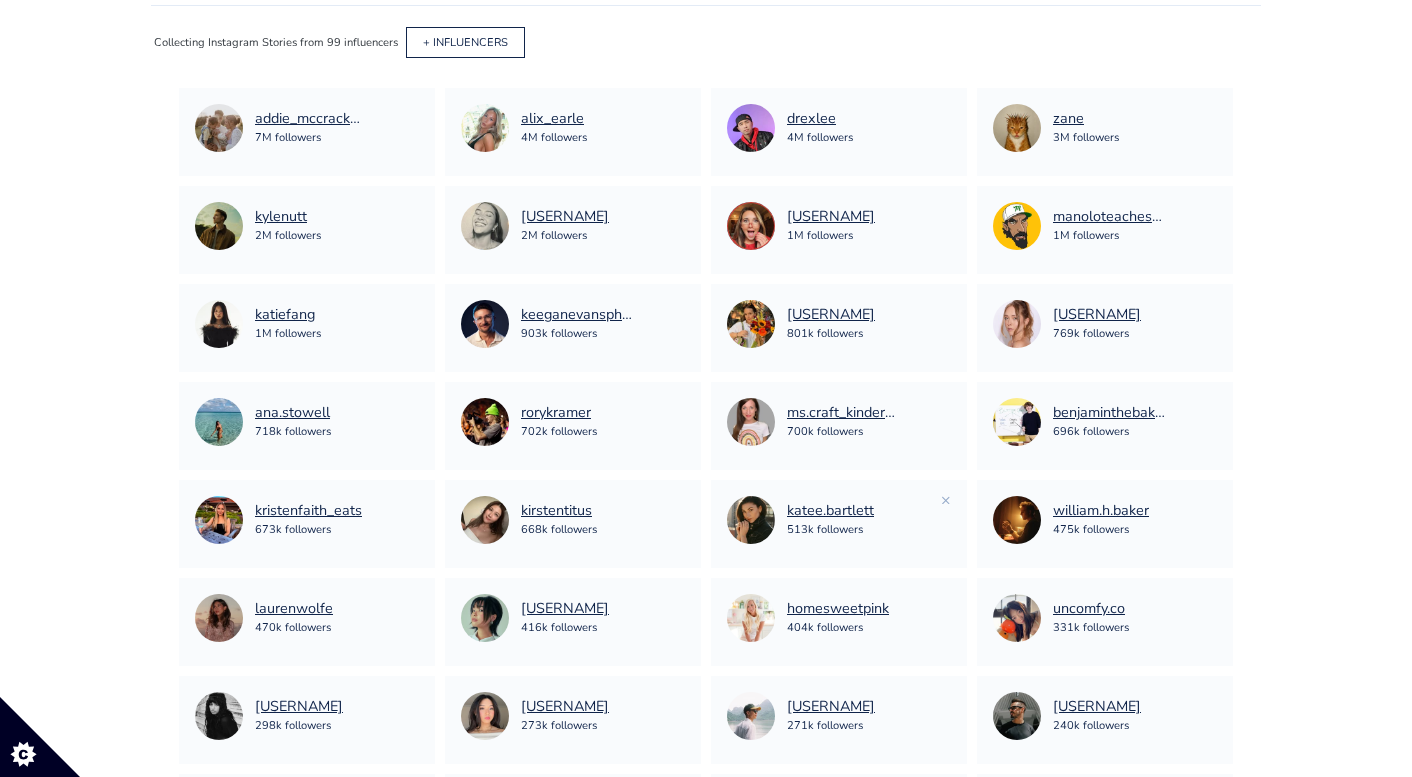 scroll, scrollTop: 0, scrollLeft: 0, axis: both 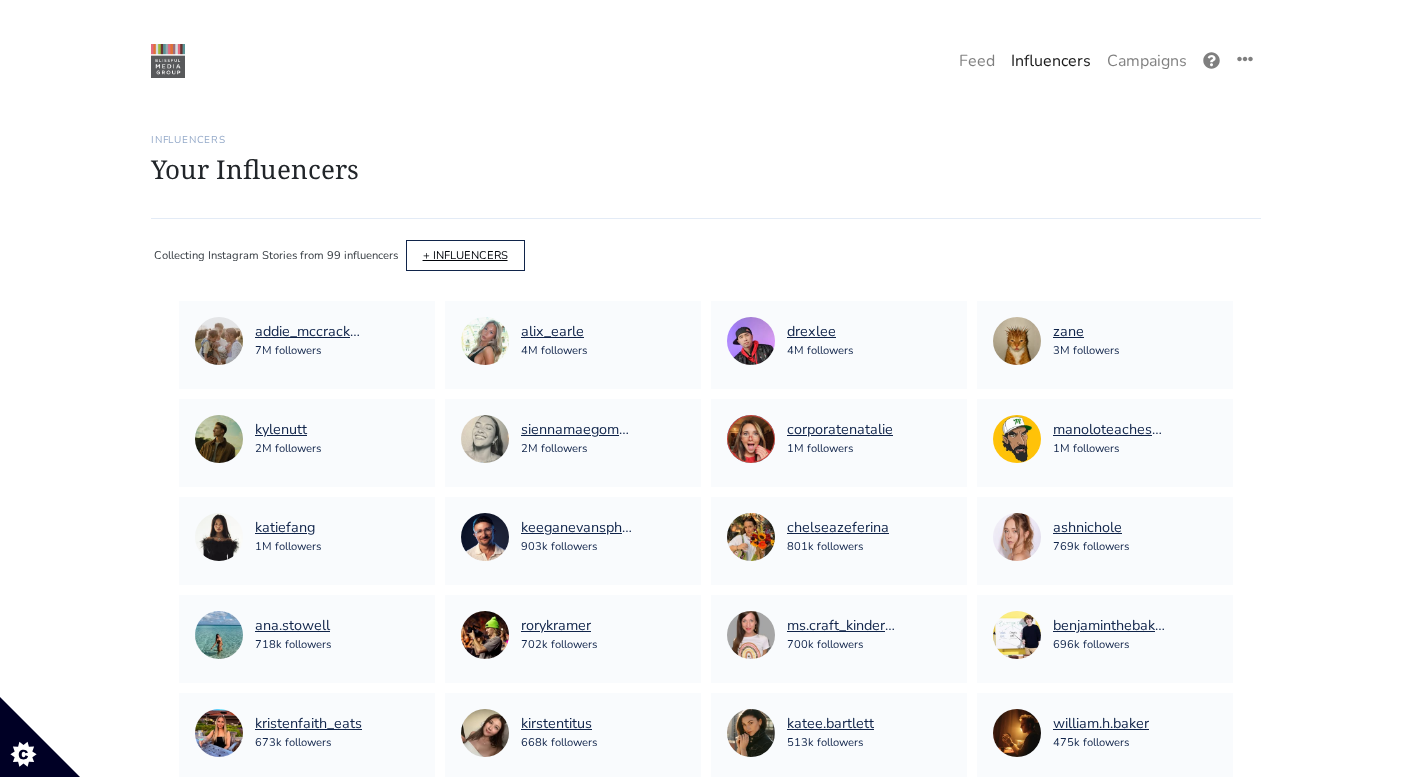 click on "+ INFLUENCERS" at bounding box center [465, 255] 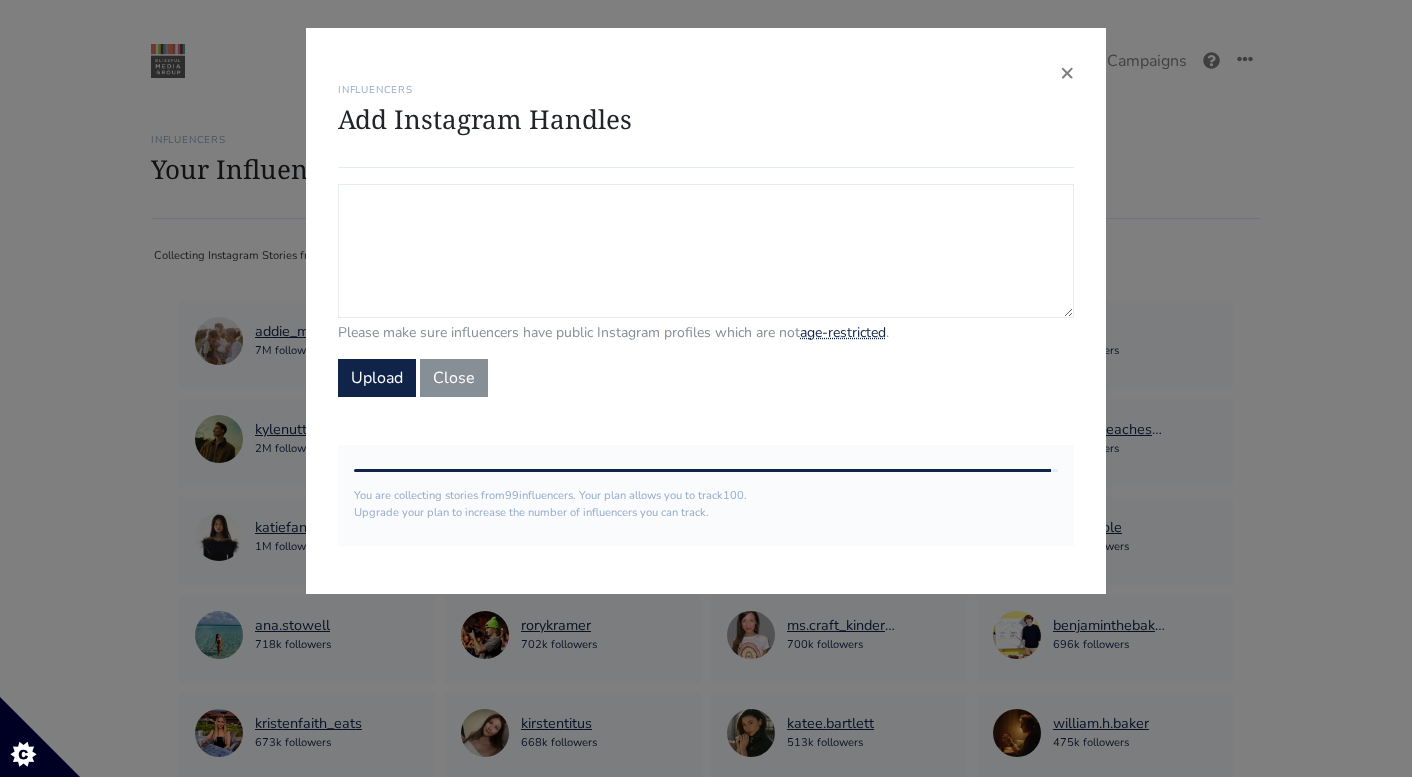 drag, startPoint x: 427, startPoint y: 270, endPoint x: 427, endPoint y: 258, distance: 12 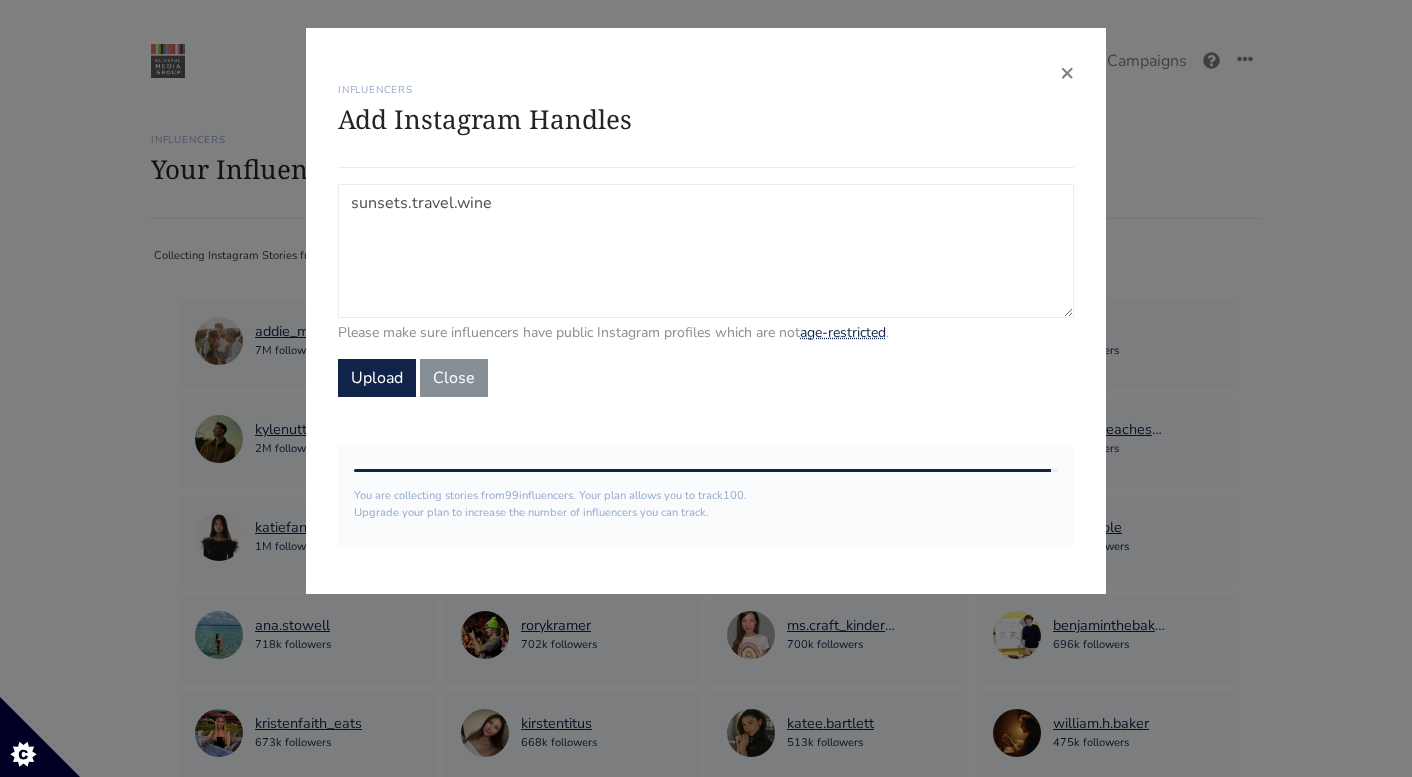 paste on "winewithjon" 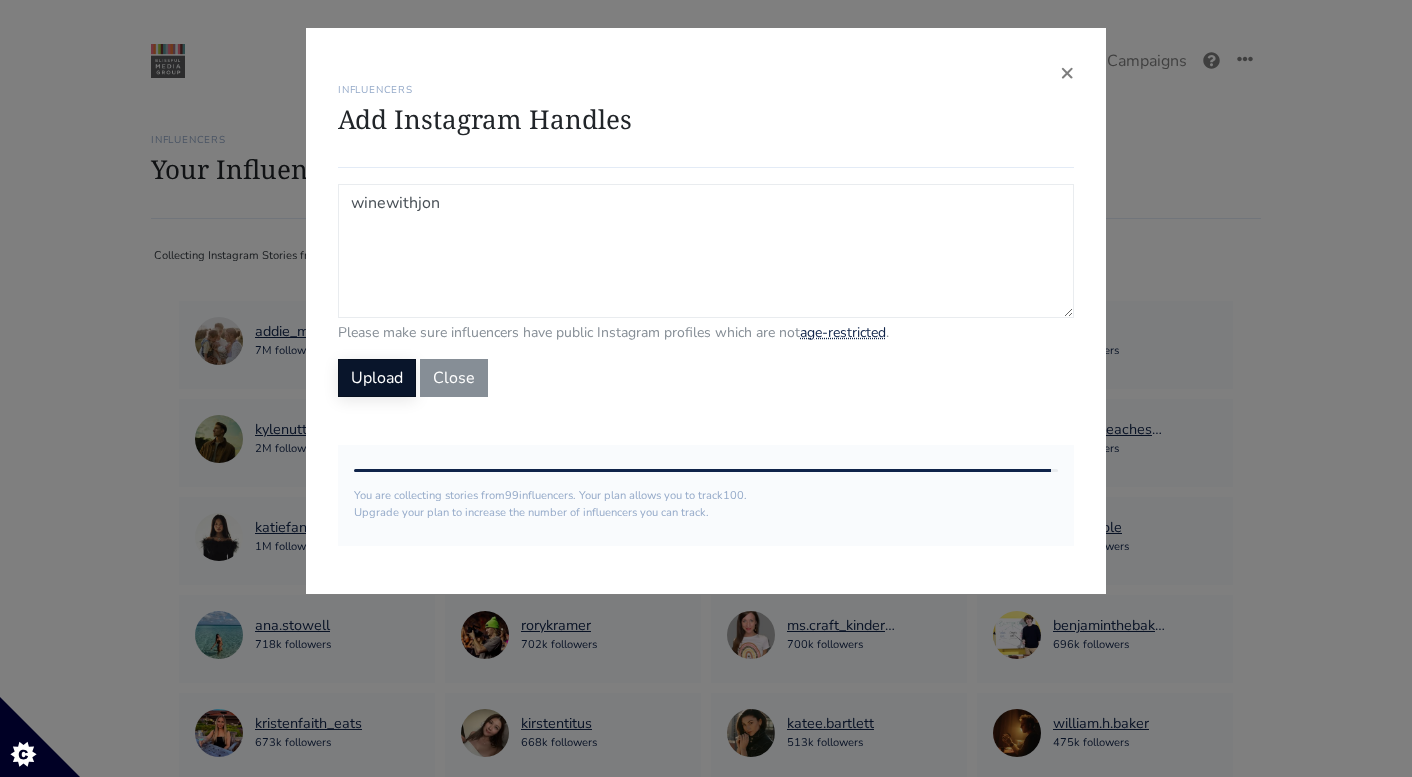 type on "winewithjon" 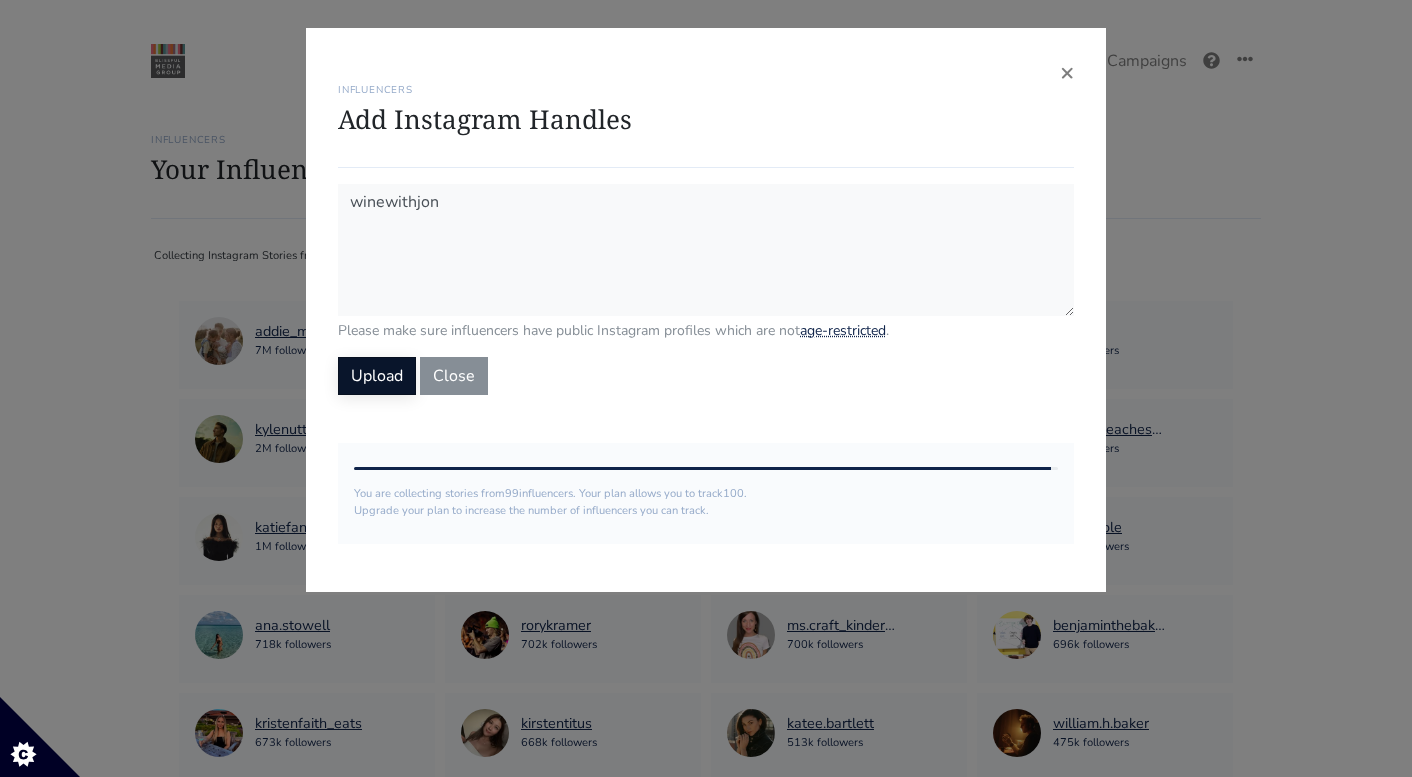 click on "Upload" at bounding box center (377, 376) 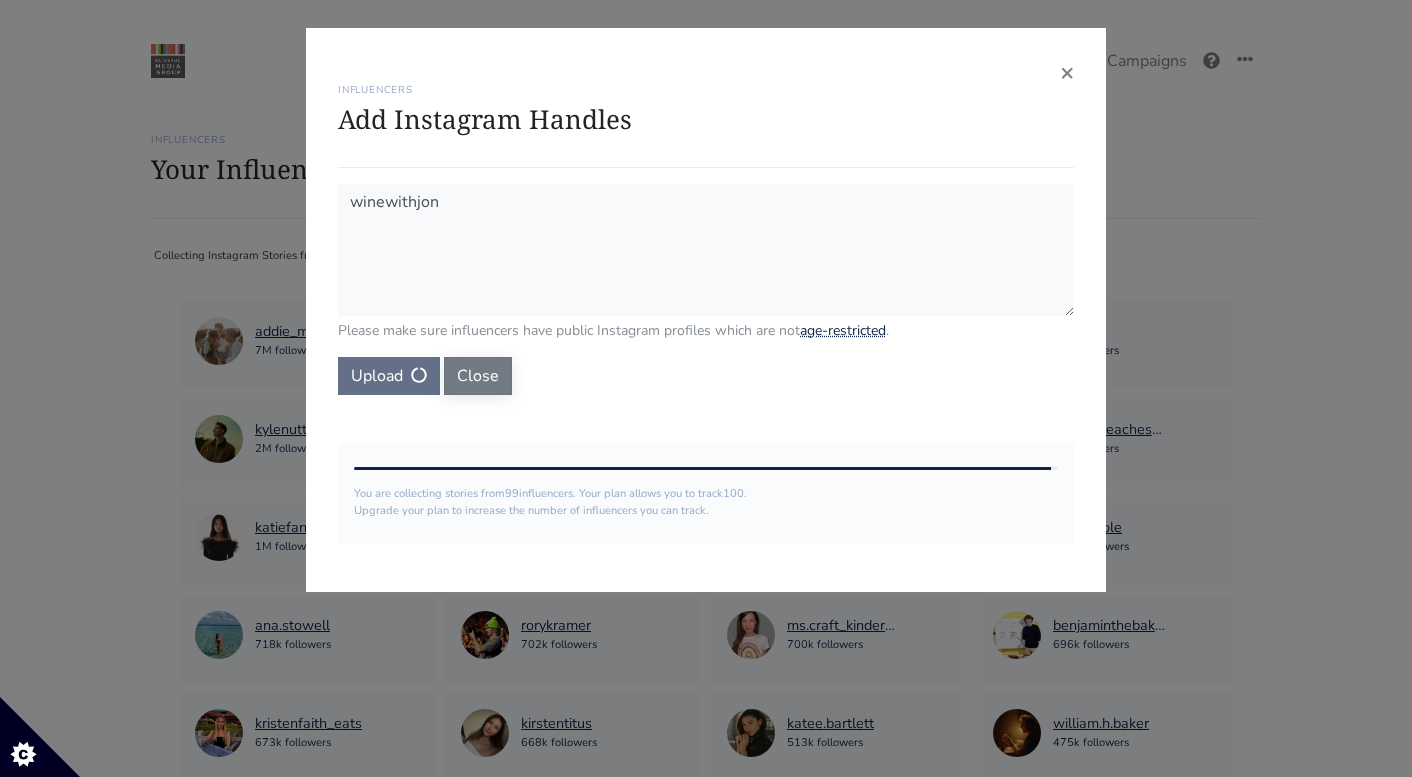 type 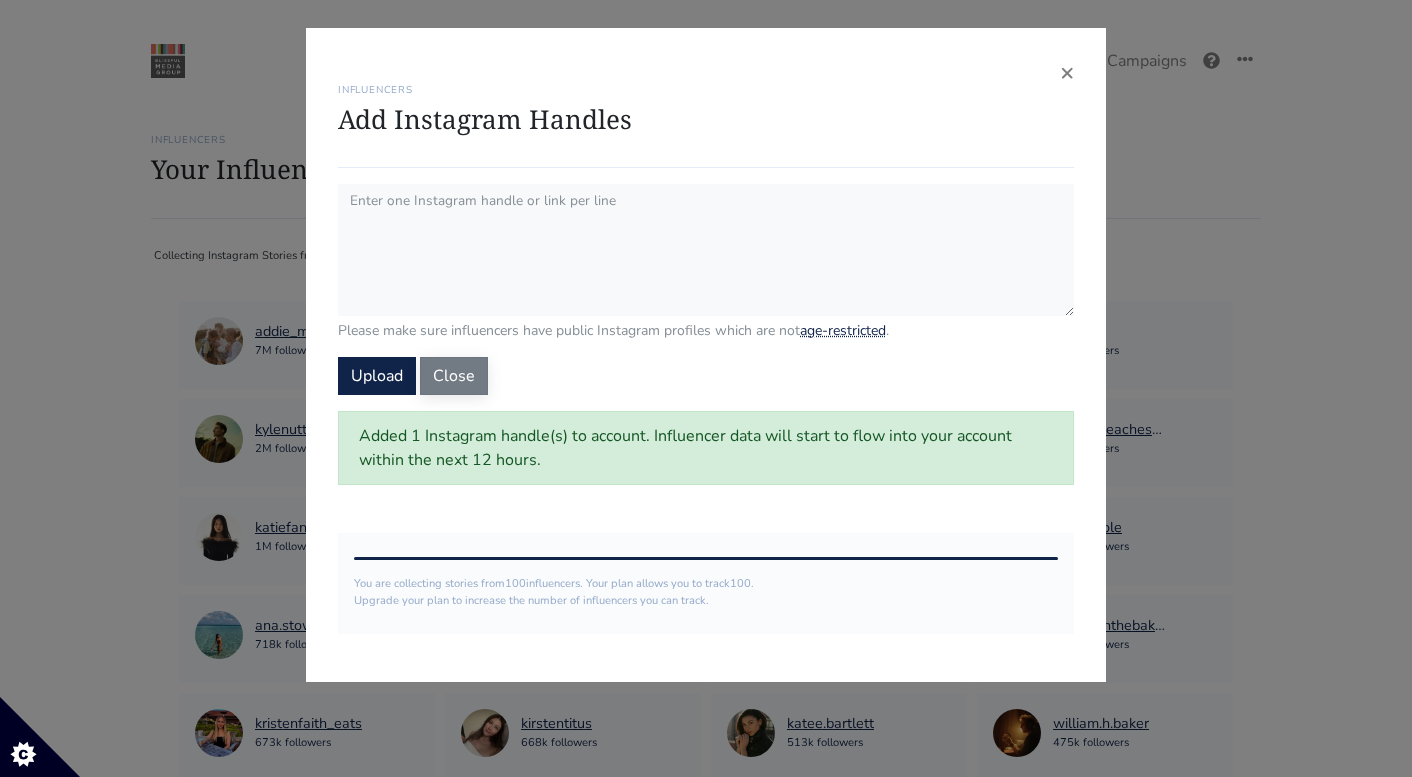 click on "Close" at bounding box center (454, 376) 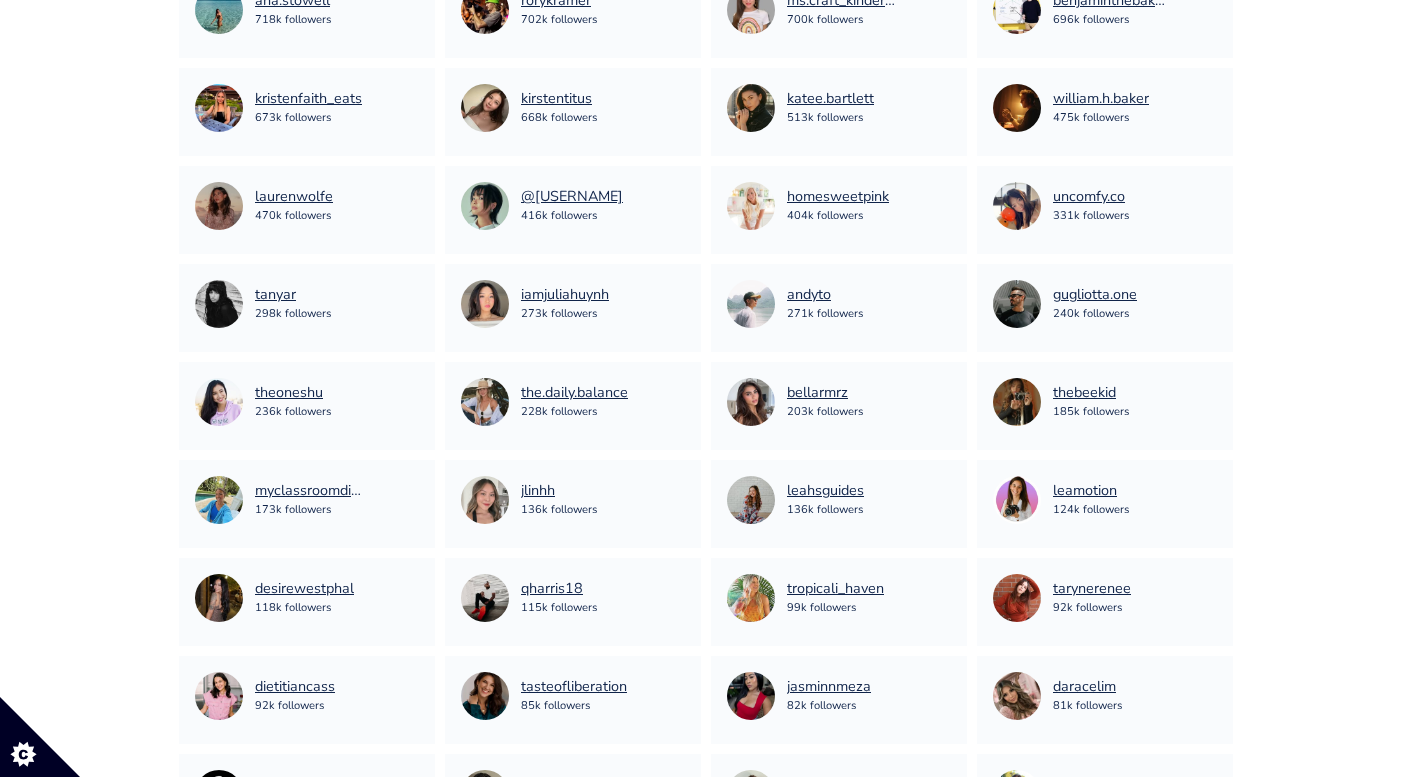 scroll, scrollTop: 1488, scrollLeft: 0, axis: vertical 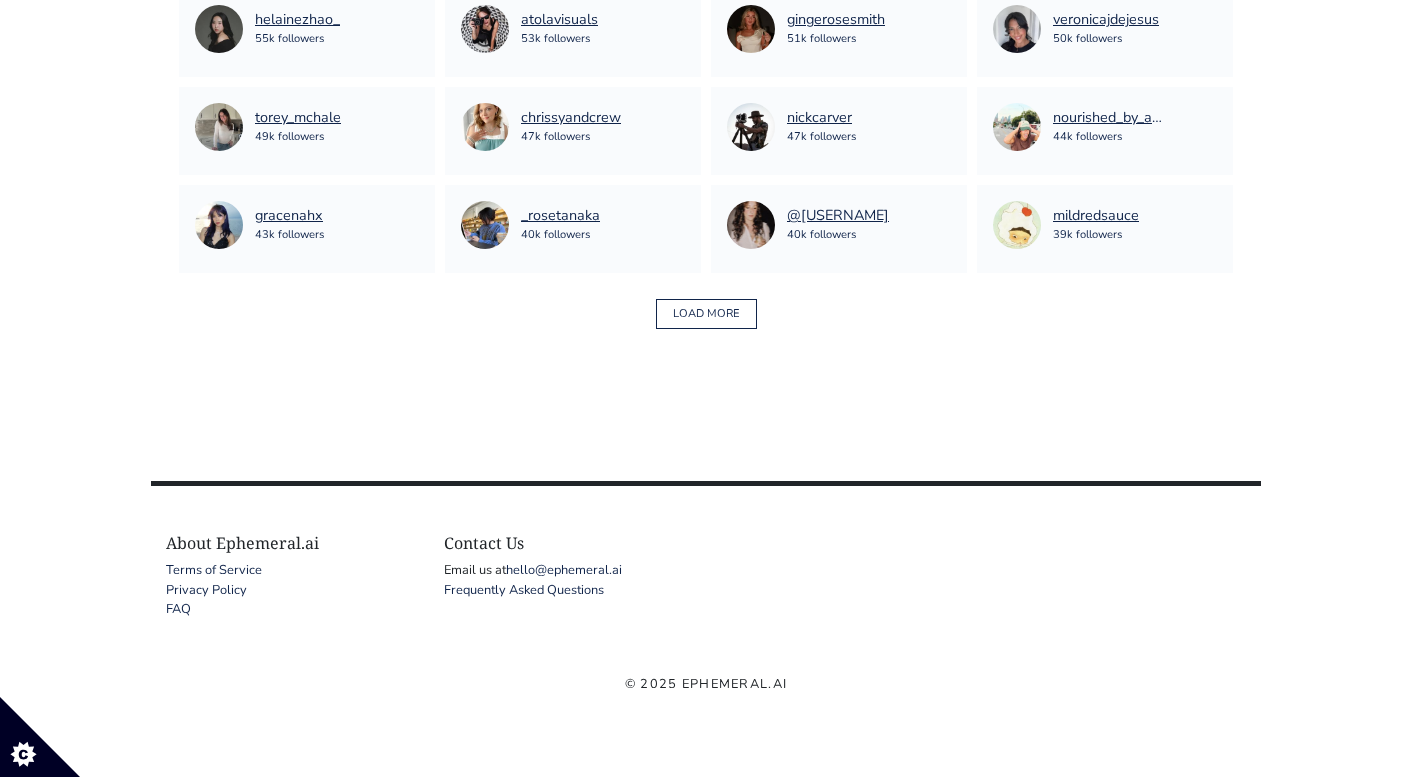 click on "Stories Feed
Welcome!
Get the most out of your Ephemeral.ai account
Continue setting up your account »
0  of 4 steps complete
1
Upload influencers you're working with
Copy and paste a list of influencer handles or profile links into your account
Never miss a story
Stories in your account within 12 hours" at bounding box center [706, -505] 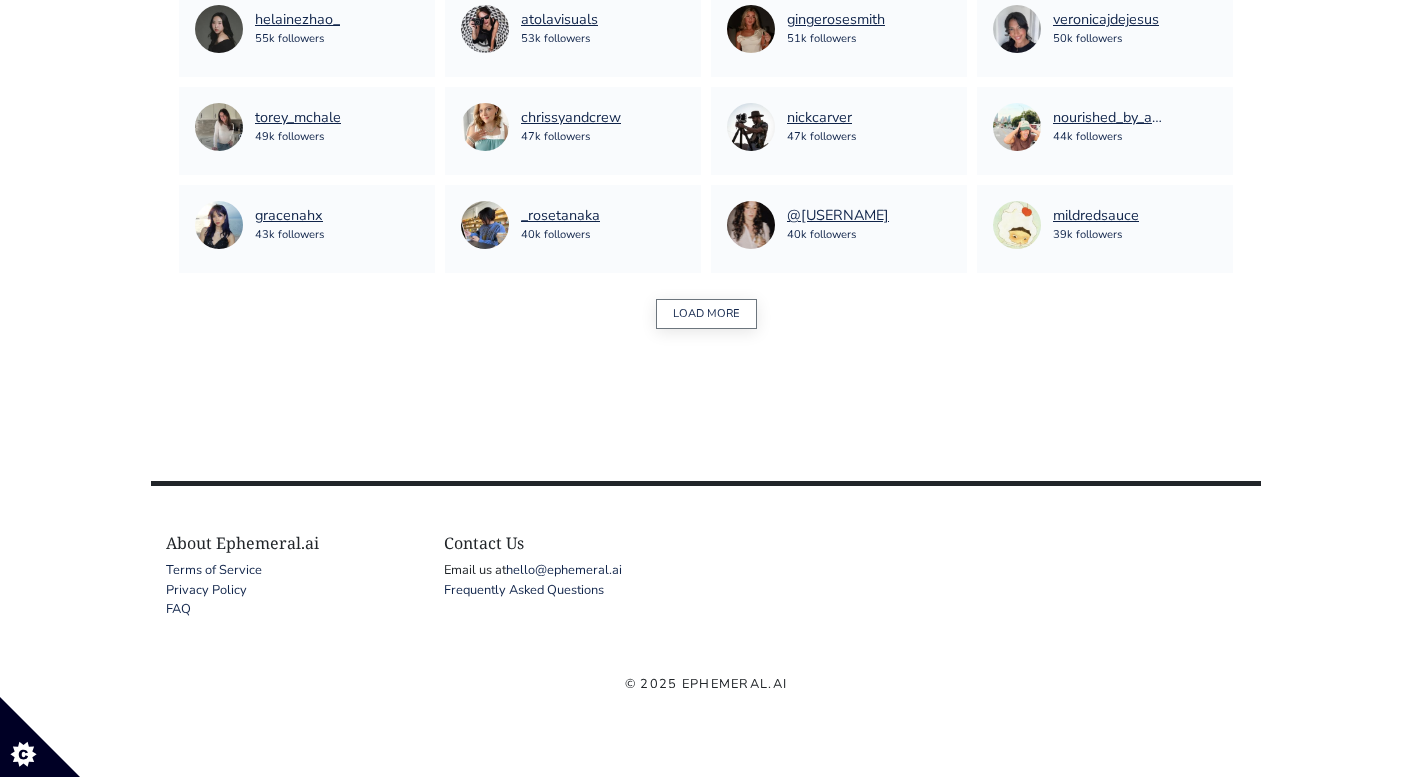 click on "LOAD MORE" at bounding box center [706, 314] 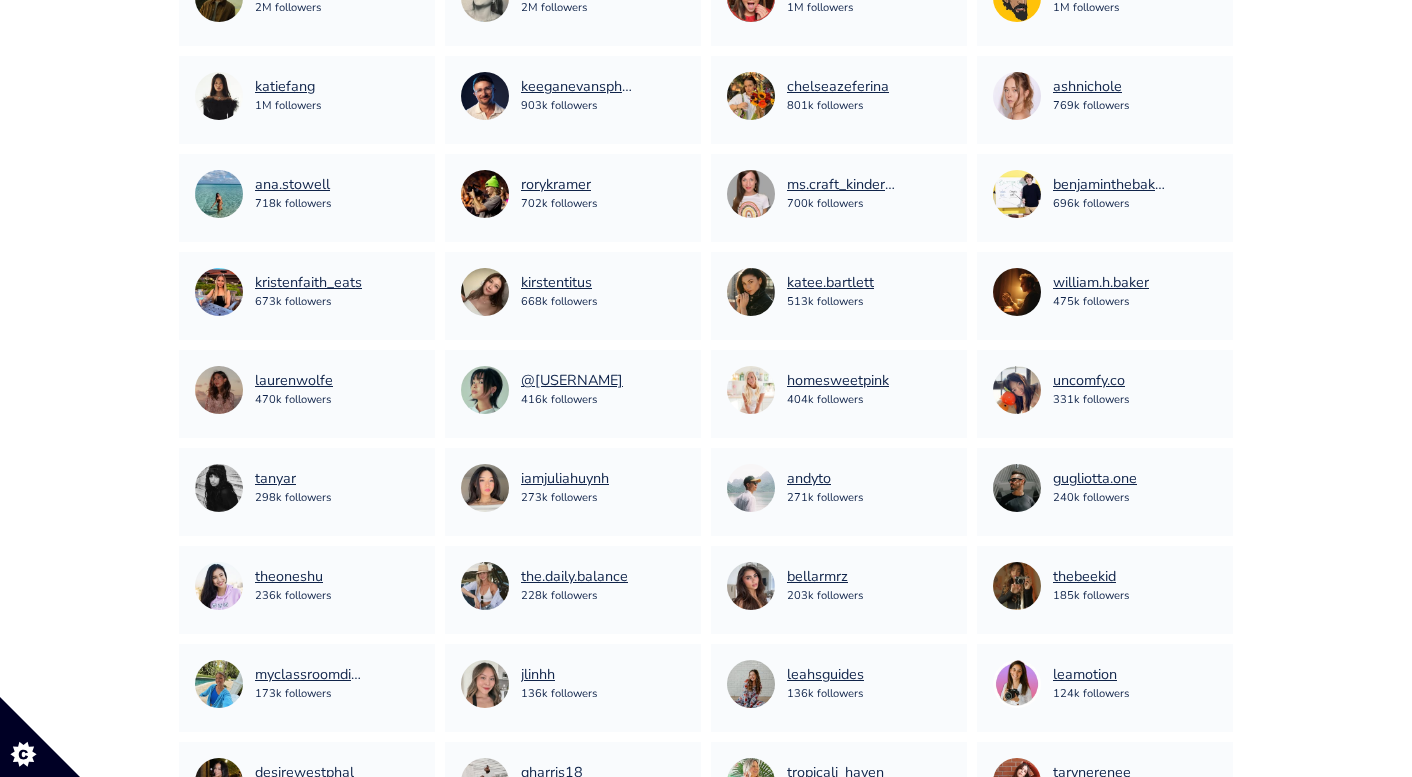 scroll, scrollTop: 550, scrollLeft: 0, axis: vertical 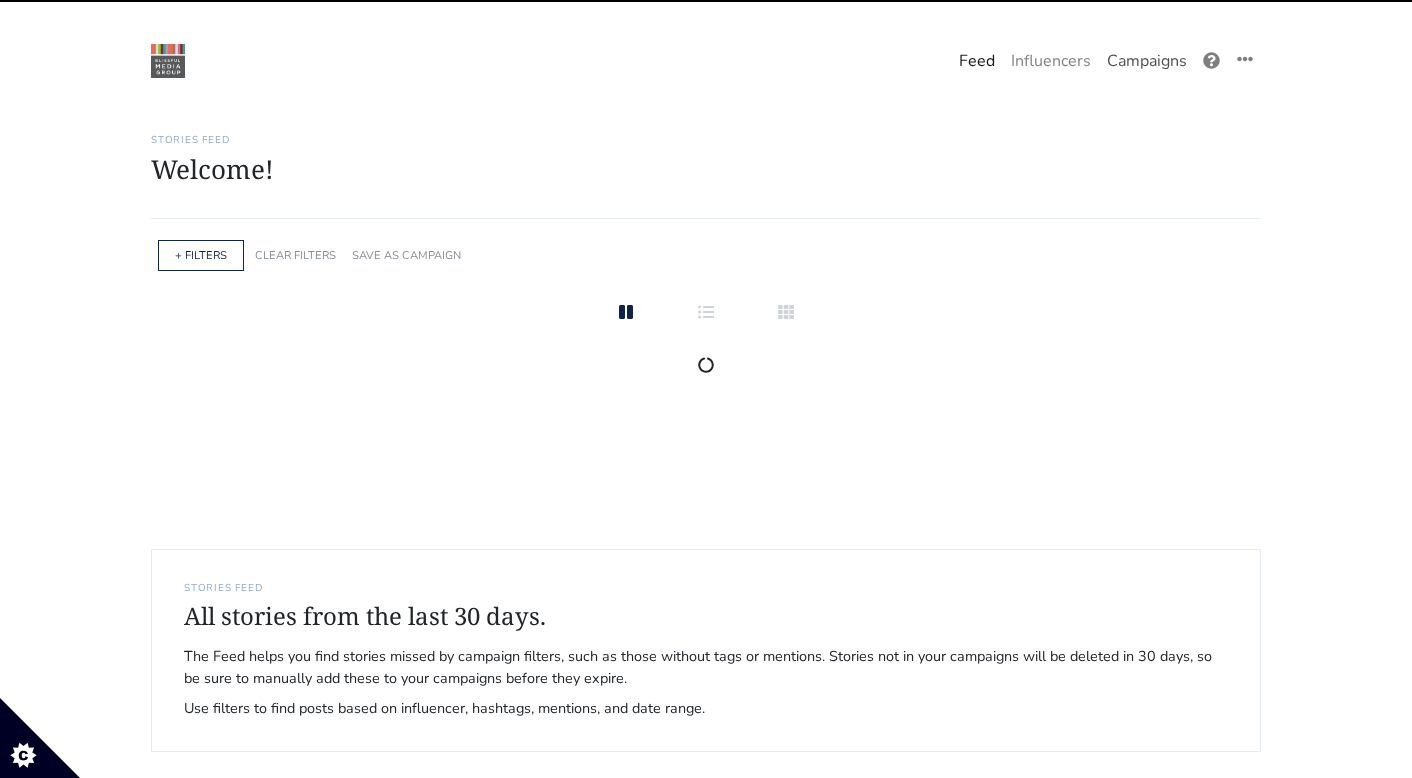 click on "Campaigns" at bounding box center [1147, 61] 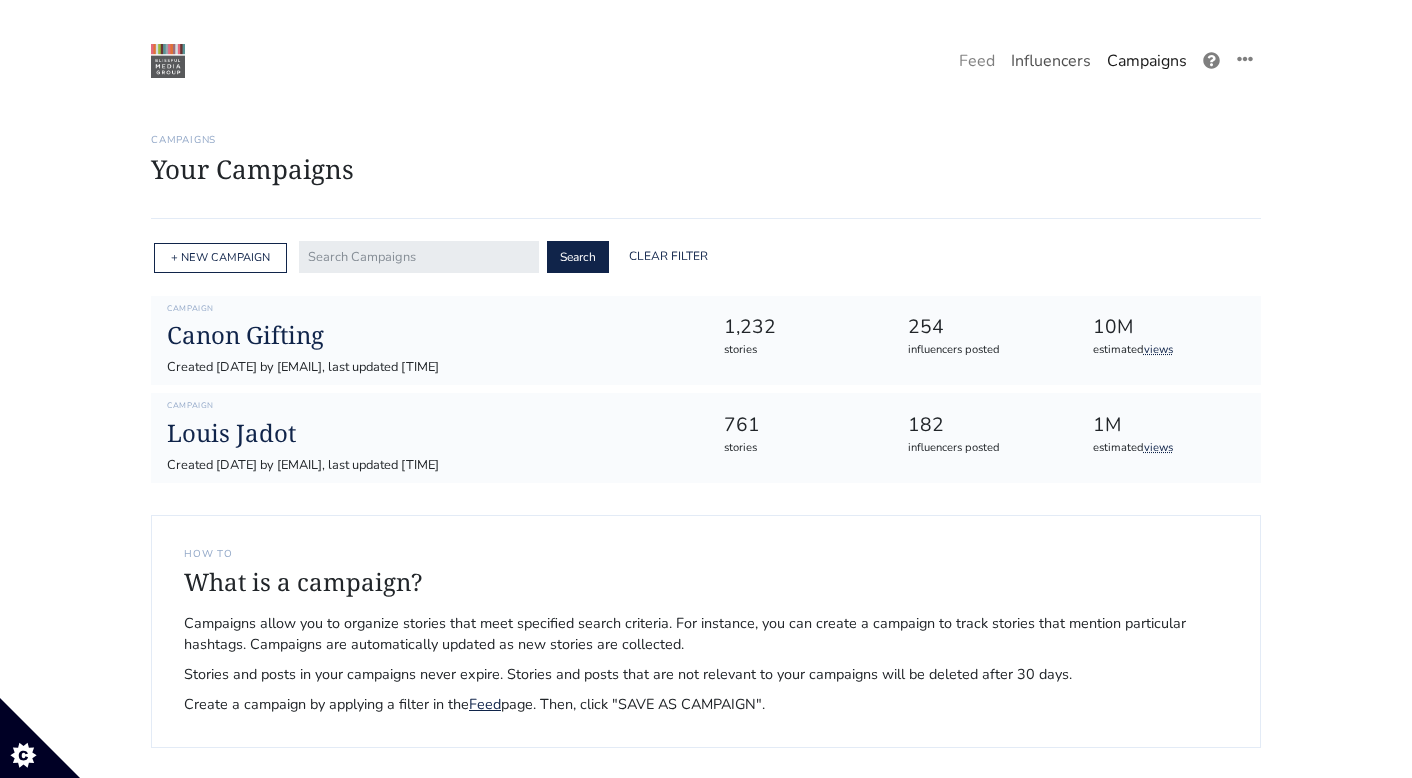 click on "Influencers" at bounding box center (1051, 61) 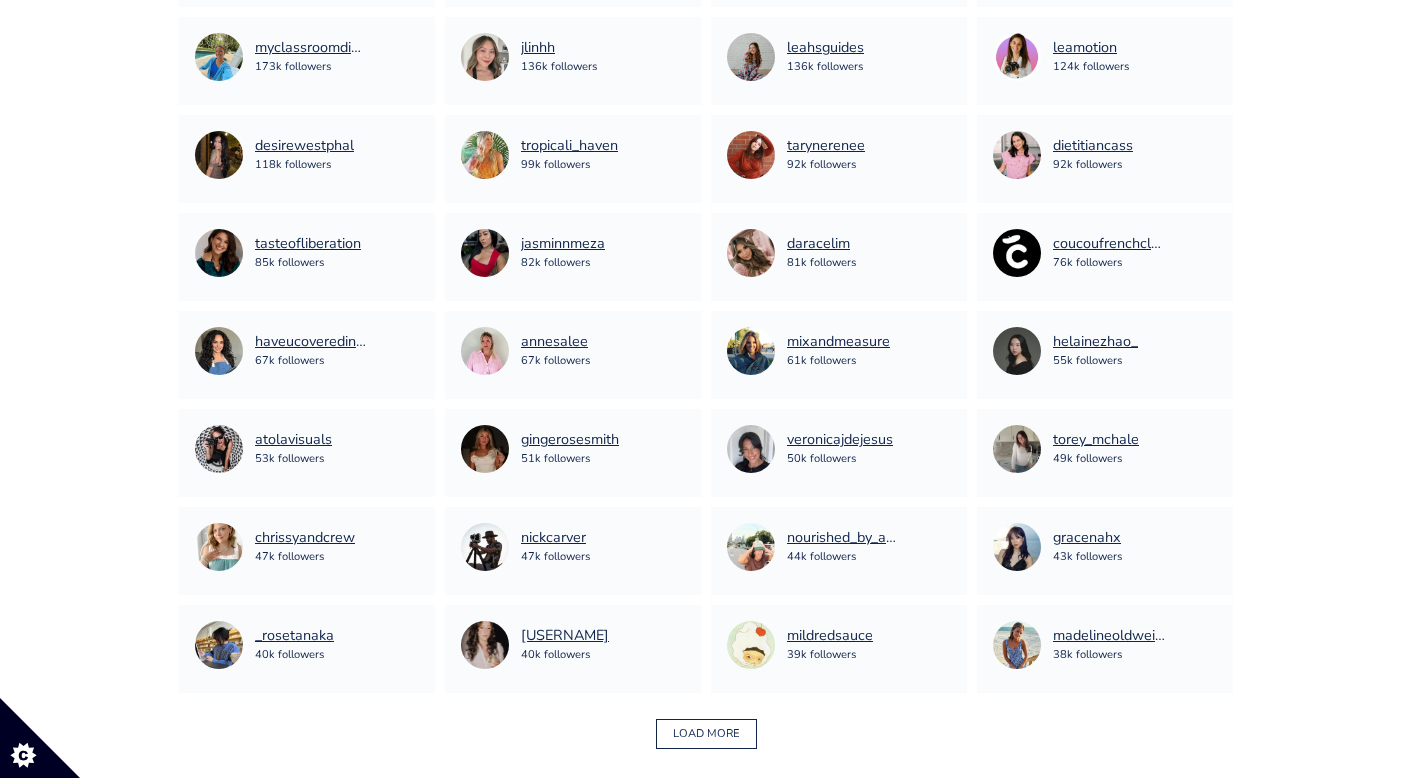 scroll, scrollTop: 979, scrollLeft: 0, axis: vertical 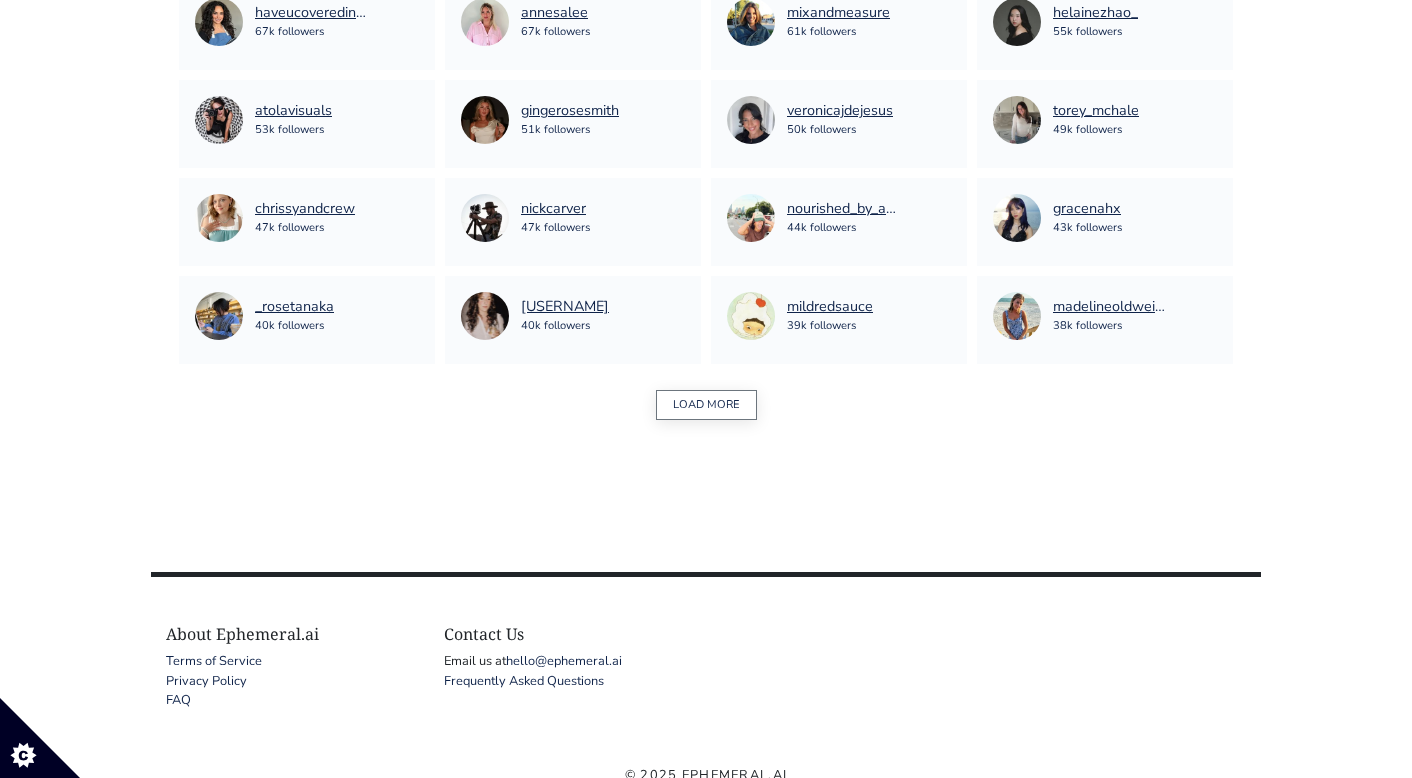 click on "LOAD MORE" at bounding box center (706, 405) 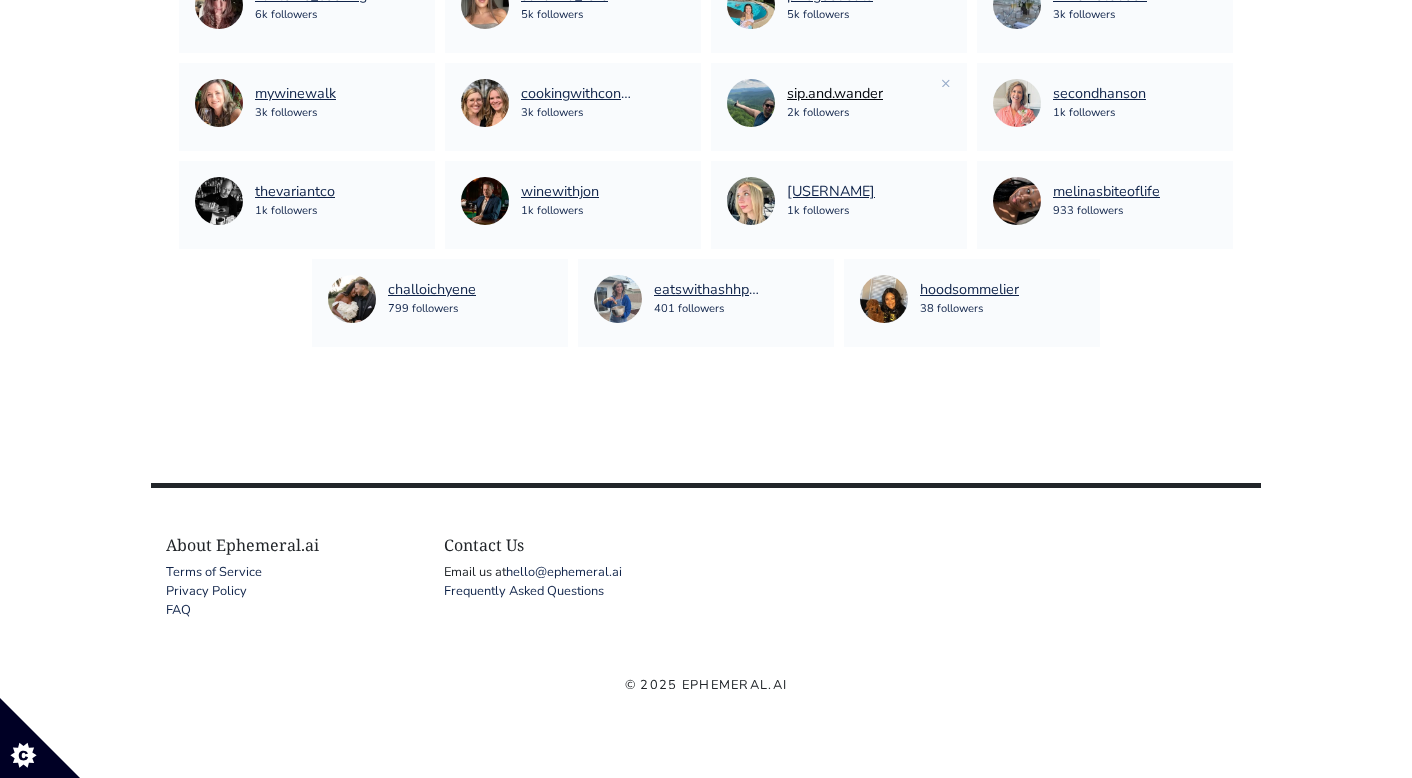 scroll, scrollTop: 1903, scrollLeft: 0, axis: vertical 